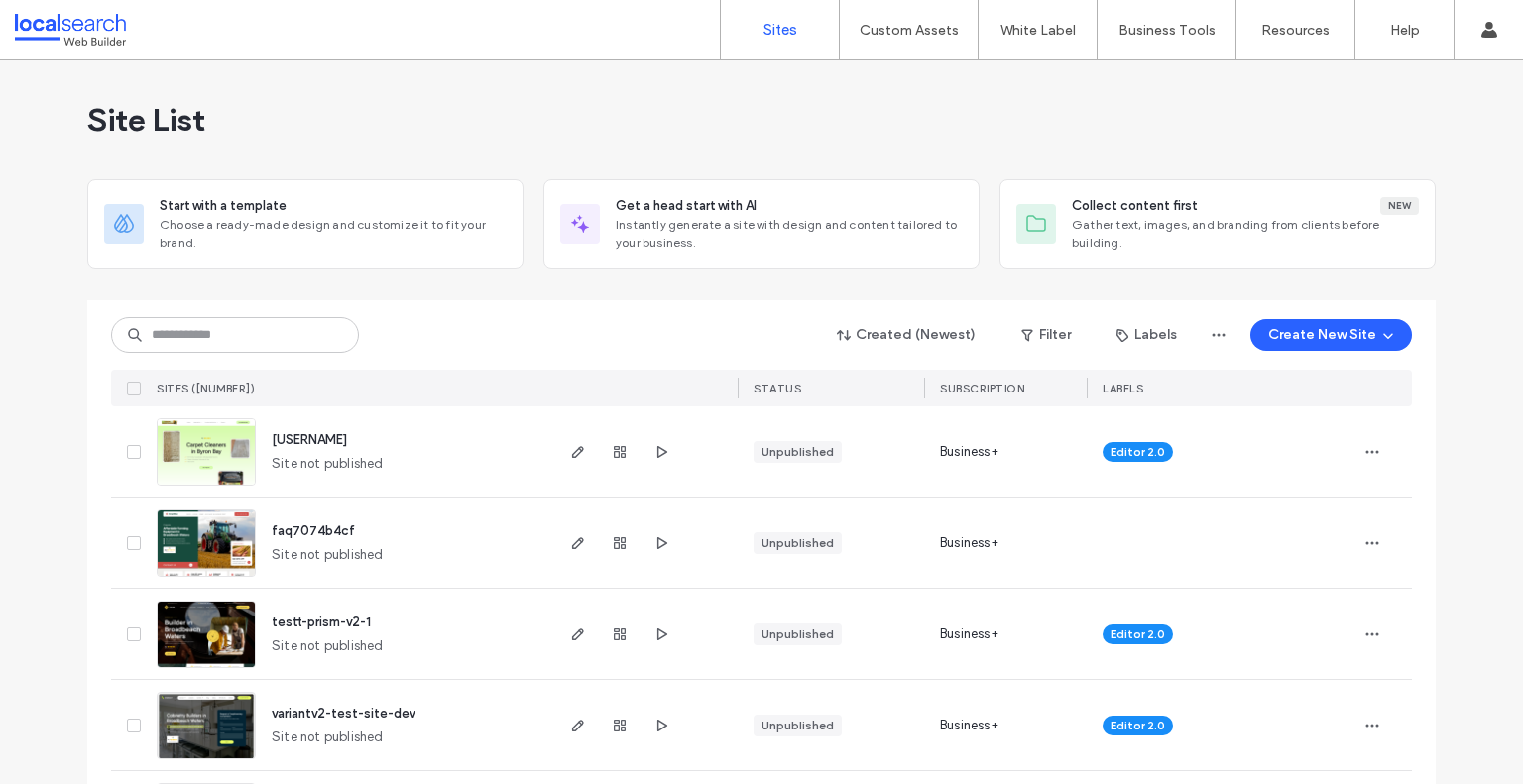 scroll, scrollTop: 0, scrollLeft: 0, axis: both 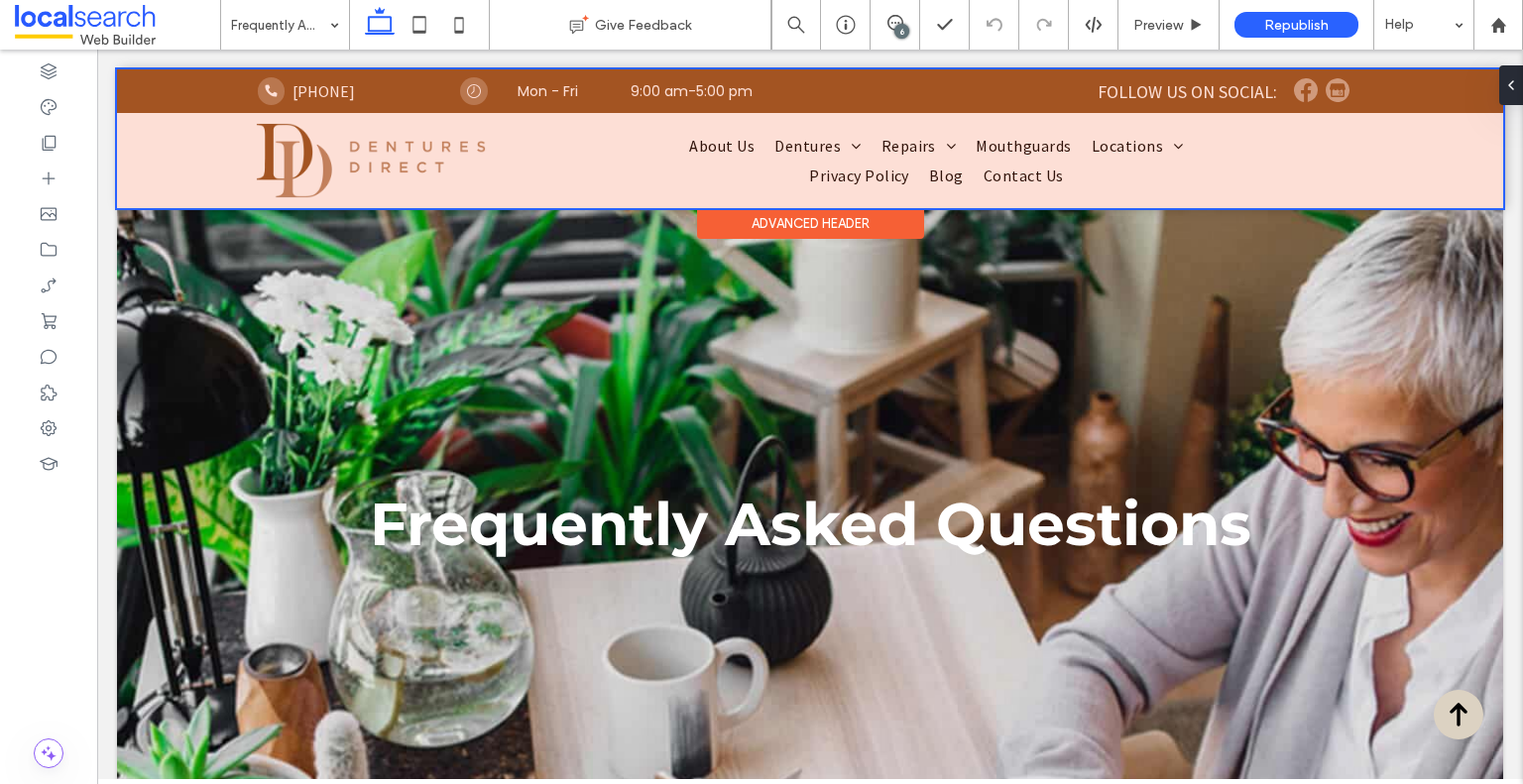 click at bounding box center [810, 139] 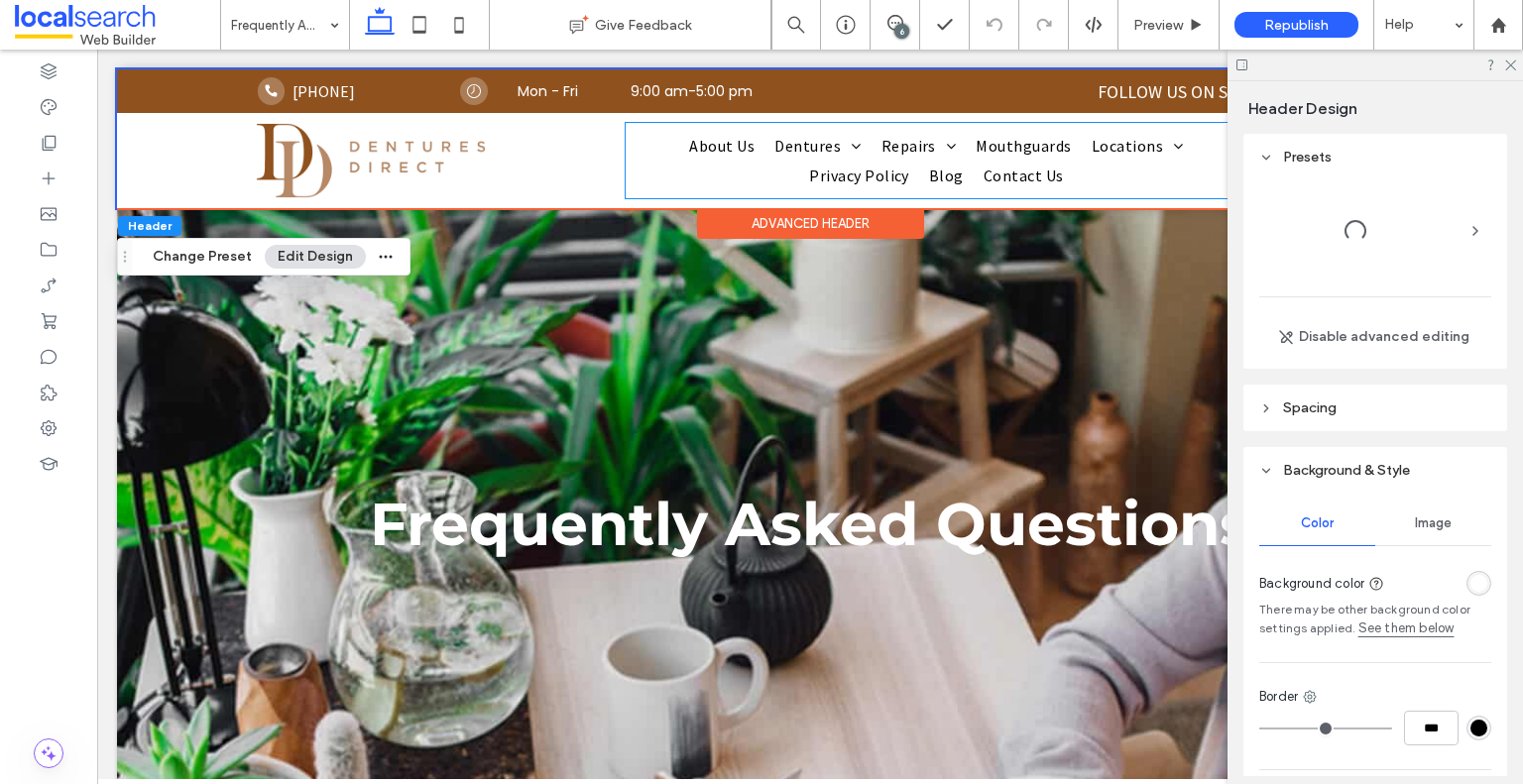 click on "Home
About Us
Dentures
Partial Dentures
Full Dentures
Implant-Retained Overdentures
Frequently Asked Questions
Repairs
Emergency Denture Repairs
Denture Repairs & Relines
Mouthguards
Locations
Kirwan
Mount Louisa
Heatley
Hermit Park
Privacy Policy
Blog
Contact Us" at bounding box center (937, 161) 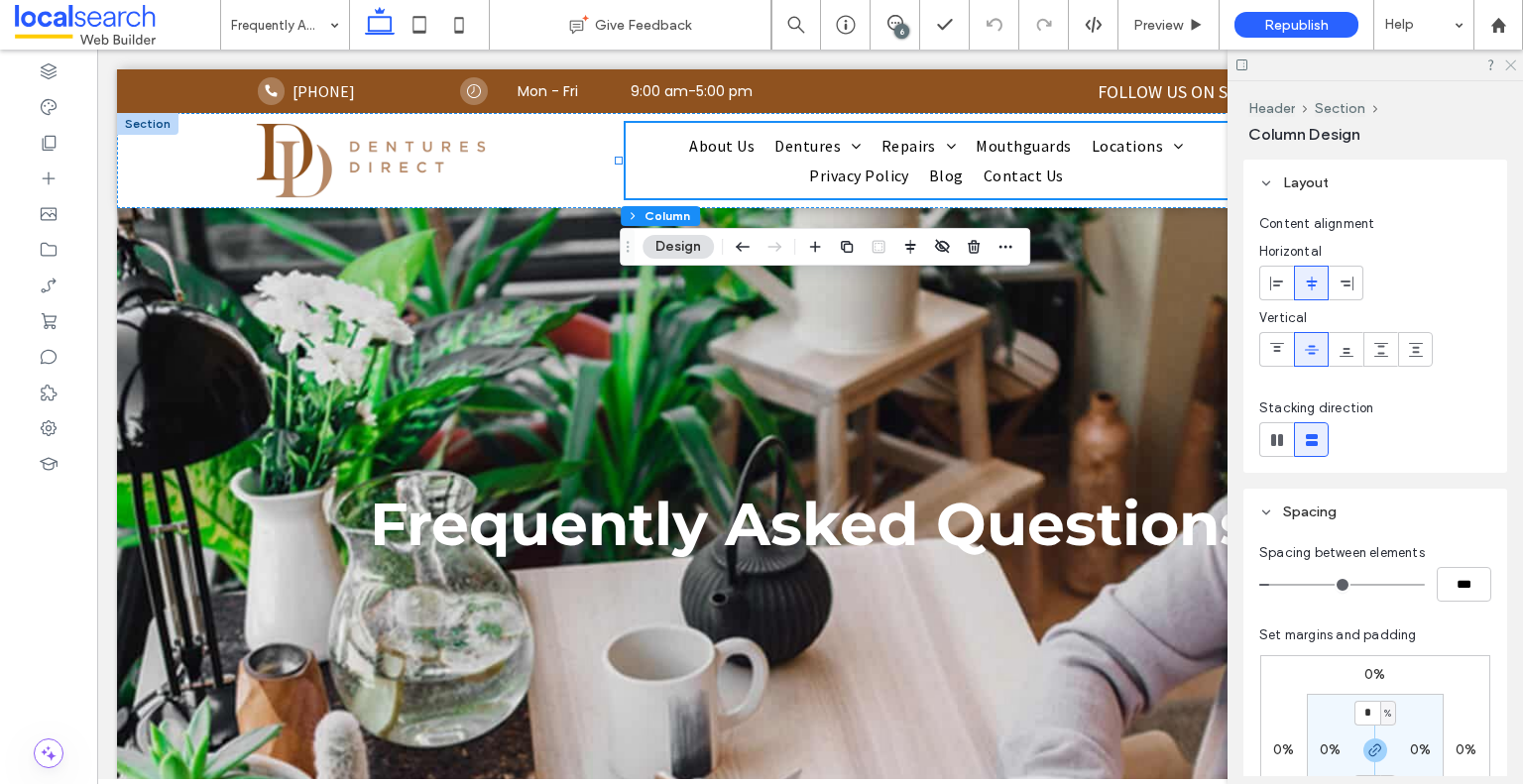 click 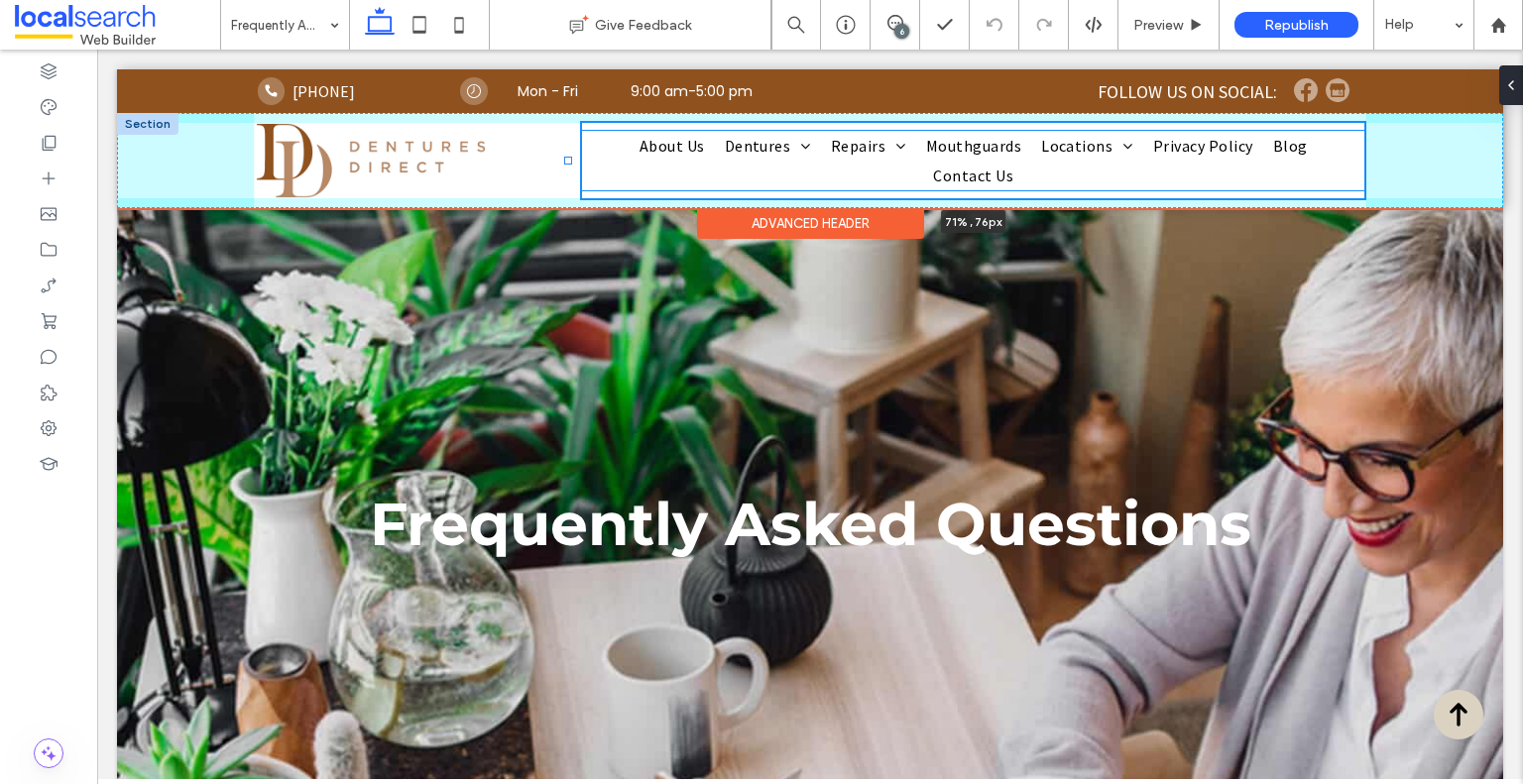 drag, startPoint x: 616, startPoint y: 162, endPoint x: 449, endPoint y: 152, distance: 167.29913 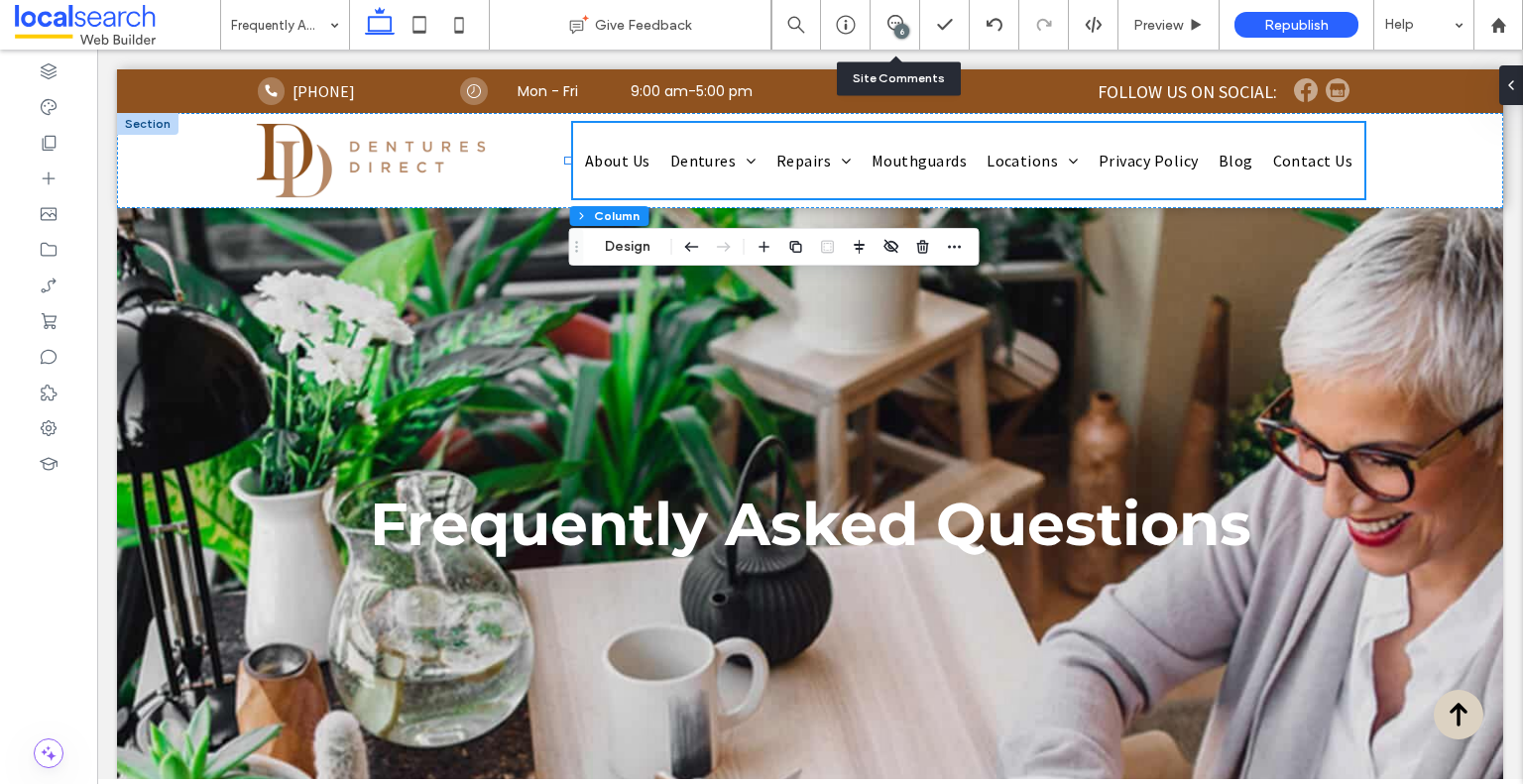 click on "6" at bounding box center [895, 25] 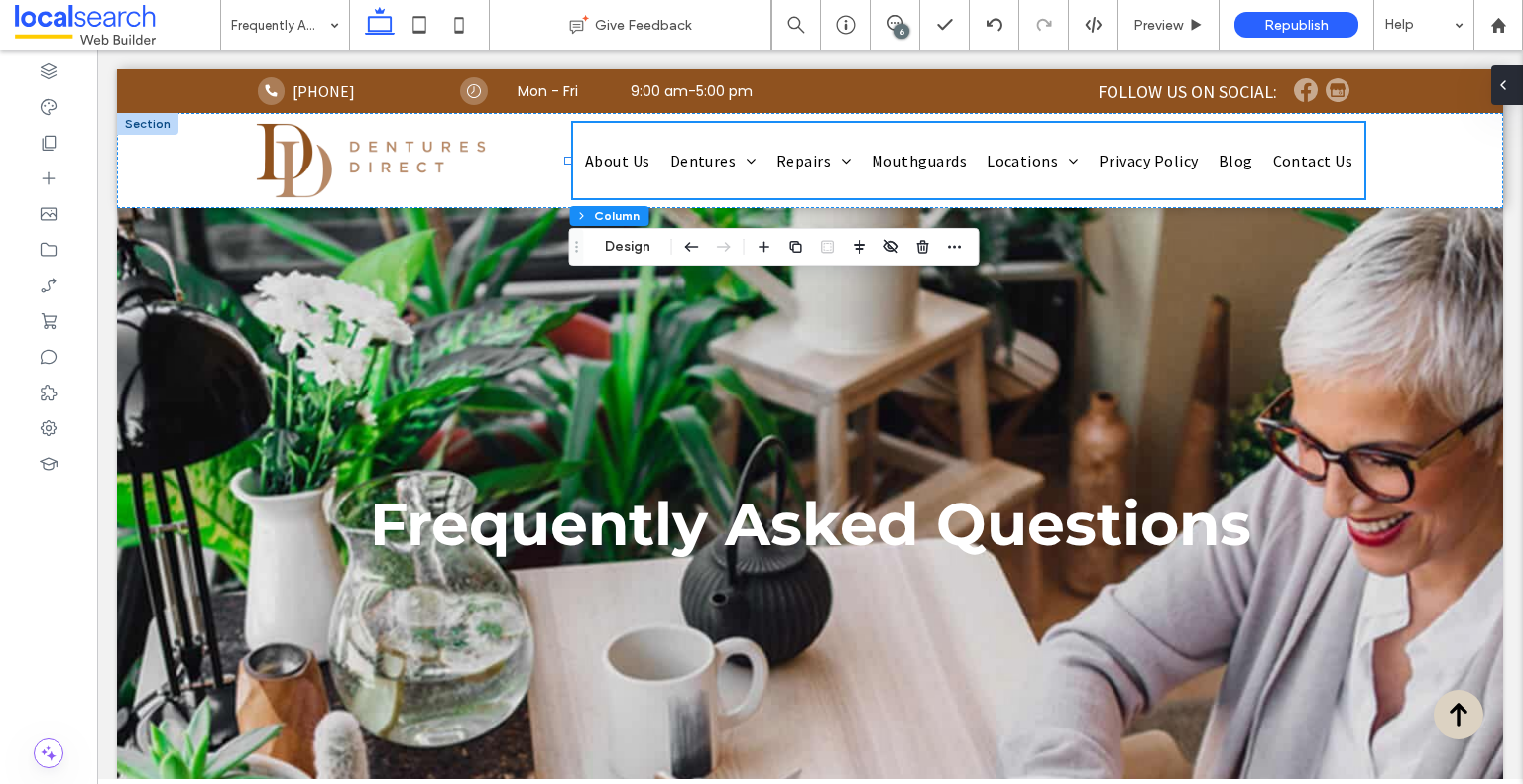 click 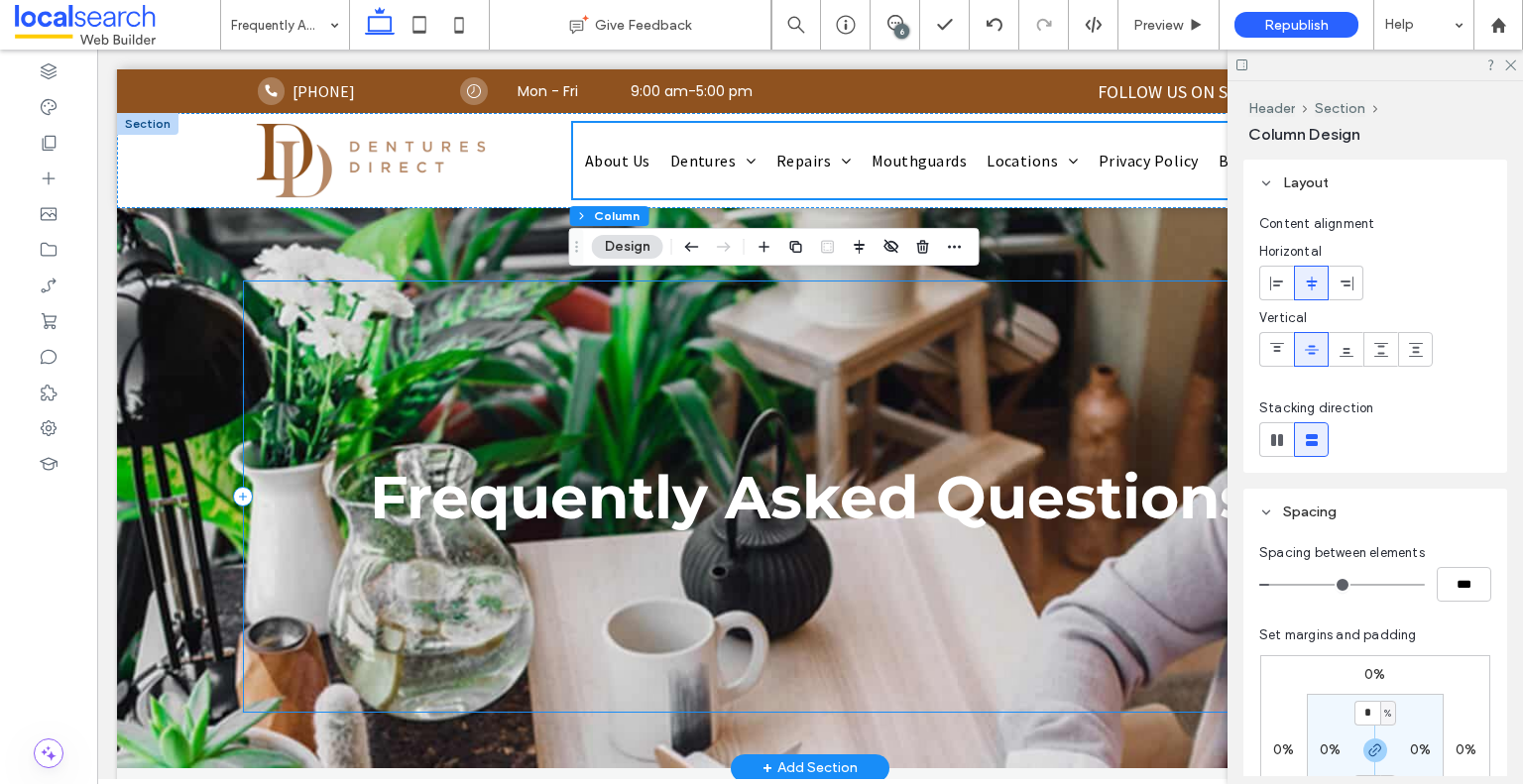 scroll, scrollTop: 0, scrollLeft: 0, axis: both 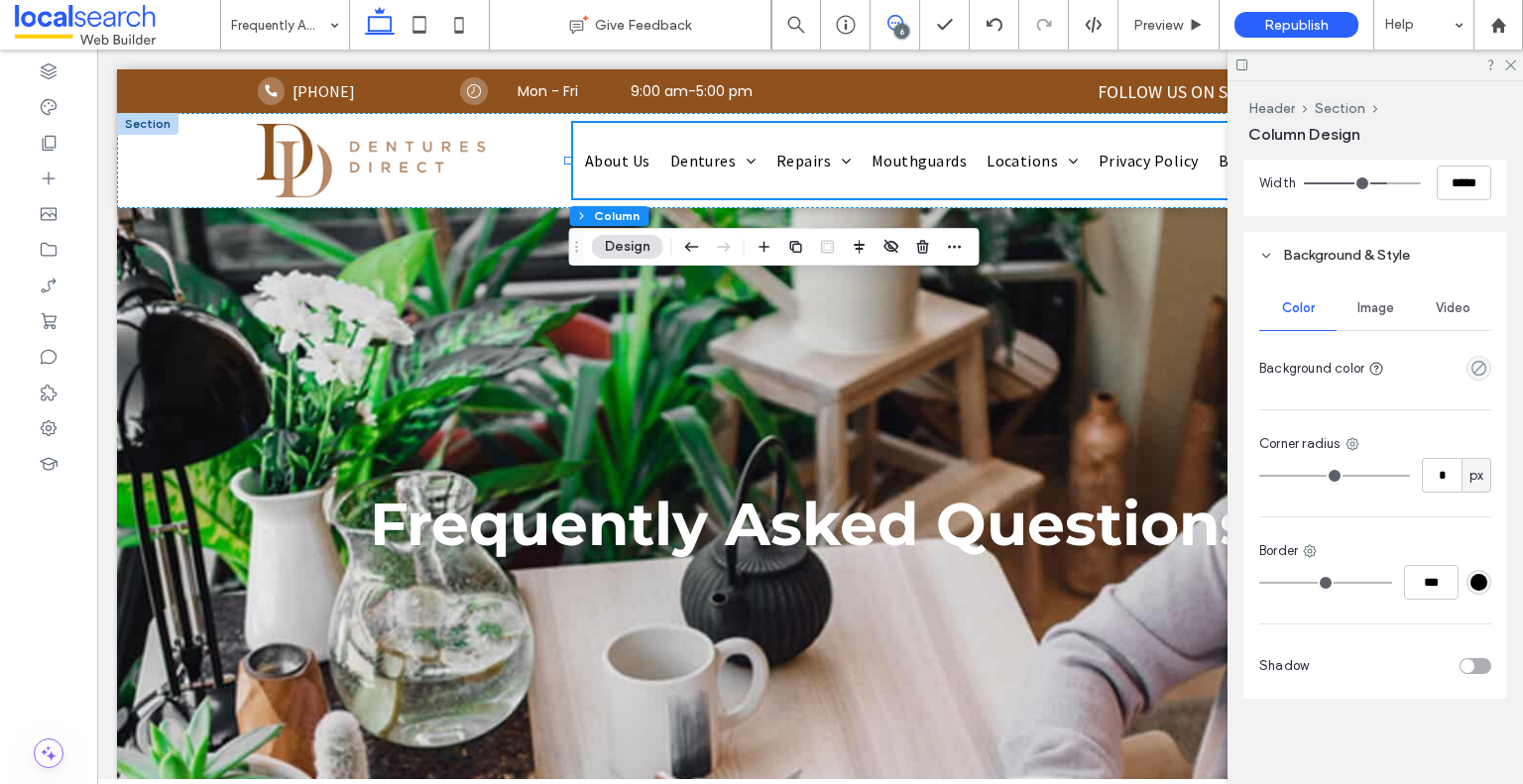click 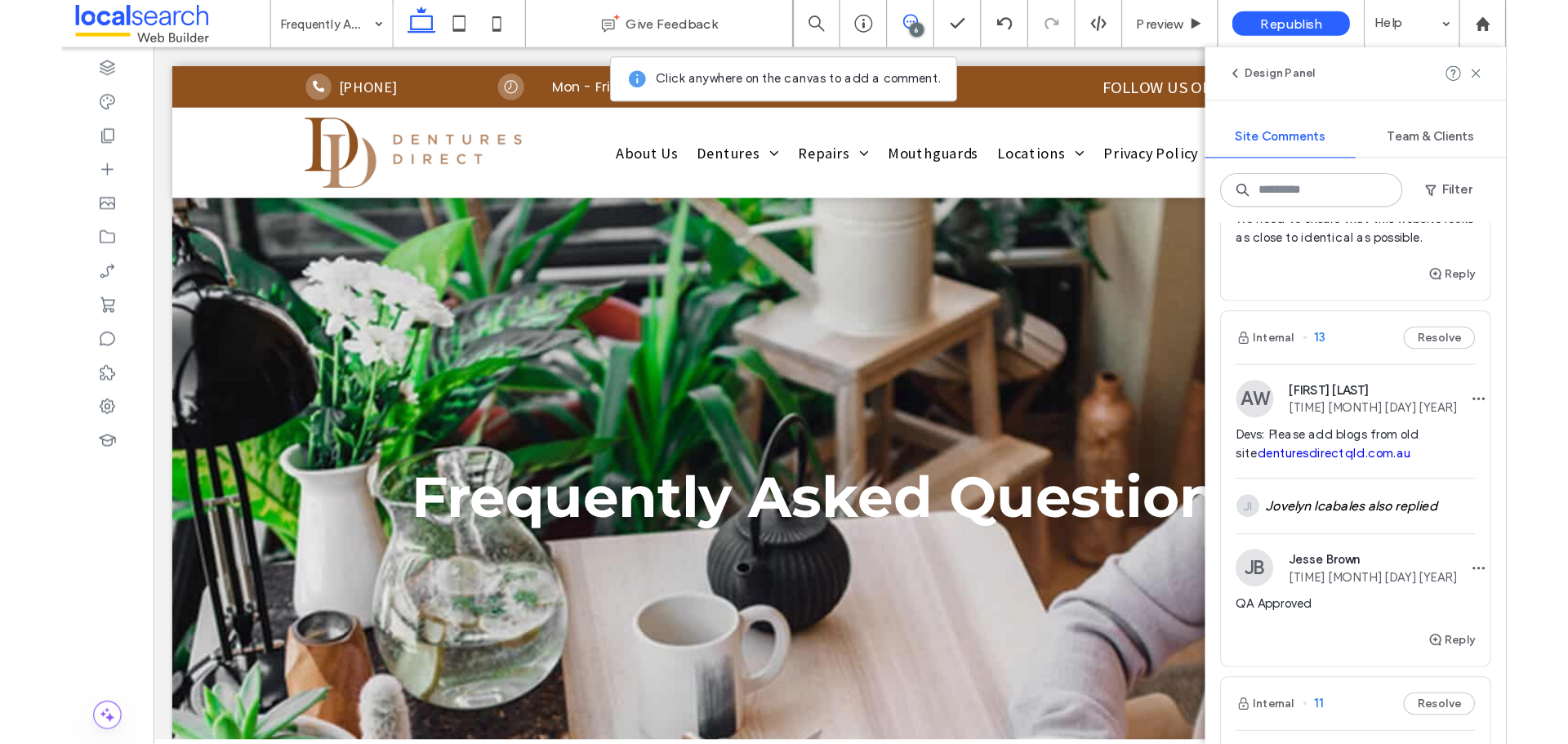 scroll, scrollTop: 572, scrollLeft: 0, axis: vertical 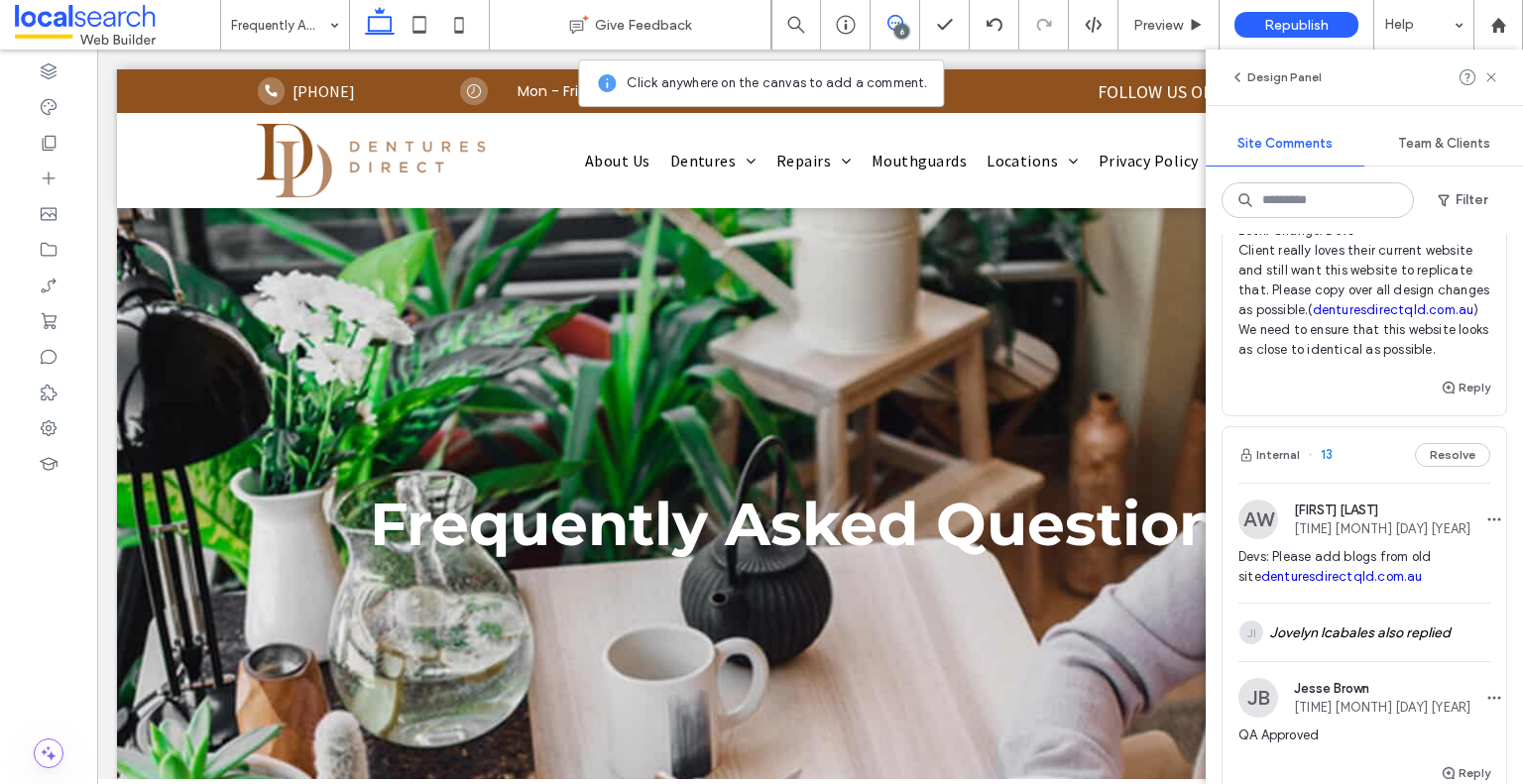 click on "denturesdirectqld.com.au" at bounding box center [1393, 309] 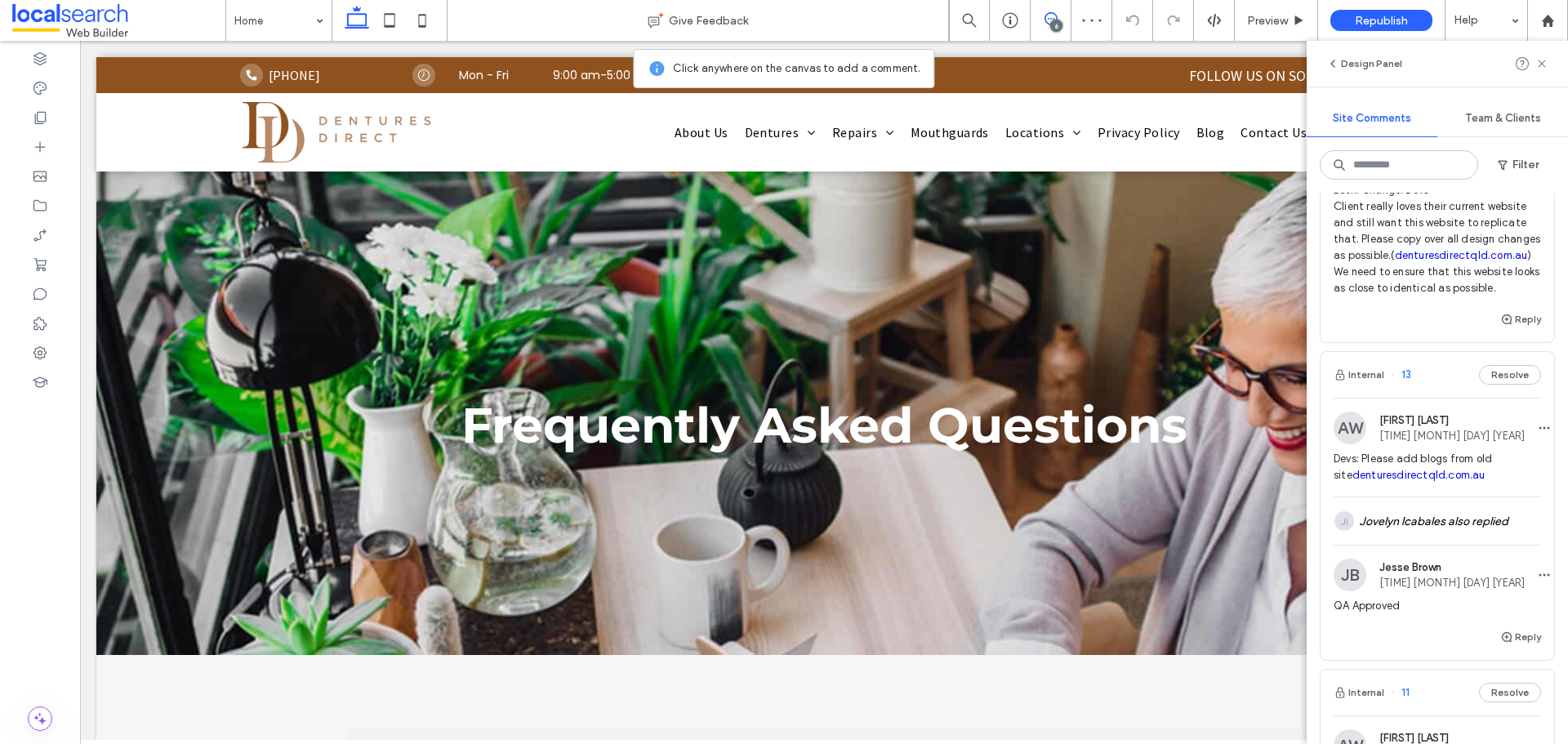 scroll, scrollTop: 572, scrollLeft: 0, axis: vertical 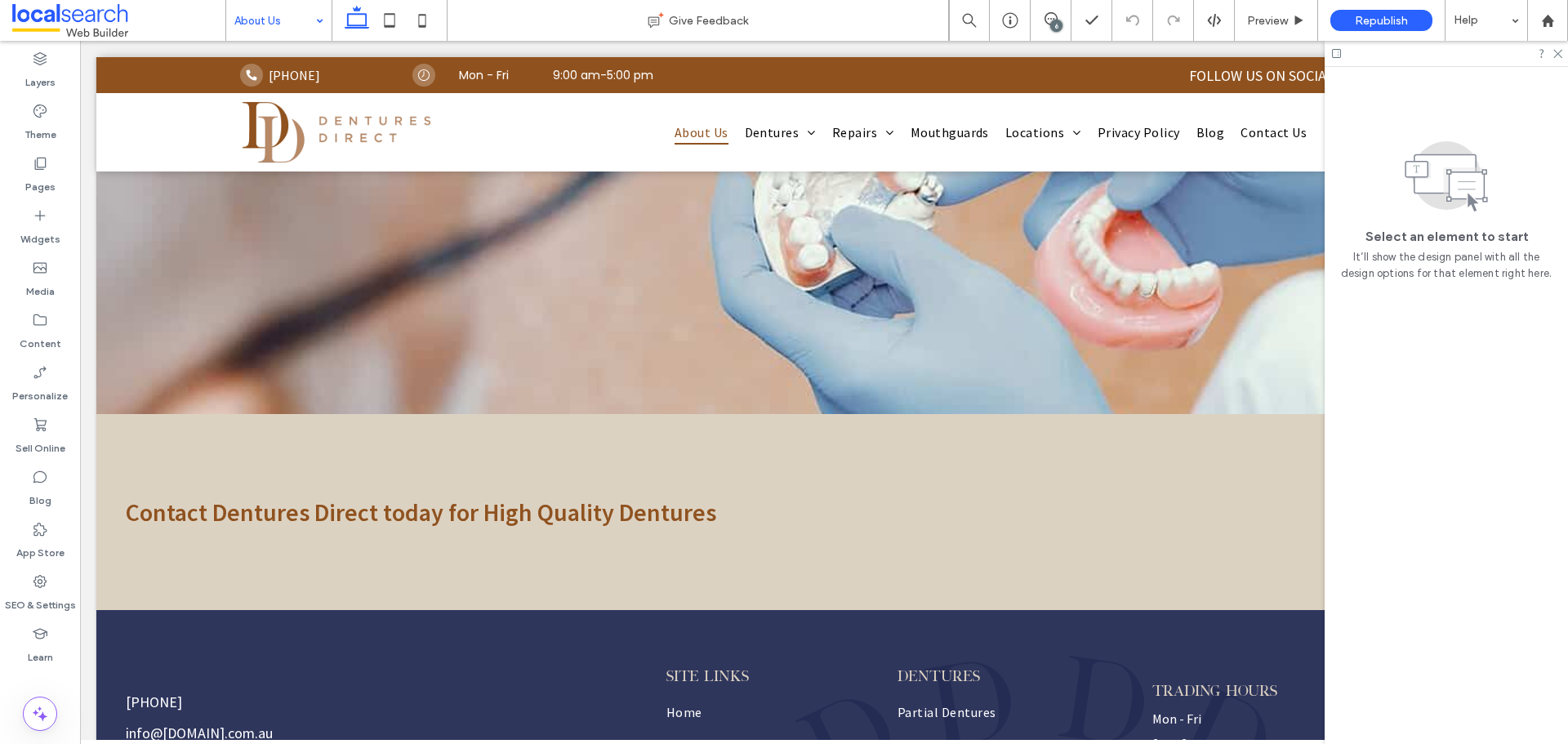 click at bounding box center (274, 20) 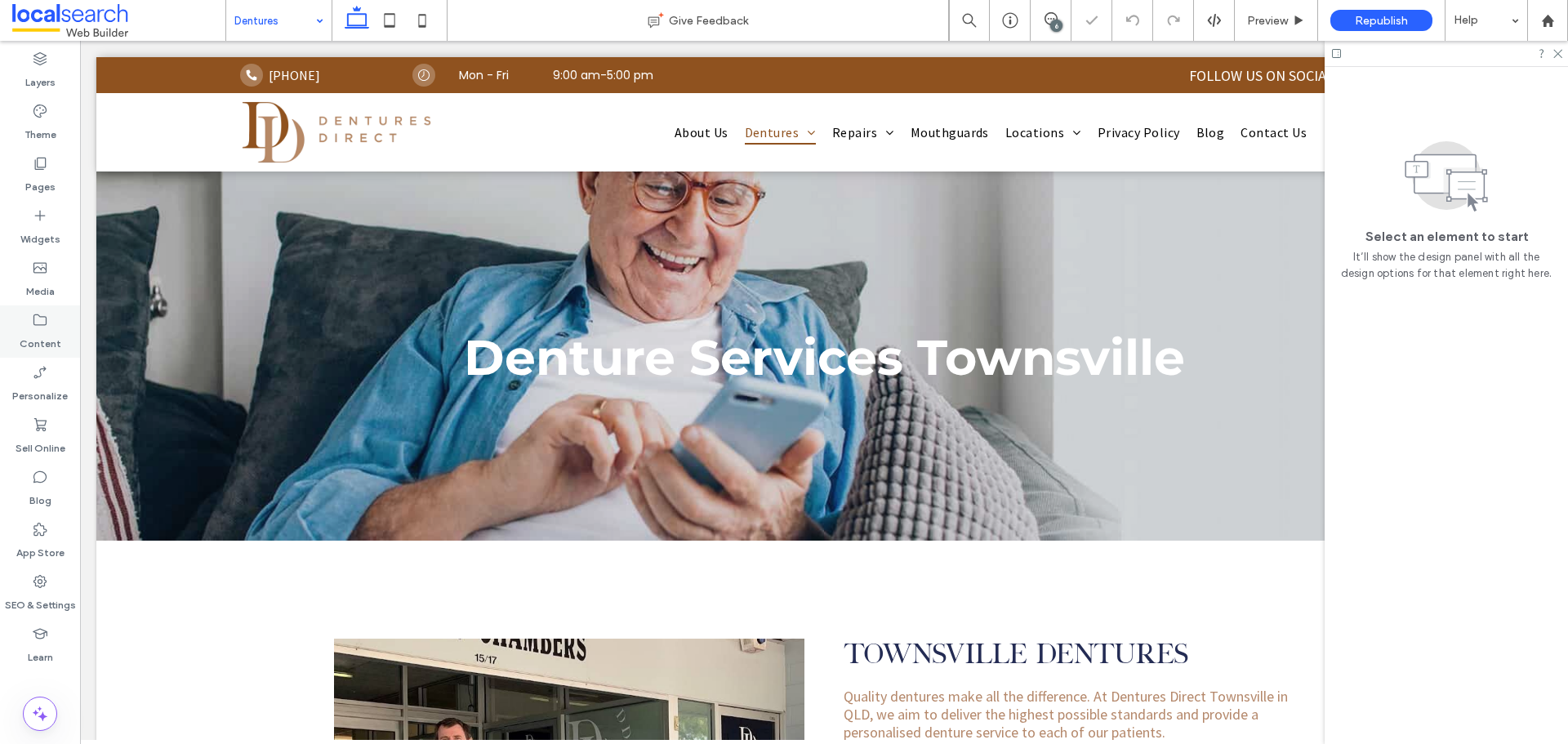 scroll, scrollTop: 0, scrollLeft: 0, axis: both 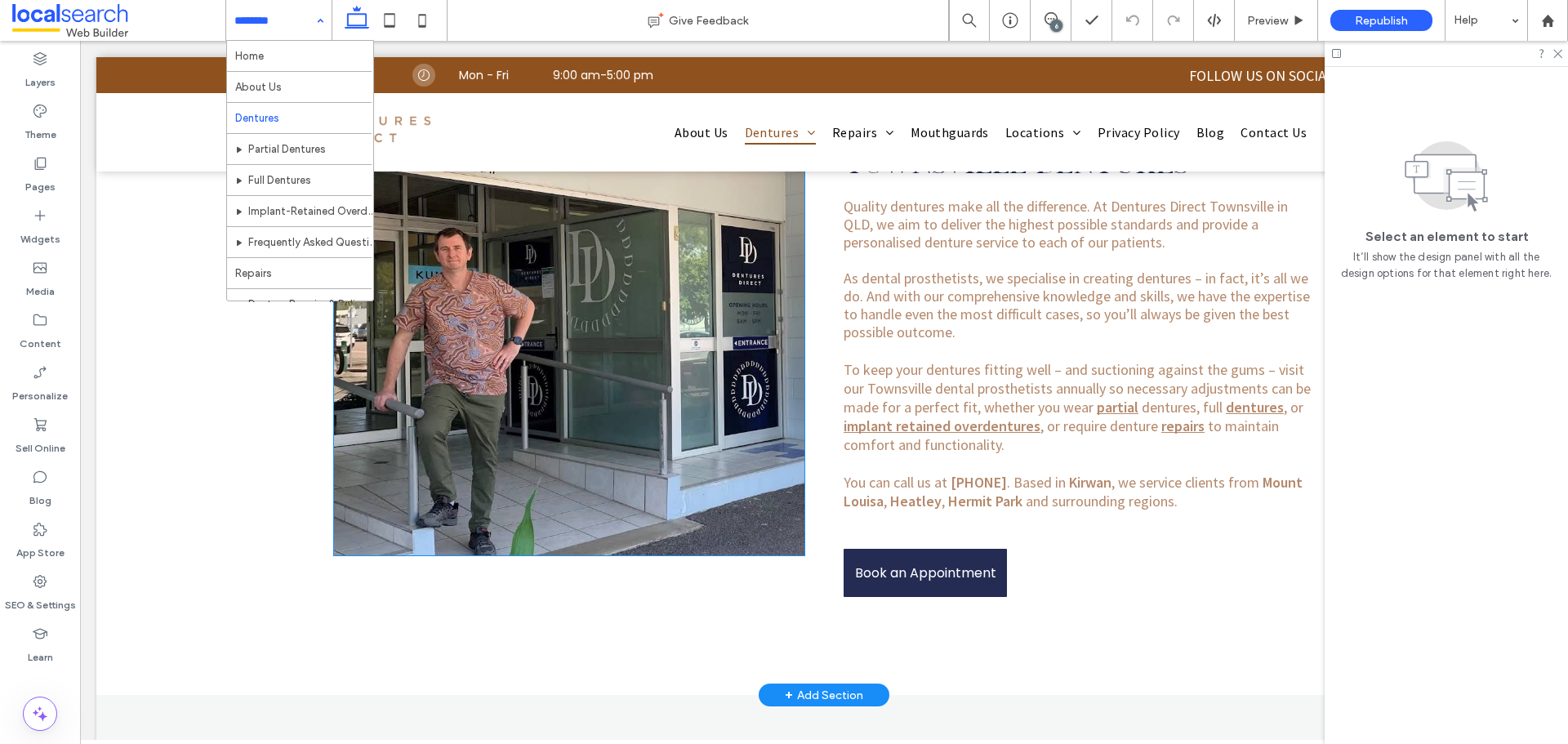 click at bounding box center (569, 352) 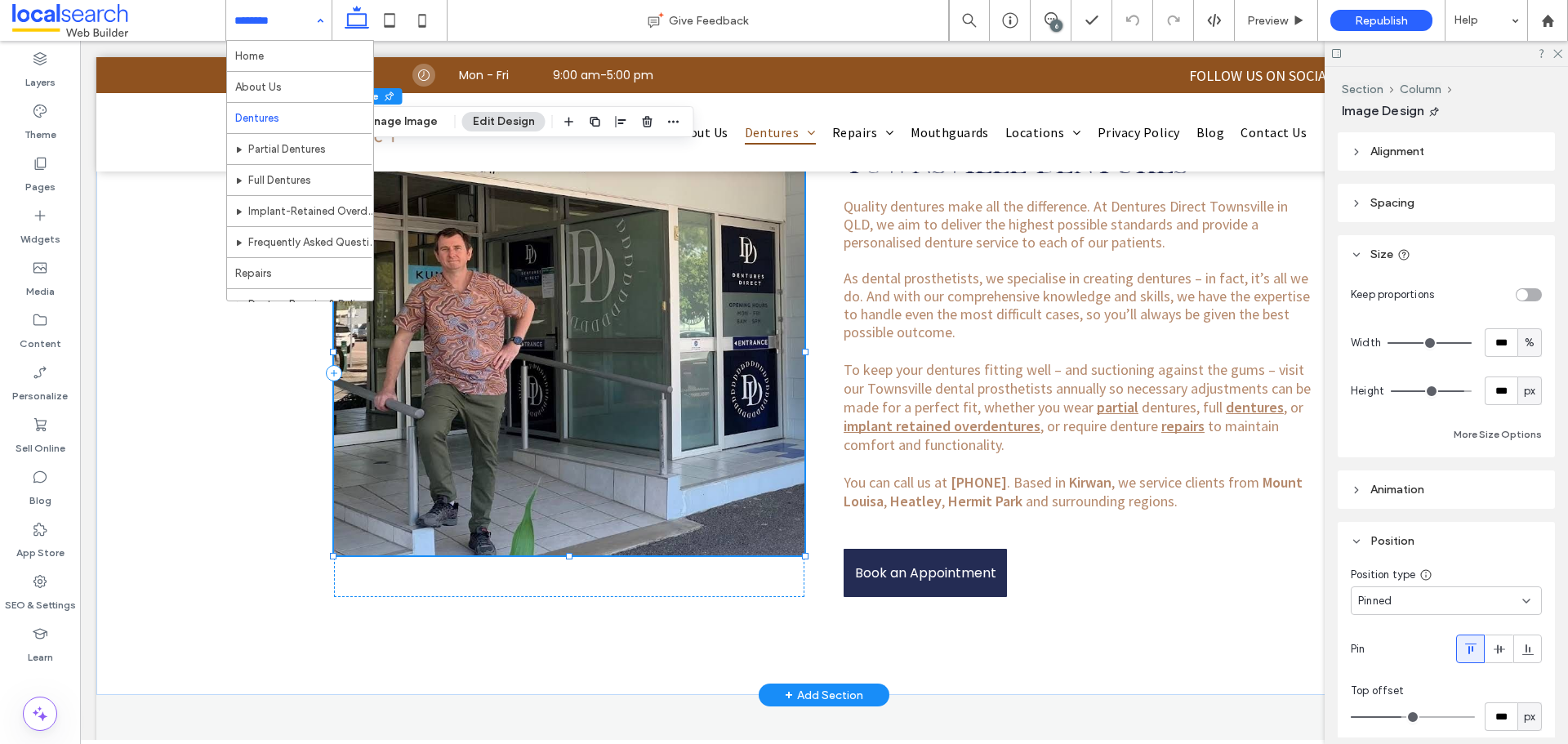 click at bounding box center (569, 352) 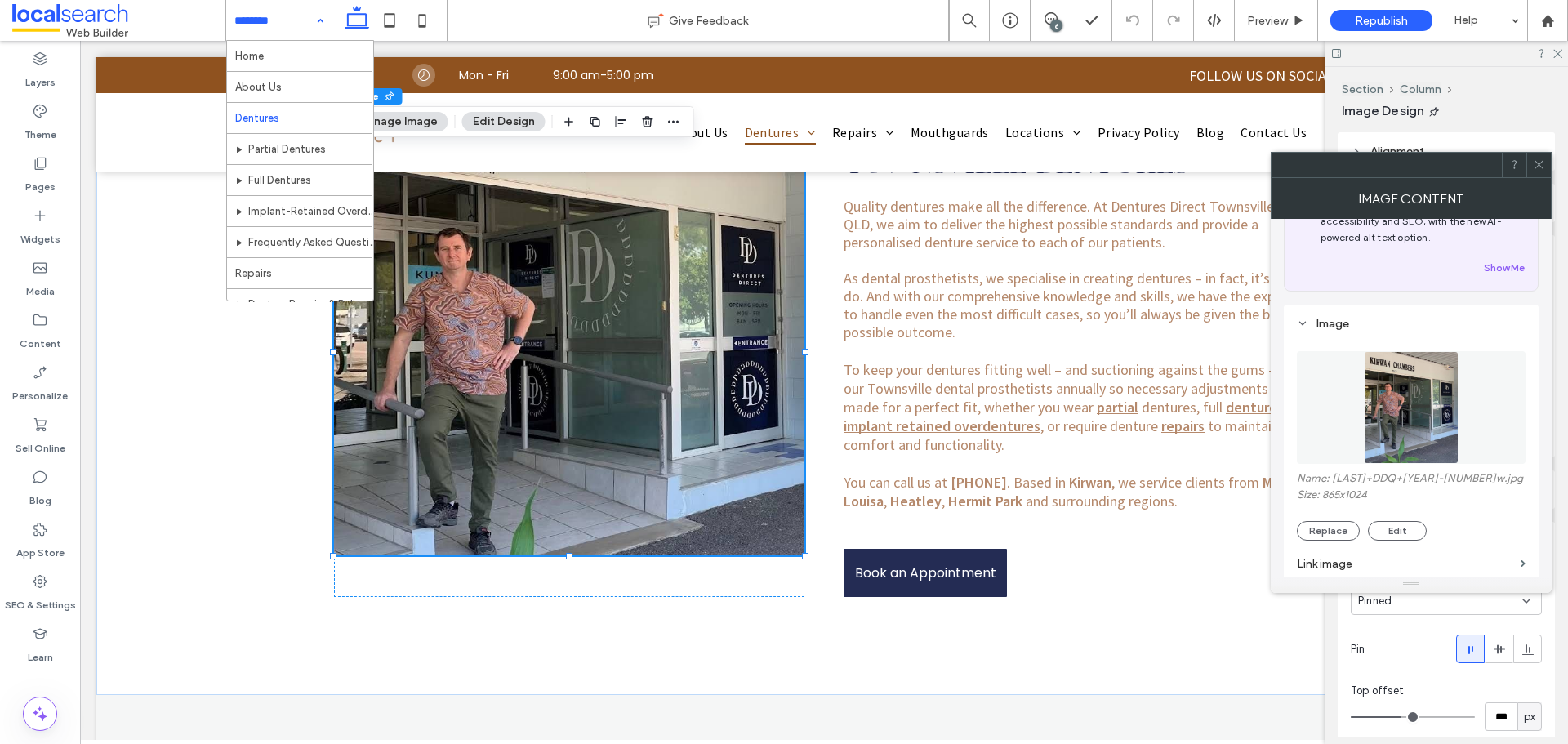 scroll, scrollTop: 245, scrollLeft: 0, axis: vertical 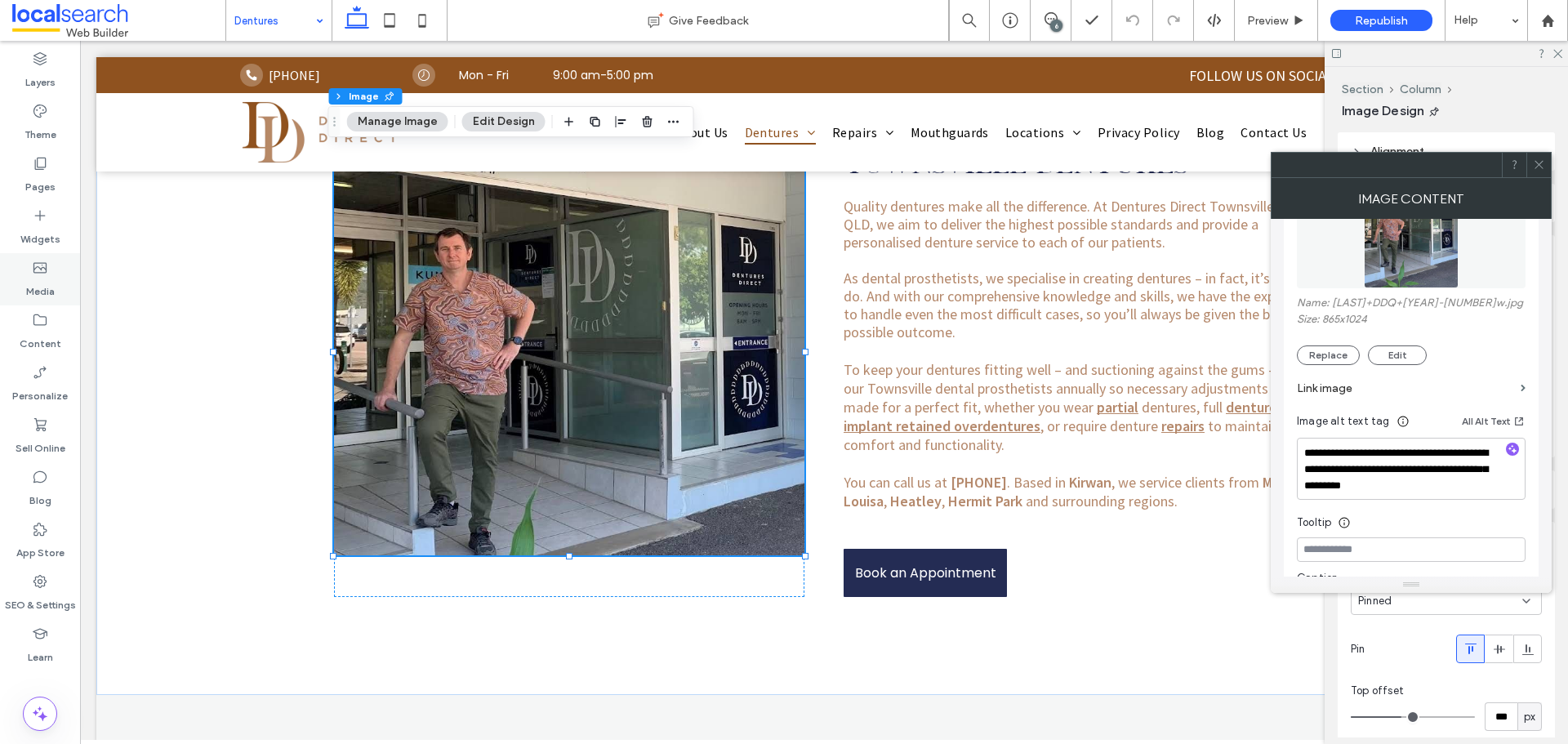 click on "Media" at bounding box center (40, 279) 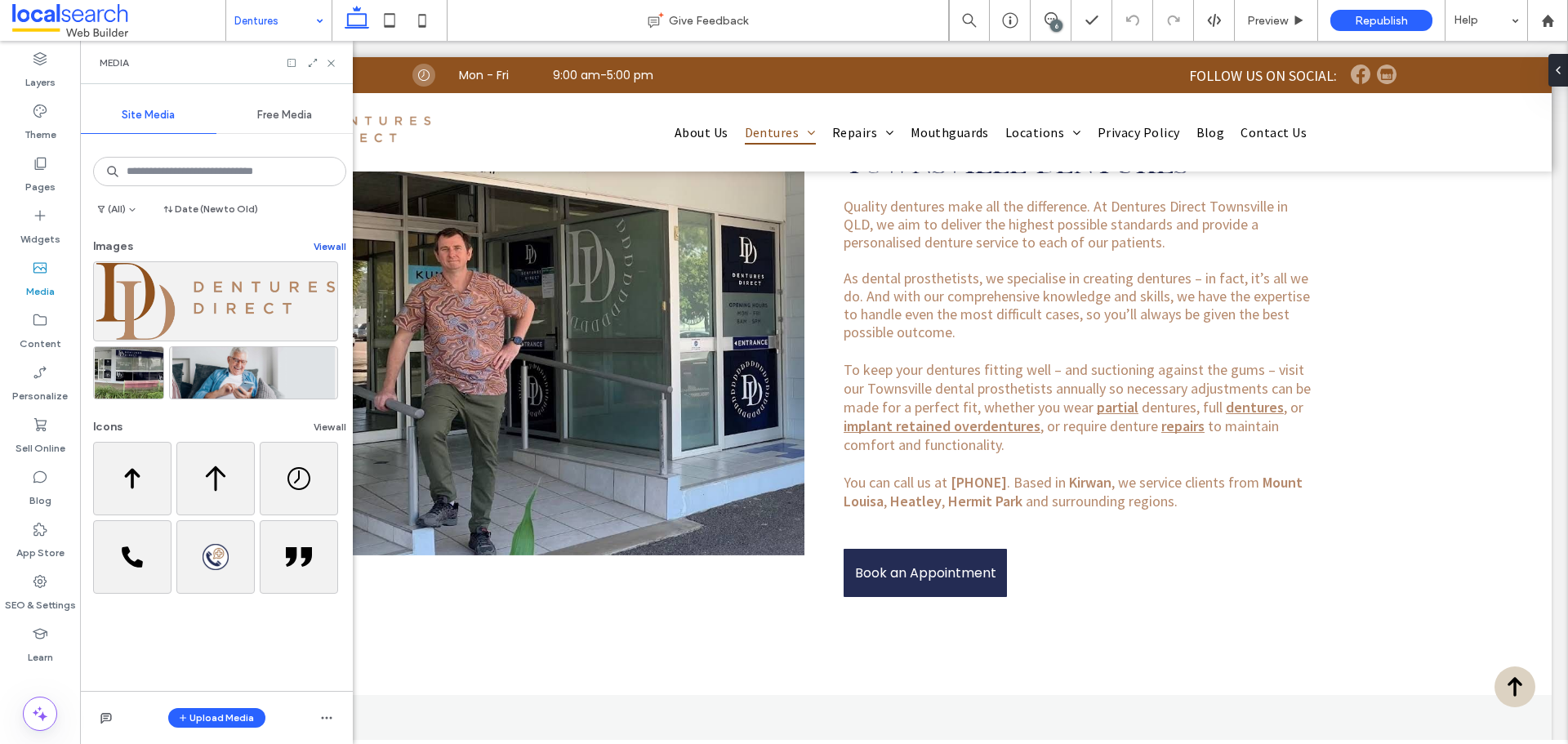 click on "View all" at bounding box center [330, 247] 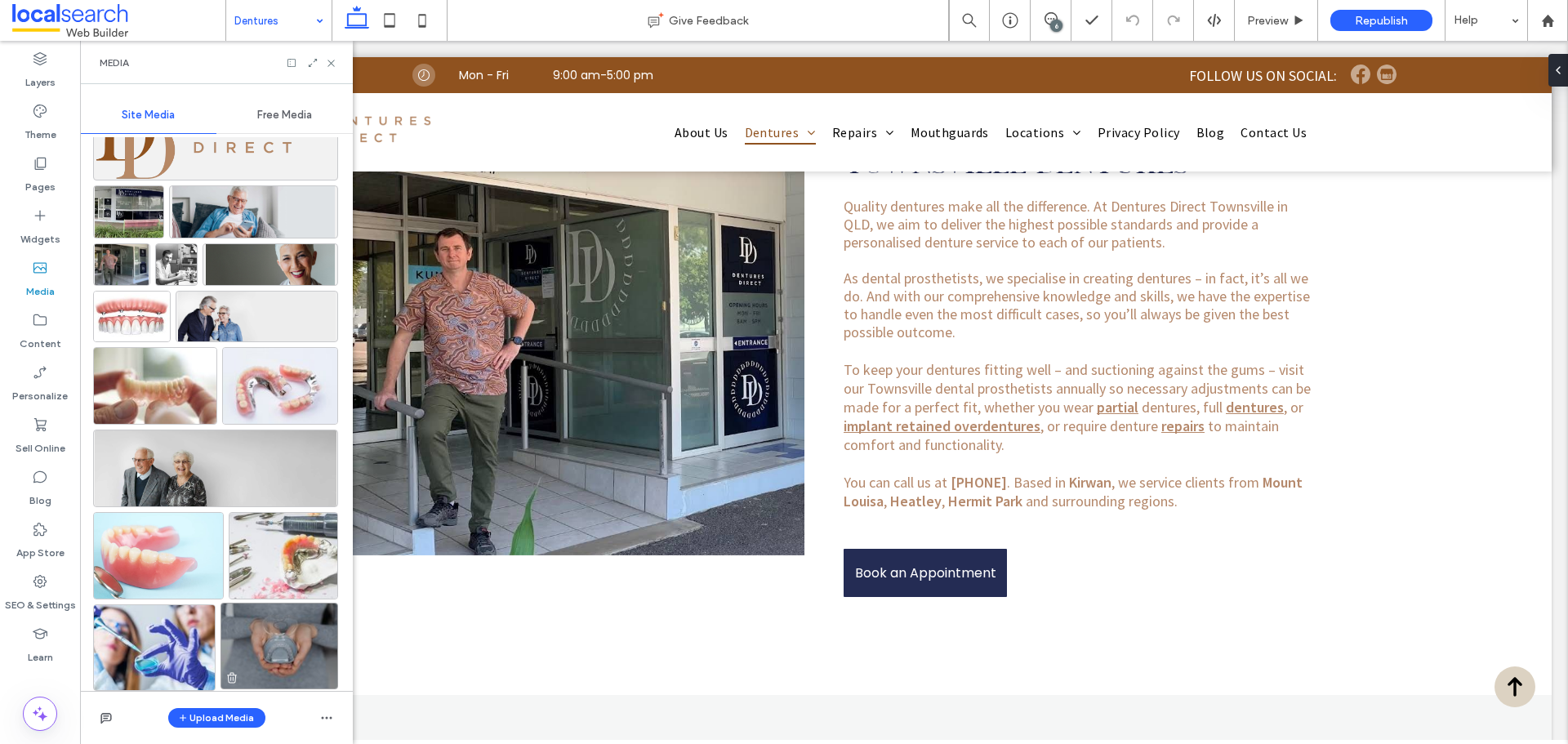 scroll, scrollTop: 79, scrollLeft: 0, axis: vertical 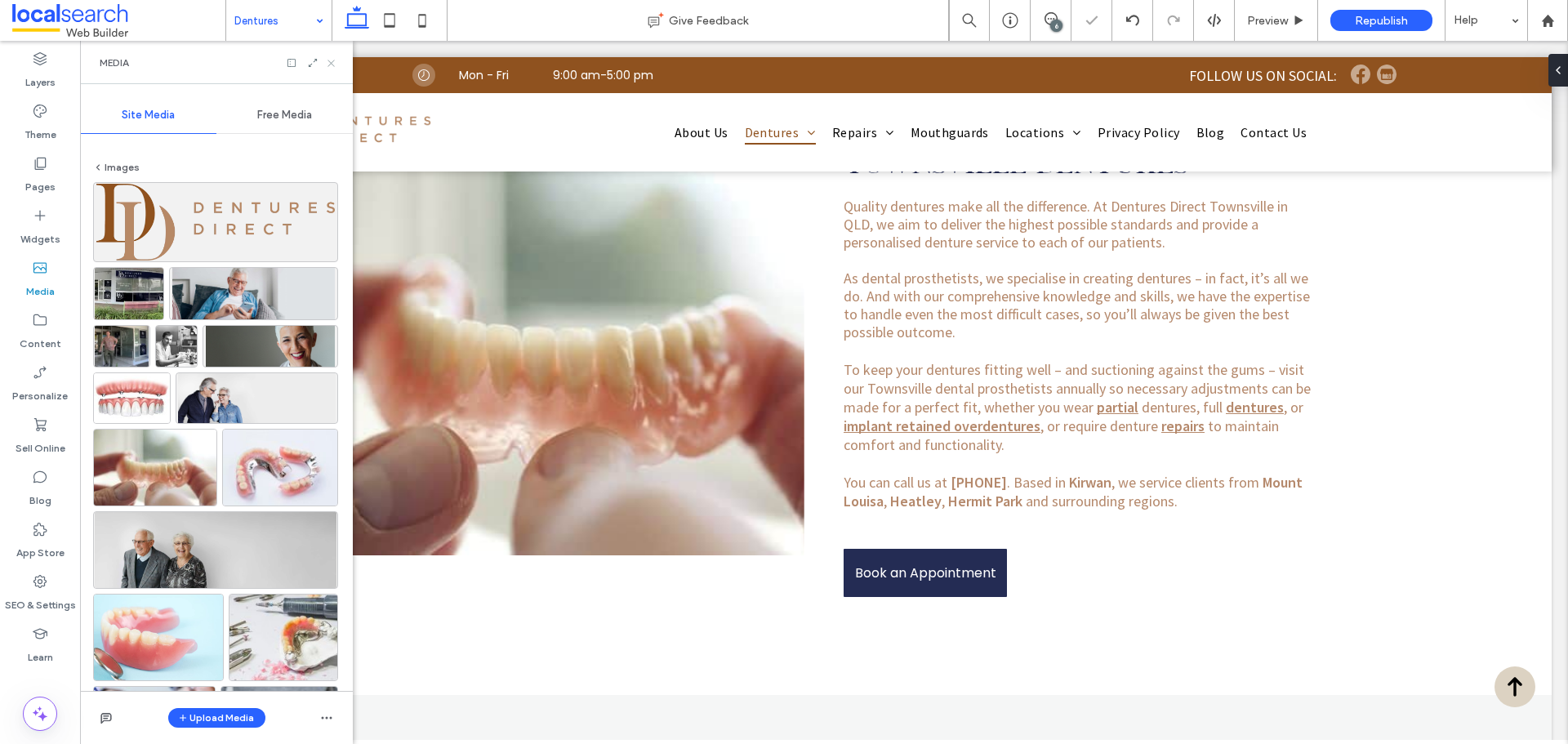 click 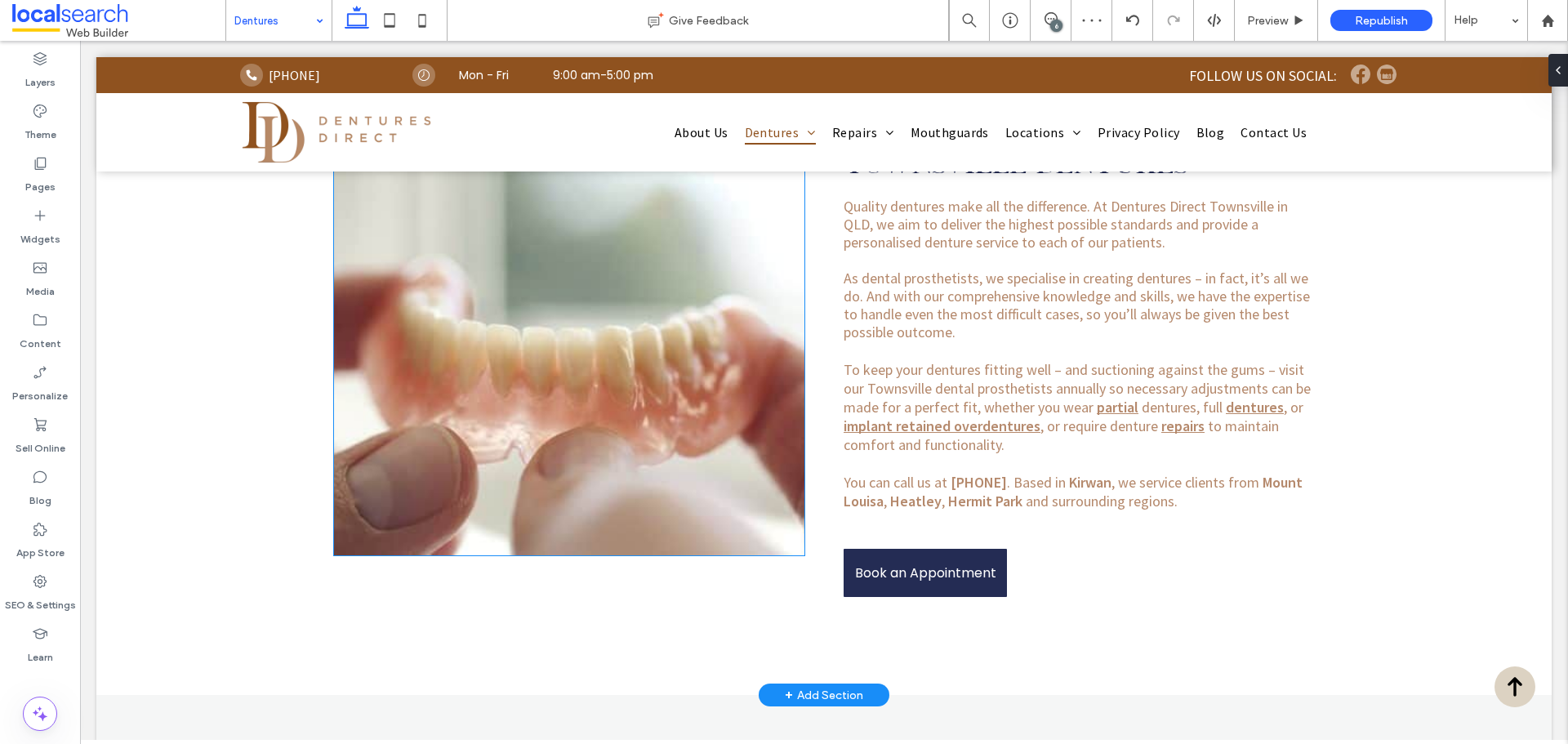 click at bounding box center [569, 352] 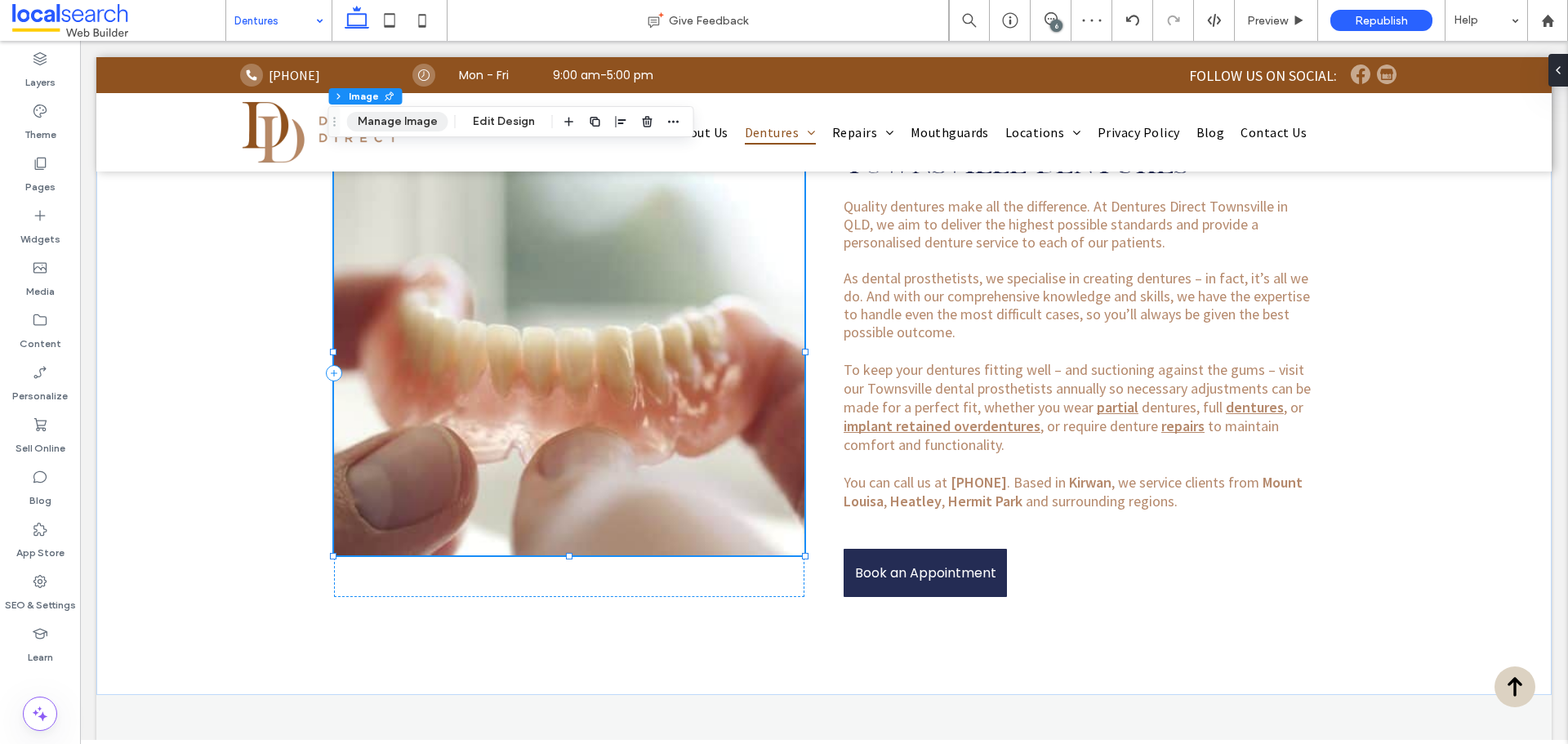 click on "Manage Image" at bounding box center (398, 122) 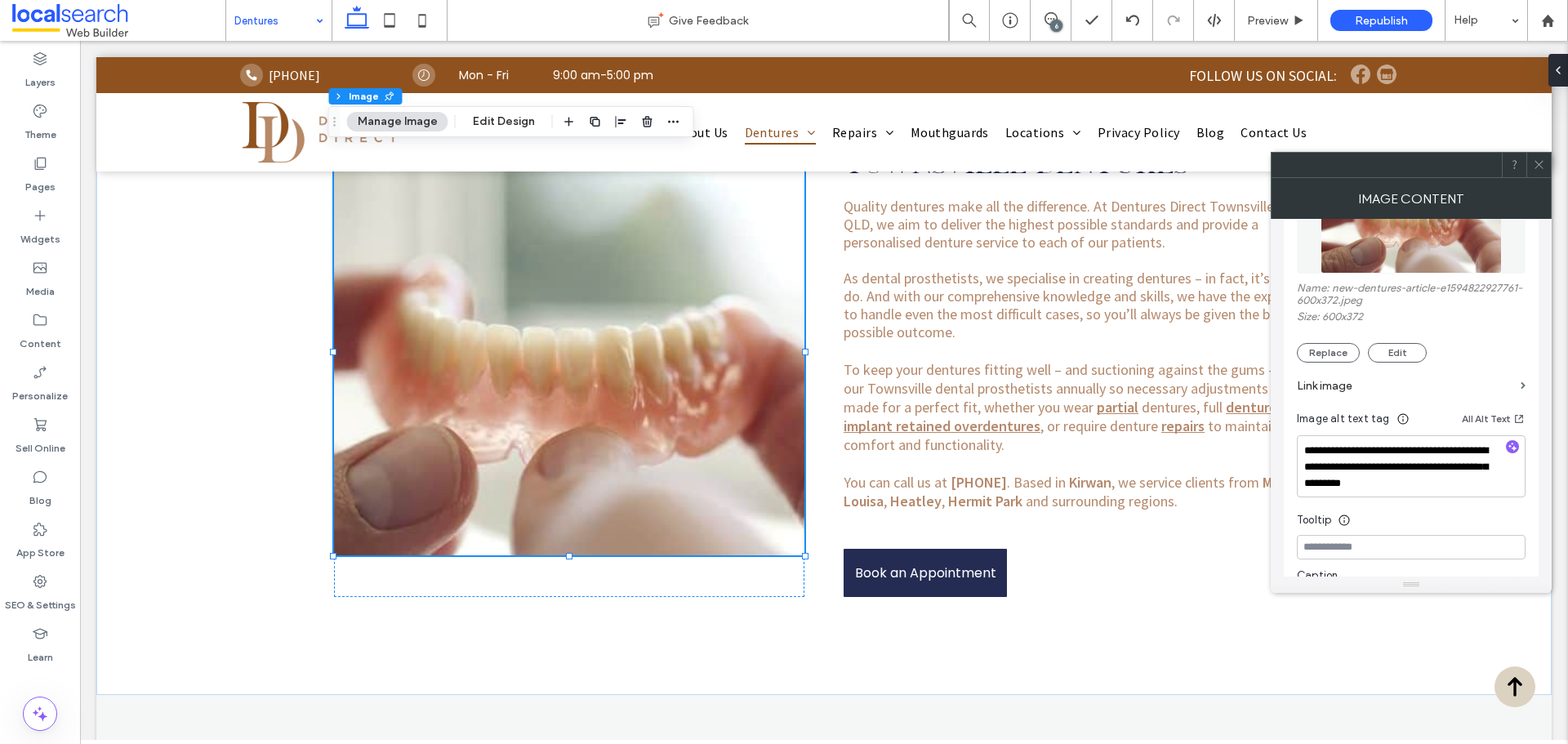 scroll, scrollTop: 327, scrollLeft: 0, axis: vertical 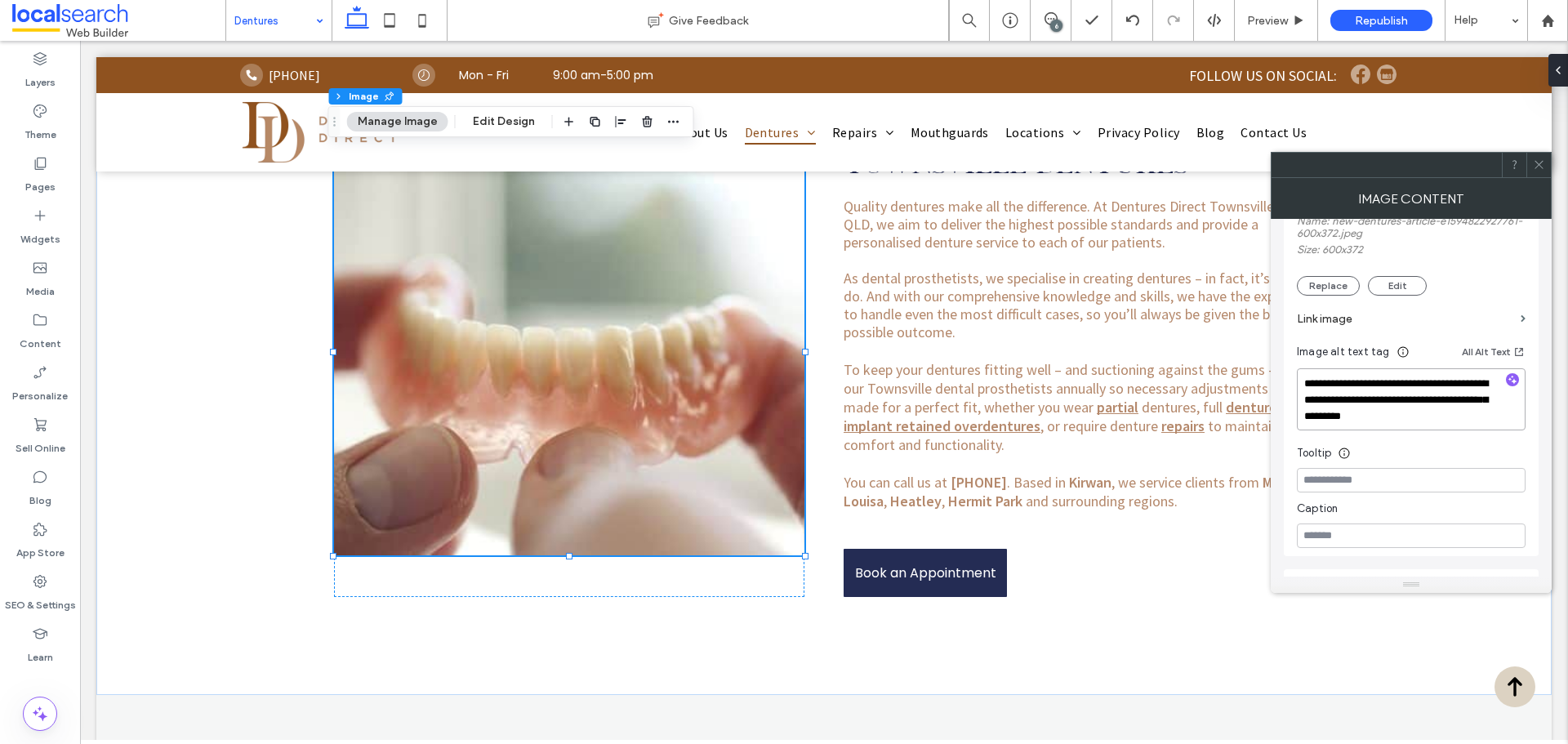drag, startPoint x: 1466, startPoint y: 411, endPoint x: 1307, endPoint y: 418, distance: 159.15401 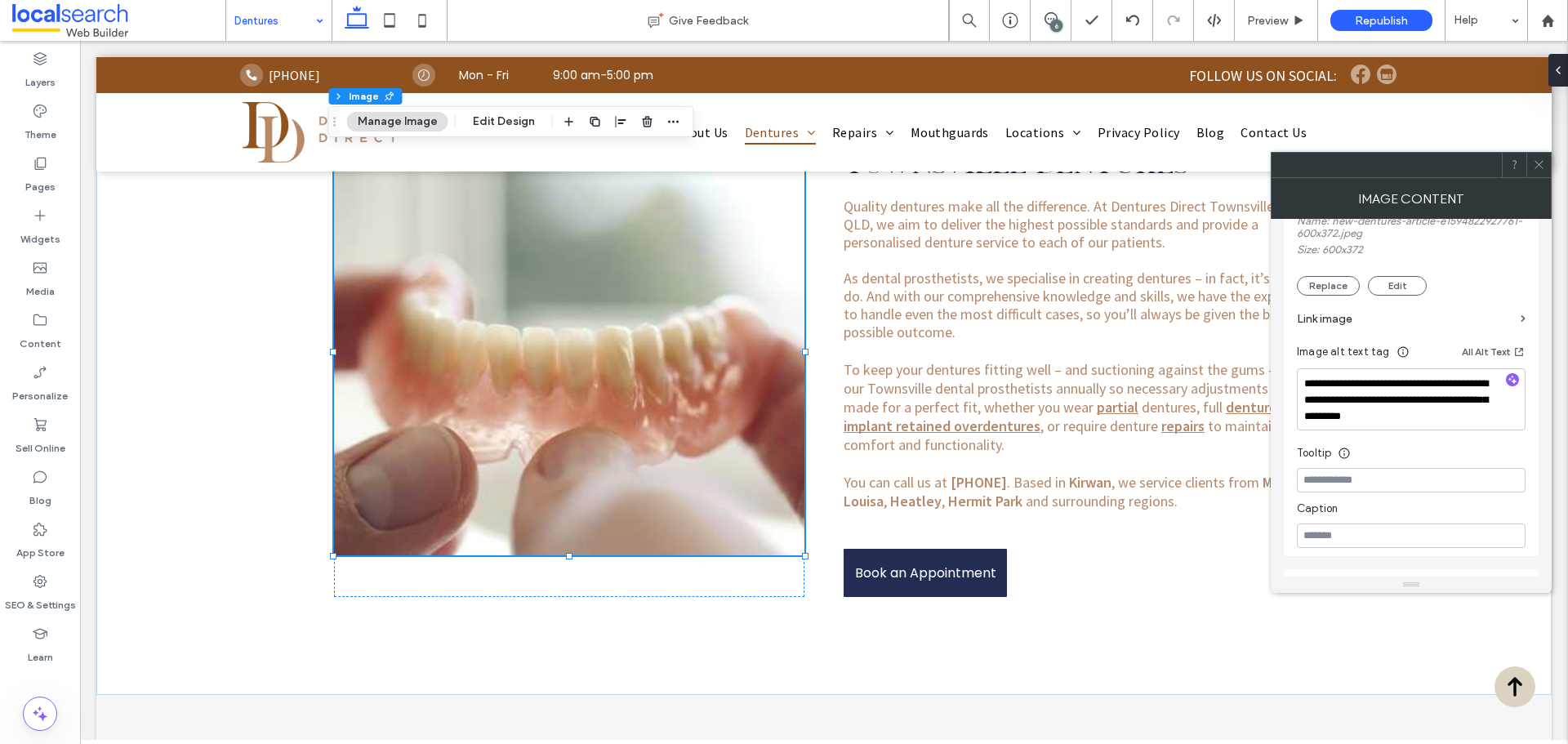 click 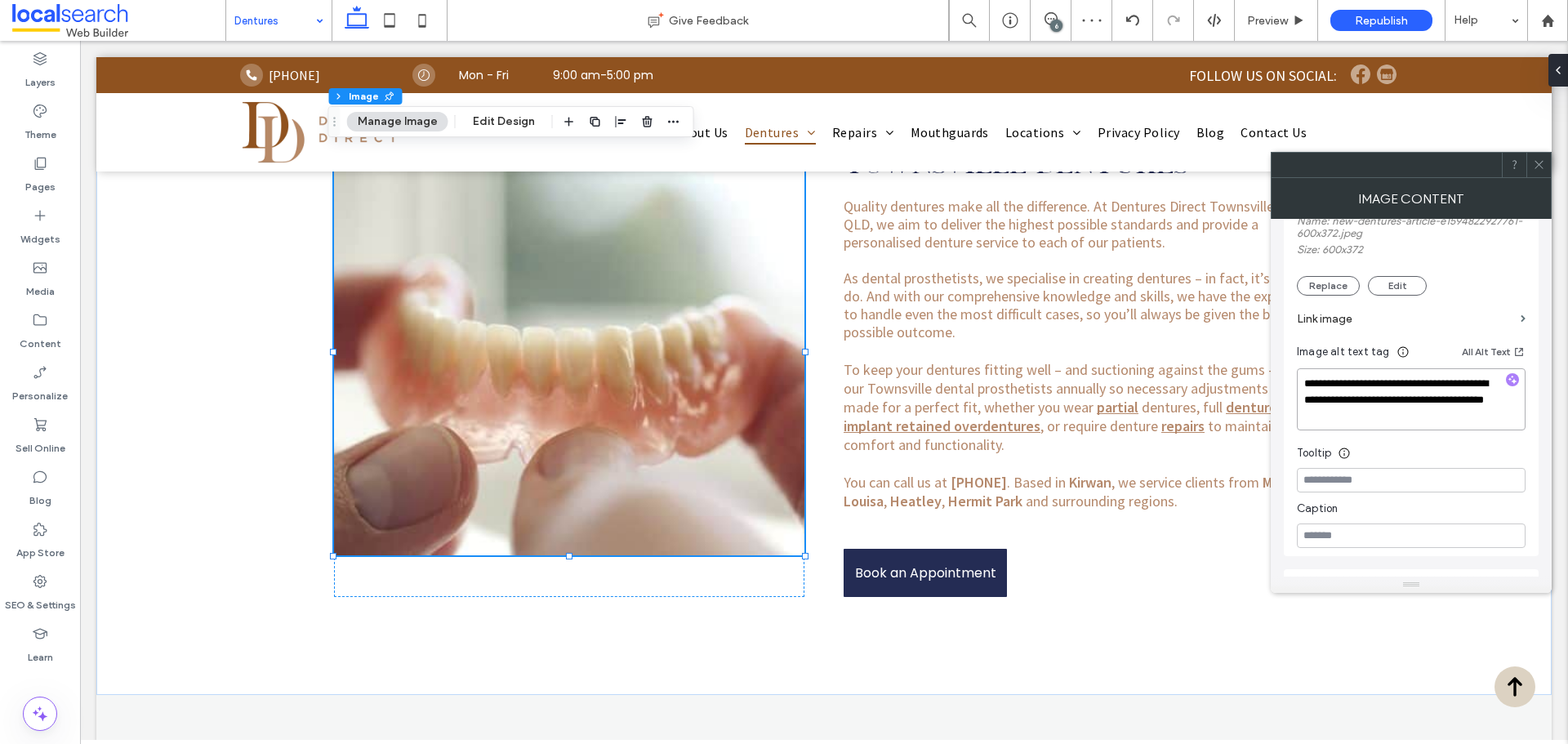 drag, startPoint x: 1421, startPoint y: 425, endPoint x: 1351, endPoint y: 399, distance: 74.67262 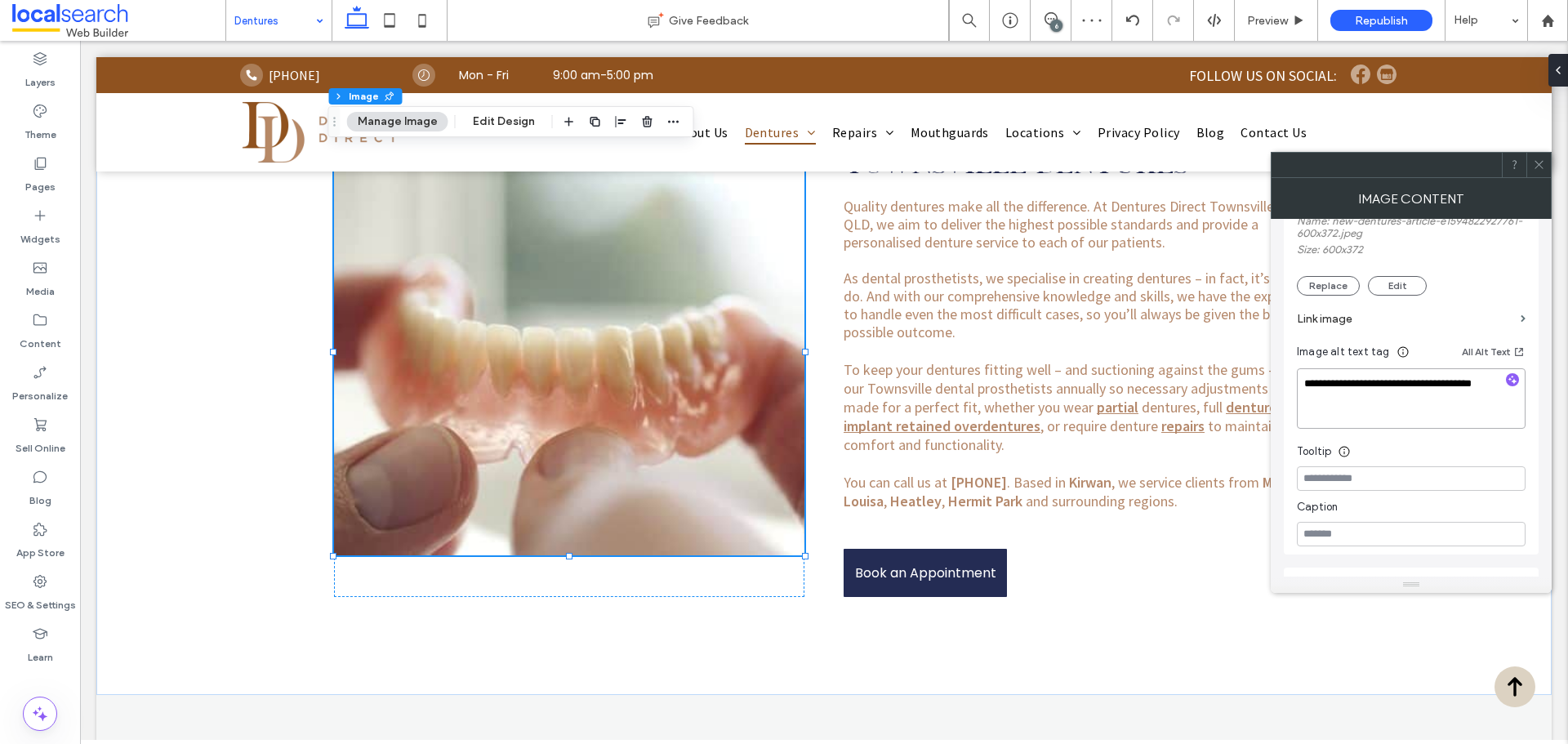 drag, startPoint x: 1362, startPoint y: 400, endPoint x: 1313, endPoint y: 376, distance: 54.56189 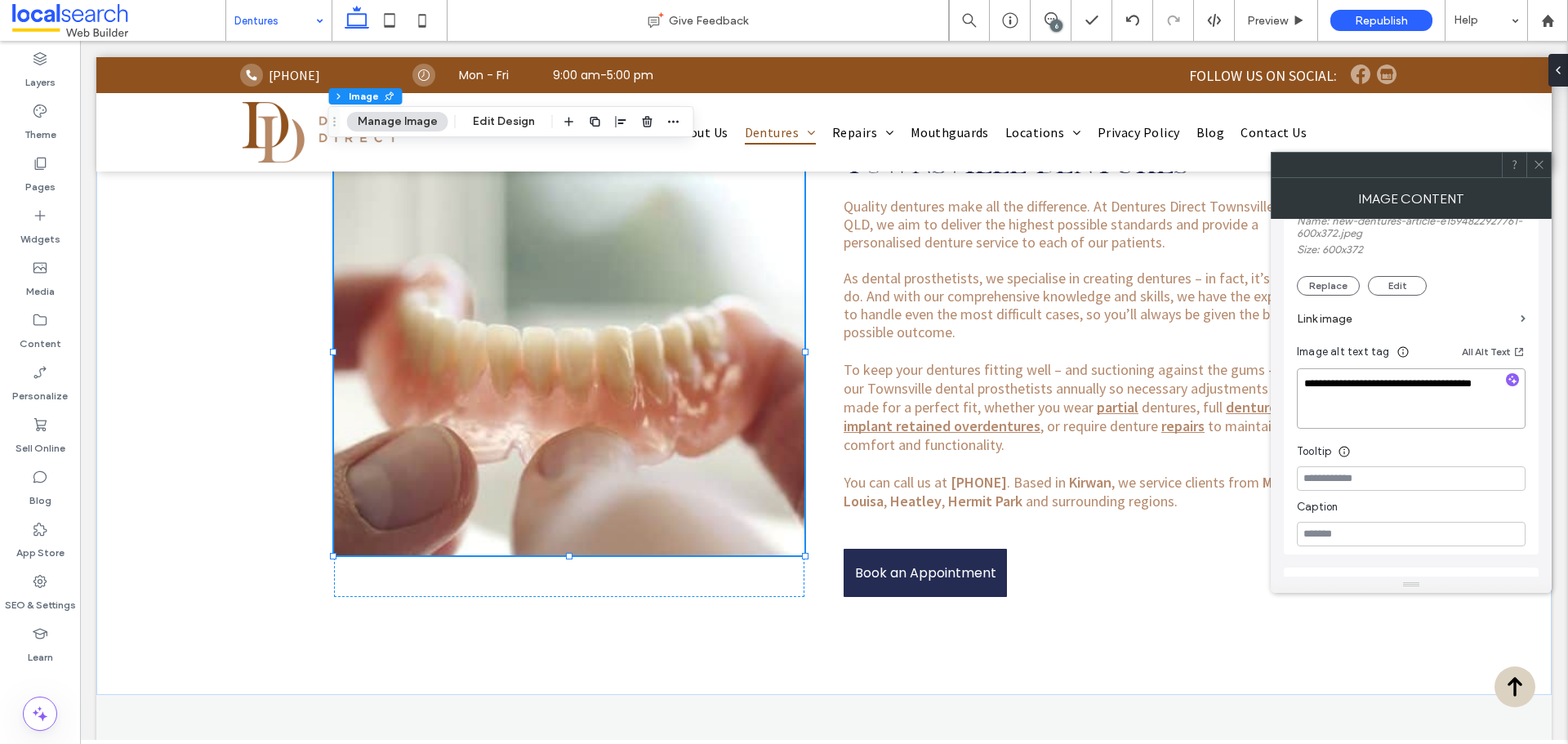 click on "**********" at bounding box center [1411, 399] 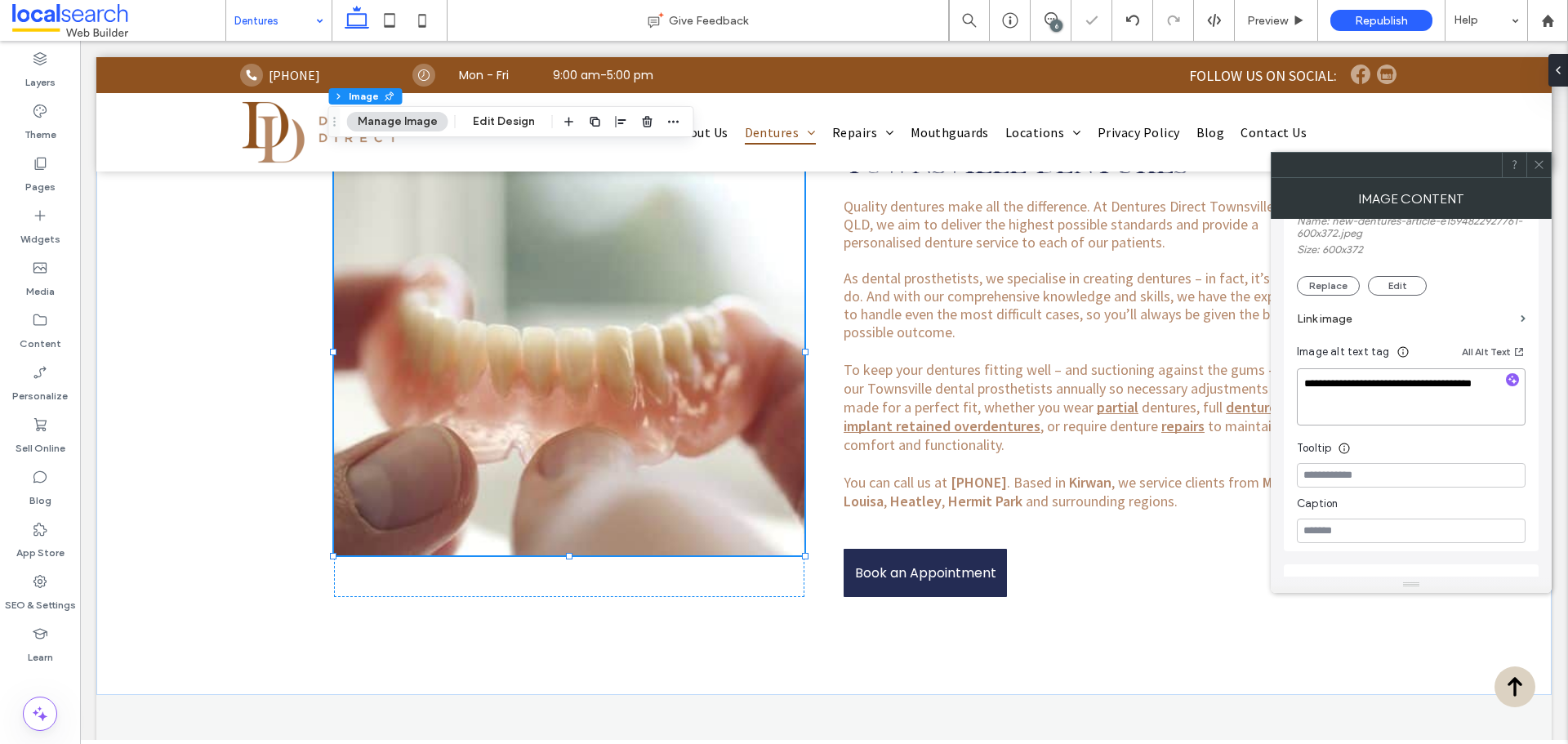 paste on "**********" 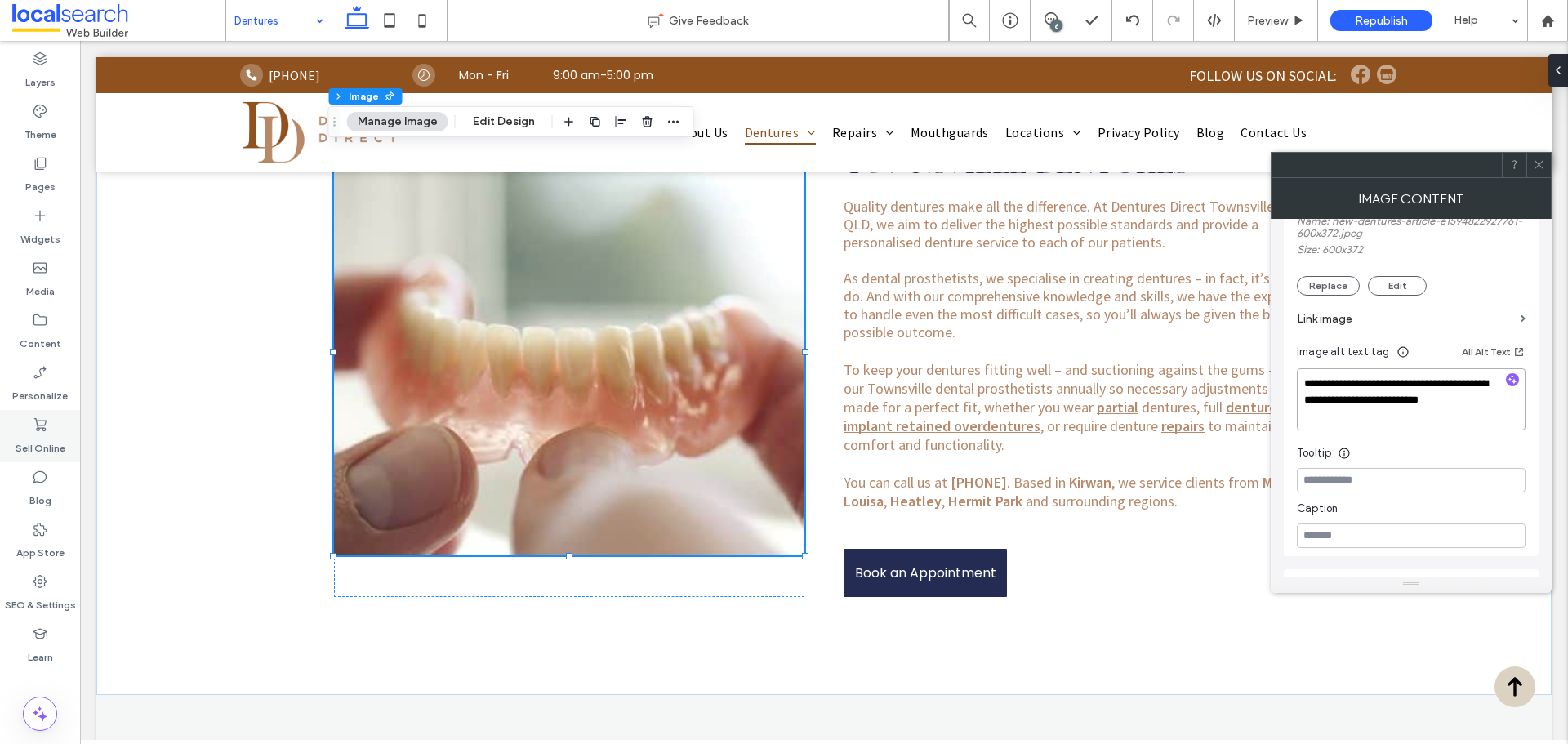 type on "**********" 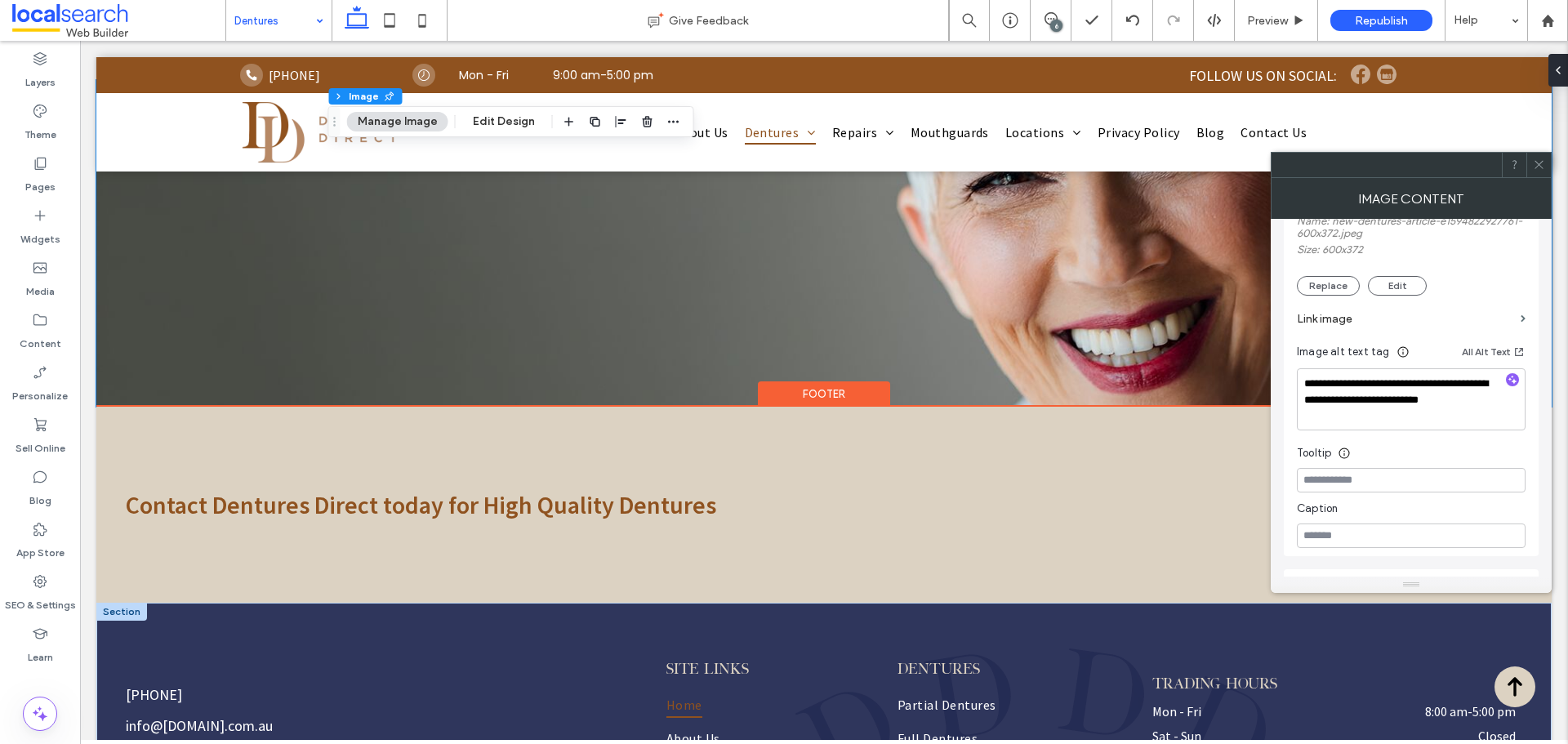 scroll, scrollTop: 1715, scrollLeft: 0, axis: vertical 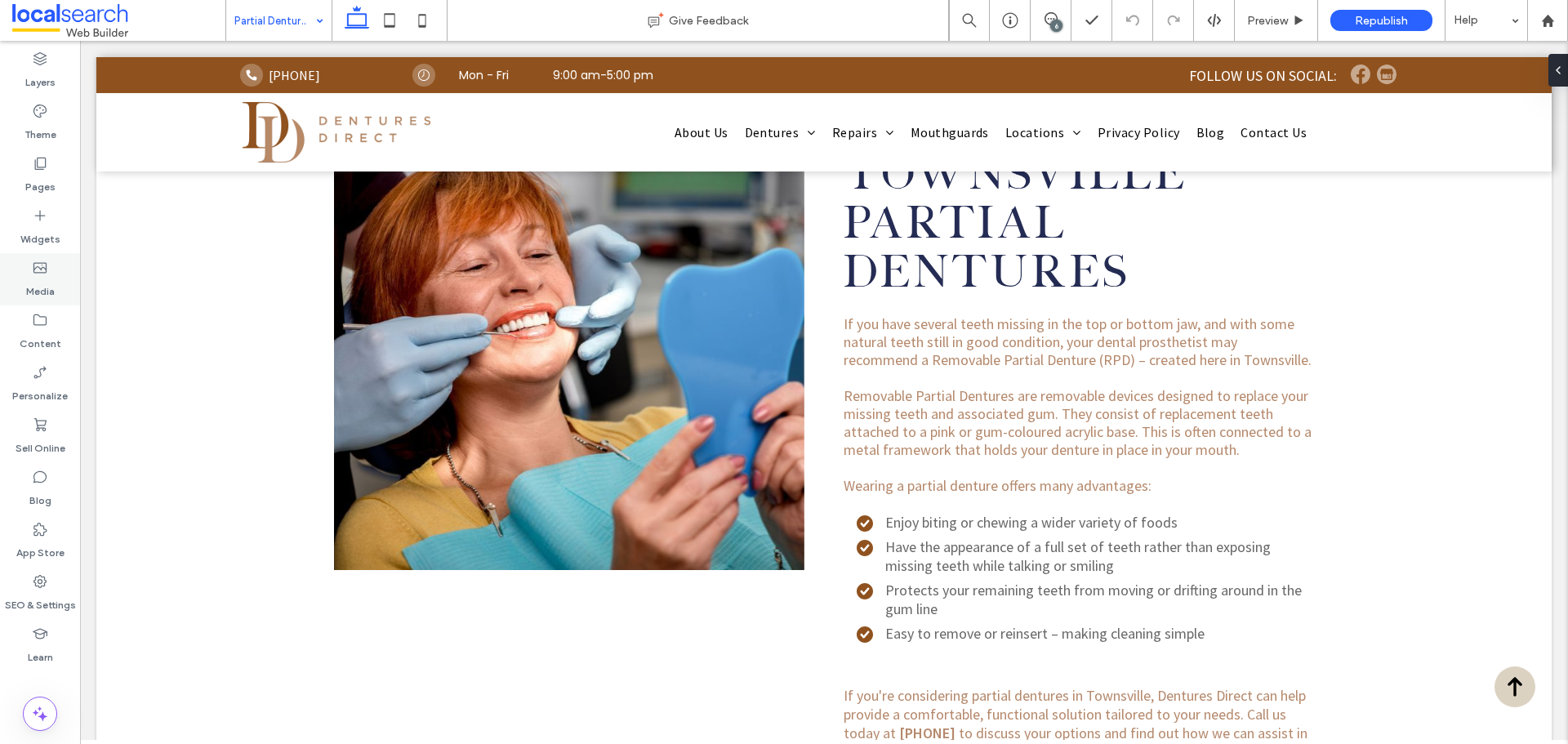 click on "Media" at bounding box center (40, 287) 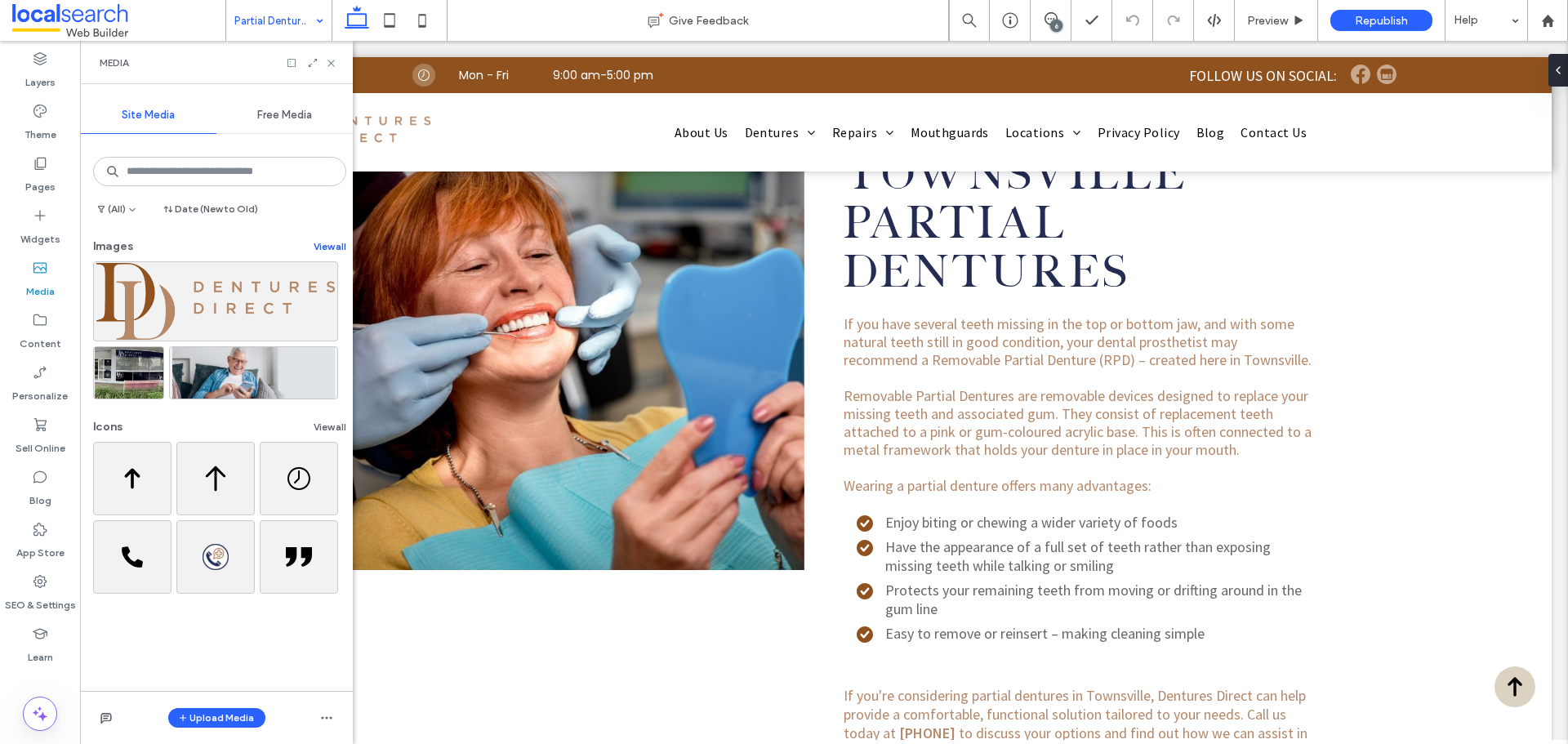 click on "View all" at bounding box center (330, 247) 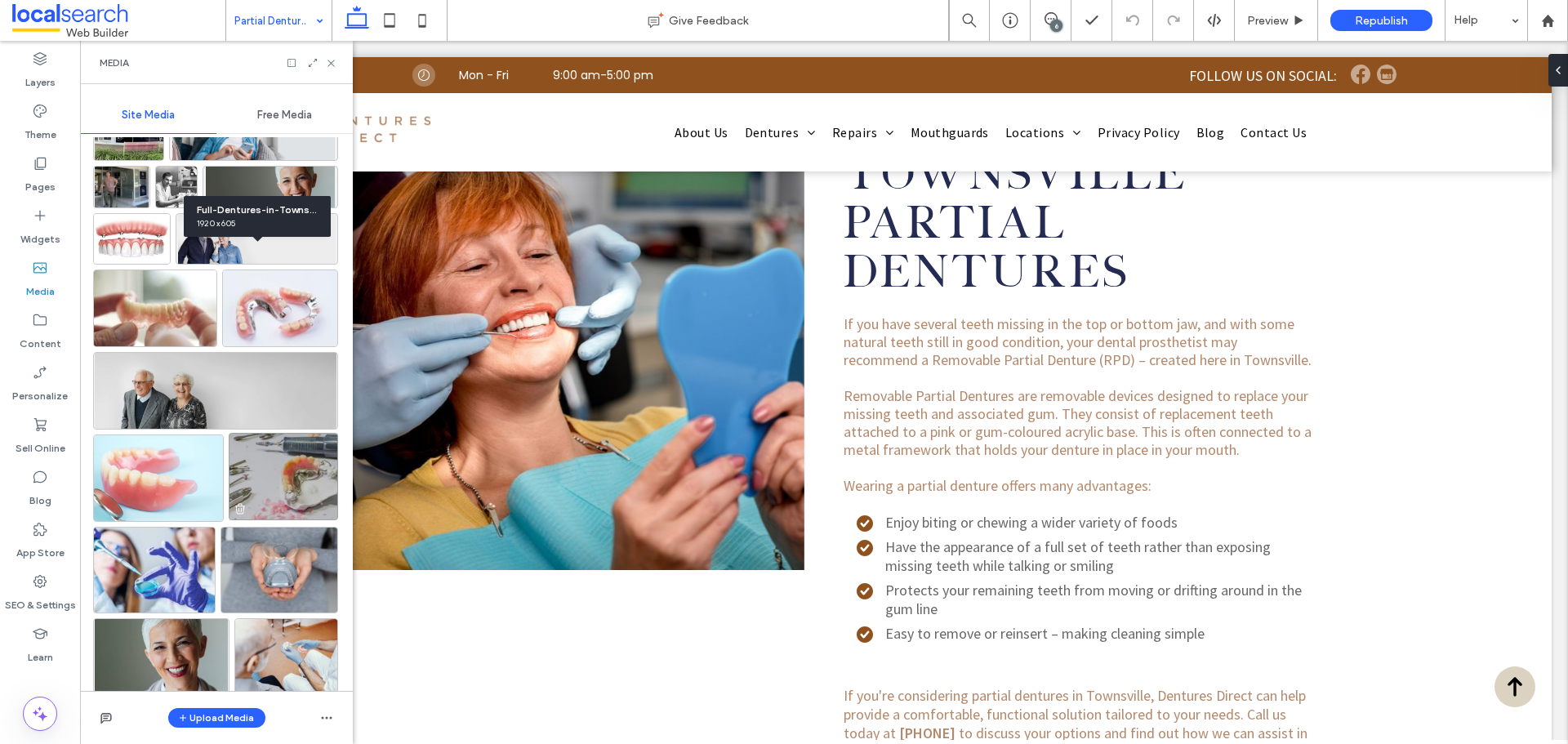 scroll, scrollTop: 245, scrollLeft: 0, axis: vertical 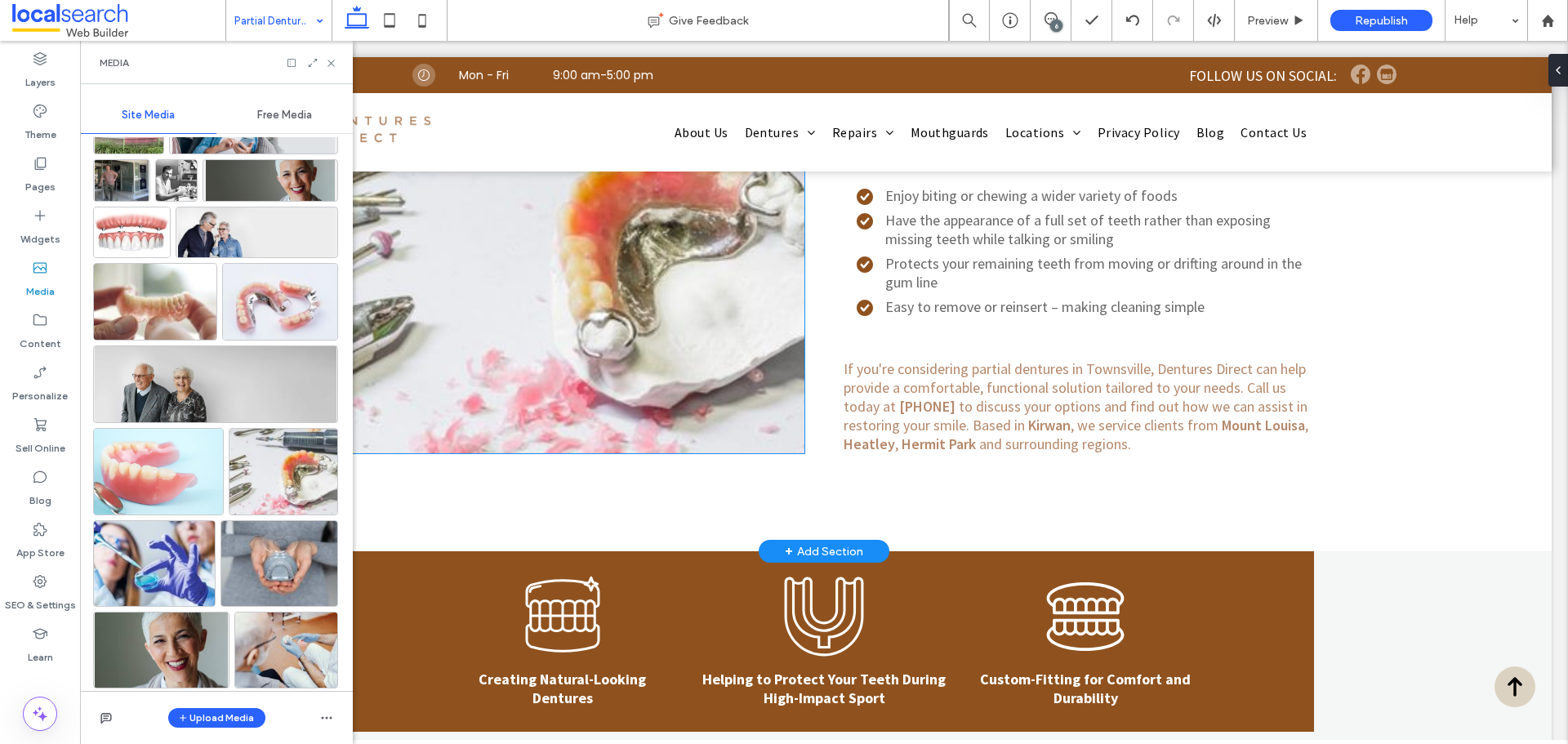 click at bounding box center [569, 243] 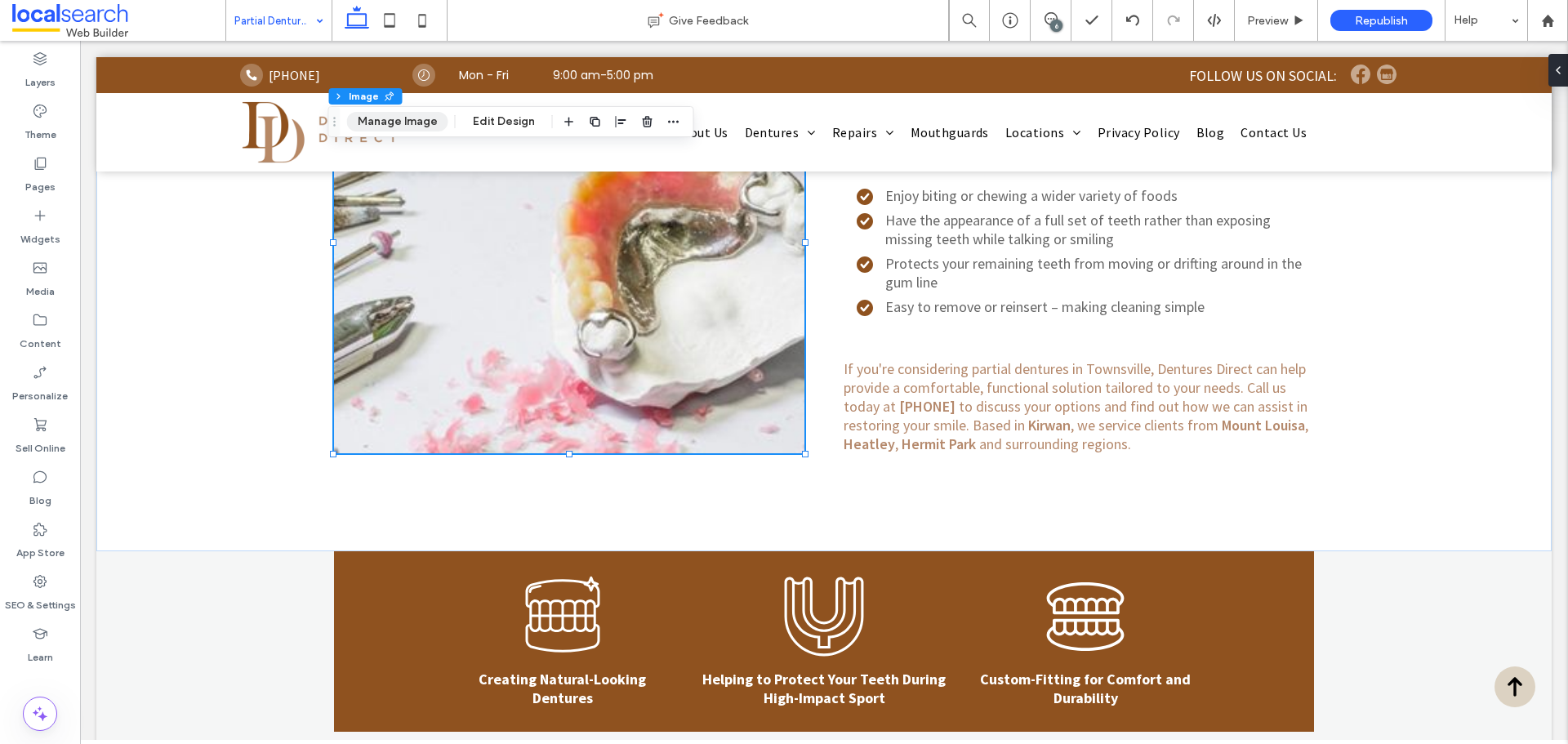 click on "Manage Image" at bounding box center (398, 122) 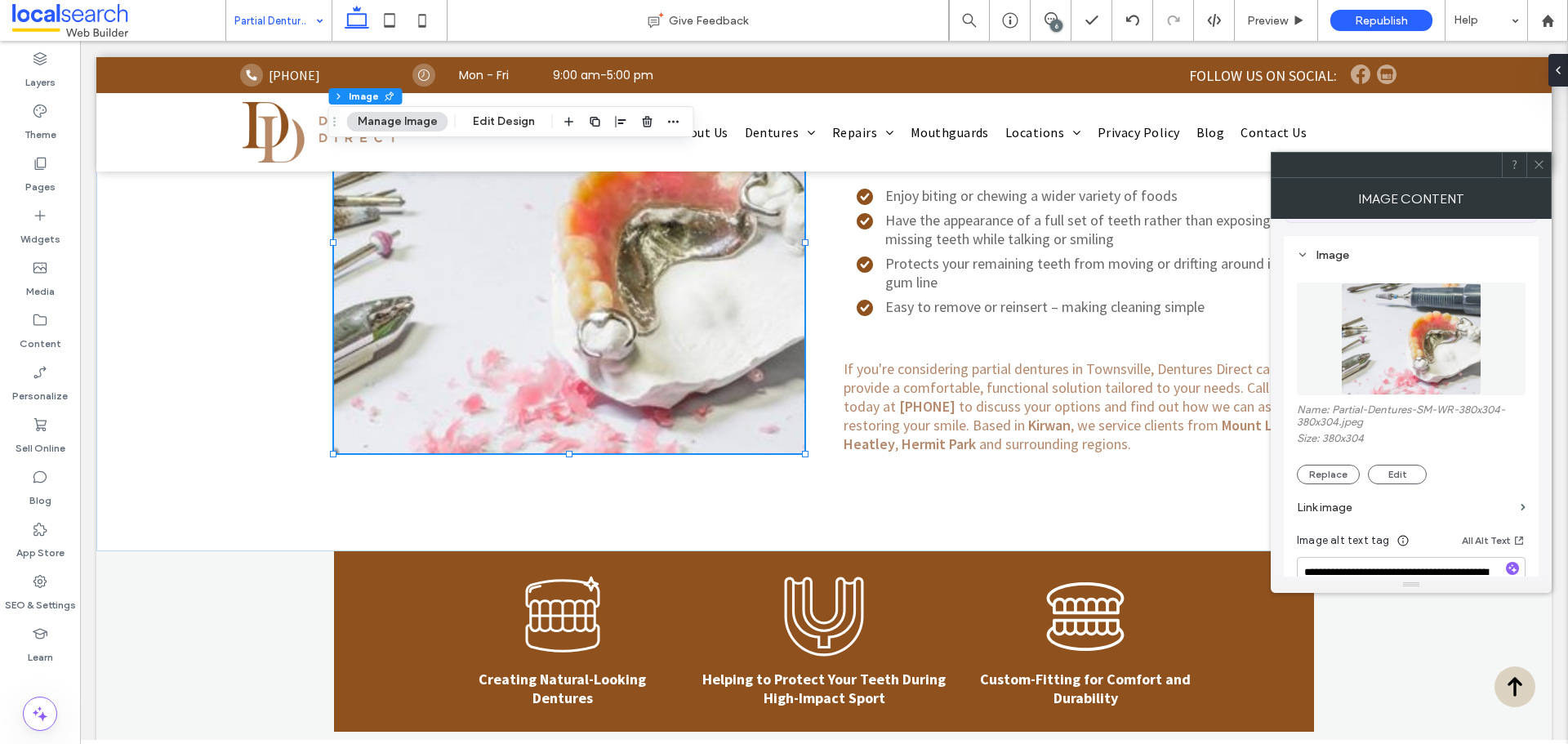 scroll, scrollTop: 327, scrollLeft: 0, axis: vertical 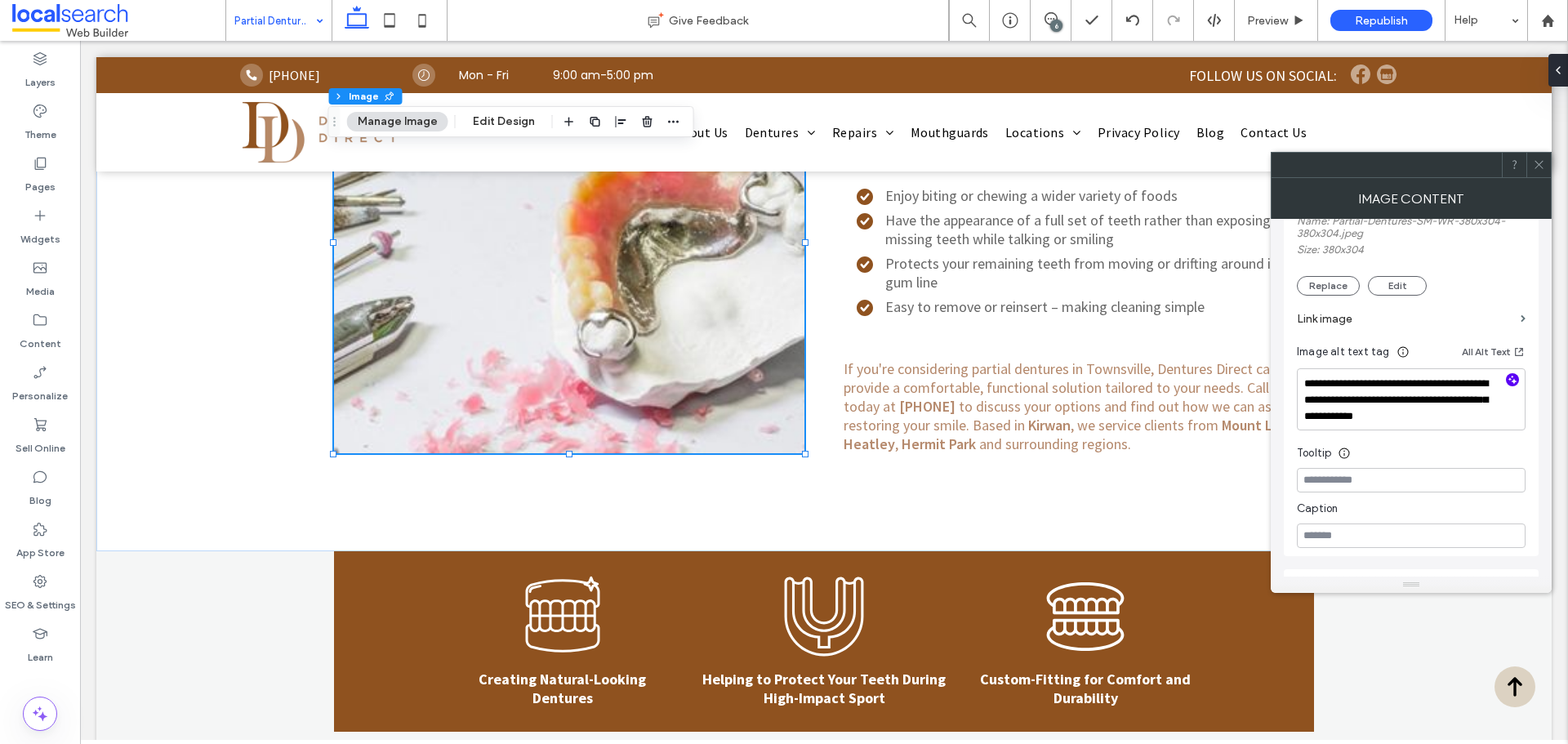 click 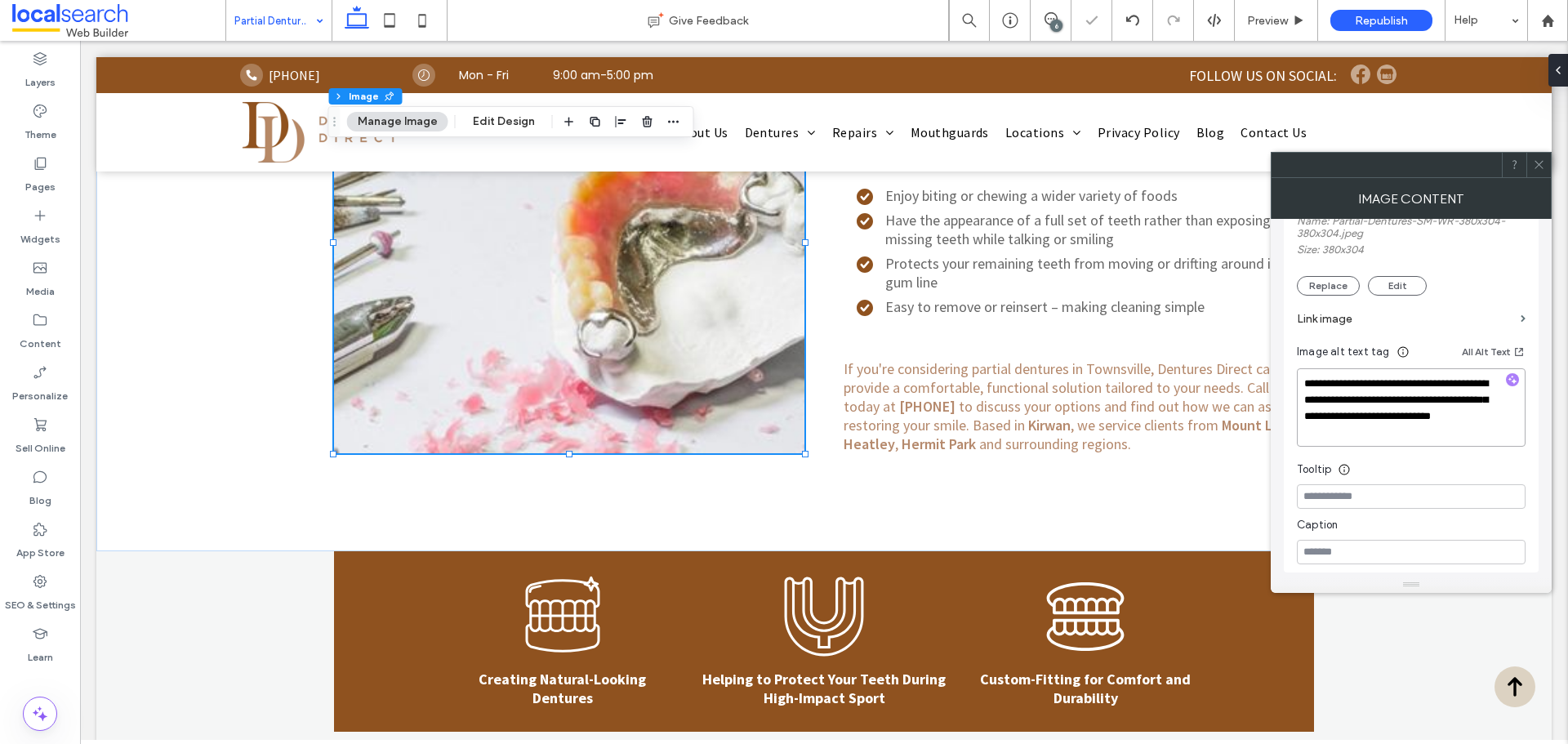 drag, startPoint x: 1384, startPoint y: 430, endPoint x: 1370, endPoint y: 399, distance: 34.014703 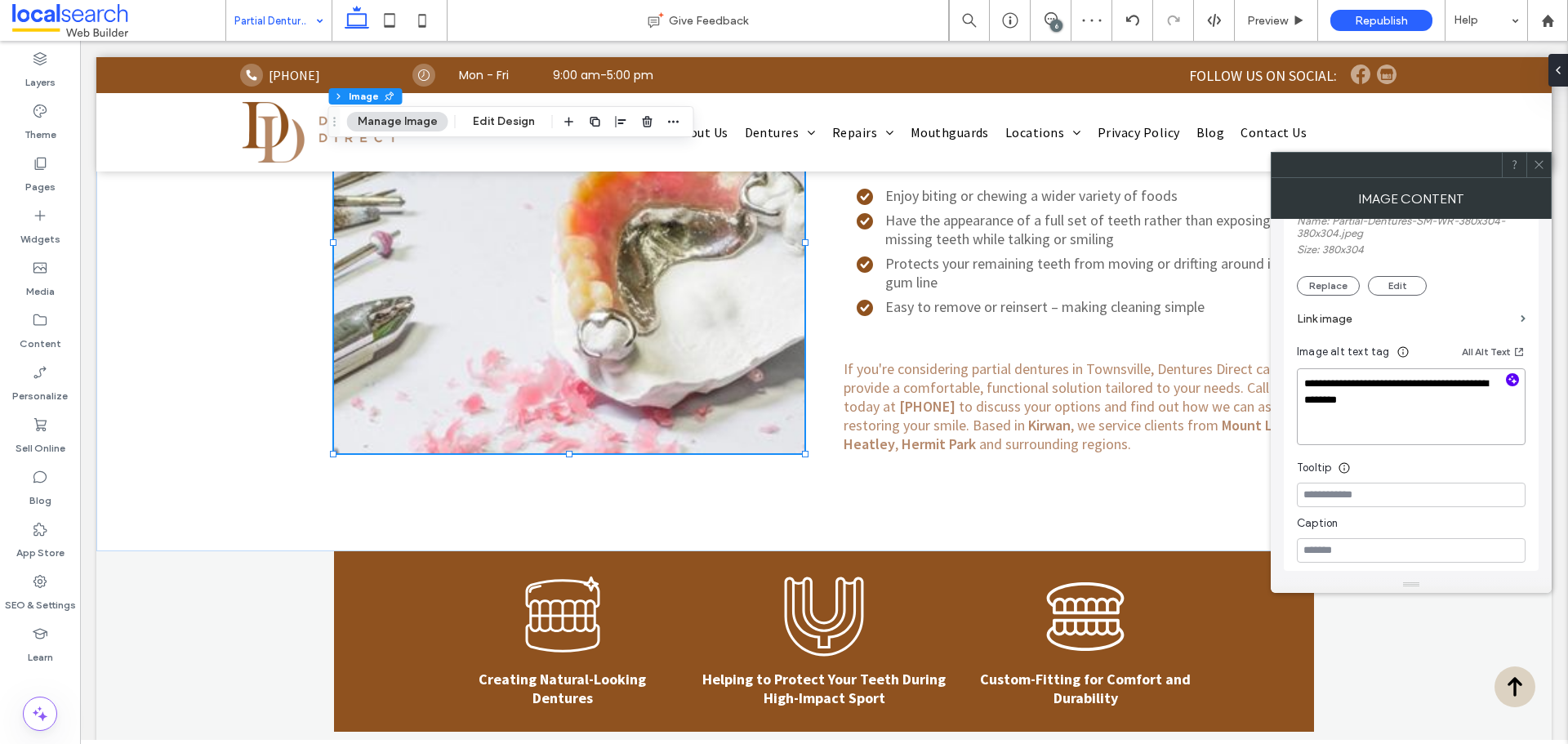drag, startPoint x: 1382, startPoint y: 412, endPoint x: 1338, endPoint y: 383, distance: 52.6972 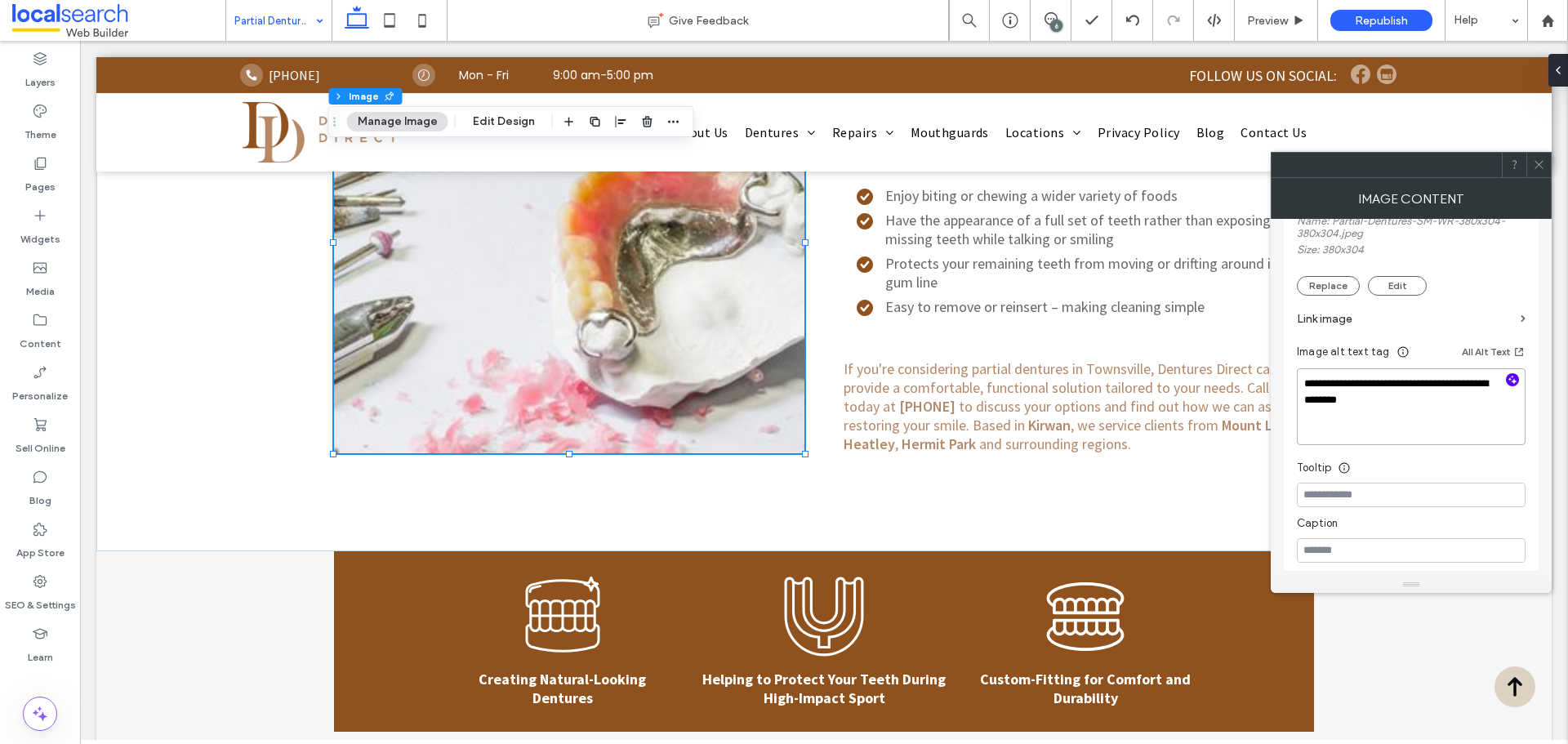 click on "**********" at bounding box center [1411, 407] 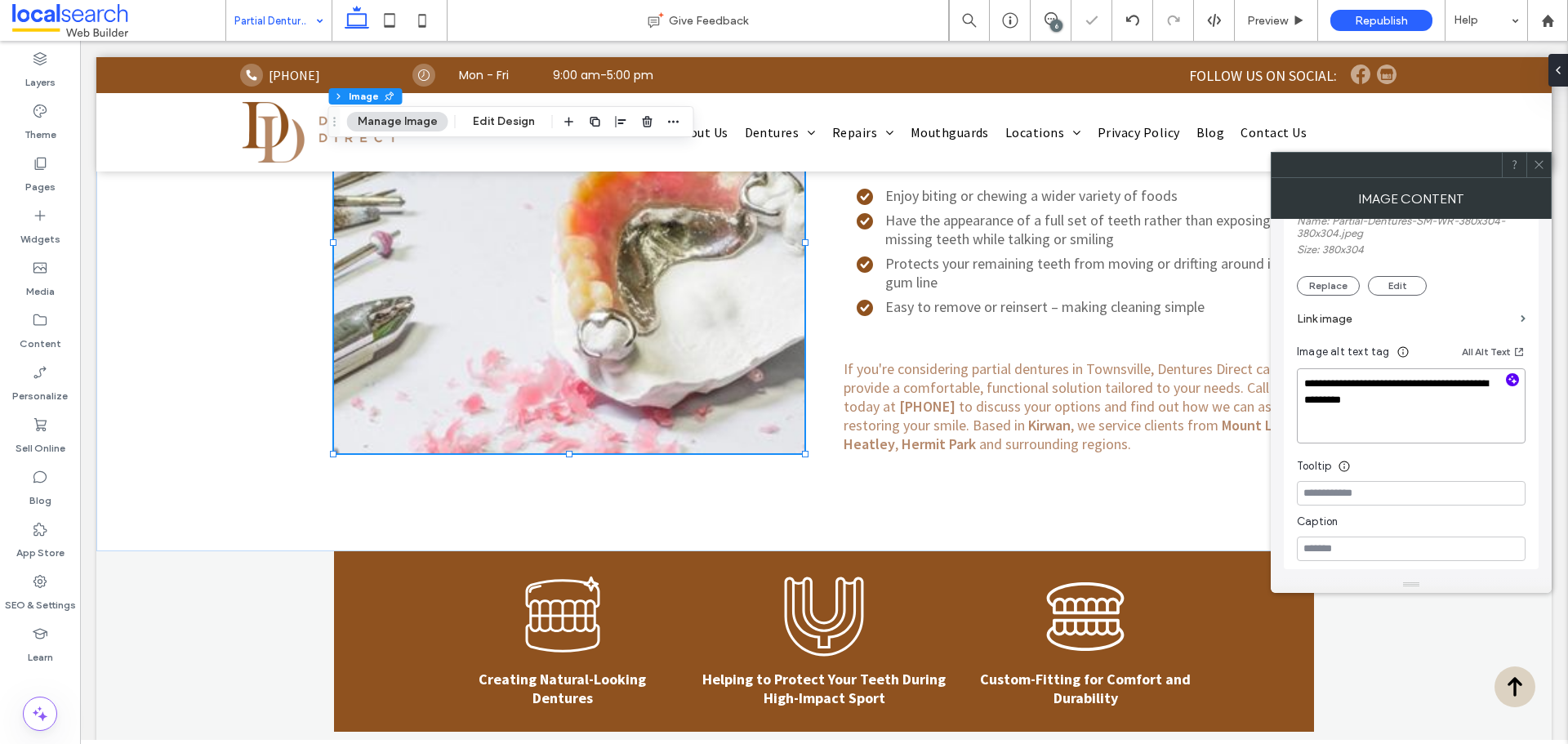 paste on "**********" 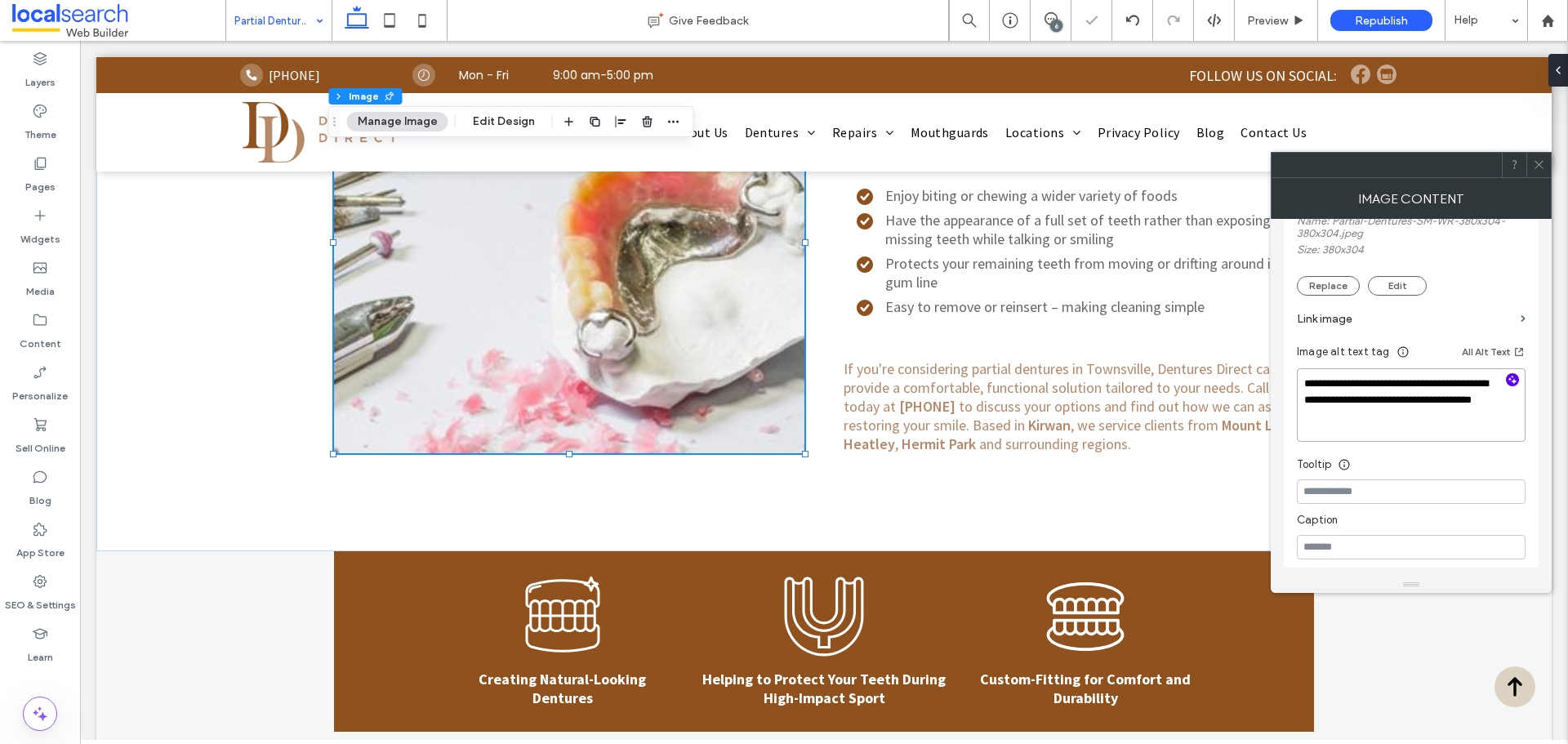 type on "**********" 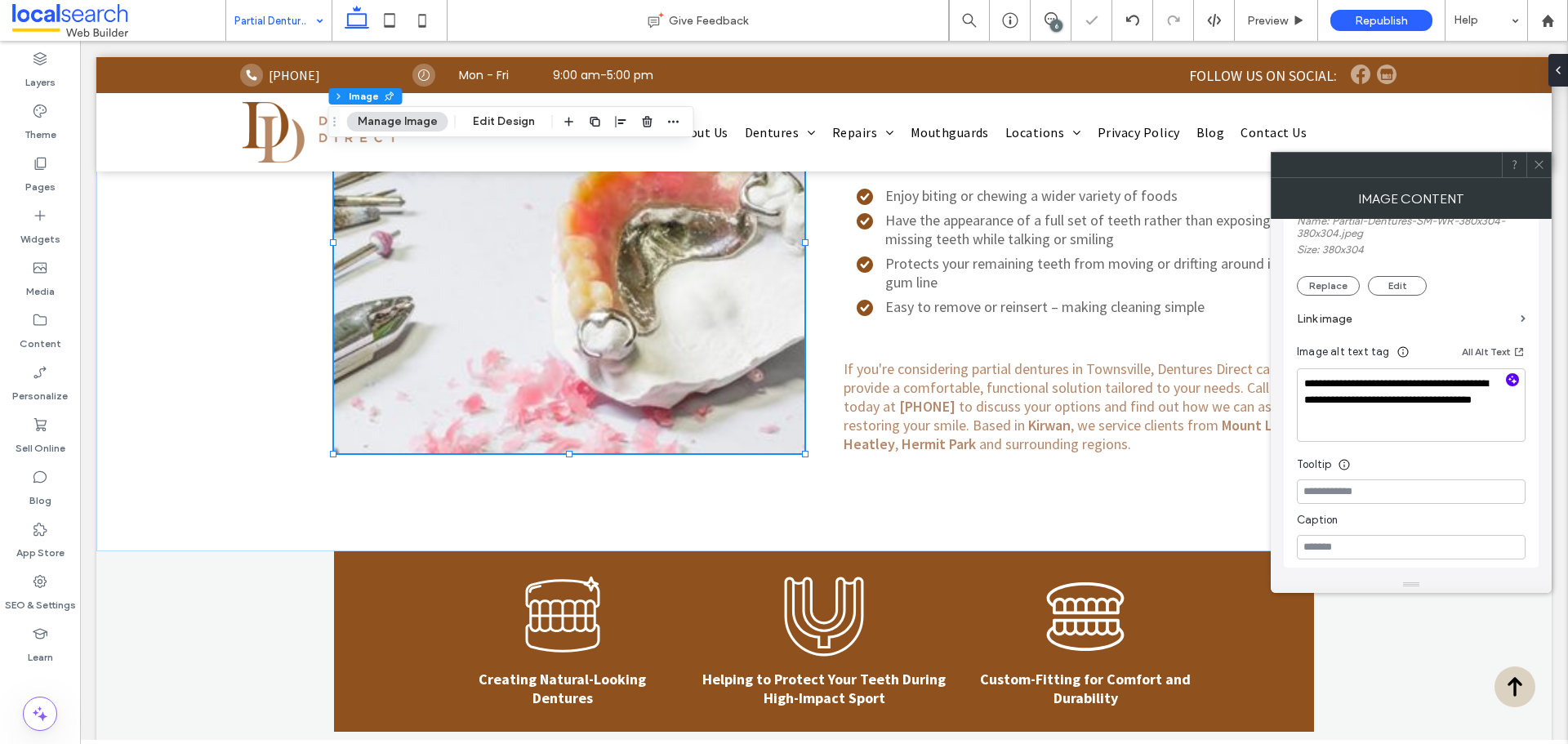 click 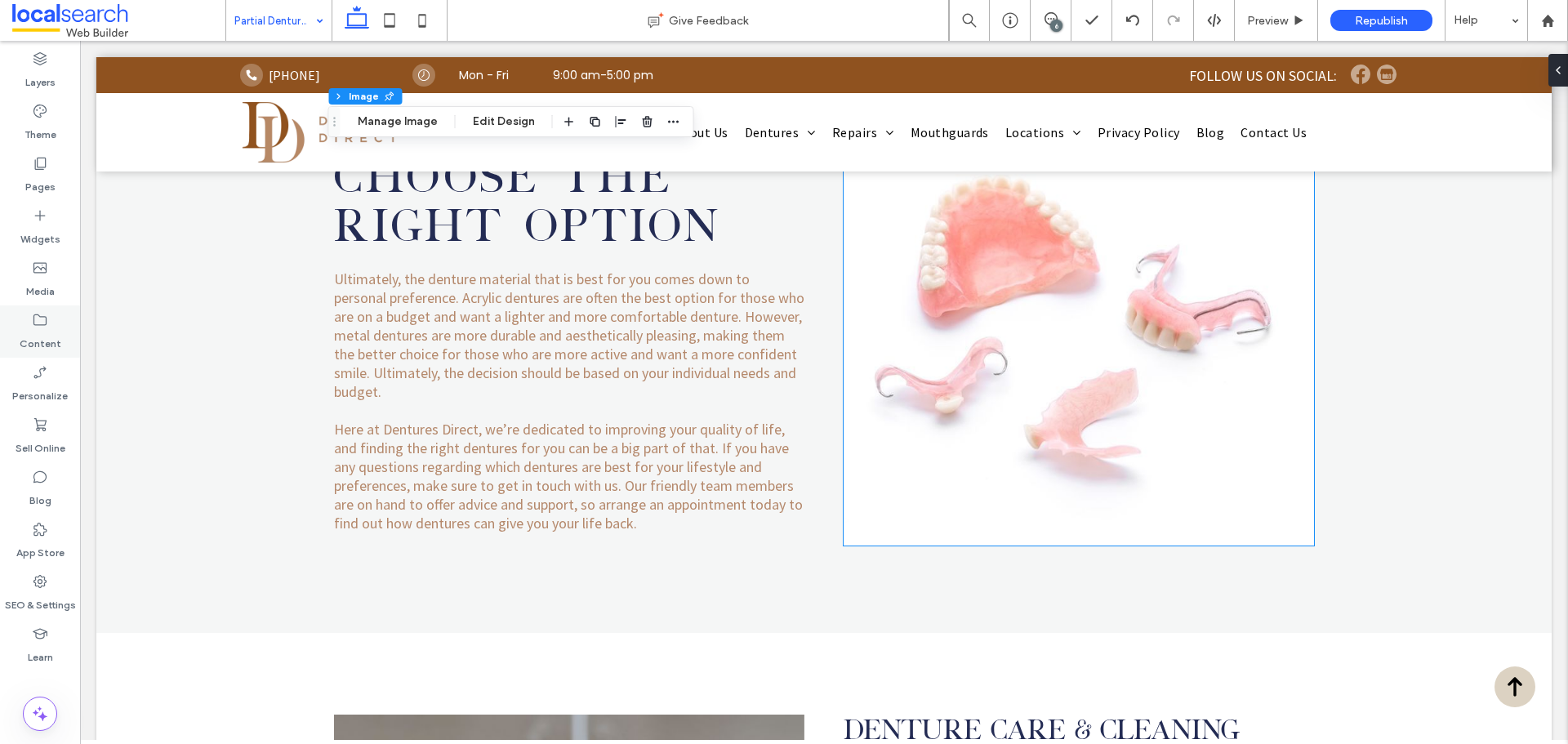 scroll, scrollTop: 2613, scrollLeft: 0, axis: vertical 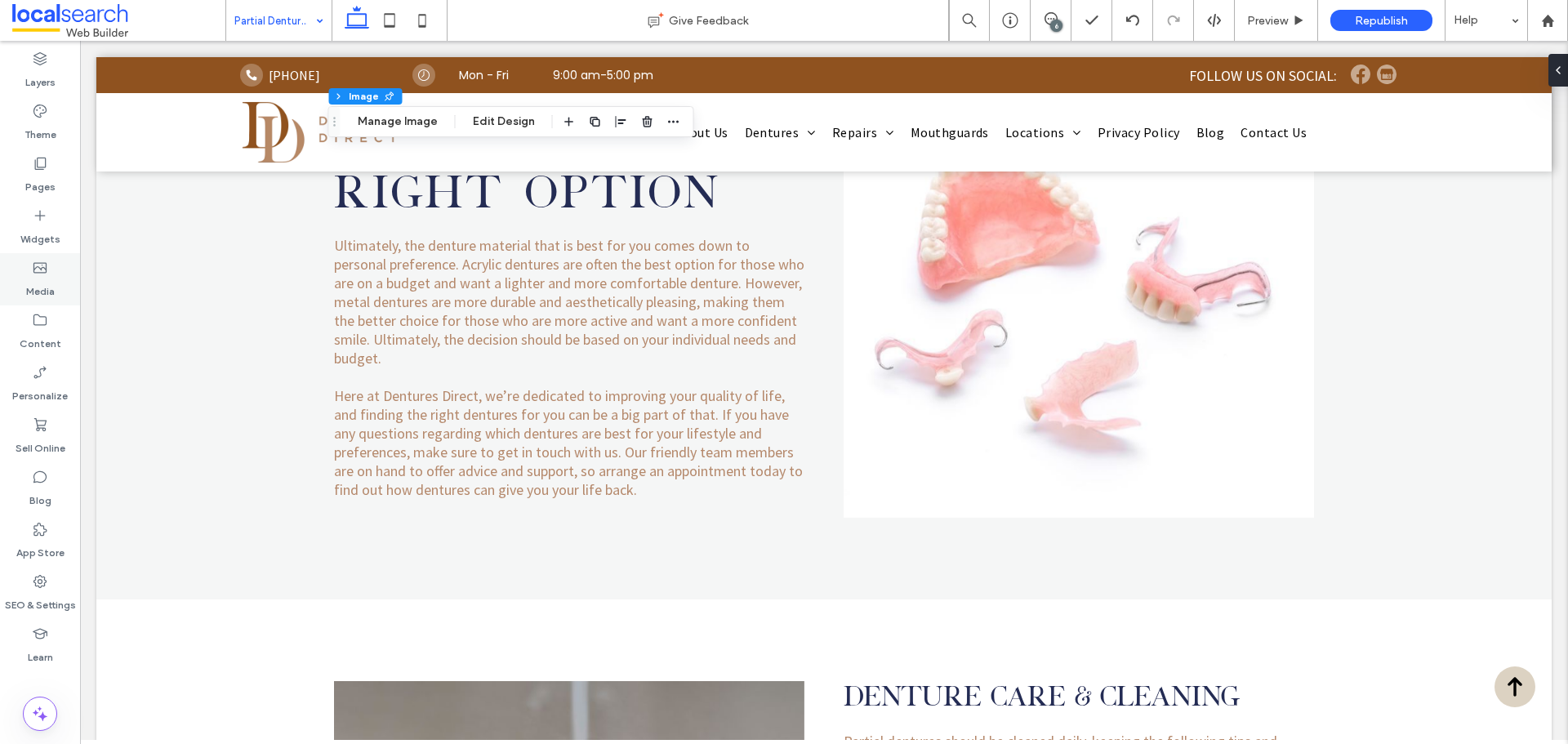 click on "Media" at bounding box center (40, 287) 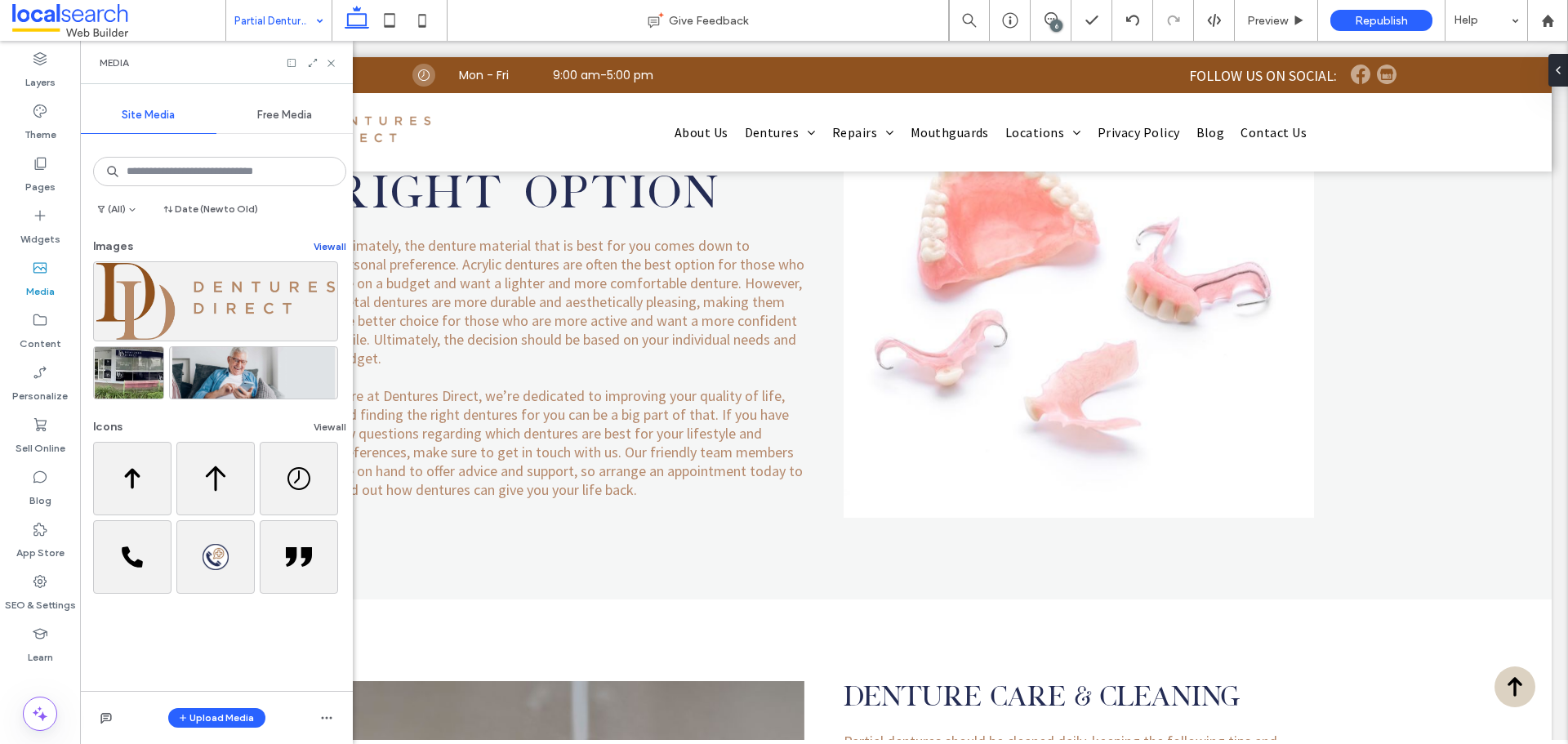 click on "View all" at bounding box center (330, 247) 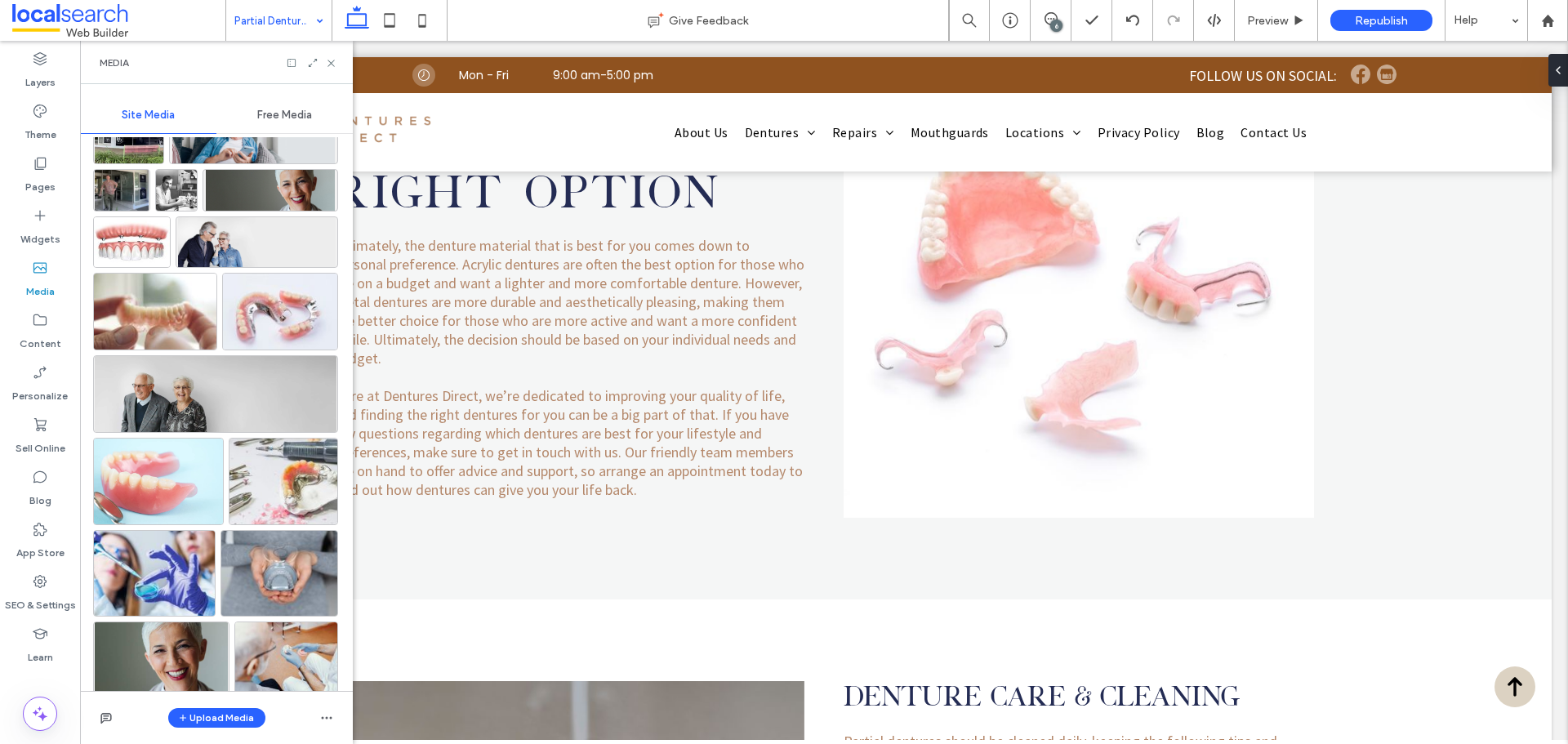 scroll, scrollTop: 245, scrollLeft: 0, axis: vertical 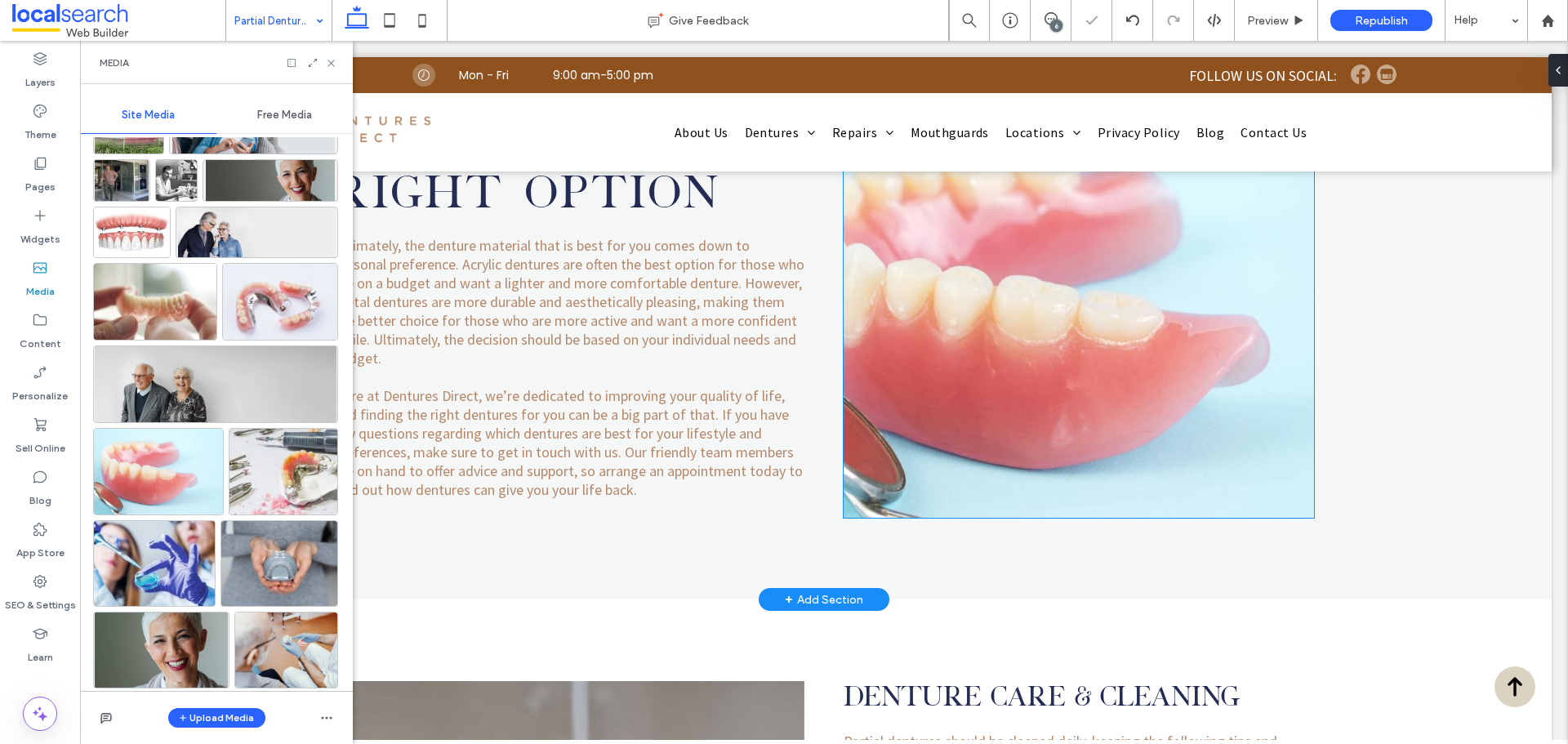 click at bounding box center [1079, 307] 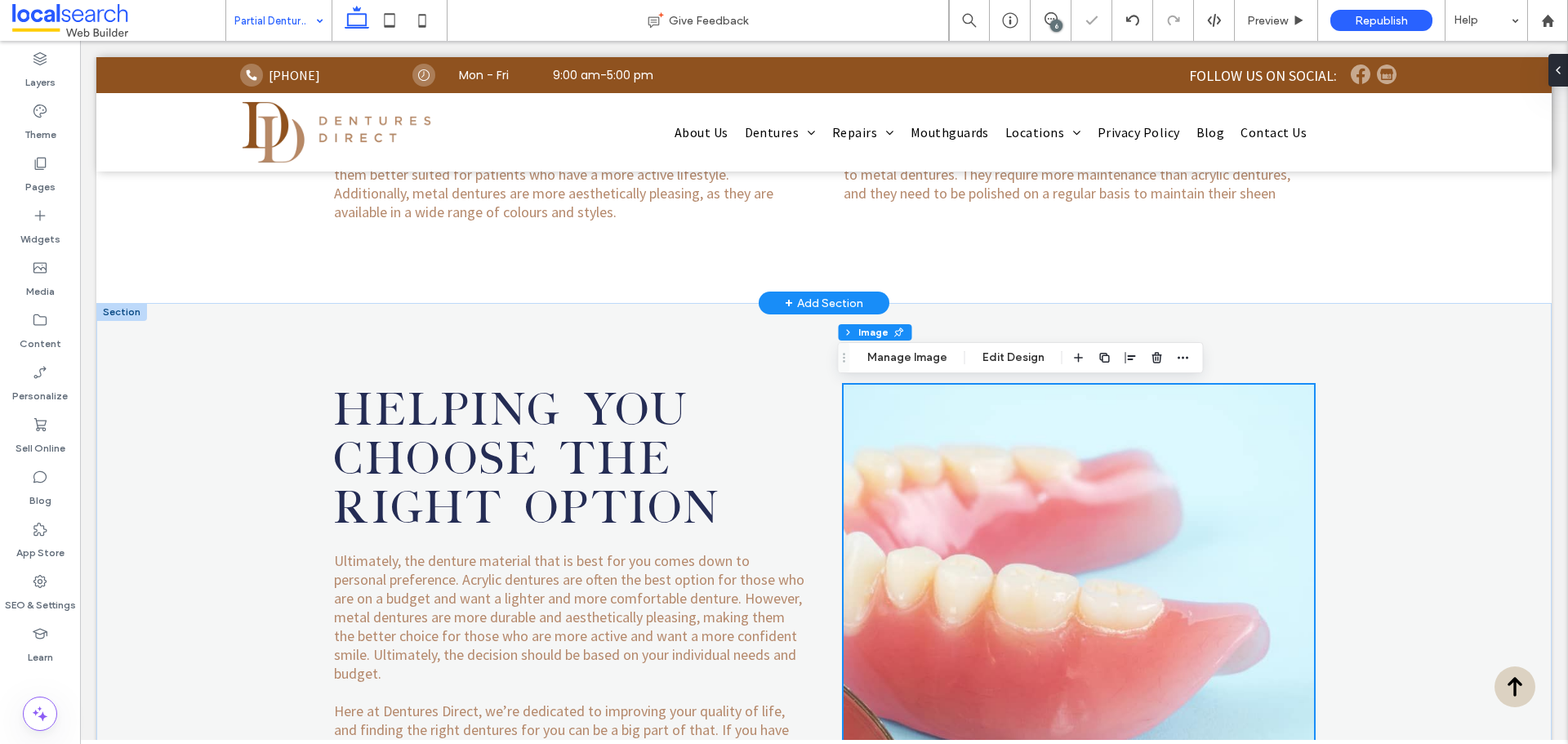 scroll, scrollTop: 2287, scrollLeft: 0, axis: vertical 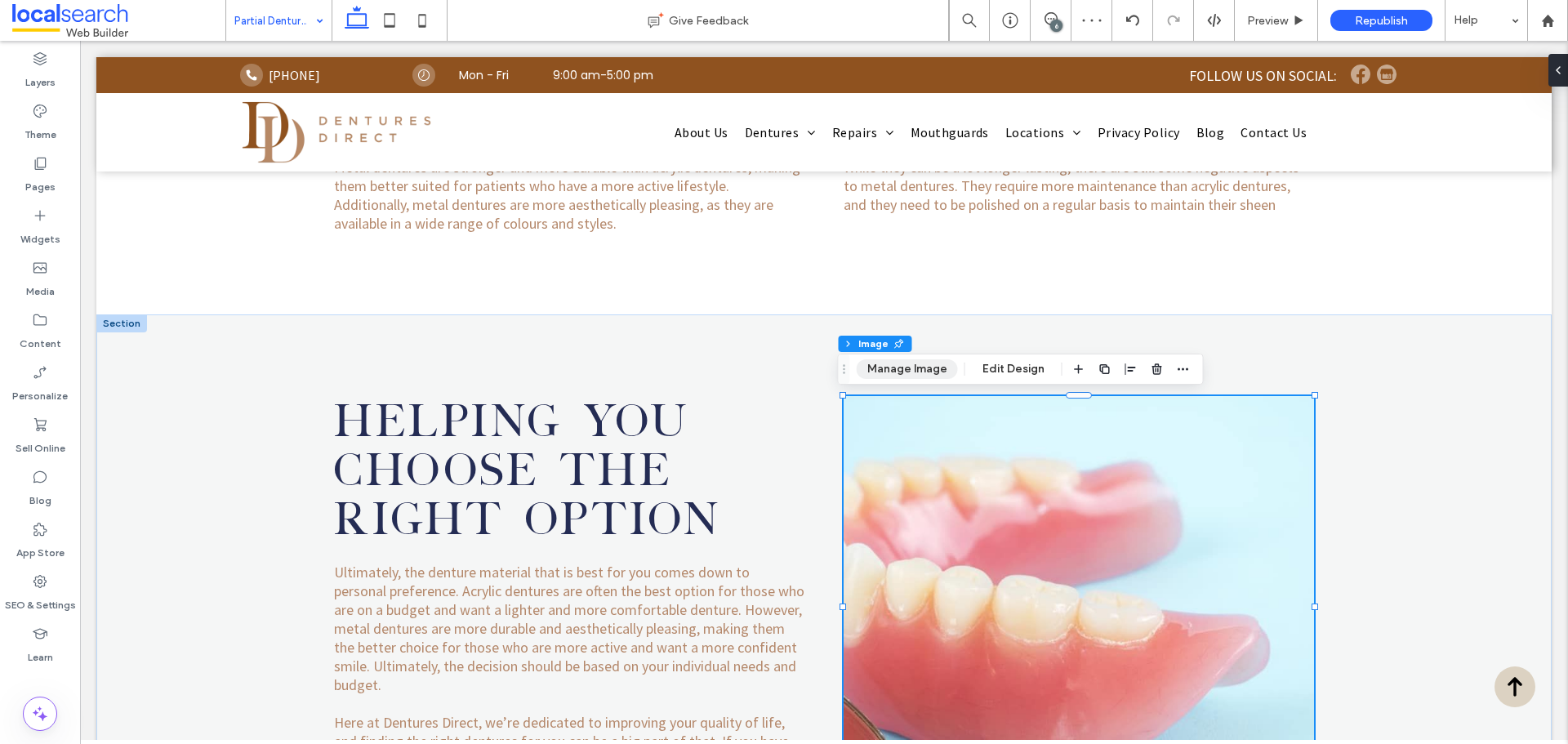 click on "Manage Image" at bounding box center [907, 369] 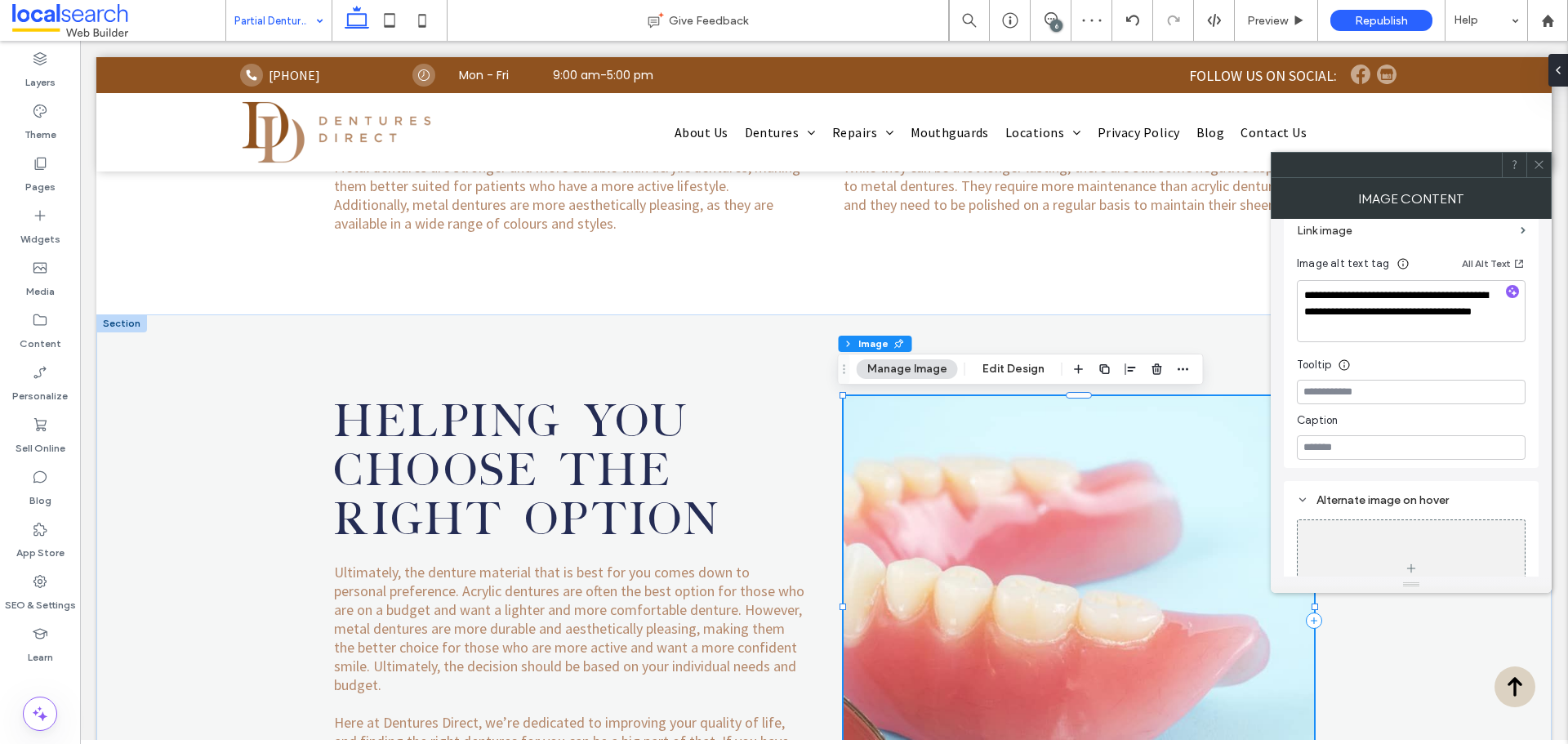 scroll, scrollTop: 397, scrollLeft: 0, axis: vertical 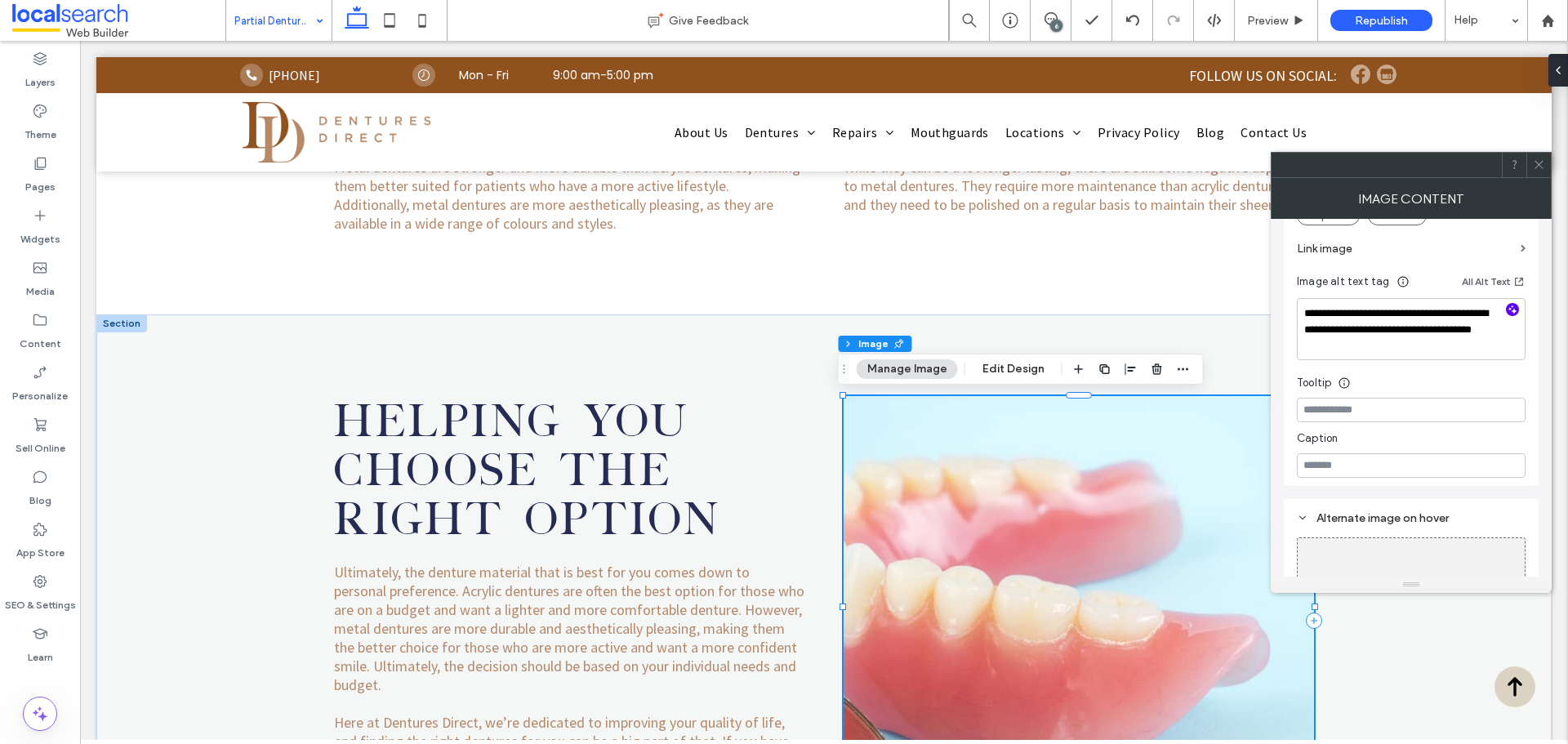 click 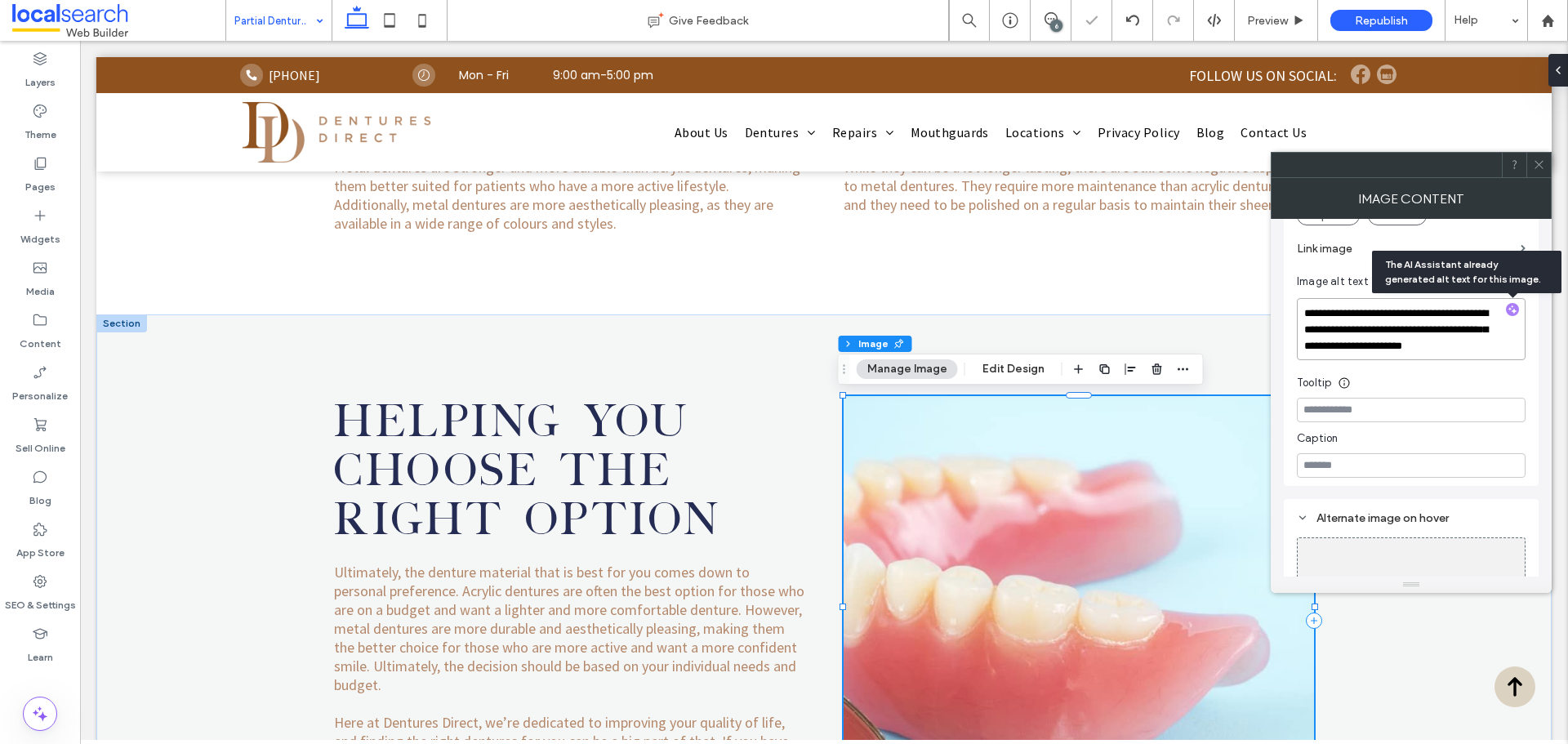 click on "**********" at bounding box center [1411, 329] 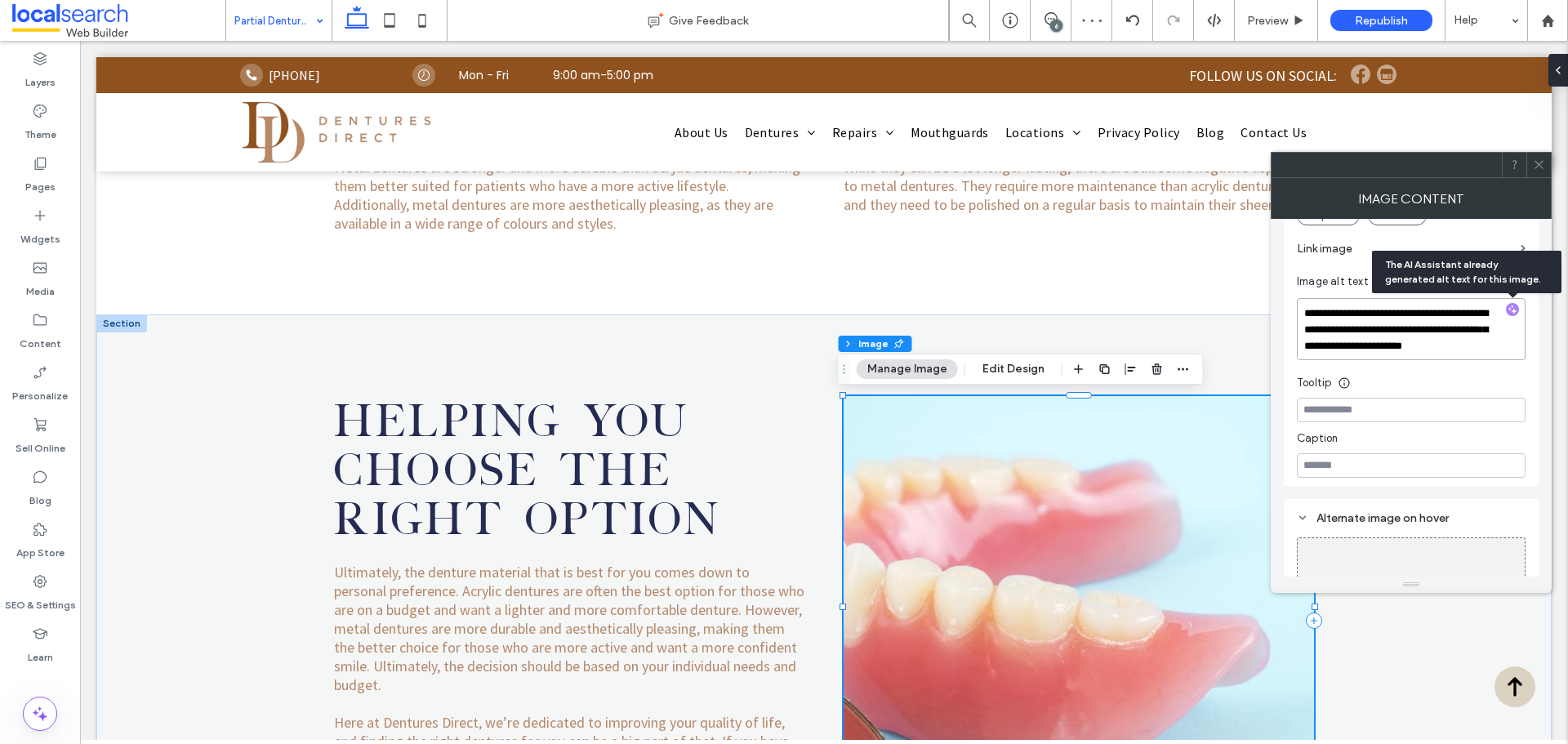 drag, startPoint x: 1503, startPoint y: 341, endPoint x: 1278, endPoint y: 355, distance: 225.43513 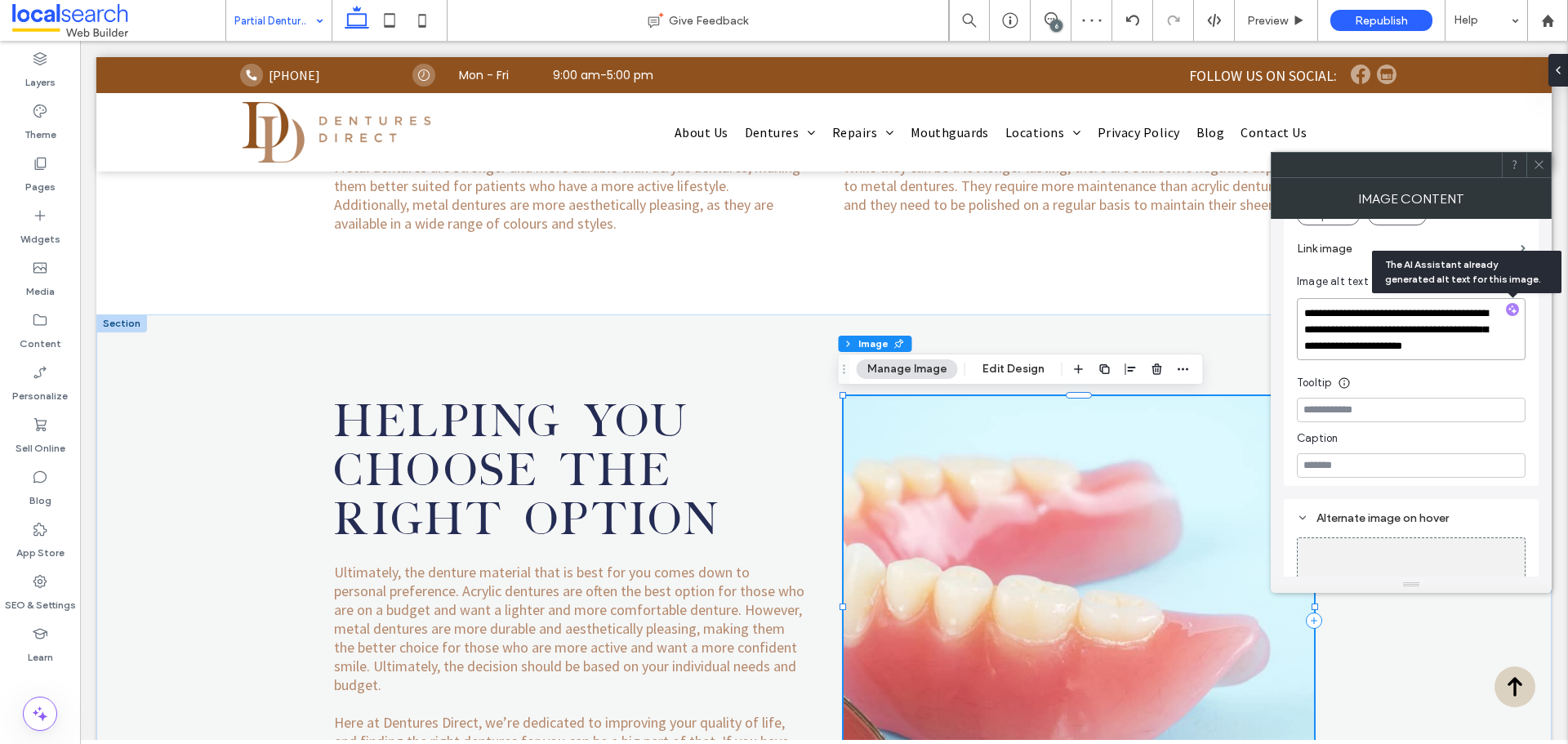 click on "**********" at bounding box center [1411, 398] 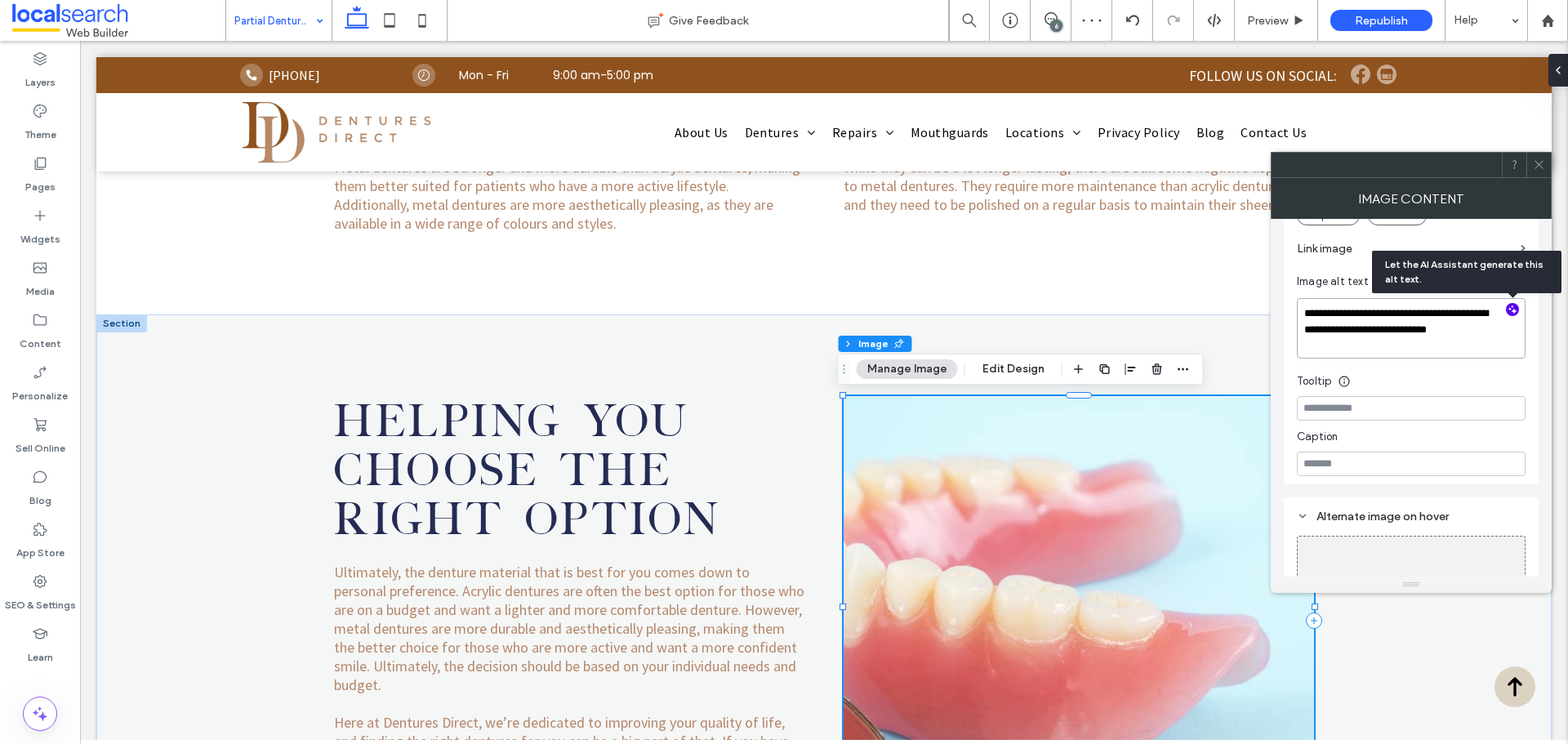 drag, startPoint x: 1481, startPoint y: 335, endPoint x: 1311, endPoint y: 312, distance: 171.54883 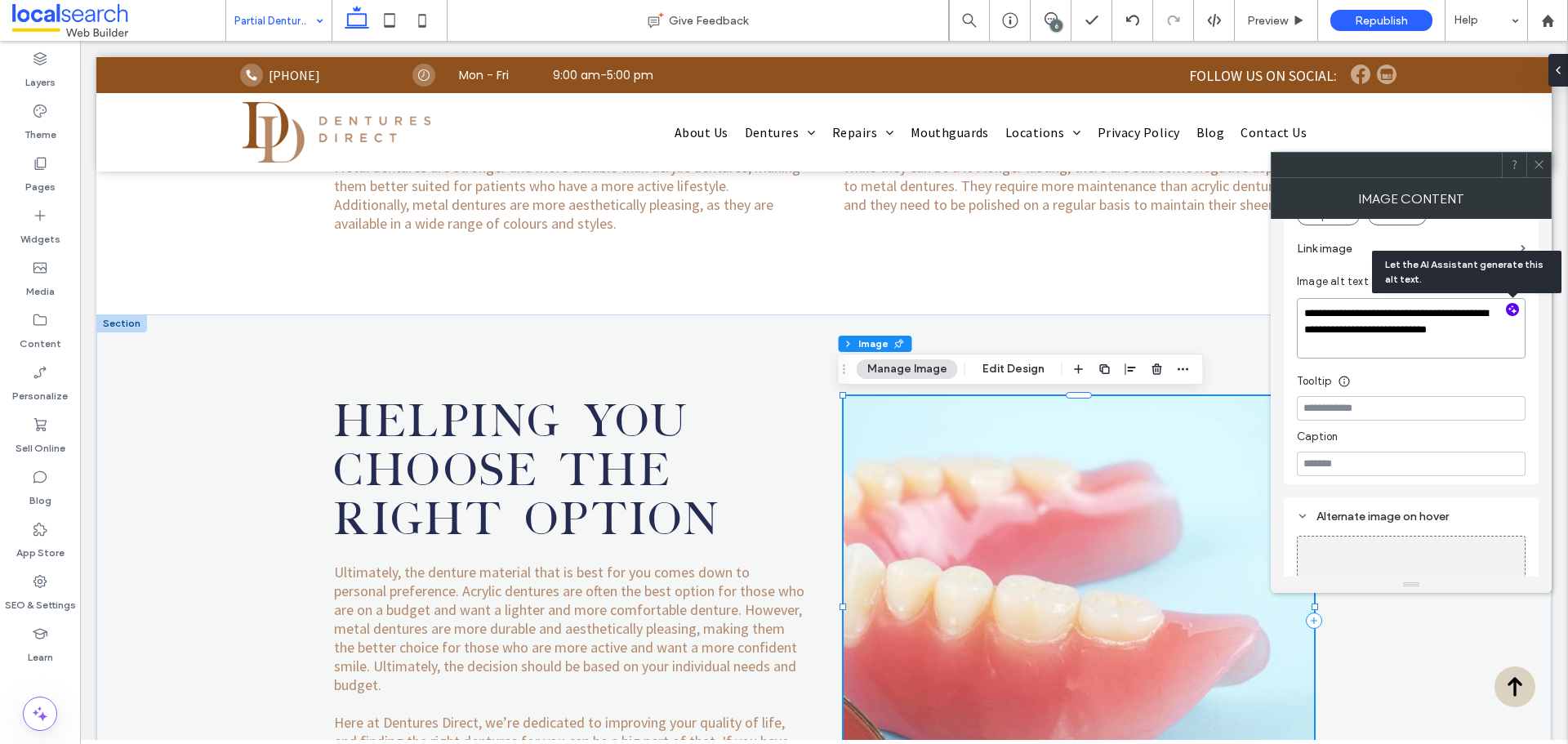 click on "**********" at bounding box center (1411, 328) 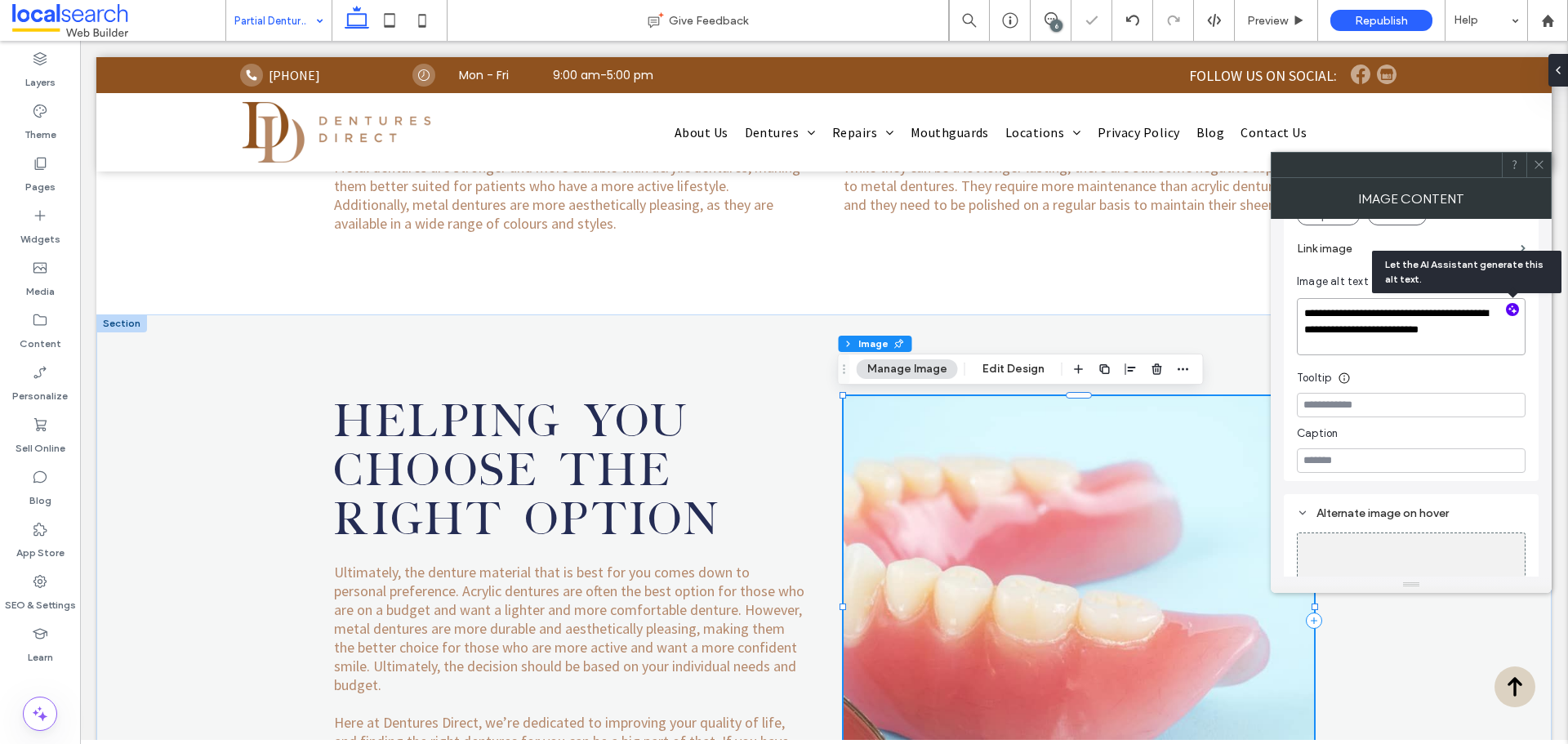 click on "**********" at bounding box center (1411, 327) 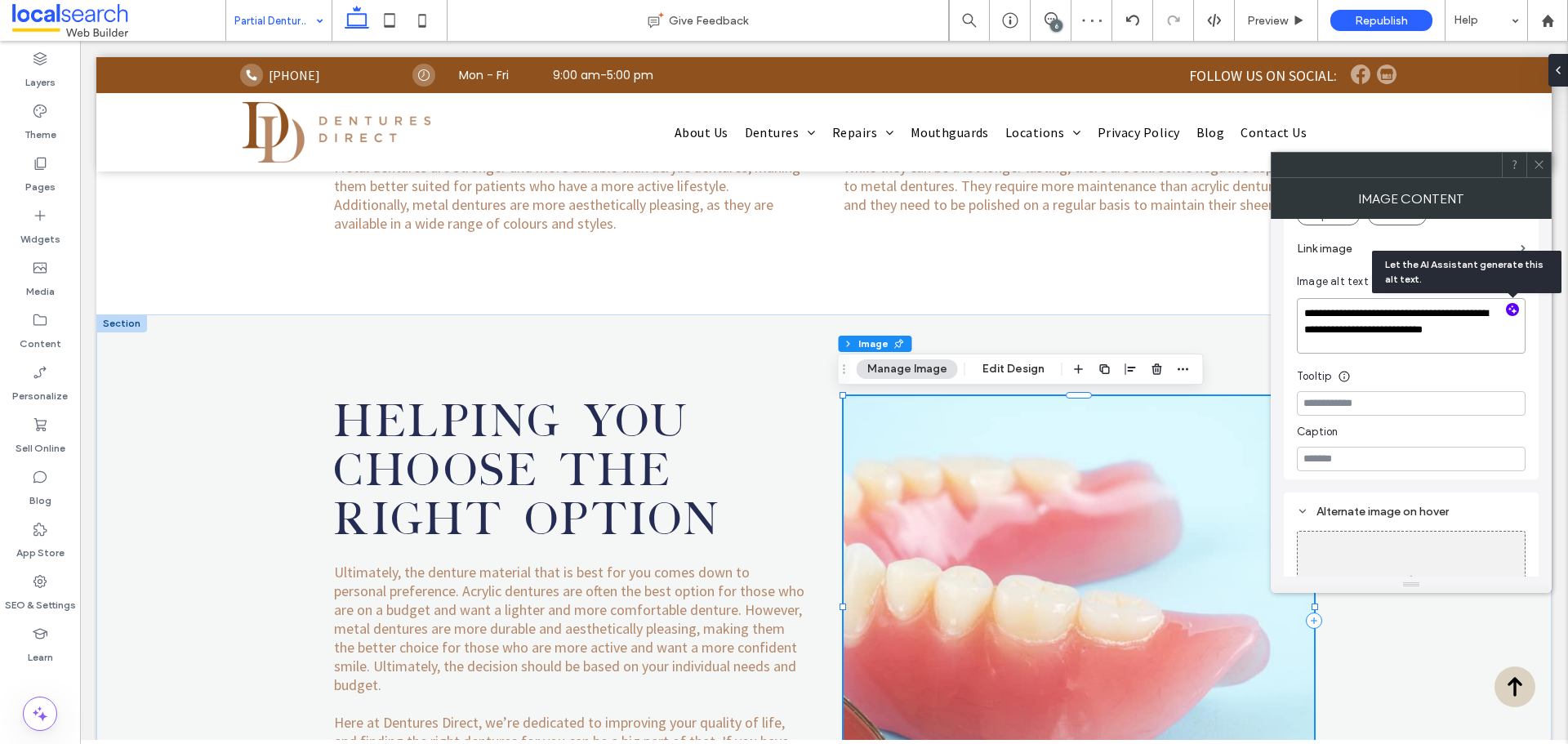 paste on "**********" 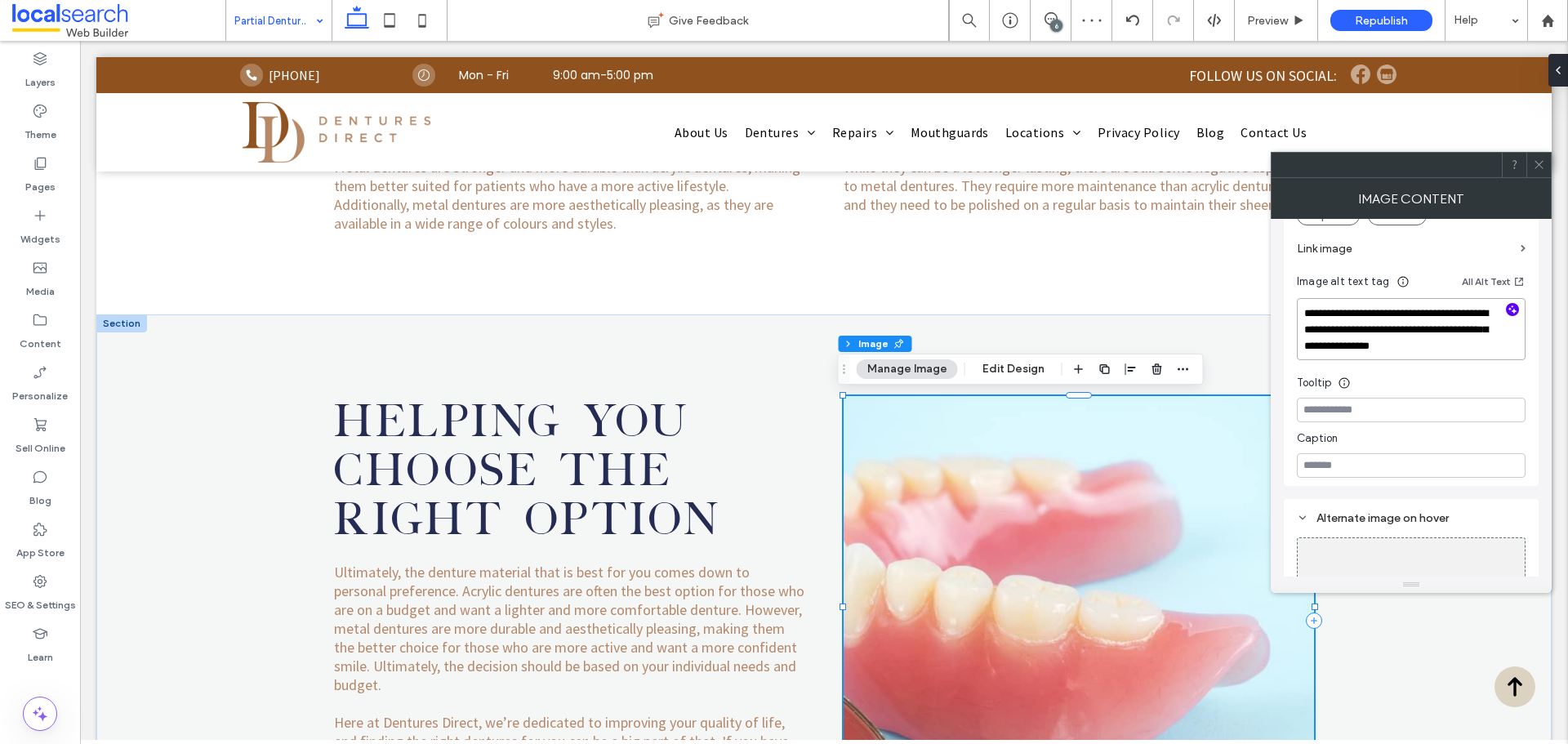 type on "**********" 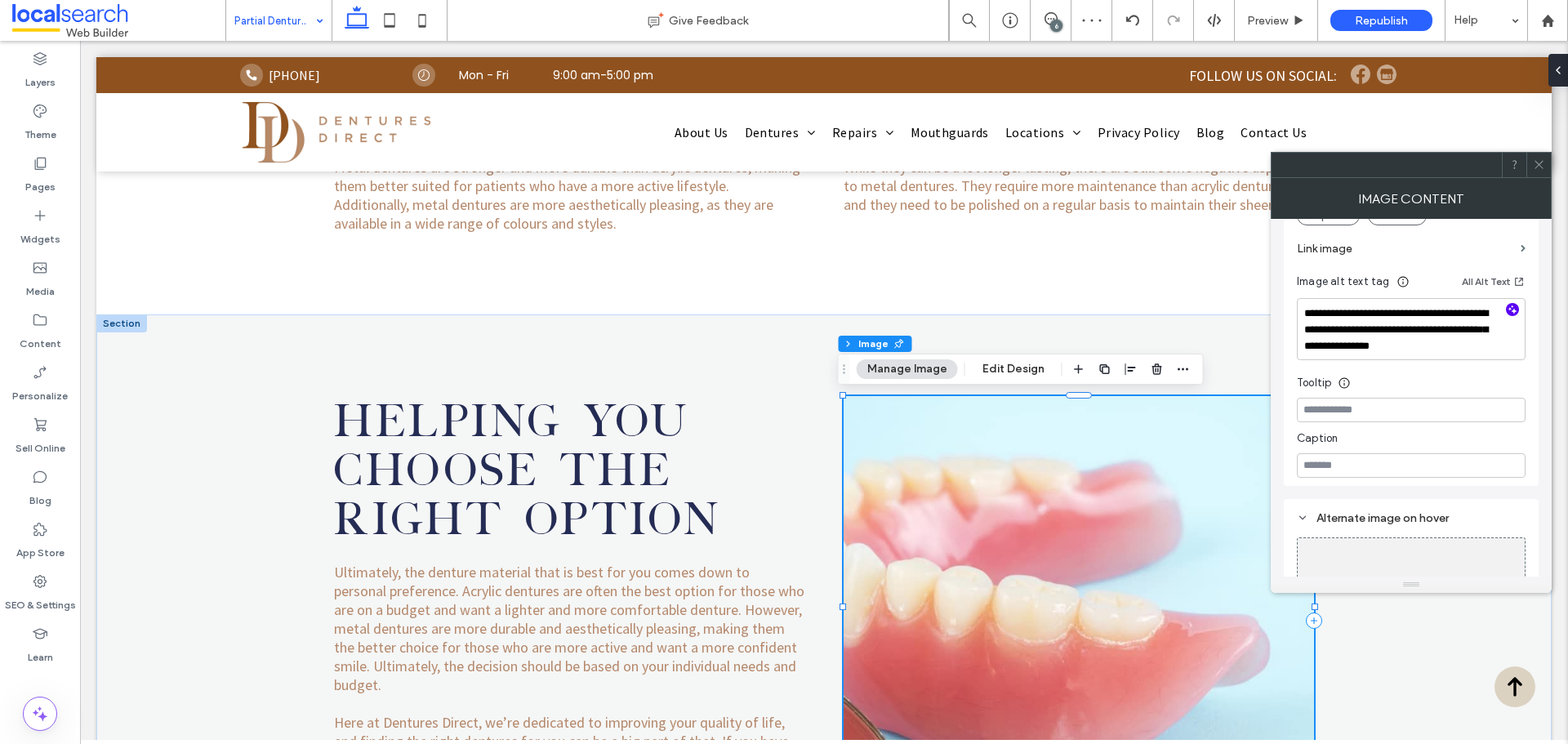 click 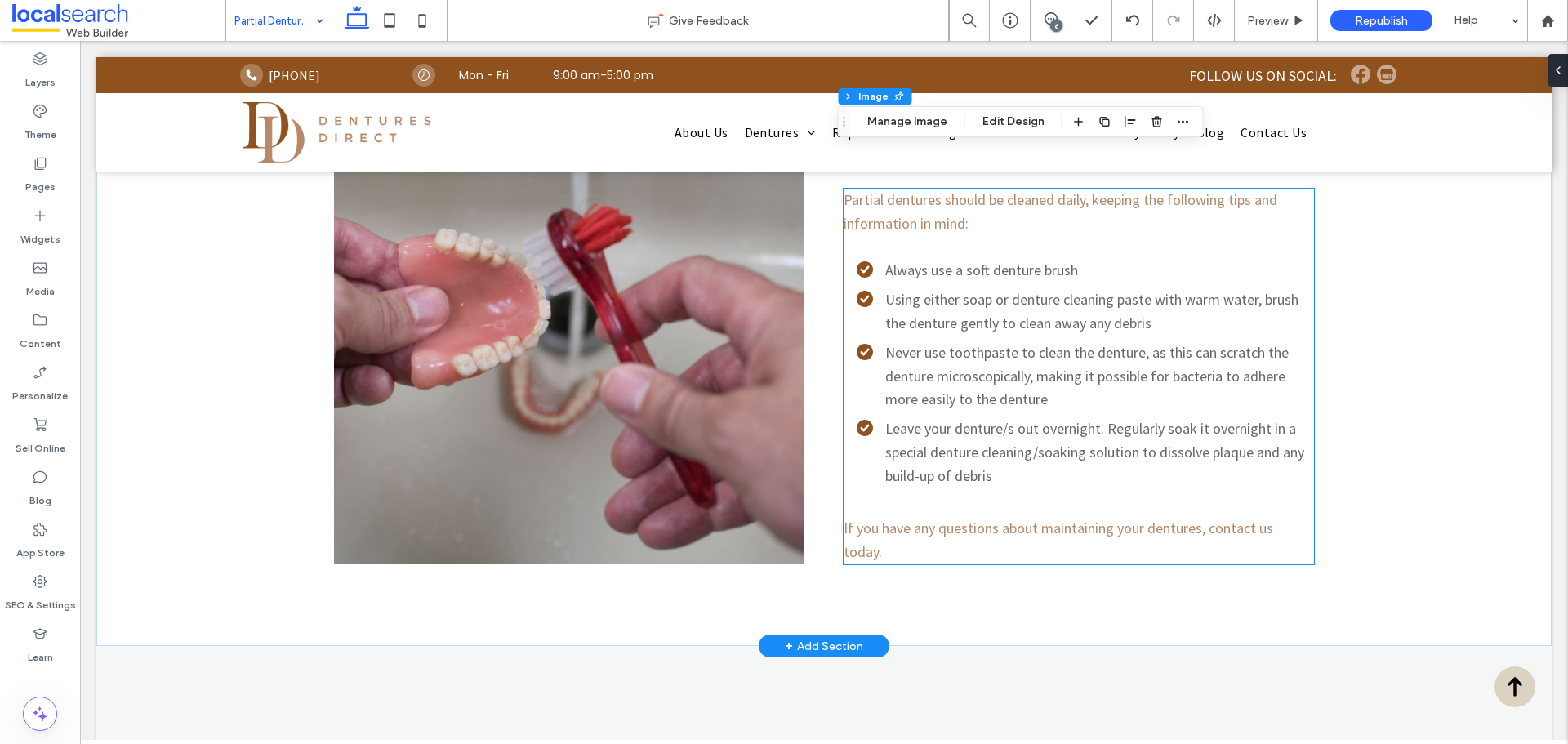 scroll, scrollTop: 3185, scrollLeft: 0, axis: vertical 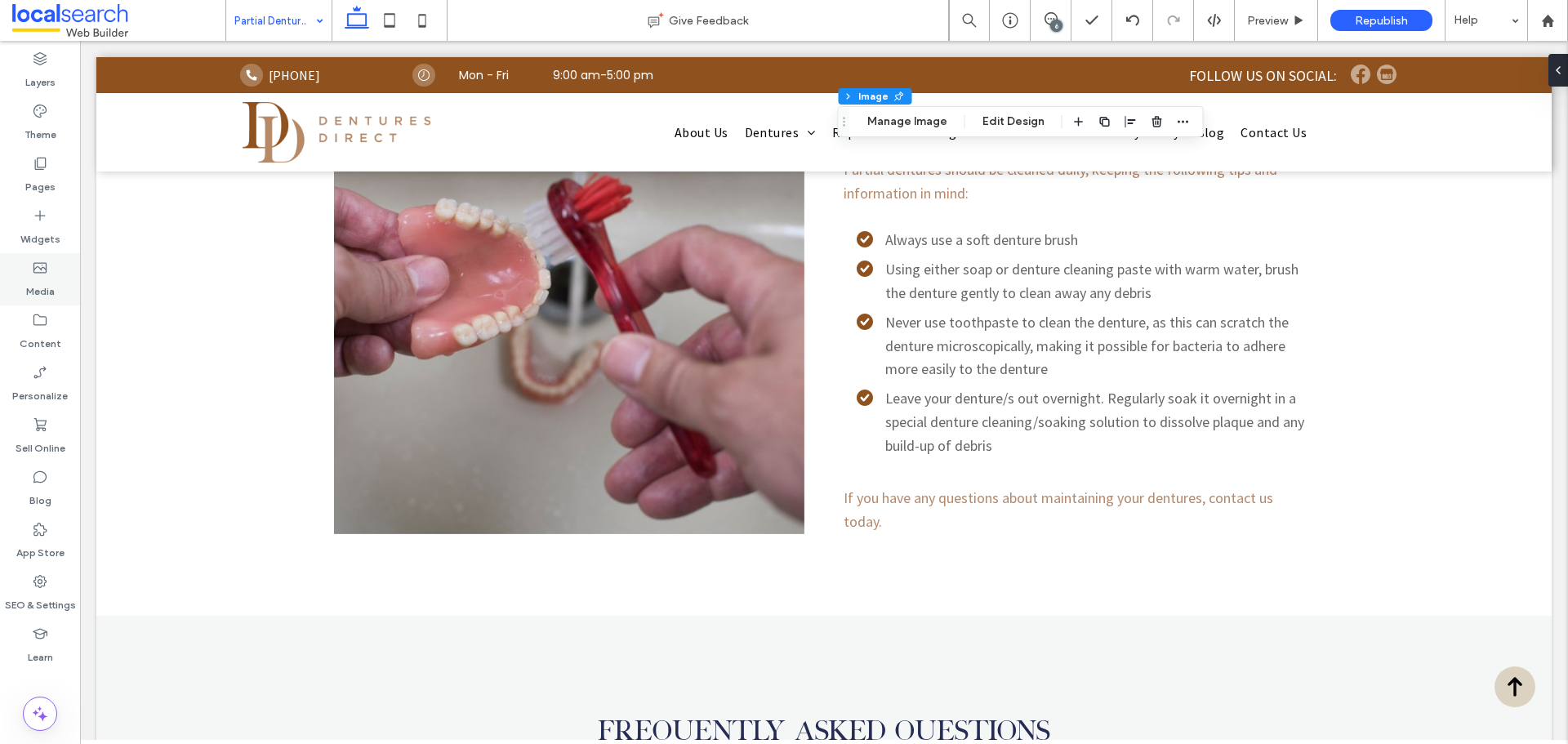 click on "Media" at bounding box center (40, 287) 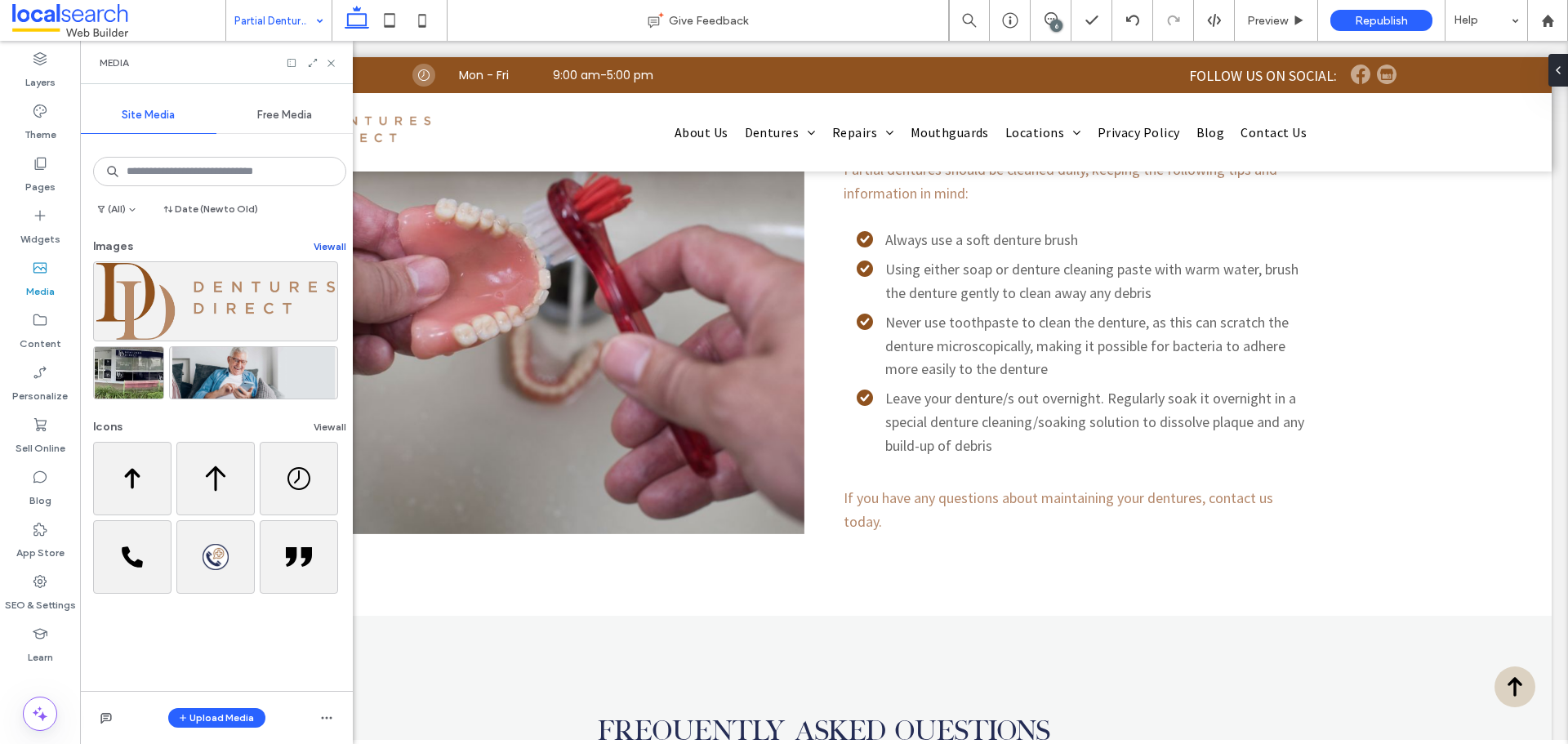click on "View all" at bounding box center (330, 247) 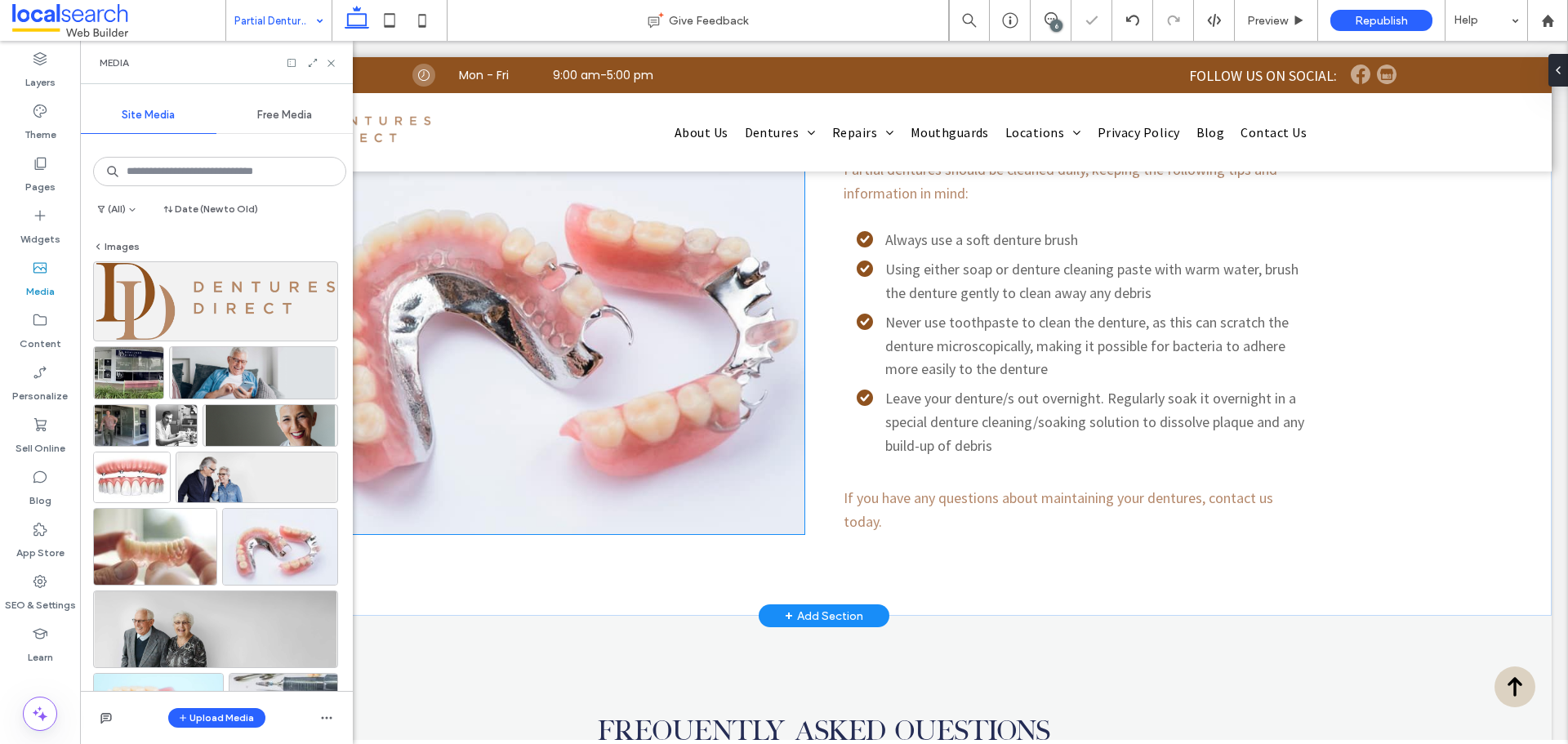 click at bounding box center [569, 322] 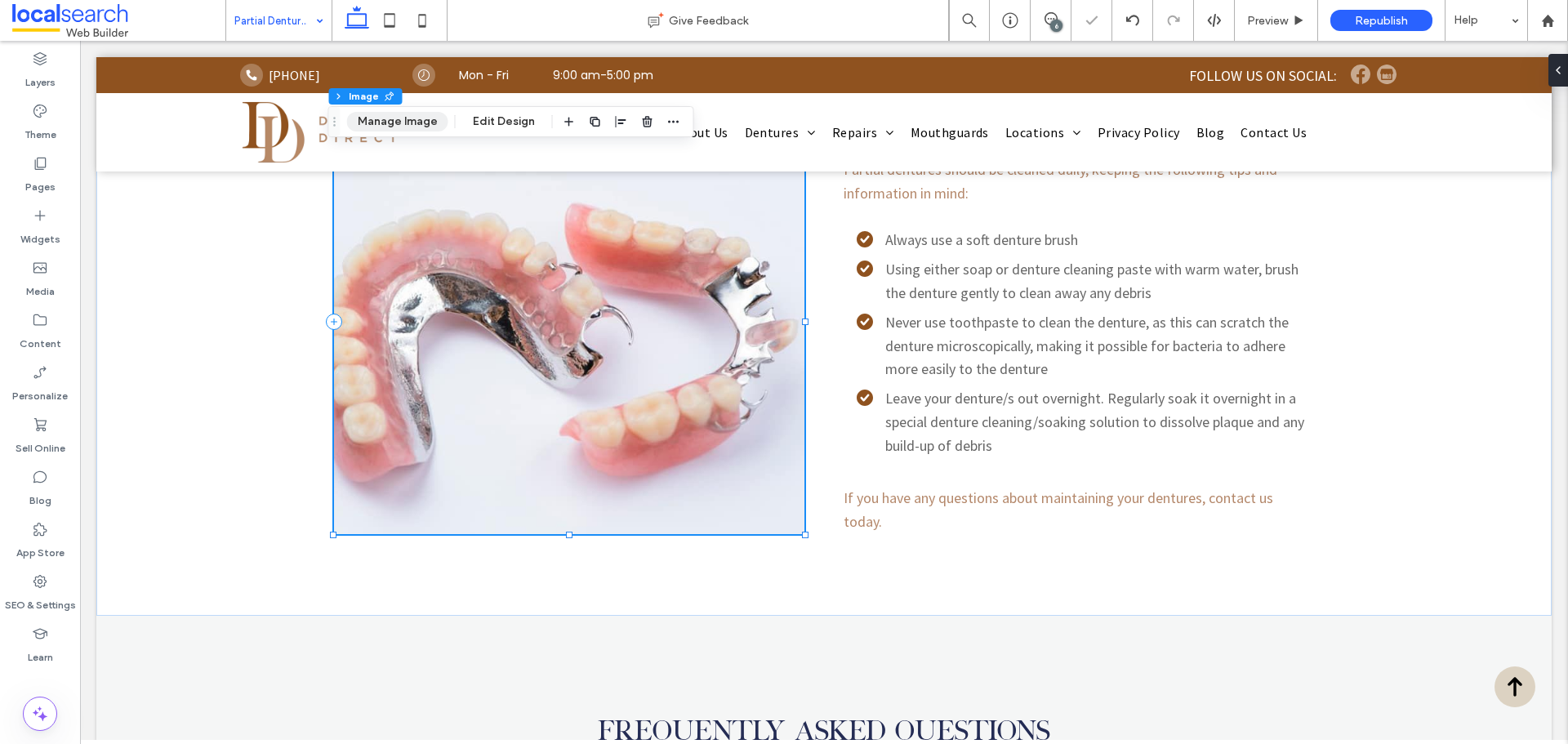 click on "Manage Image" at bounding box center (398, 122) 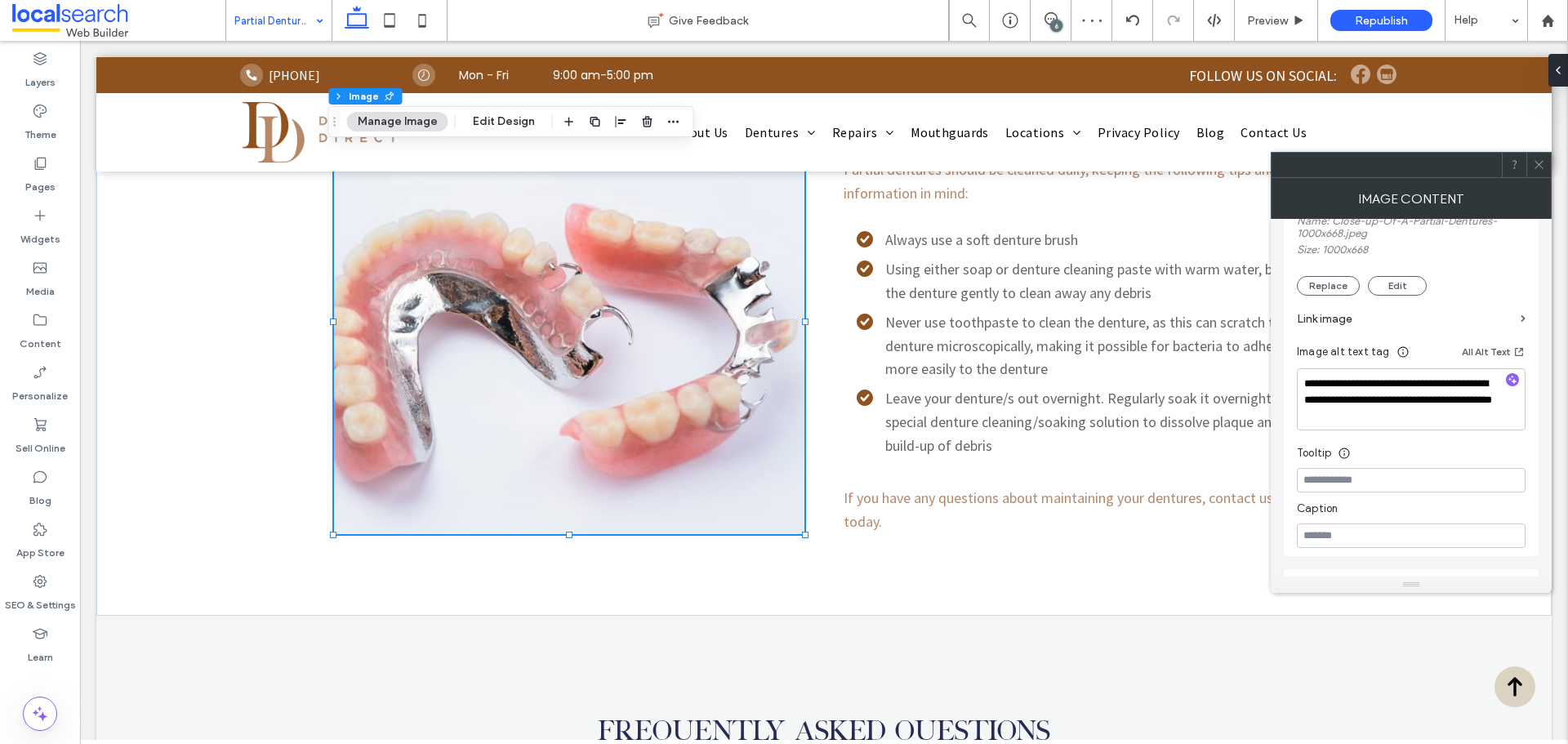 scroll, scrollTop: 408, scrollLeft: 0, axis: vertical 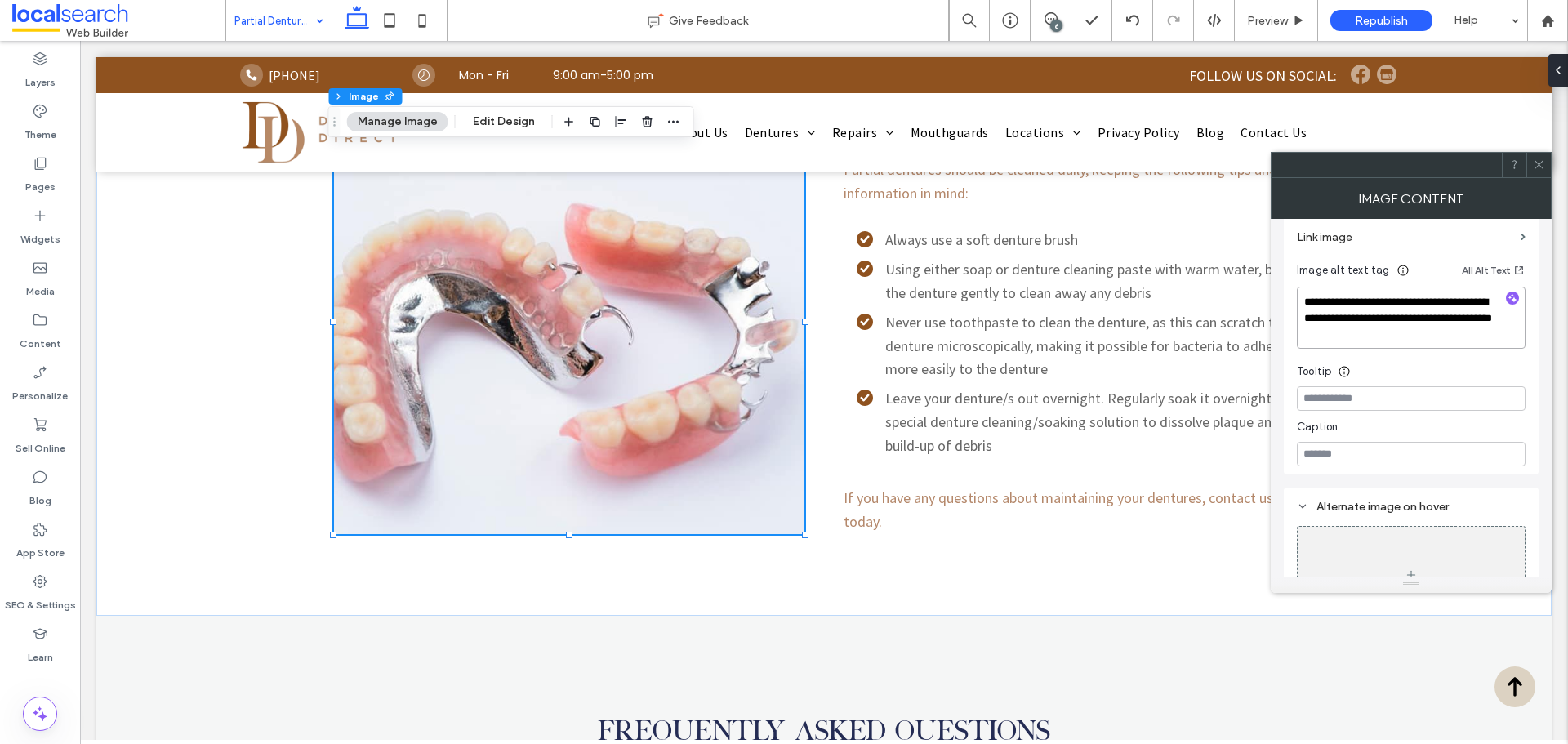 drag, startPoint x: 1429, startPoint y: 335, endPoint x: 1409, endPoint y: 319, distance: 25.612497 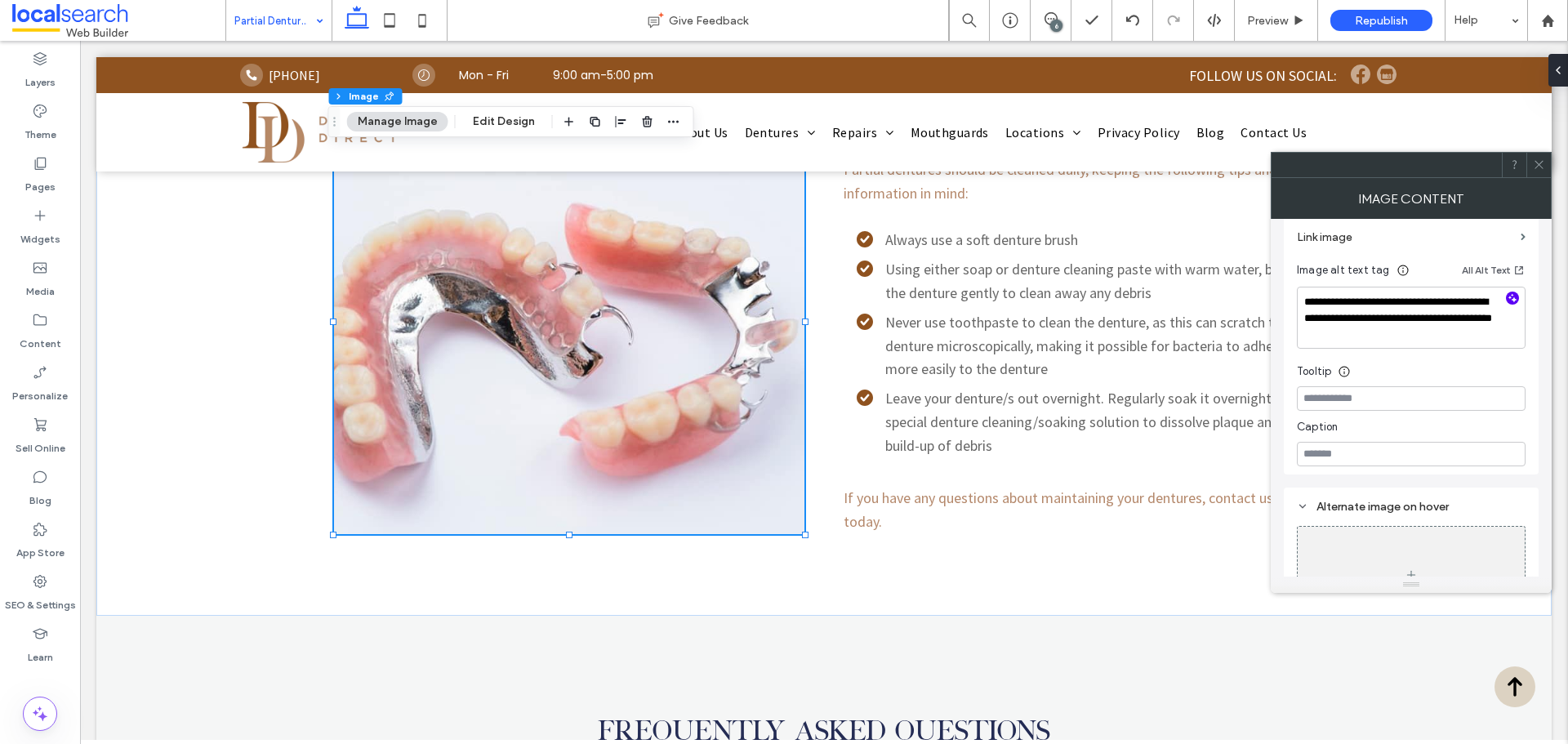 click 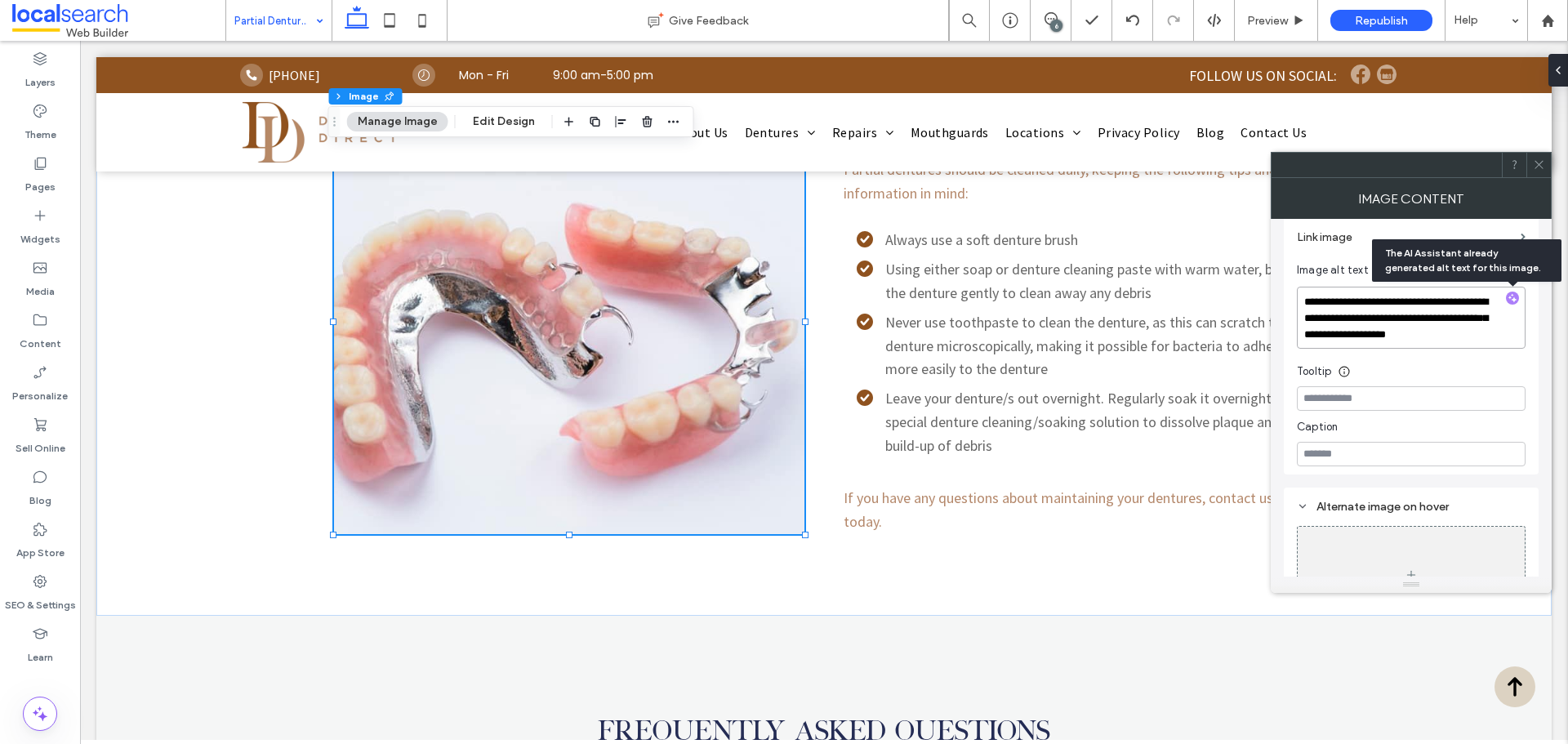 click on "**********" at bounding box center (1411, 318) 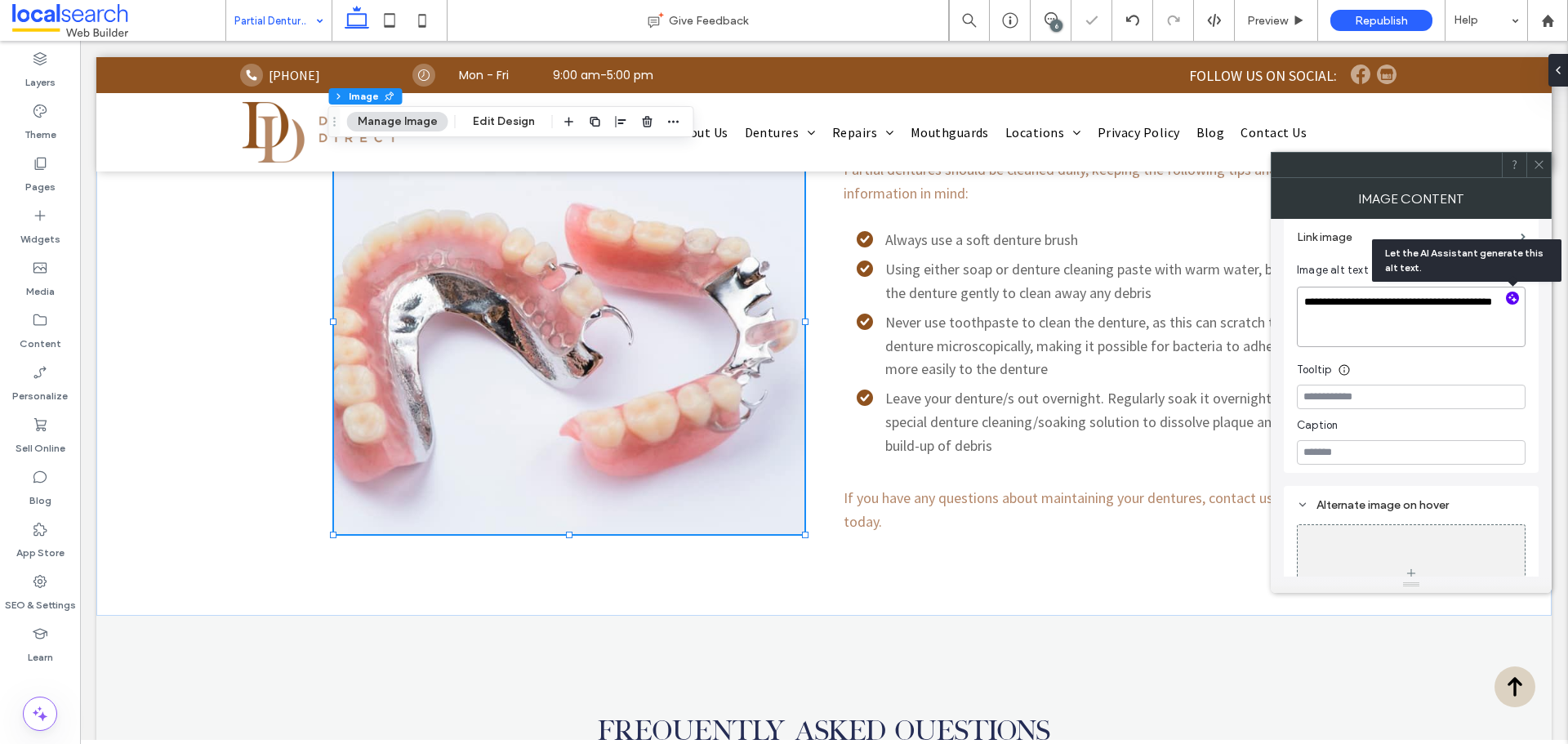drag, startPoint x: 1362, startPoint y: 319, endPoint x: 1342, endPoint y: 306, distance: 23.853721 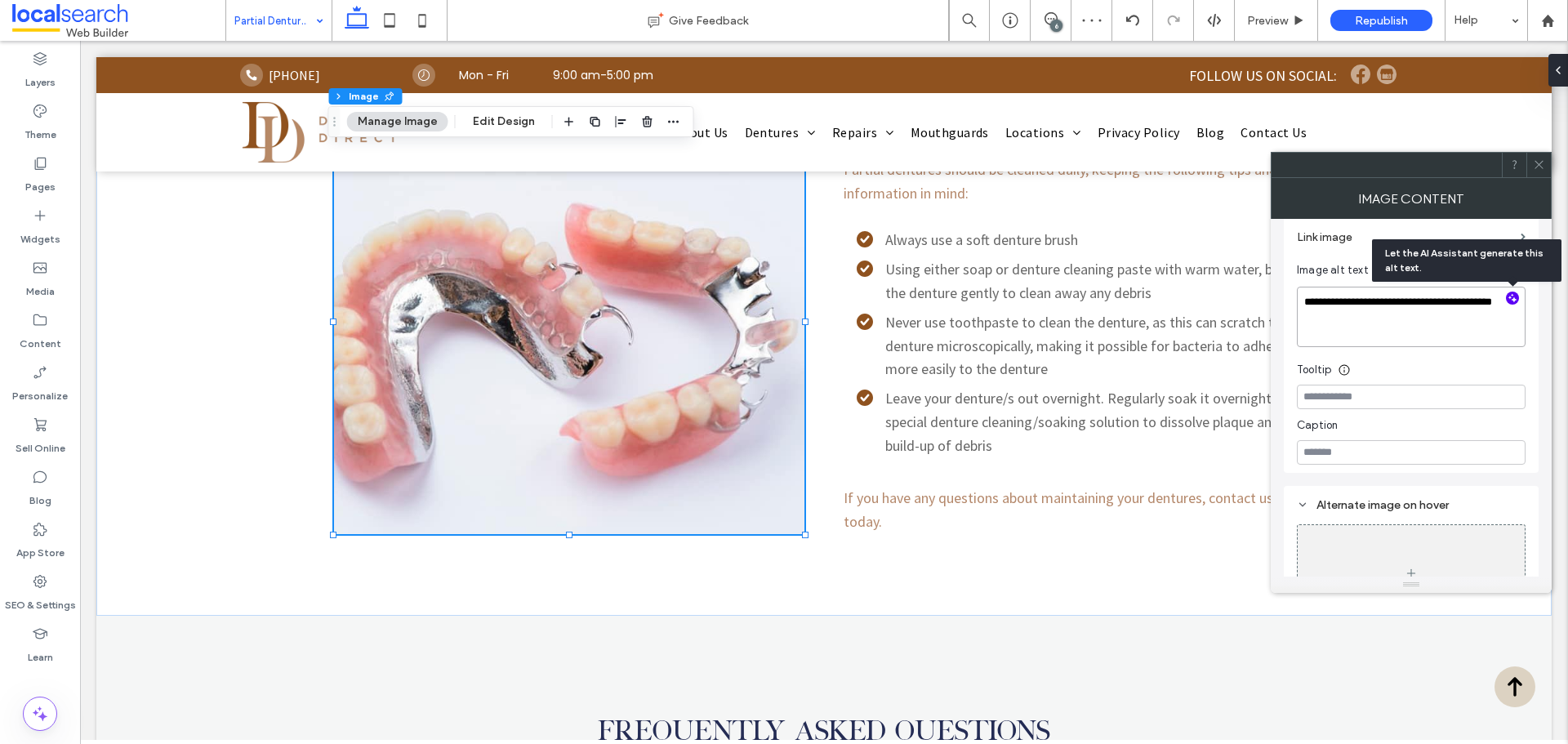 drag, startPoint x: 1338, startPoint y: 303, endPoint x: 1370, endPoint y: 319, distance: 35.77709 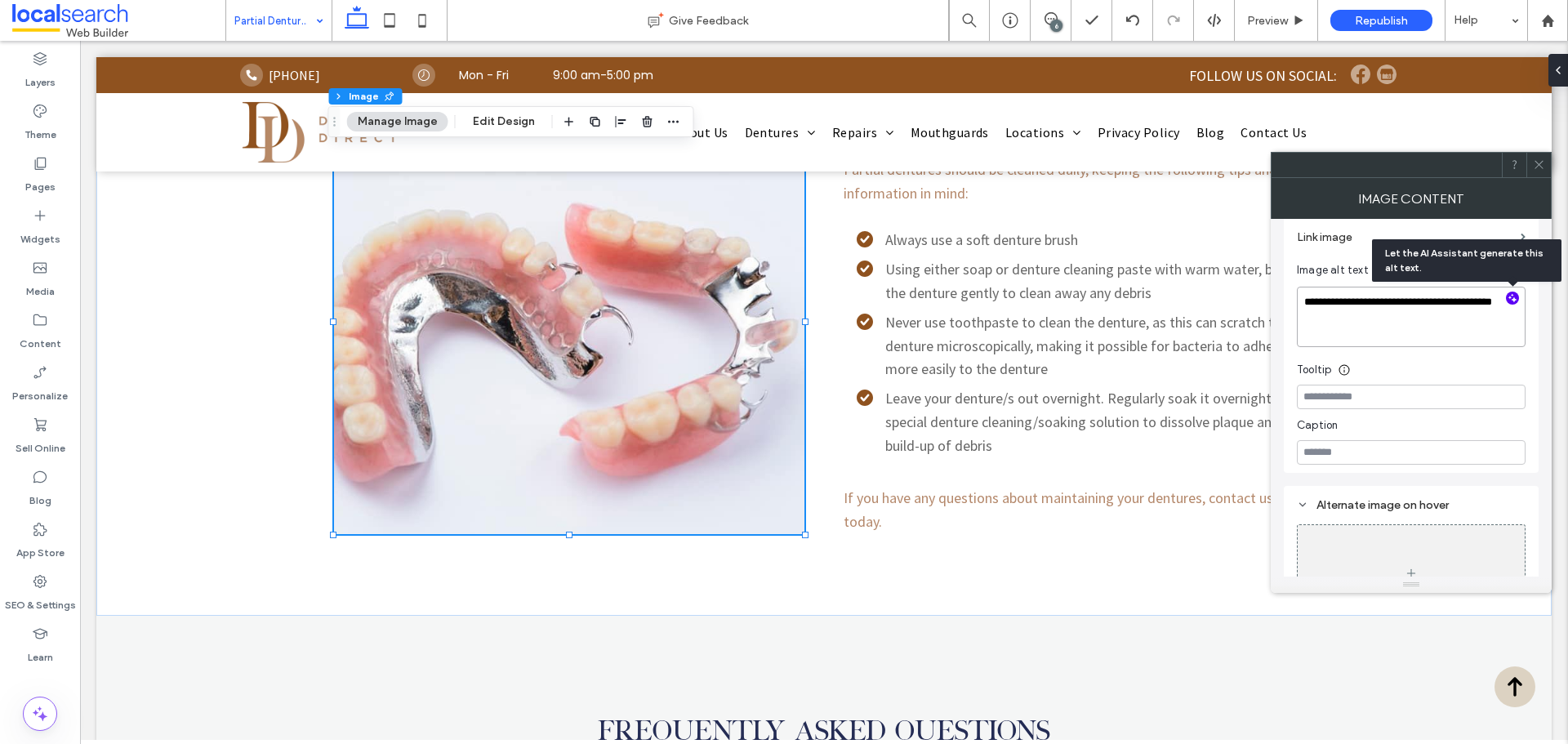 click on "**********" at bounding box center [1411, 317] 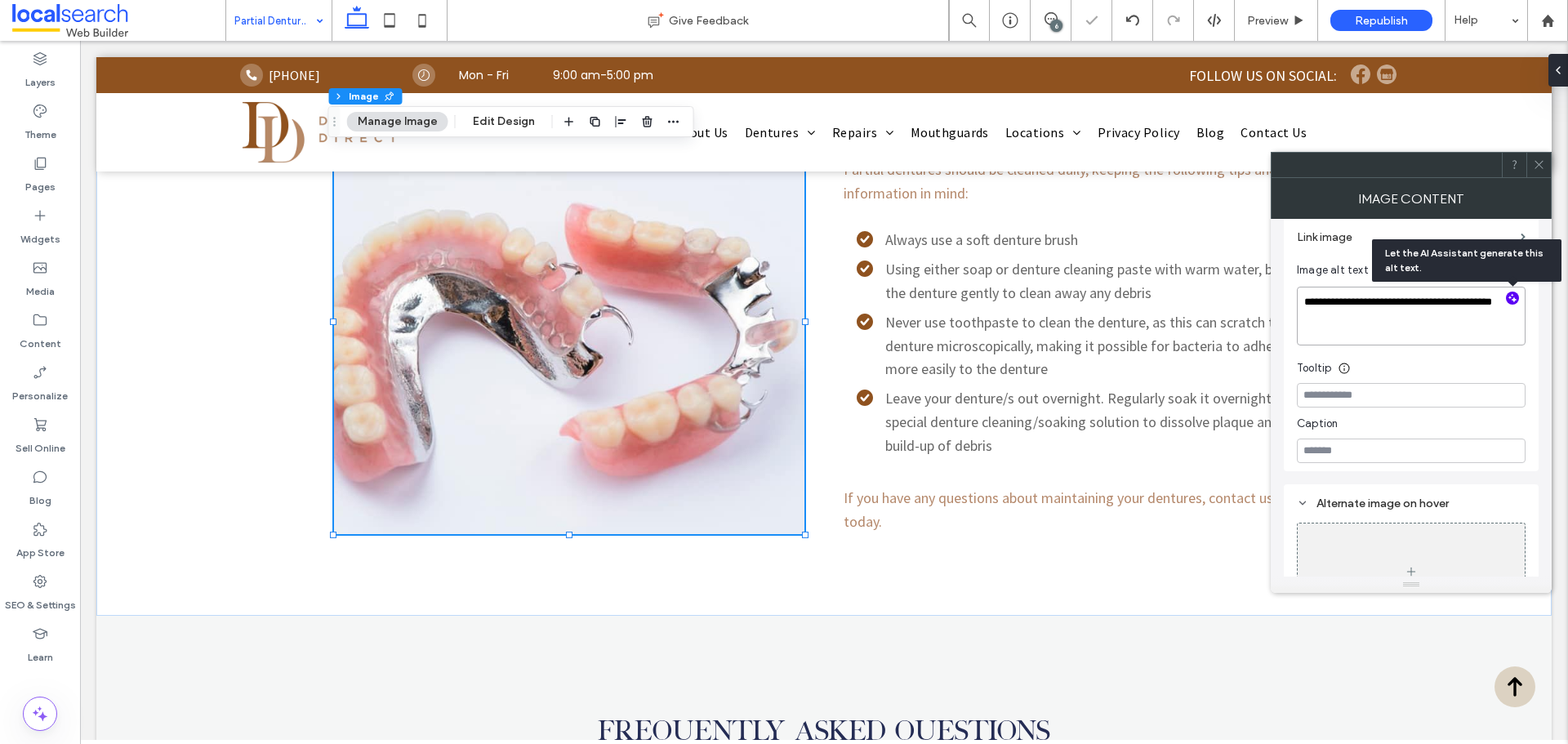 paste on "**********" 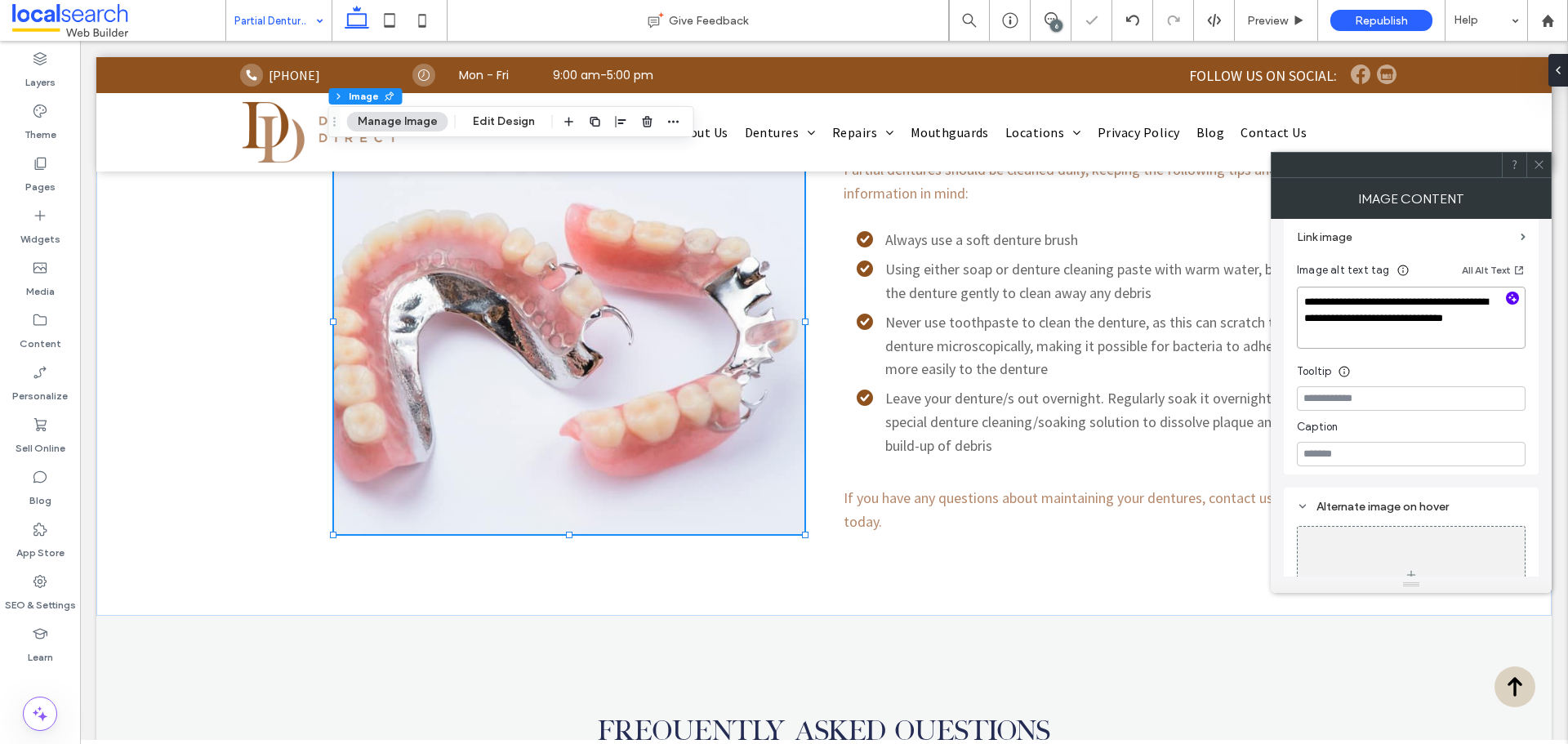 type on "**********" 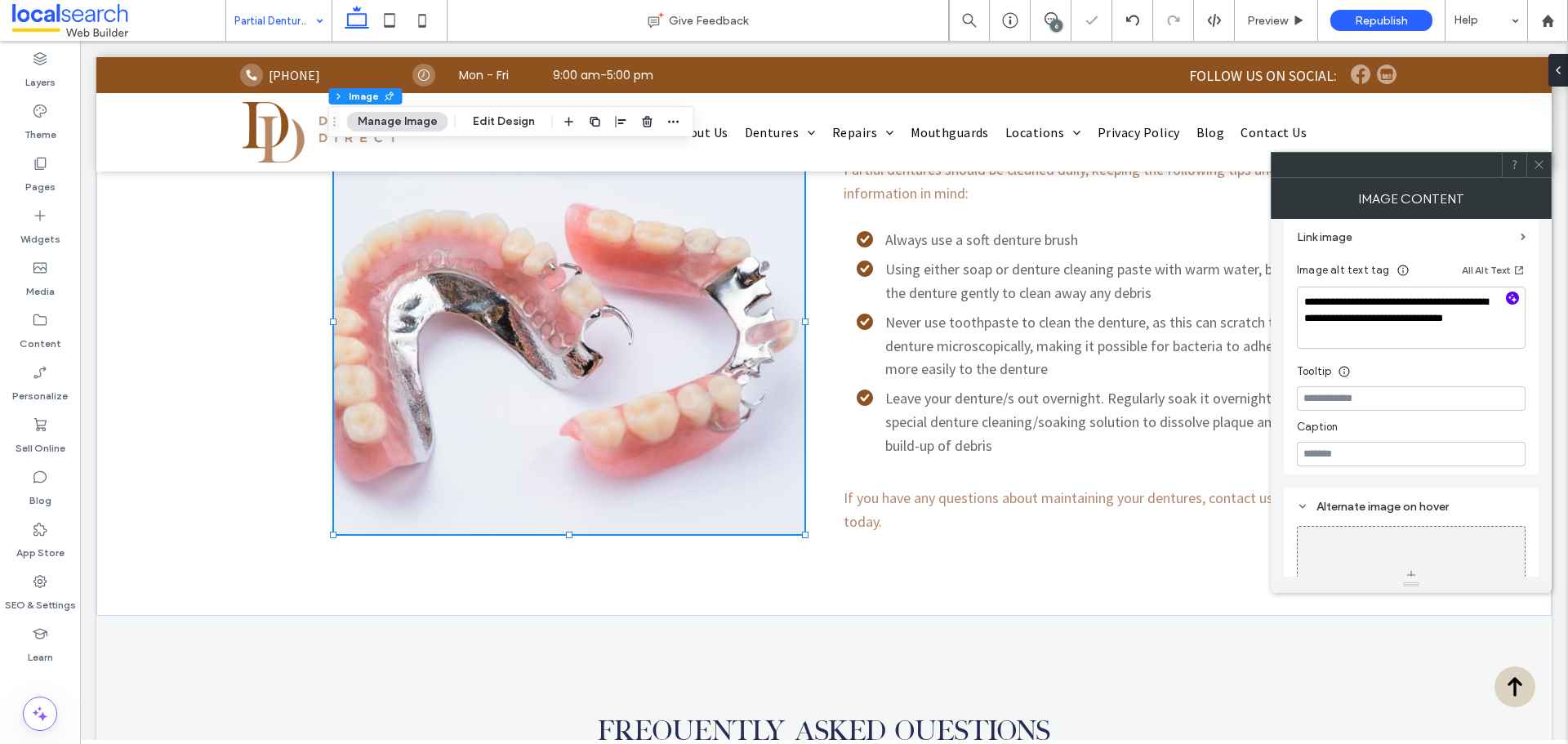 drag, startPoint x: 1545, startPoint y: 163, endPoint x: 1272, endPoint y: 213, distance: 277.541 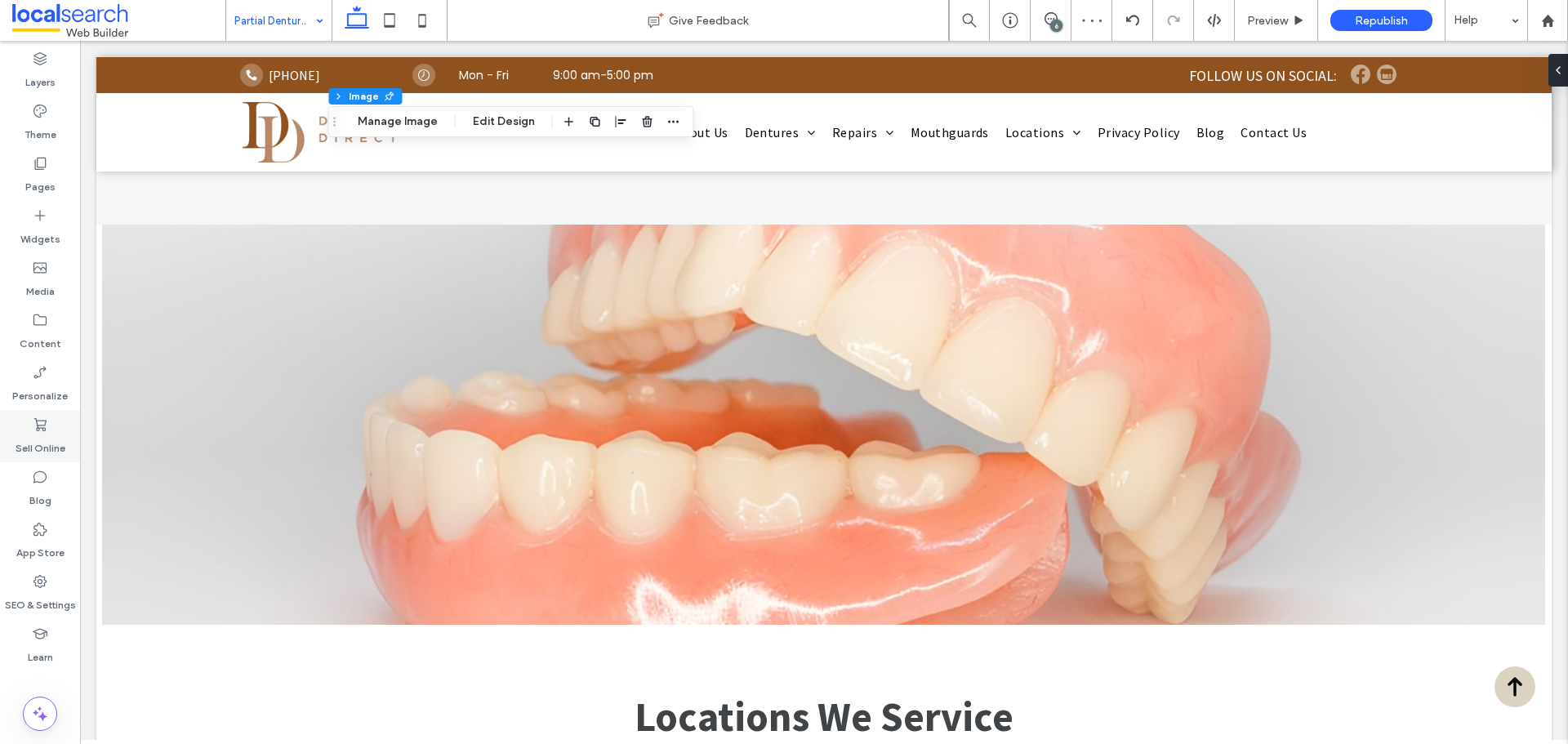scroll, scrollTop: 4083, scrollLeft: 0, axis: vertical 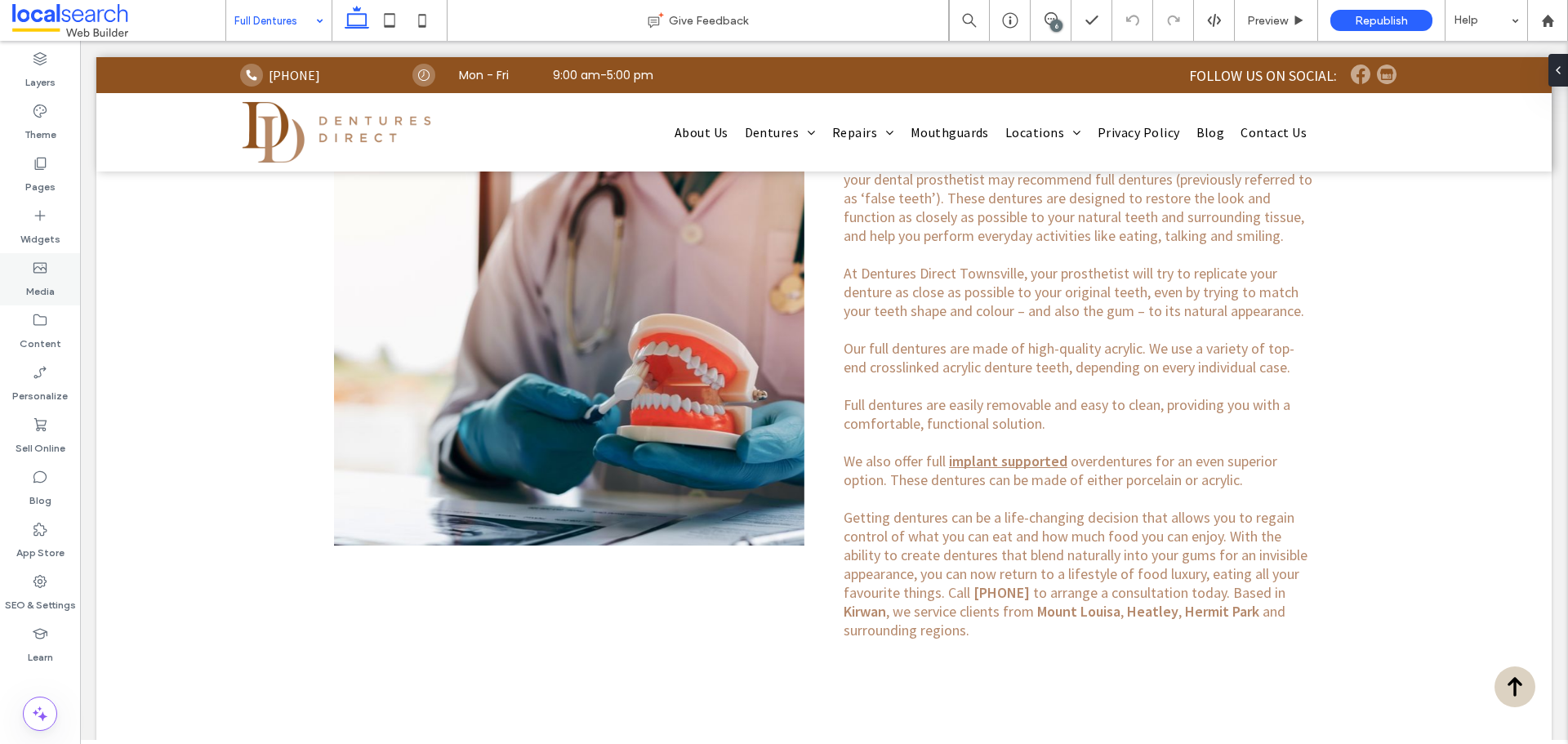 click on "Media" at bounding box center (40, 287) 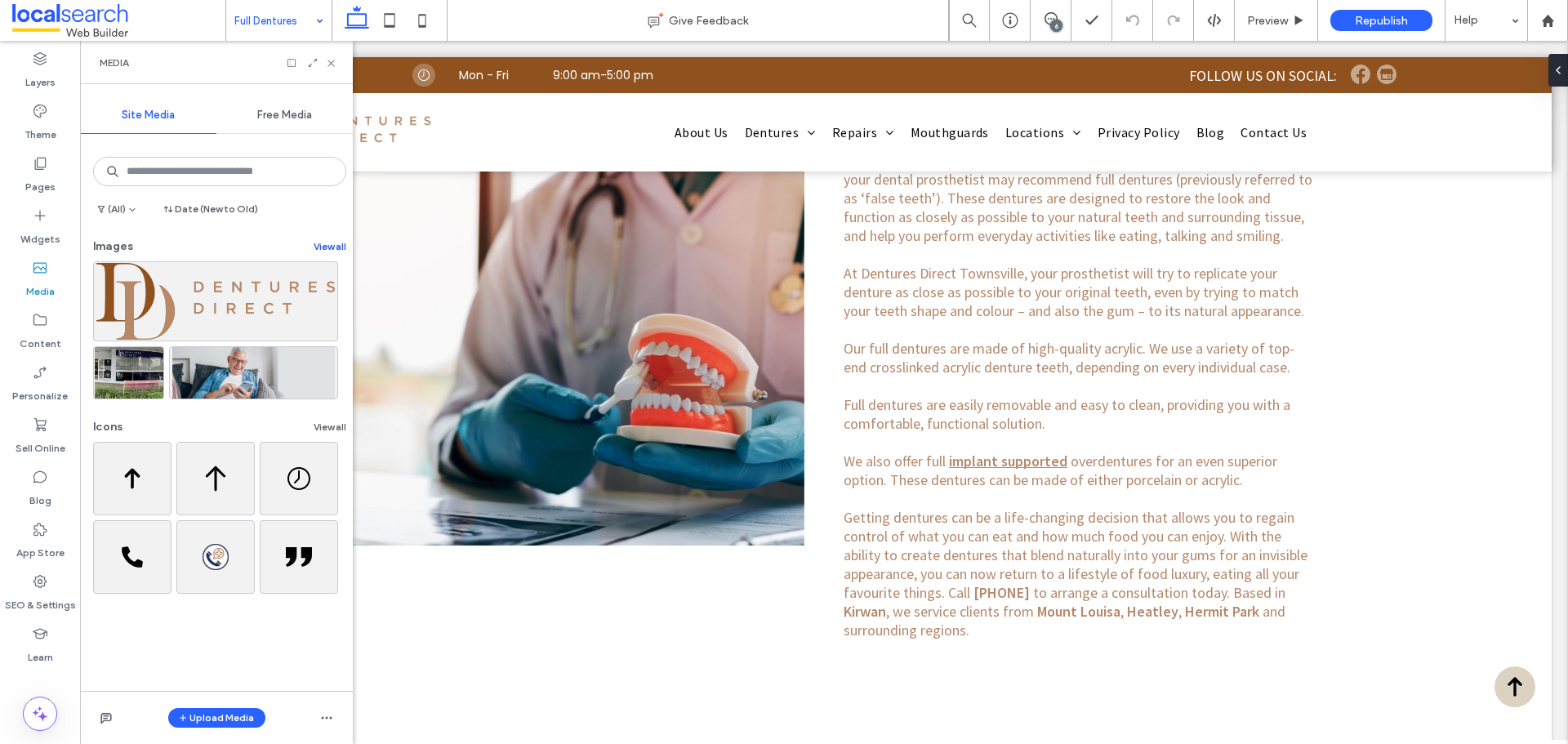 click on "View all" at bounding box center (330, 247) 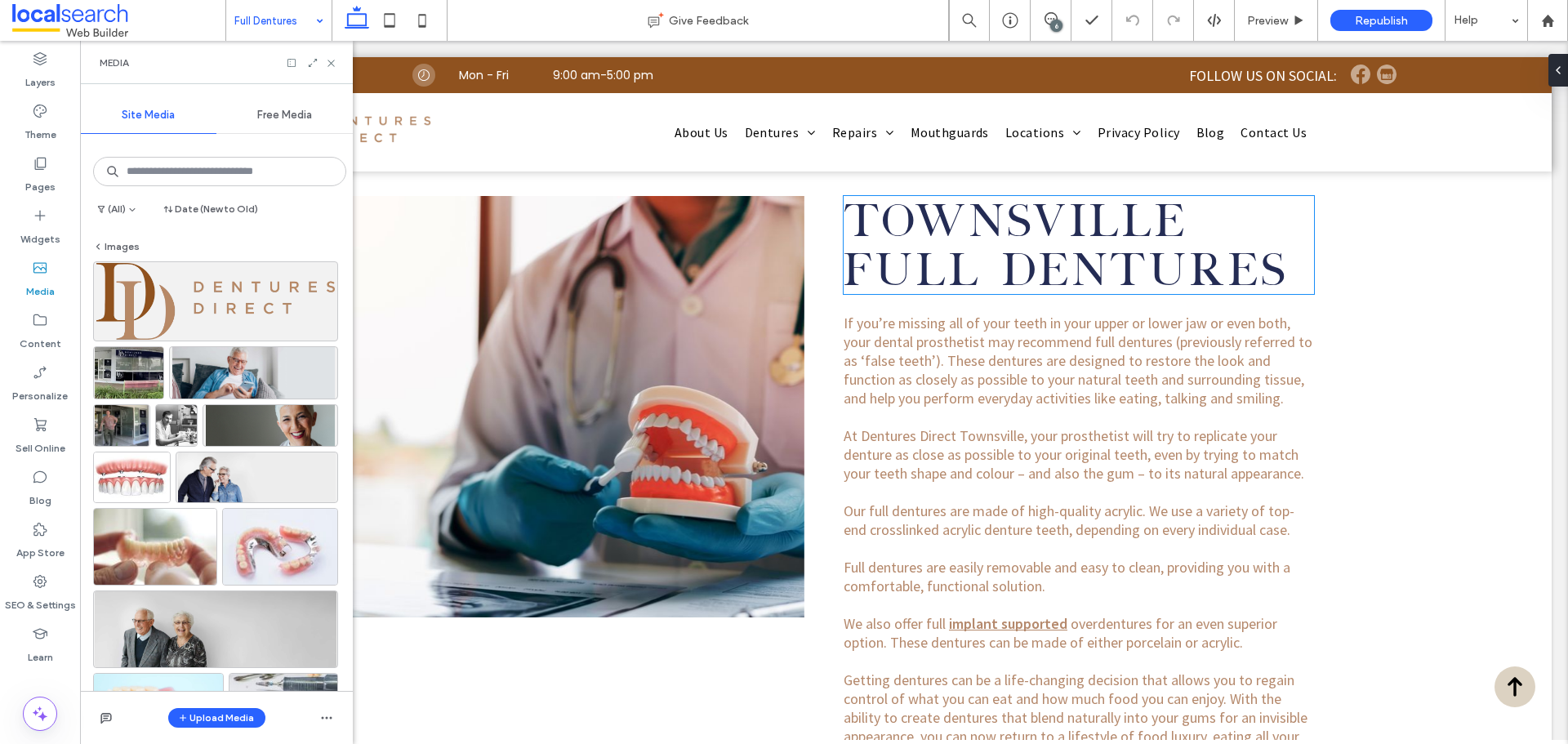 scroll, scrollTop: 408, scrollLeft: 0, axis: vertical 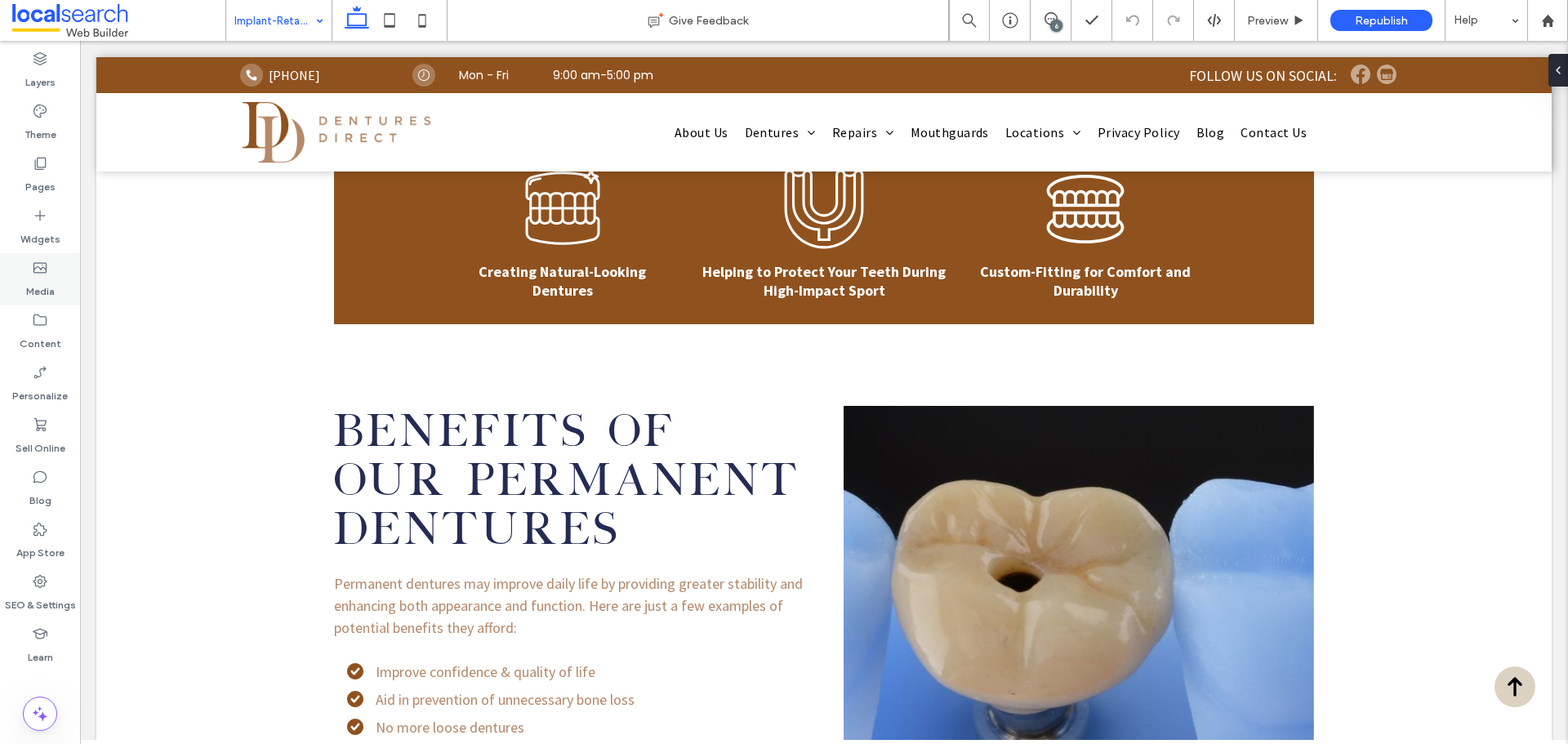 click 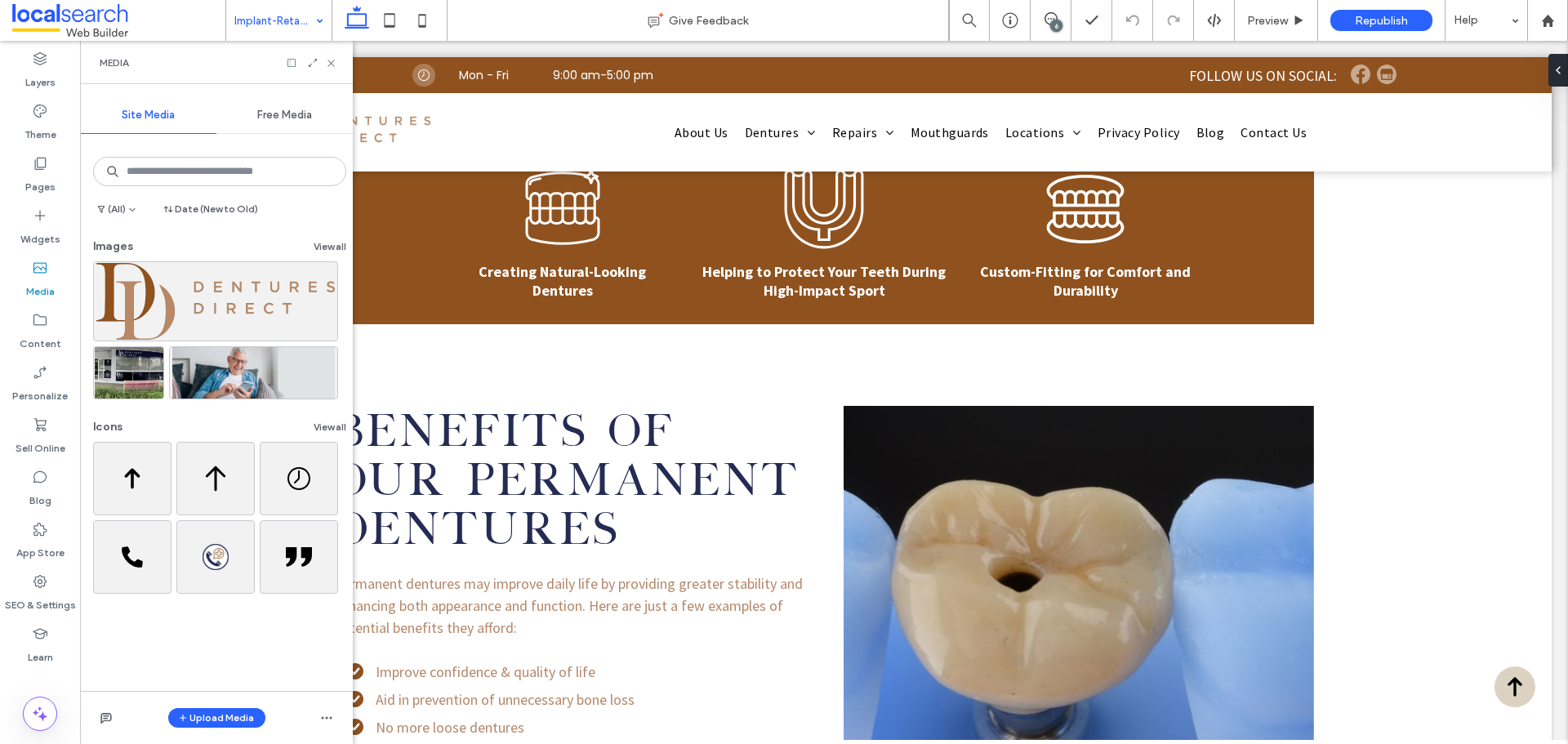 click on "Images   View all" at bounding box center [220, 250] 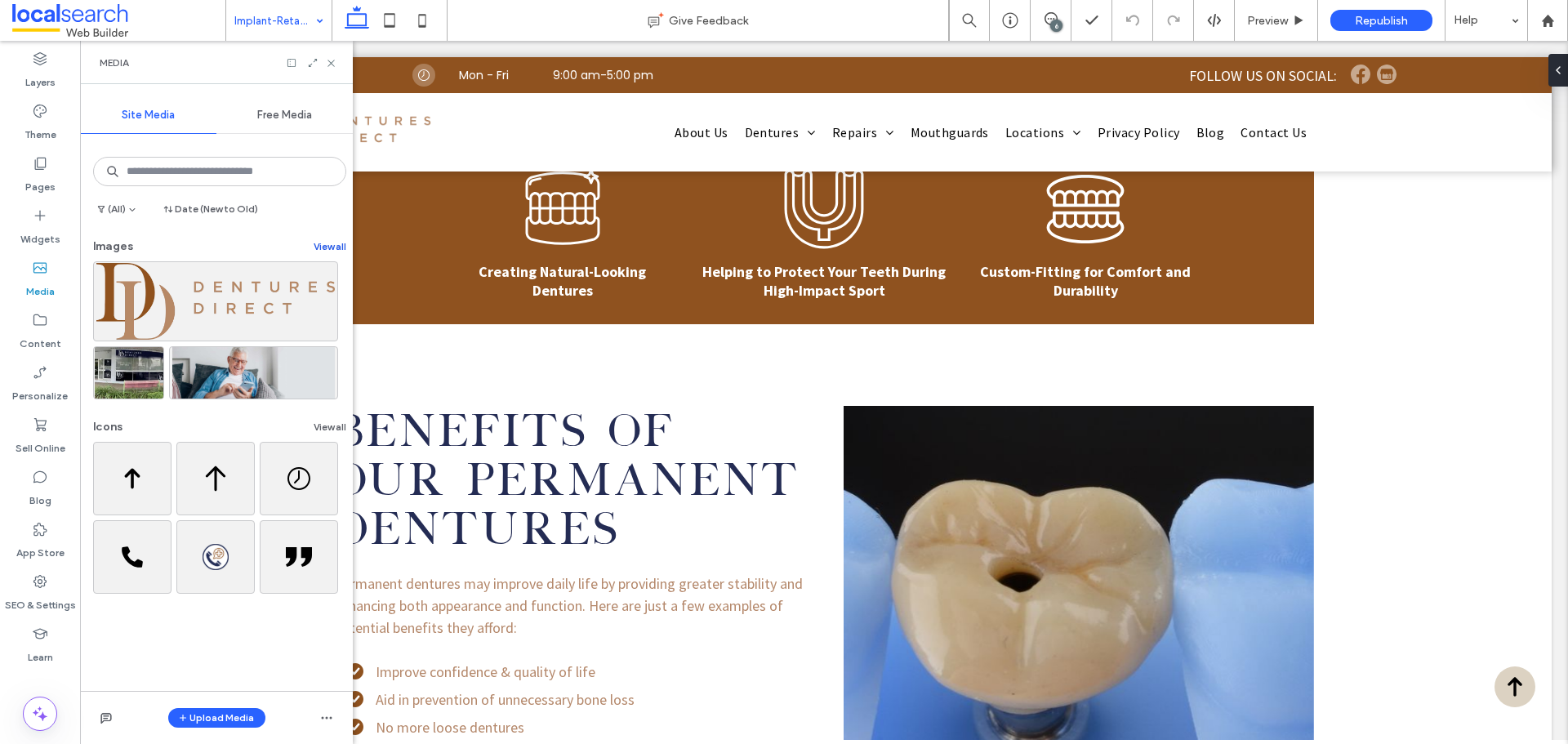 click on "View all" at bounding box center [330, 247] 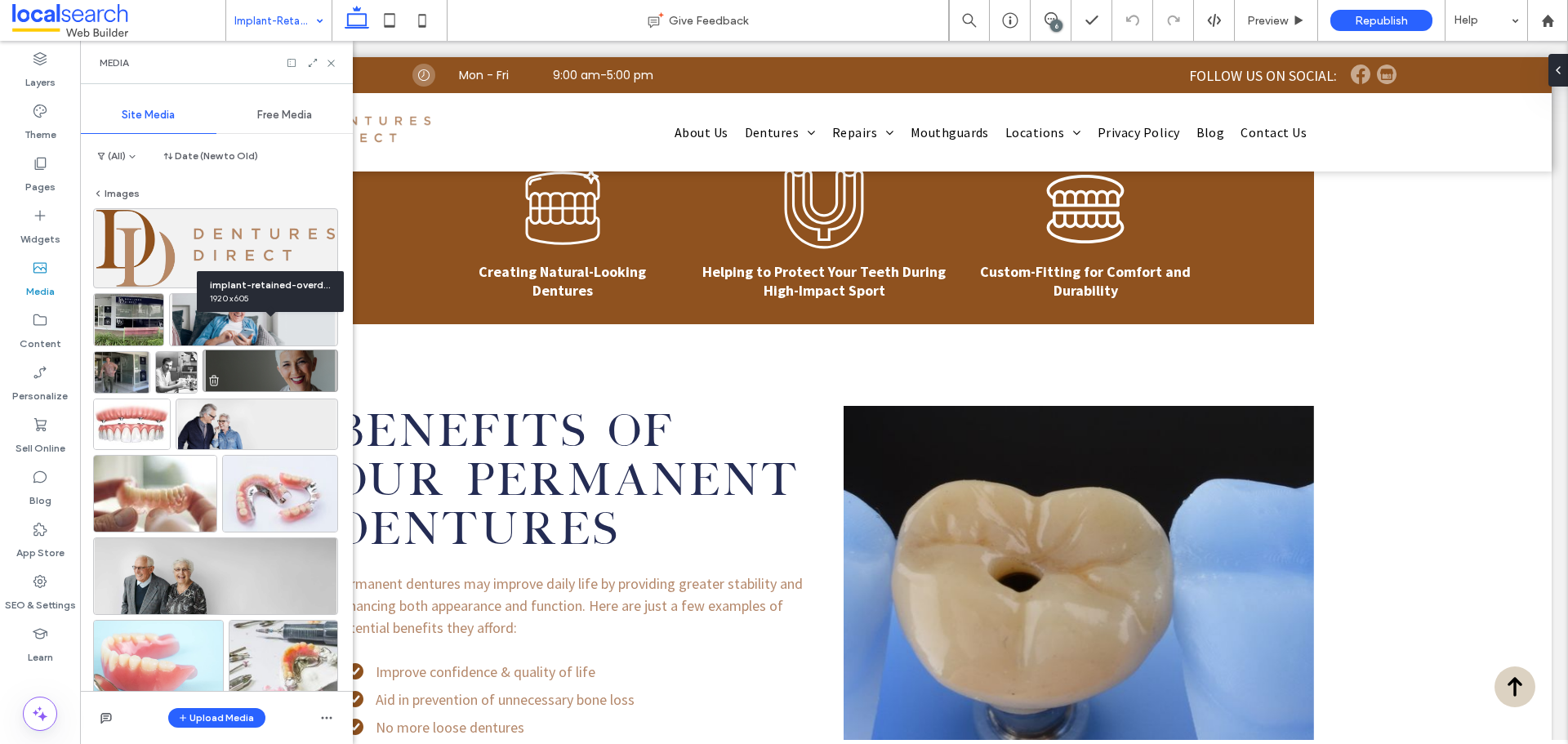 scroll, scrollTop: 82, scrollLeft: 0, axis: vertical 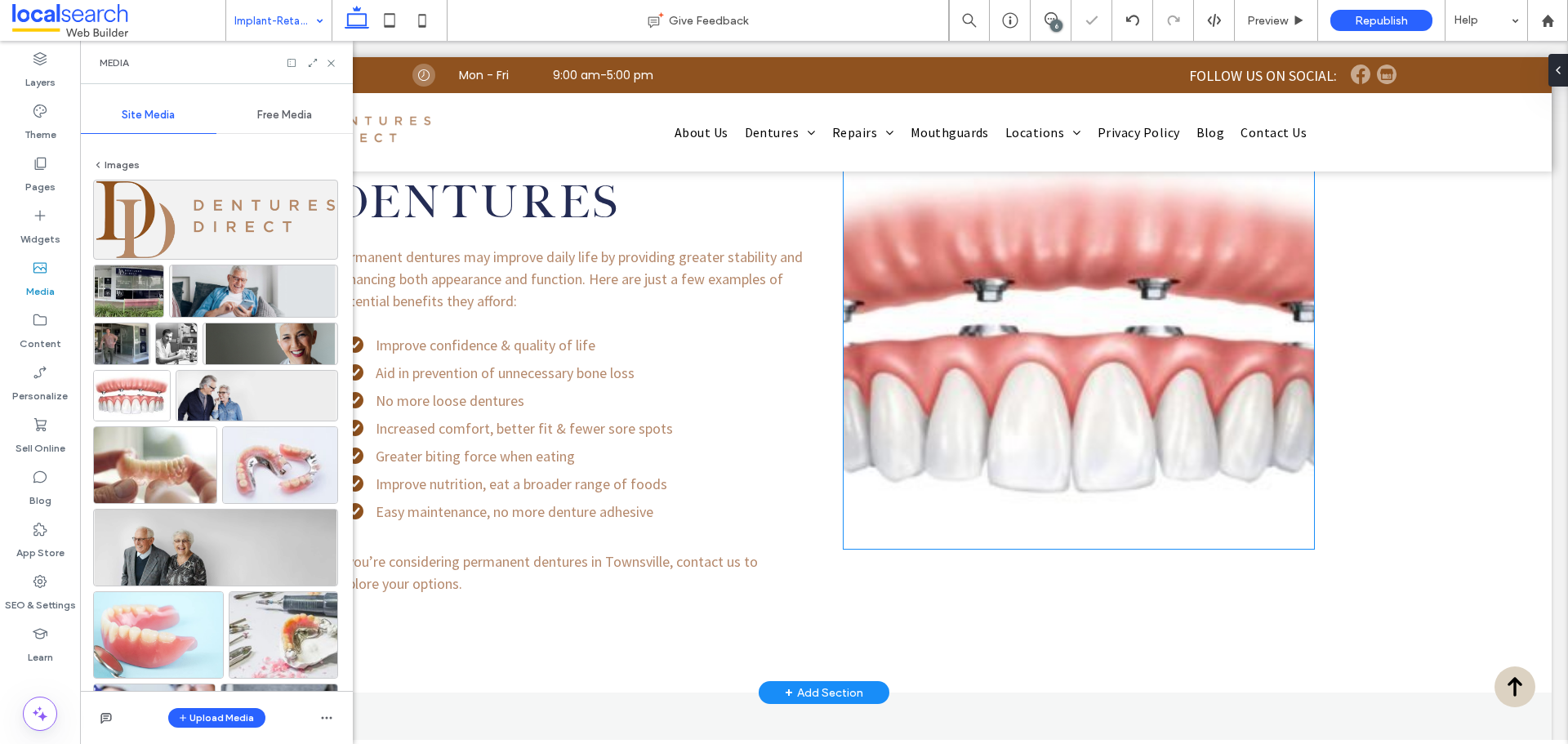 click at bounding box center [1079, 336] 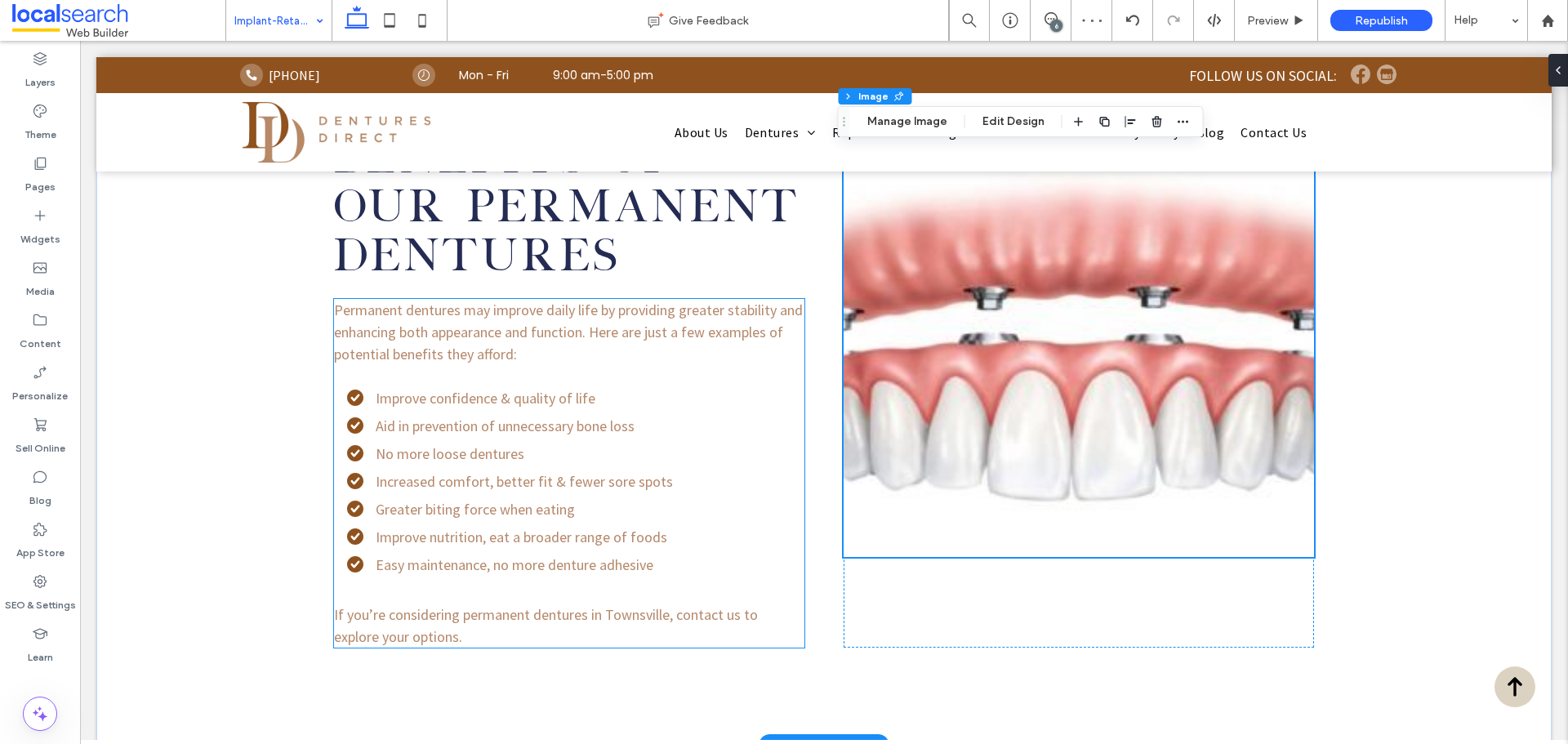 scroll, scrollTop: 1143, scrollLeft: 0, axis: vertical 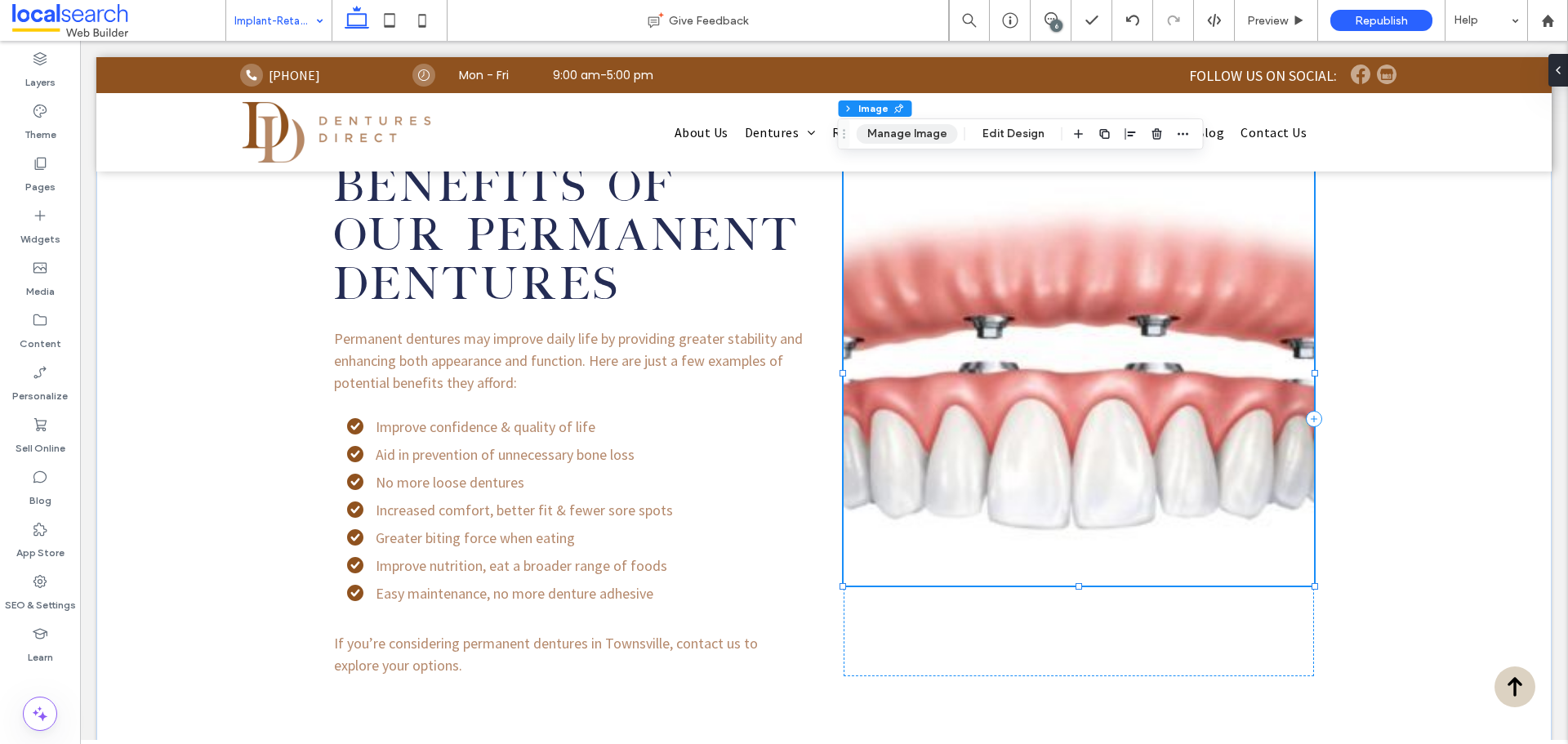 drag, startPoint x: 900, startPoint y: 133, endPoint x: 898, endPoint y: 183, distance: 50.039984 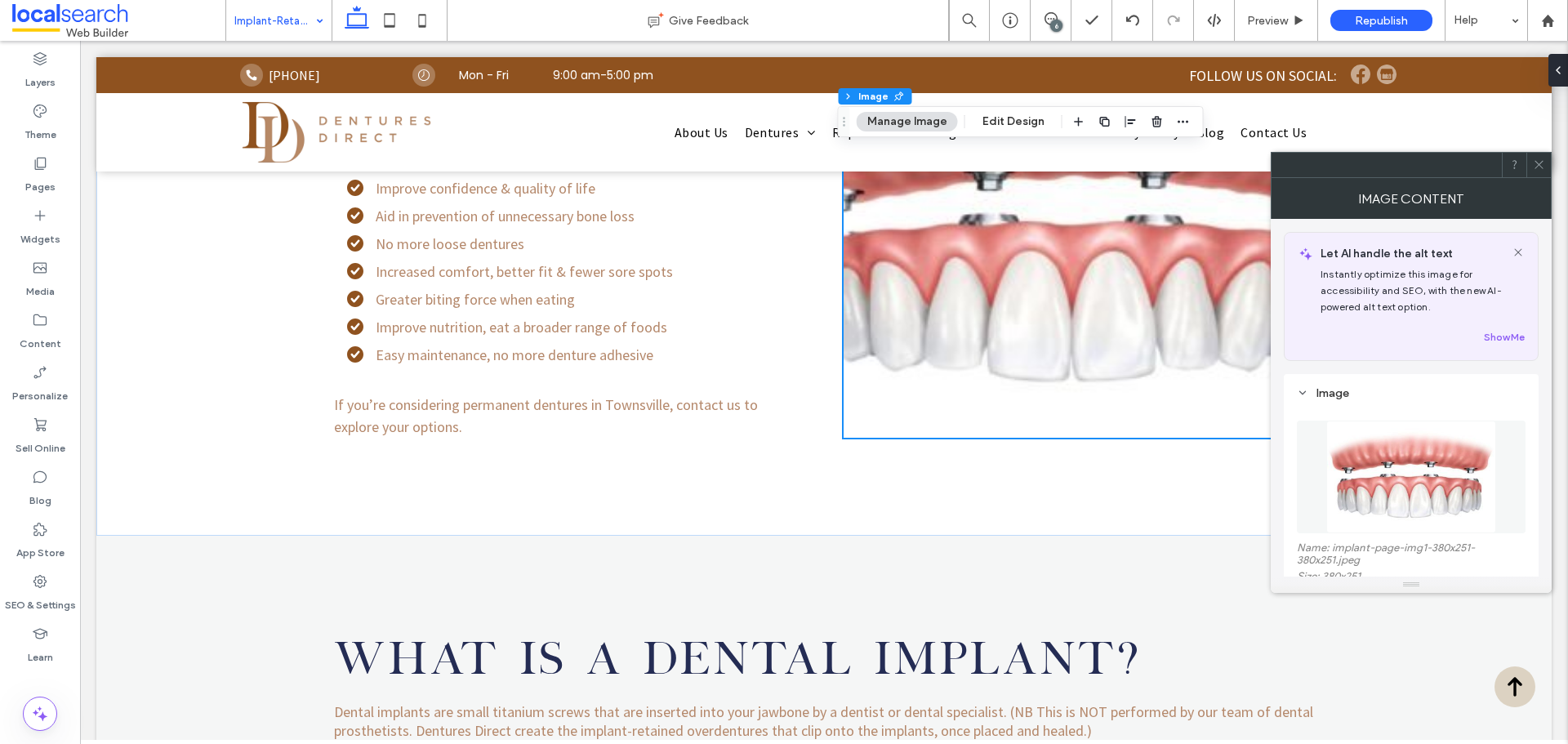 scroll, scrollTop: 1388, scrollLeft: 0, axis: vertical 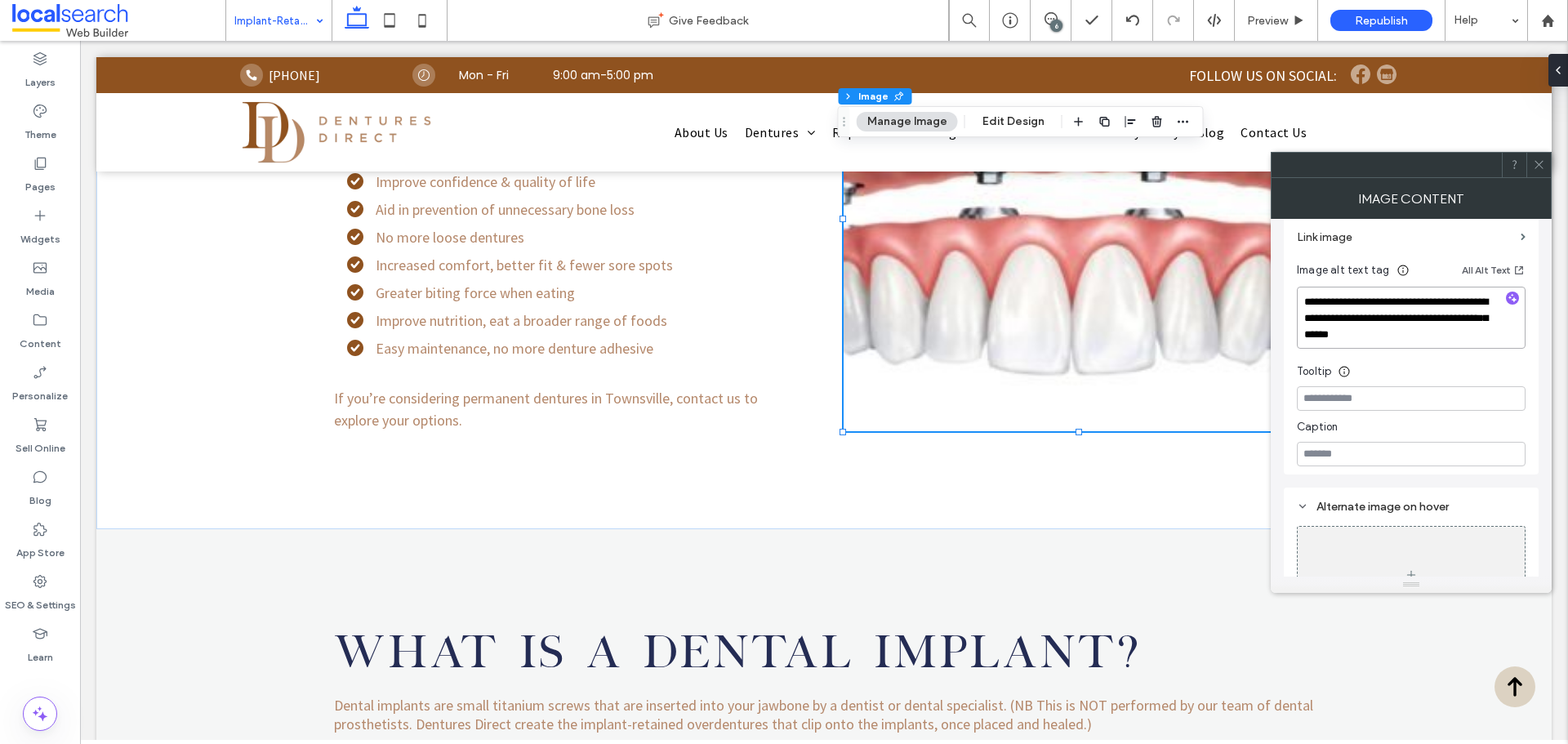 drag, startPoint x: 1428, startPoint y: 331, endPoint x: 1423, endPoint y: 321, distance: 11.18034 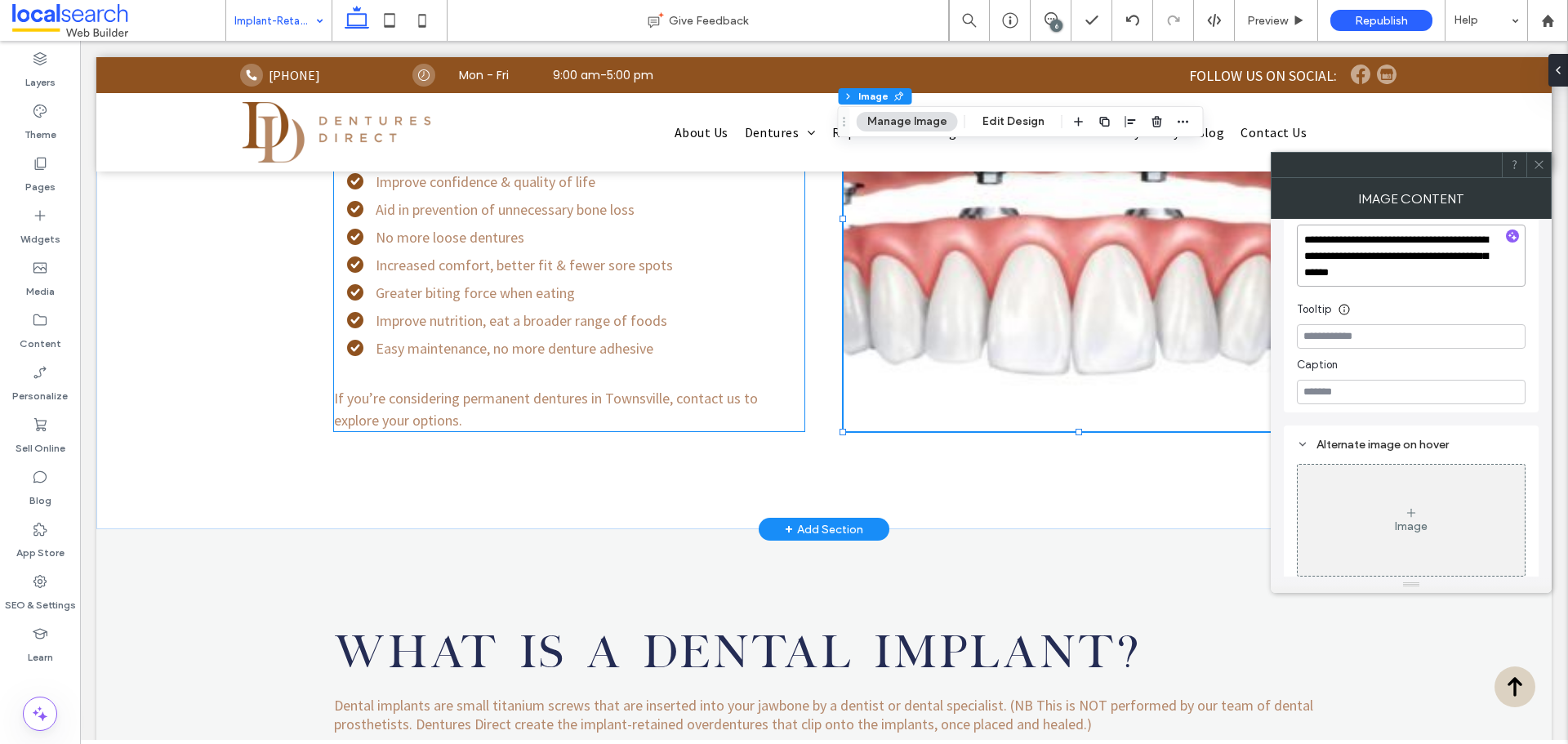 scroll, scrollTop: 479, scrollLeft: 0, axis: vertical 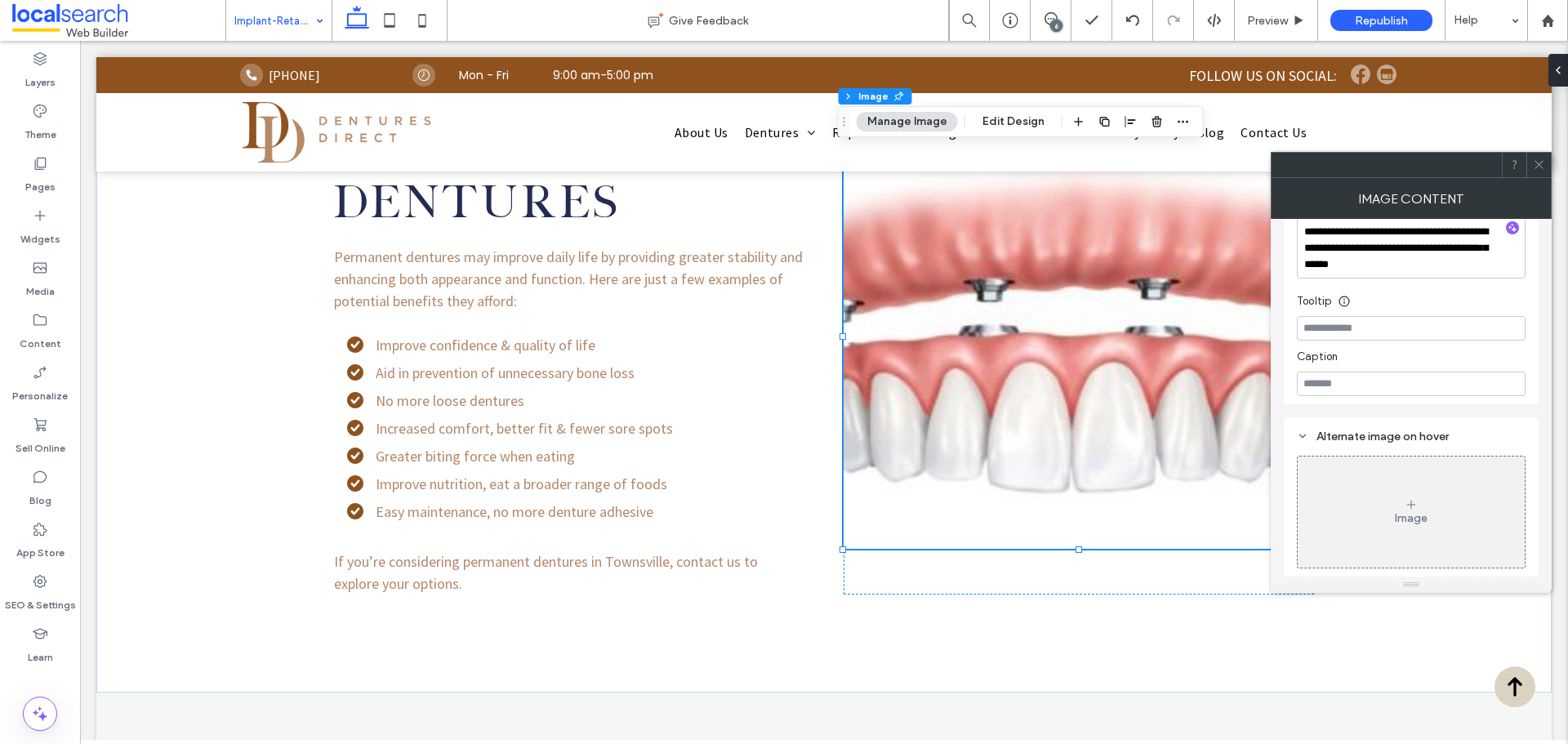 click 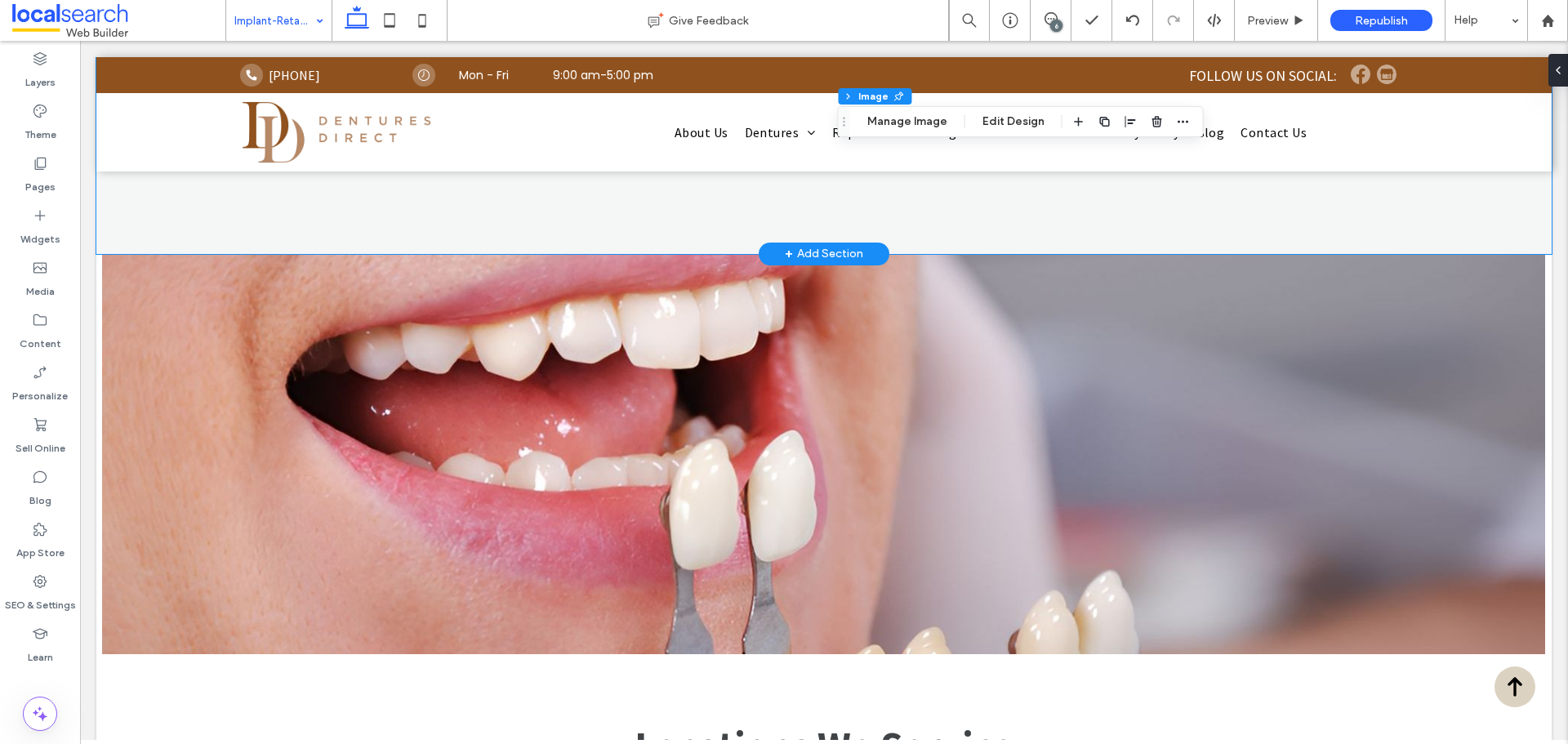 scroll, scrollTop: 2940, scrollLeft: 0, axis: vertical 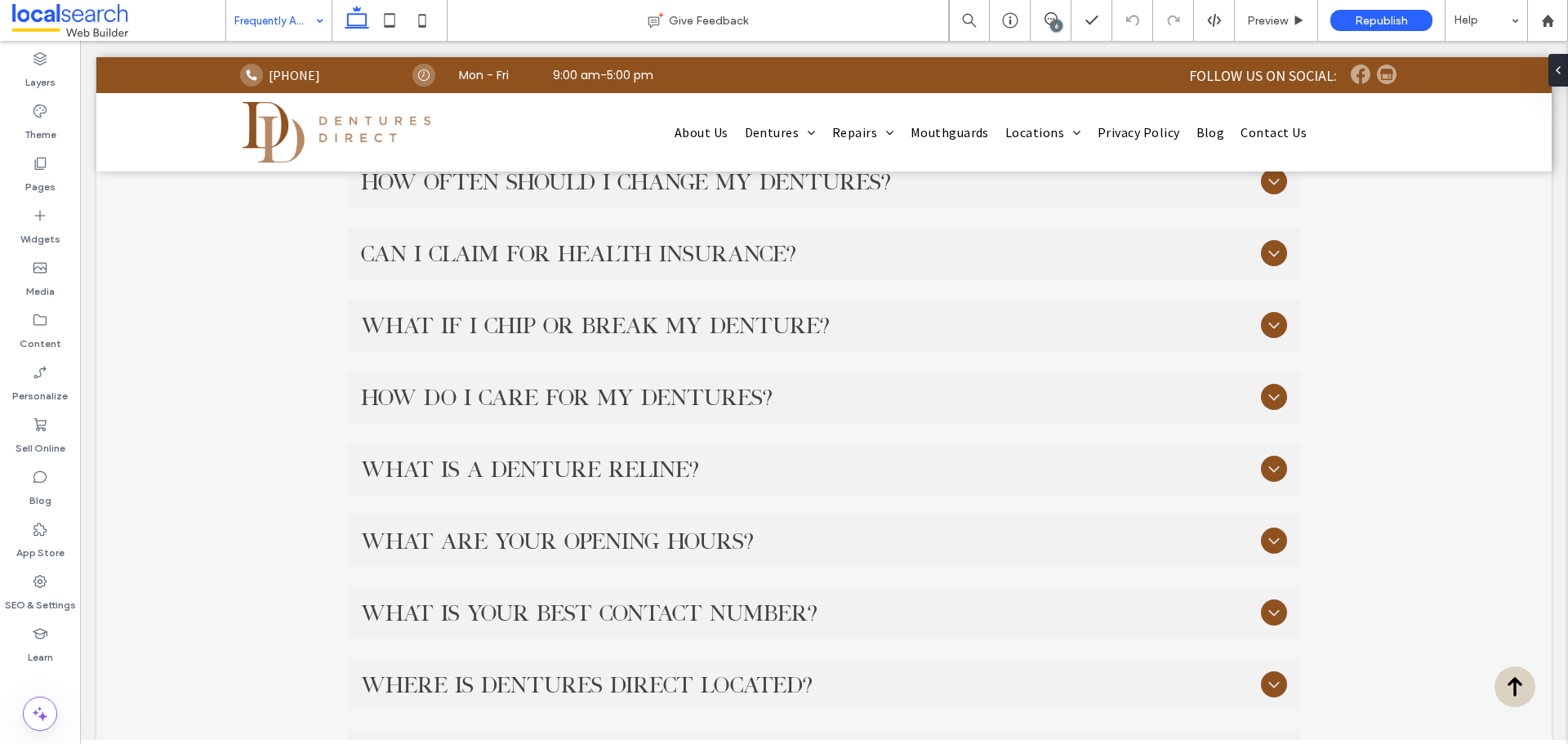 click at bounding box center [274, 20] 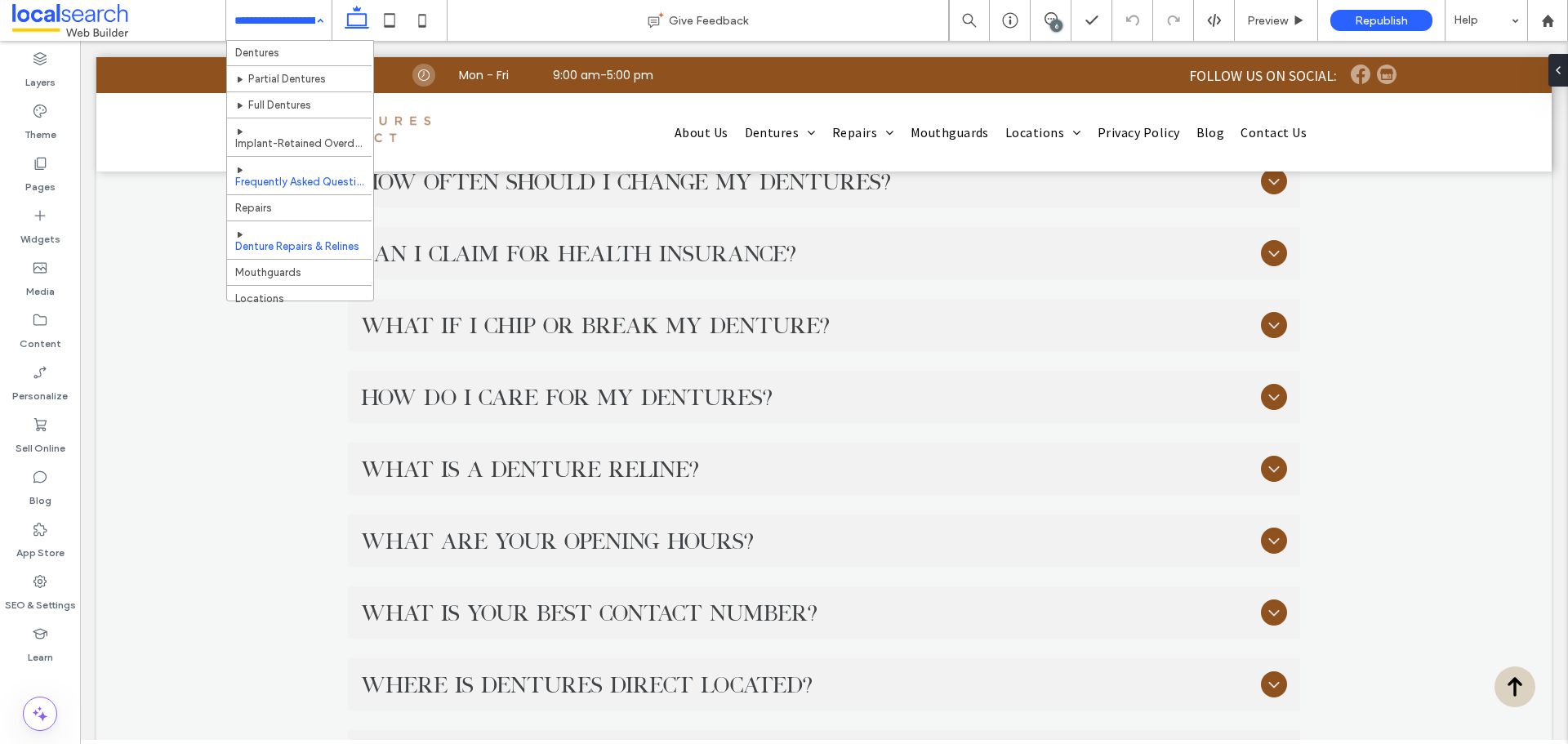 scroll, scrollTop: 82, scrollLeft: 0, axis: vertical 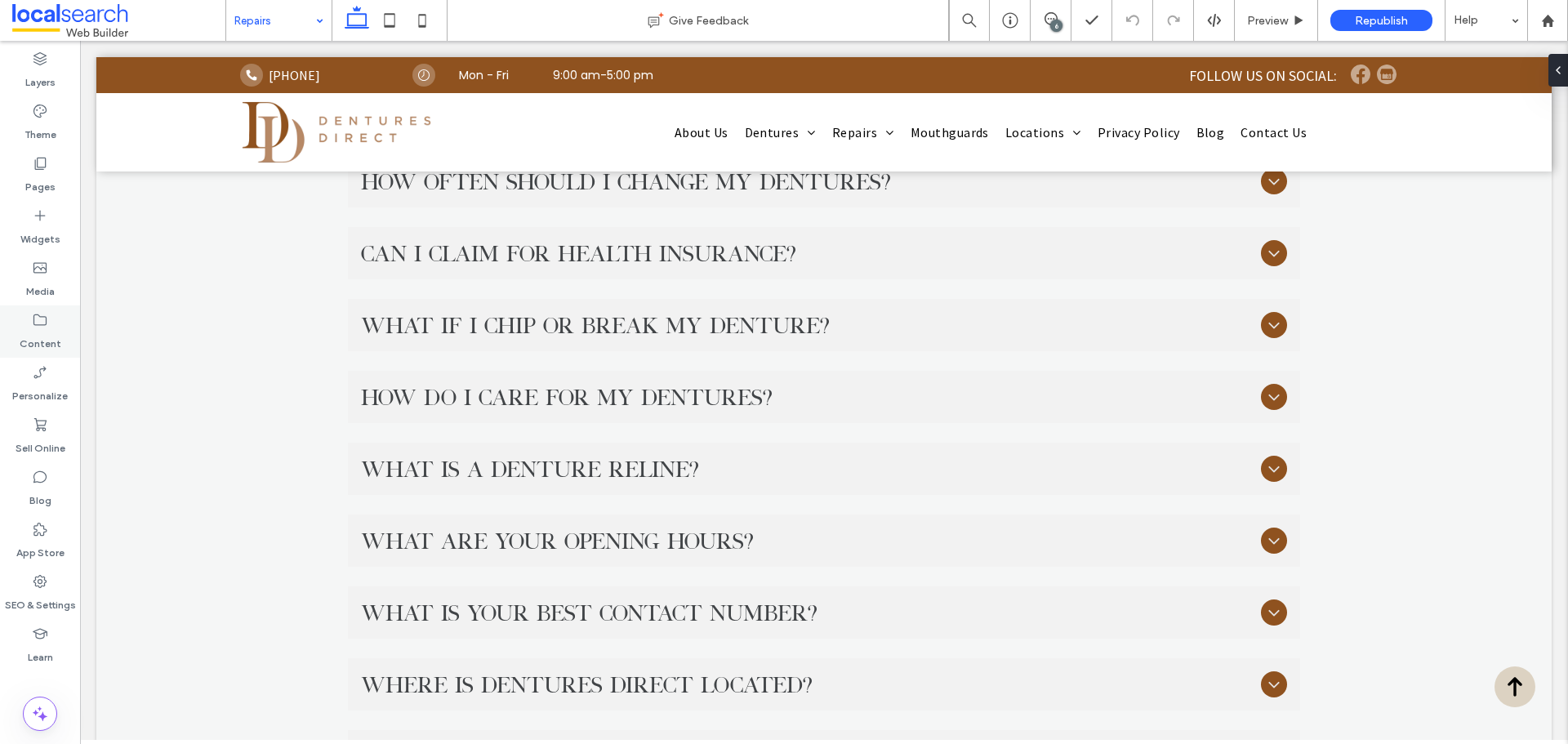 click on "Content" at bounding box center [40, 340] 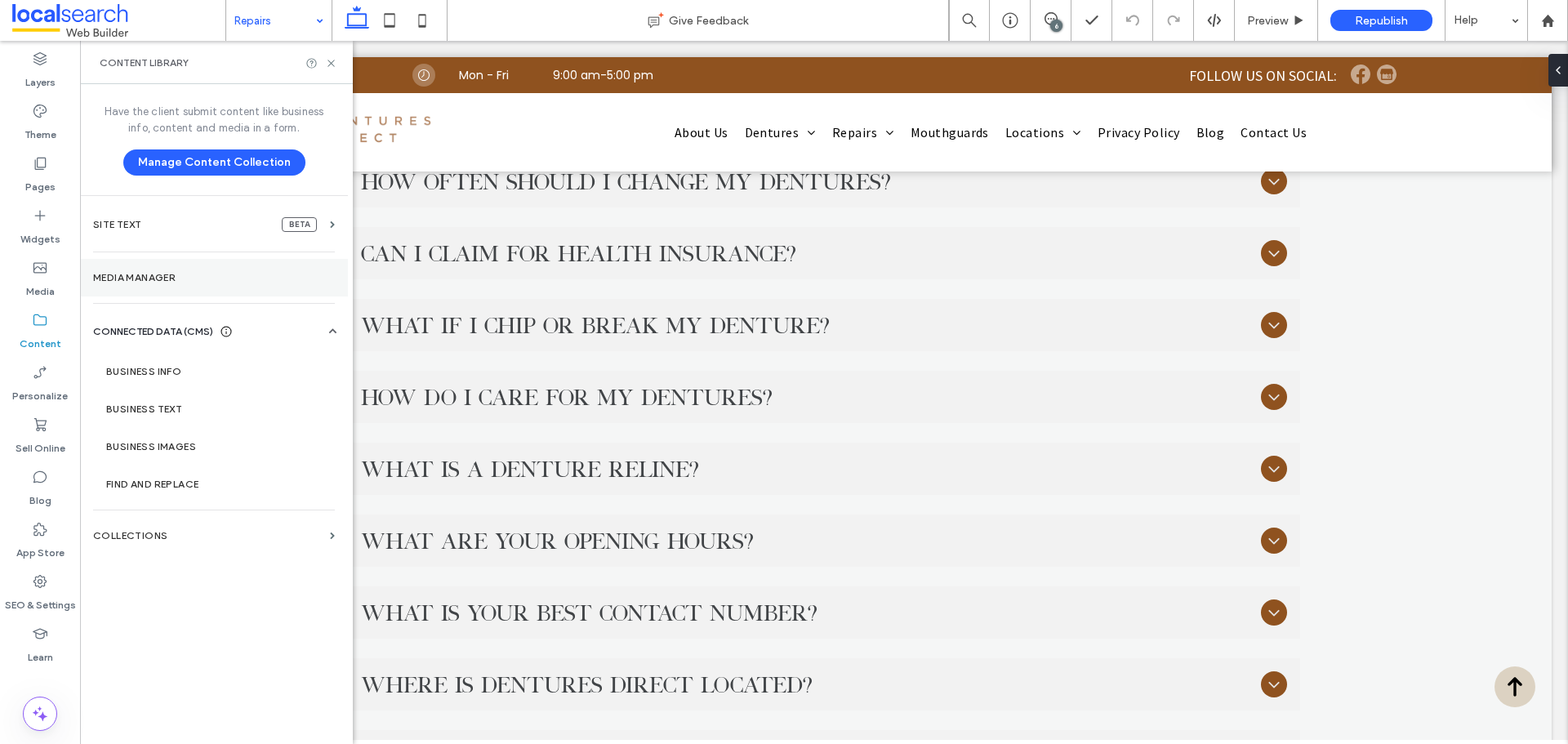 click on "Media Manager" at bounding box center (214, 278) 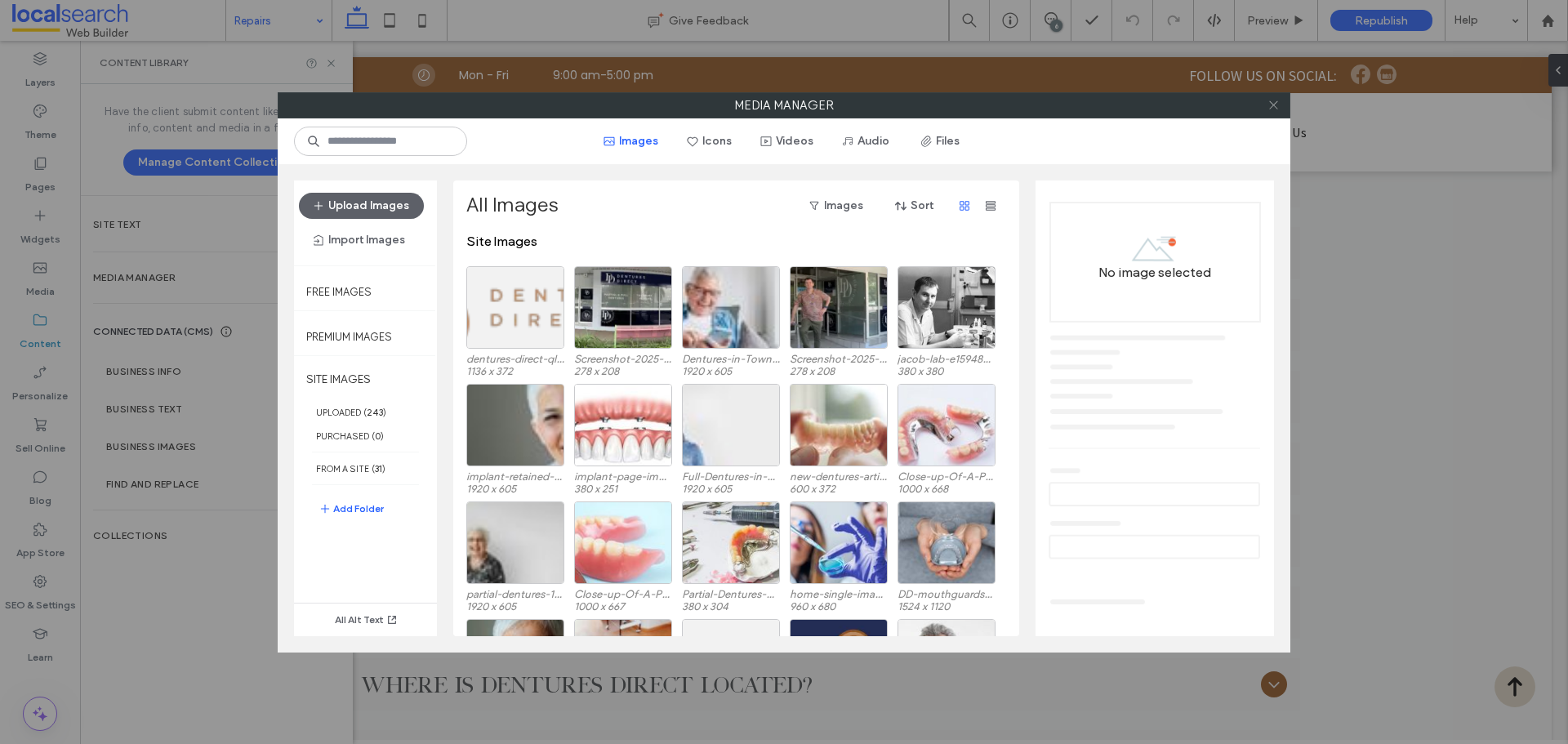 click 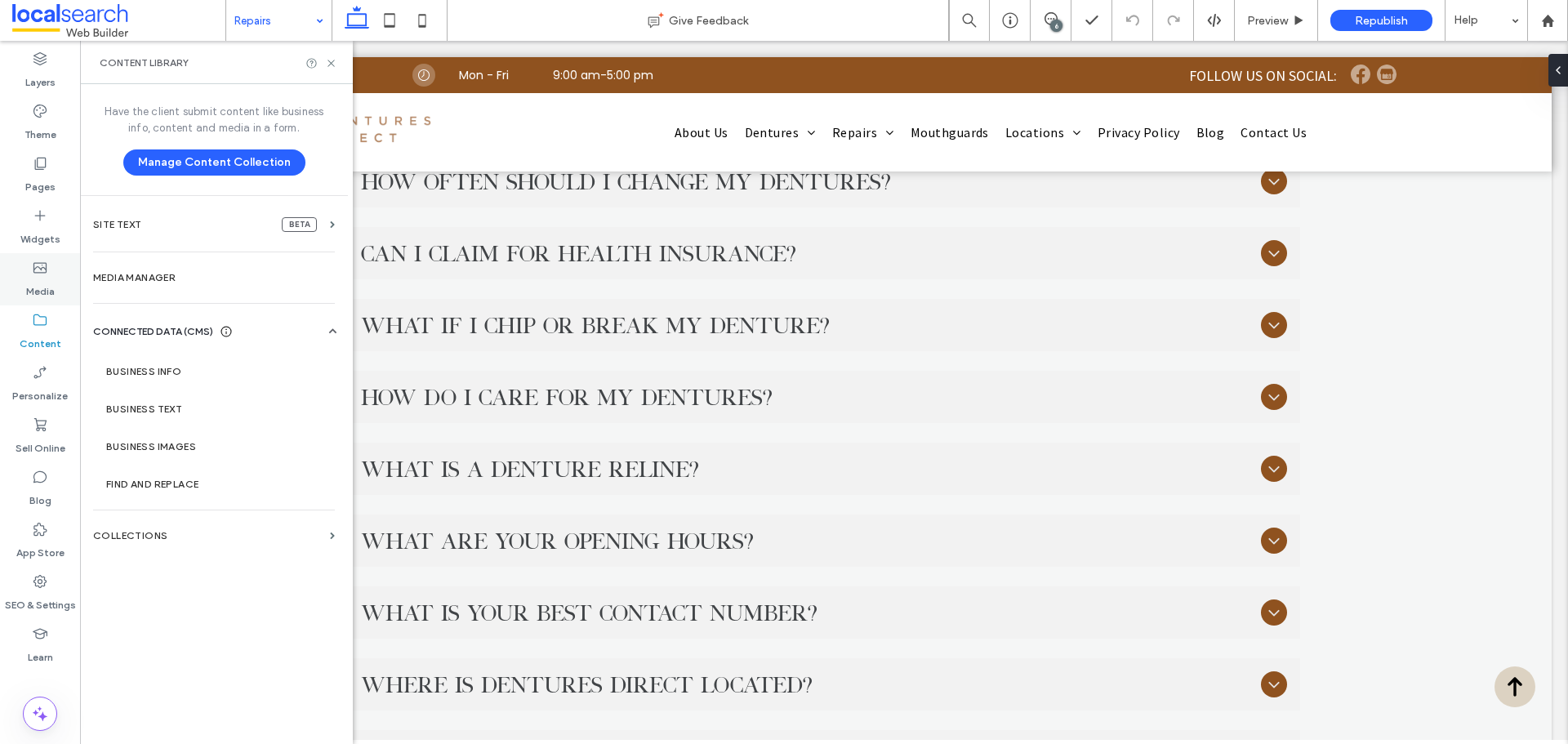 click on "Media" at bounding box center (40, 279) 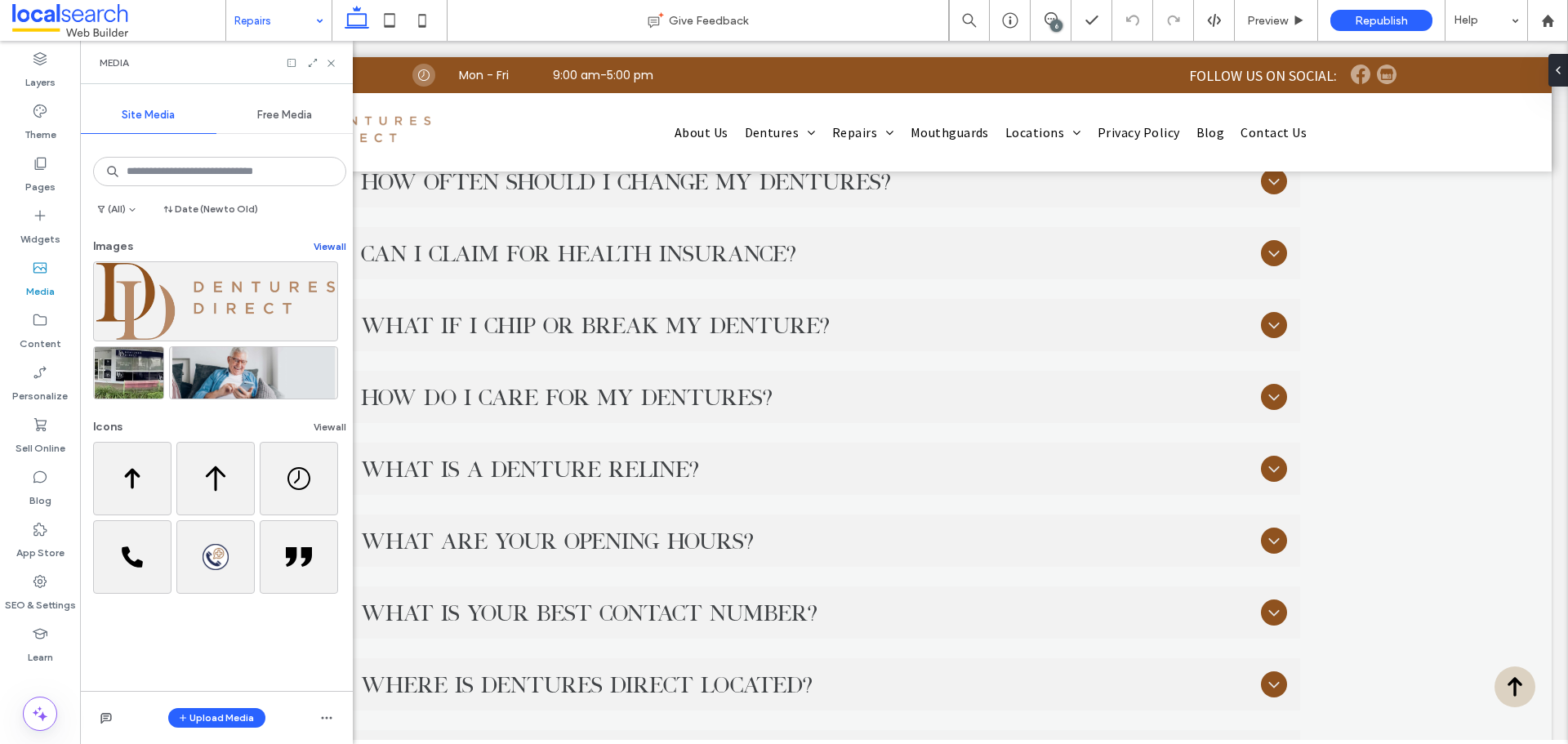 click on "View all" at bounding box center [330, 247] 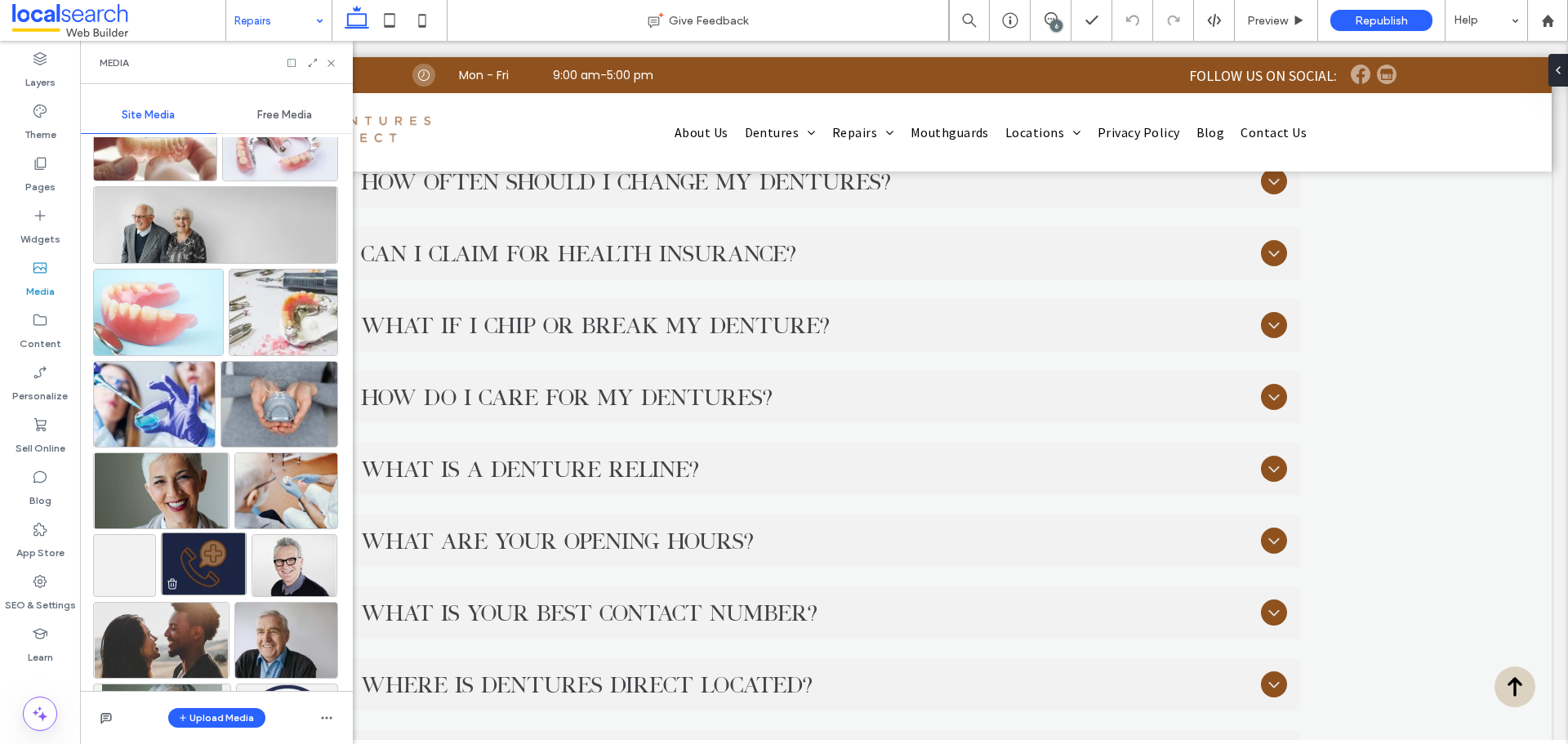scroll, scrollTop: 513, scrollLeft: 0, axis: vertical 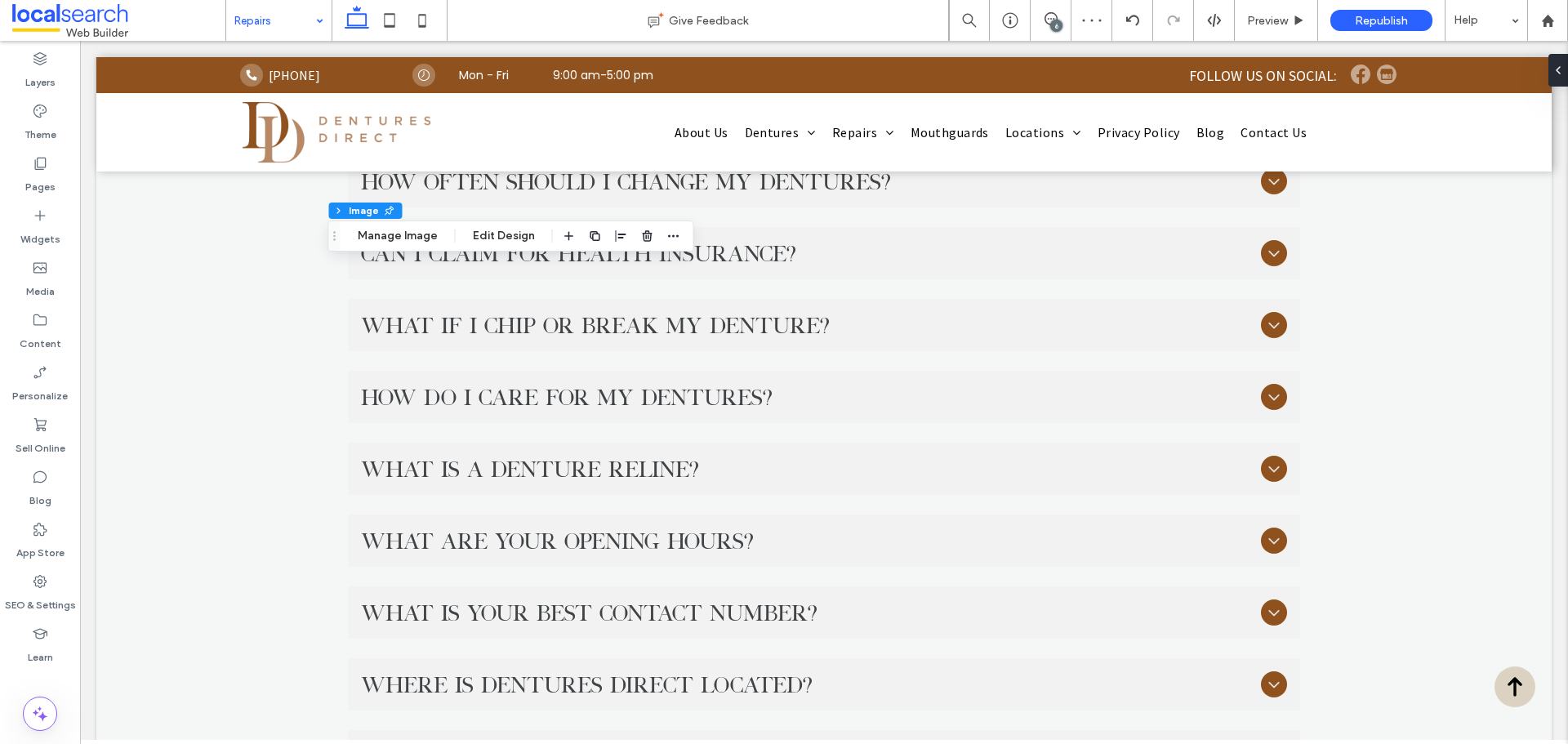 drag, startPoint x: 1555, startPoint y: 64, endPoint x: 1503, endPoint y: 130, distance: 84.02381 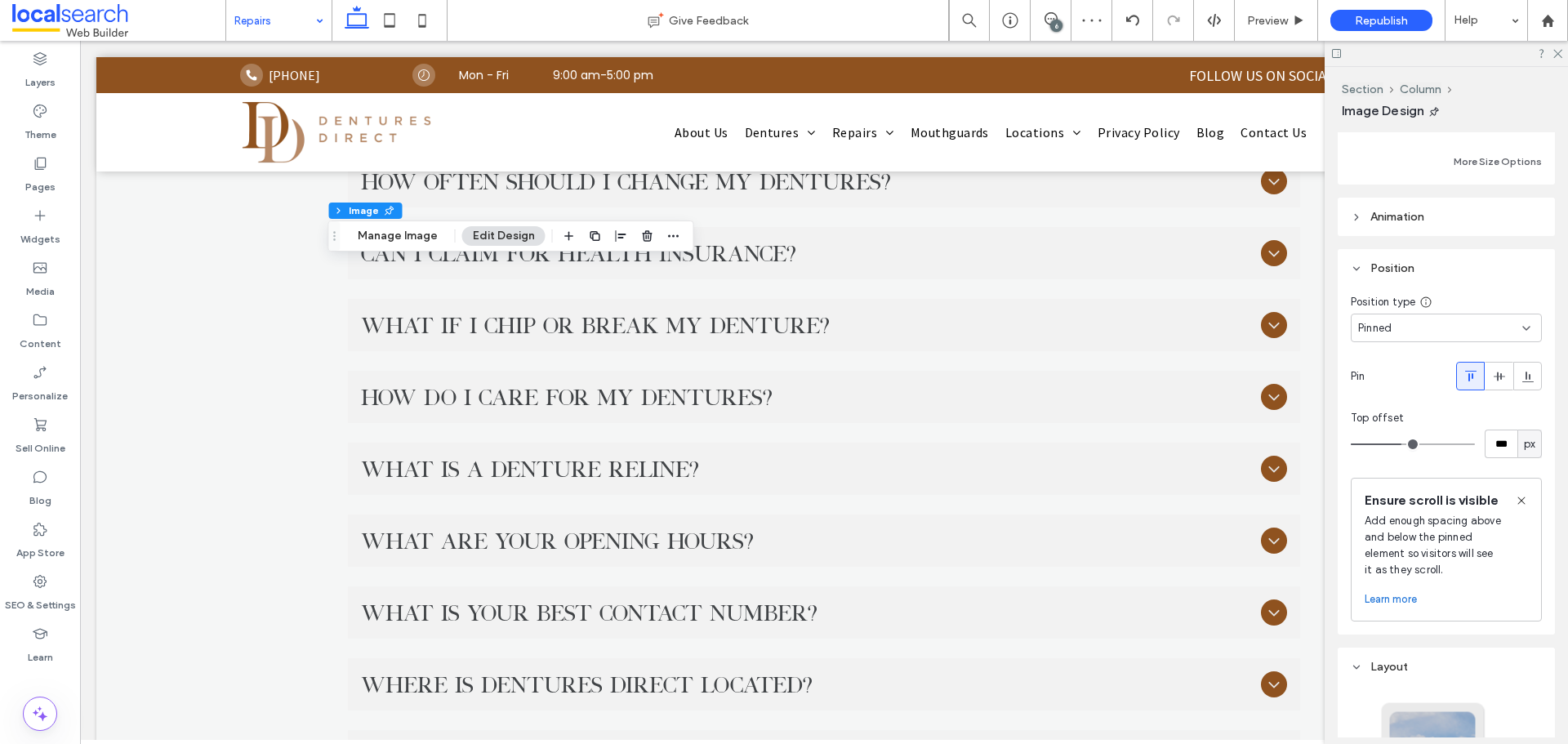 scroll, scrollTop: 572, scrollLeft: 0, axis: vertical 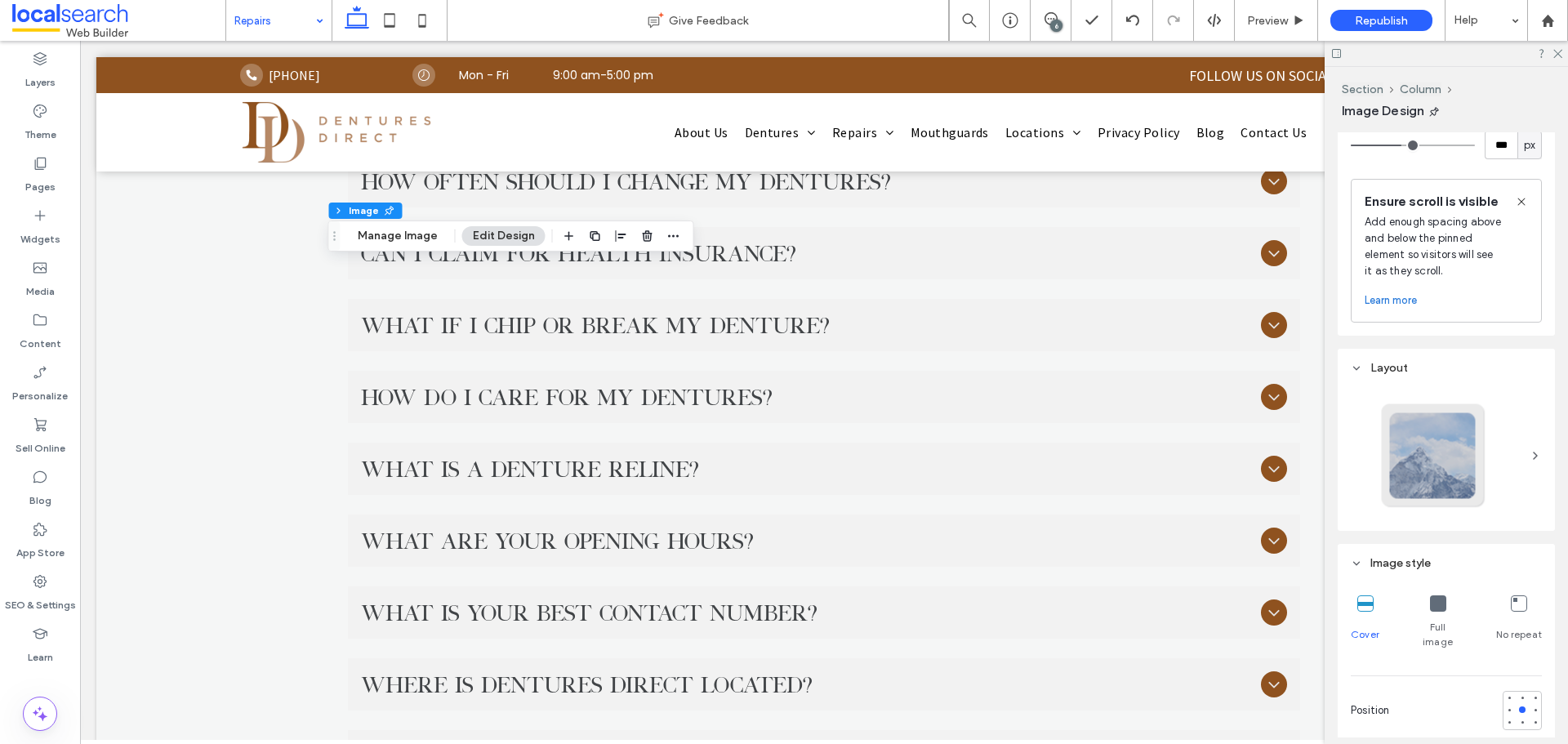 click 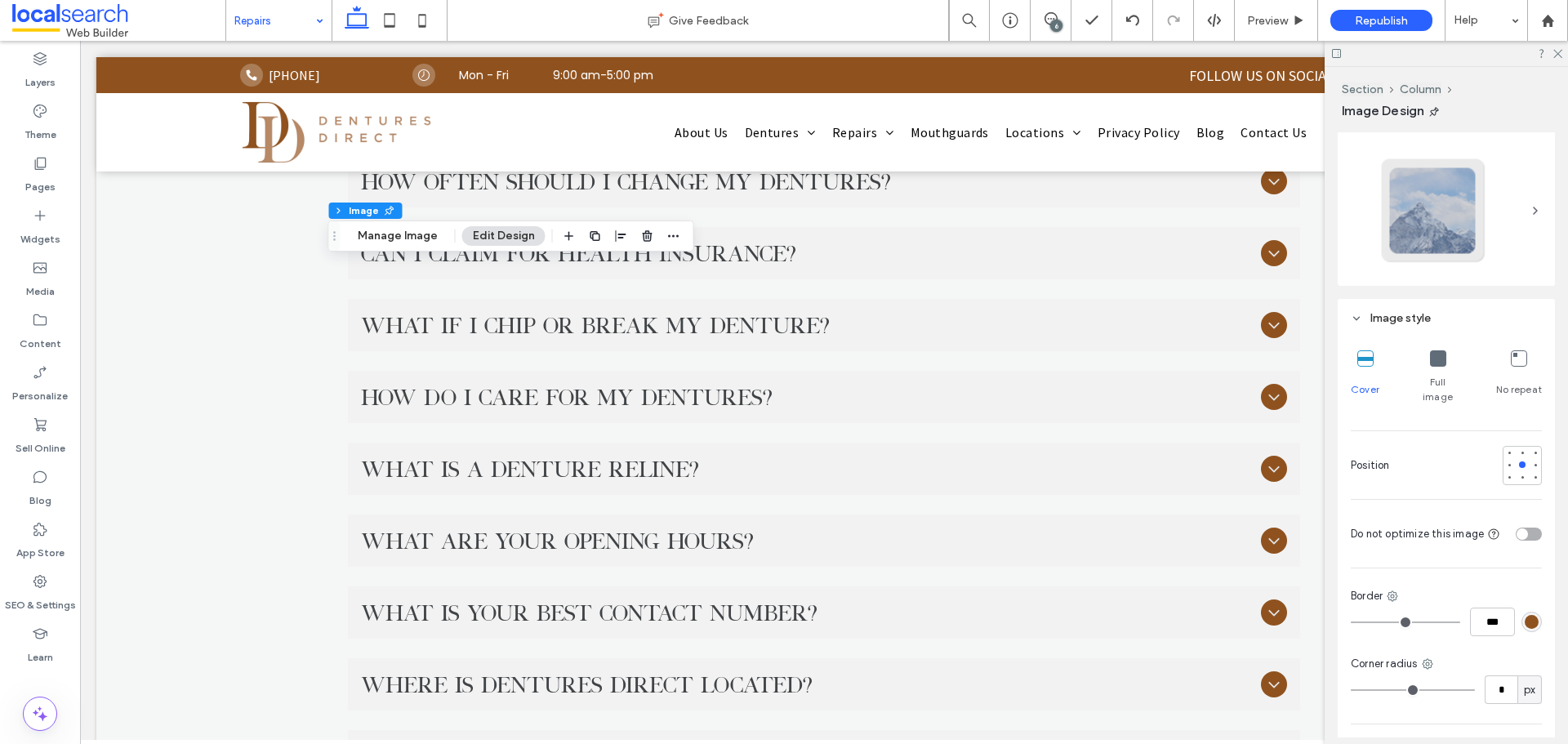 click 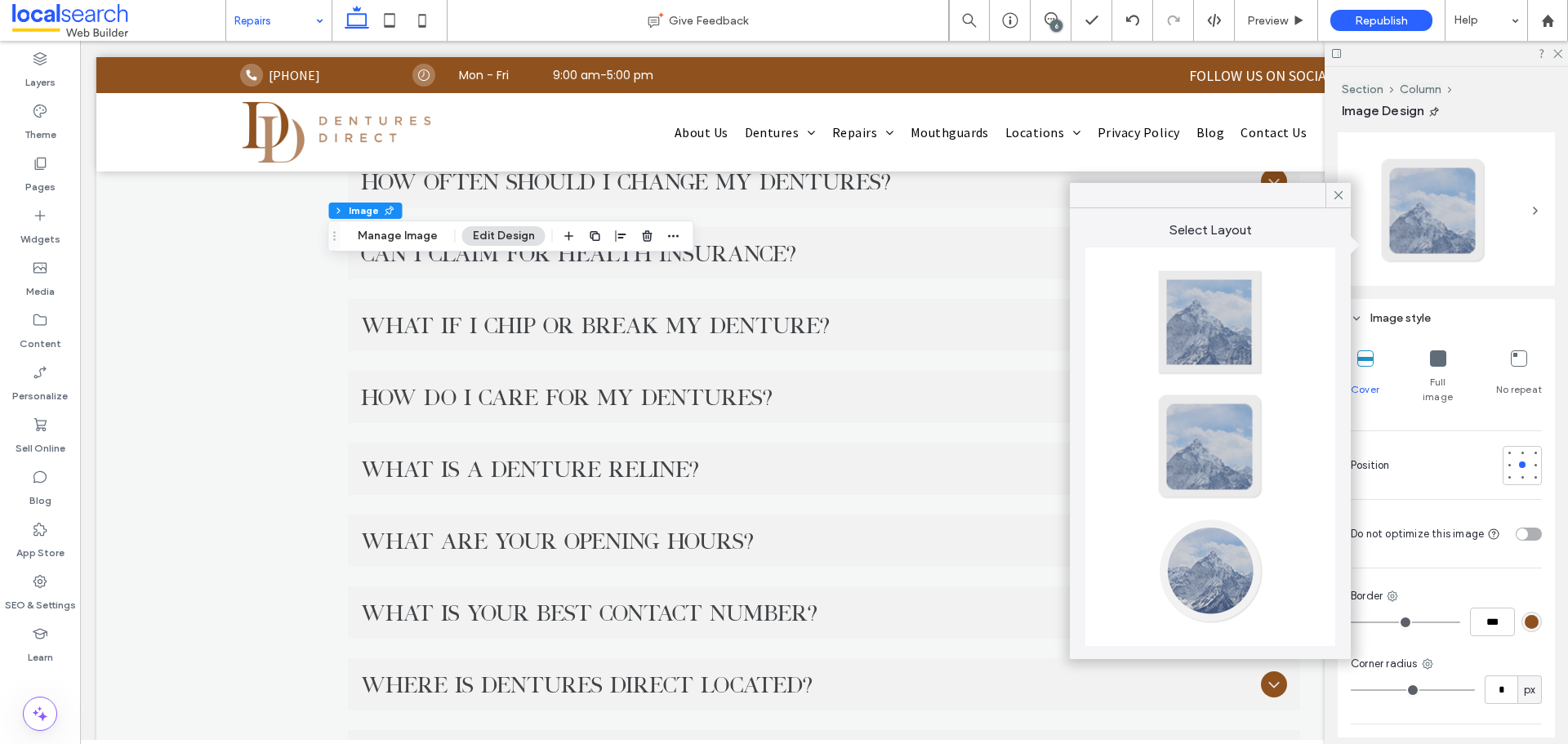 click at bounding box center [1210, 571] 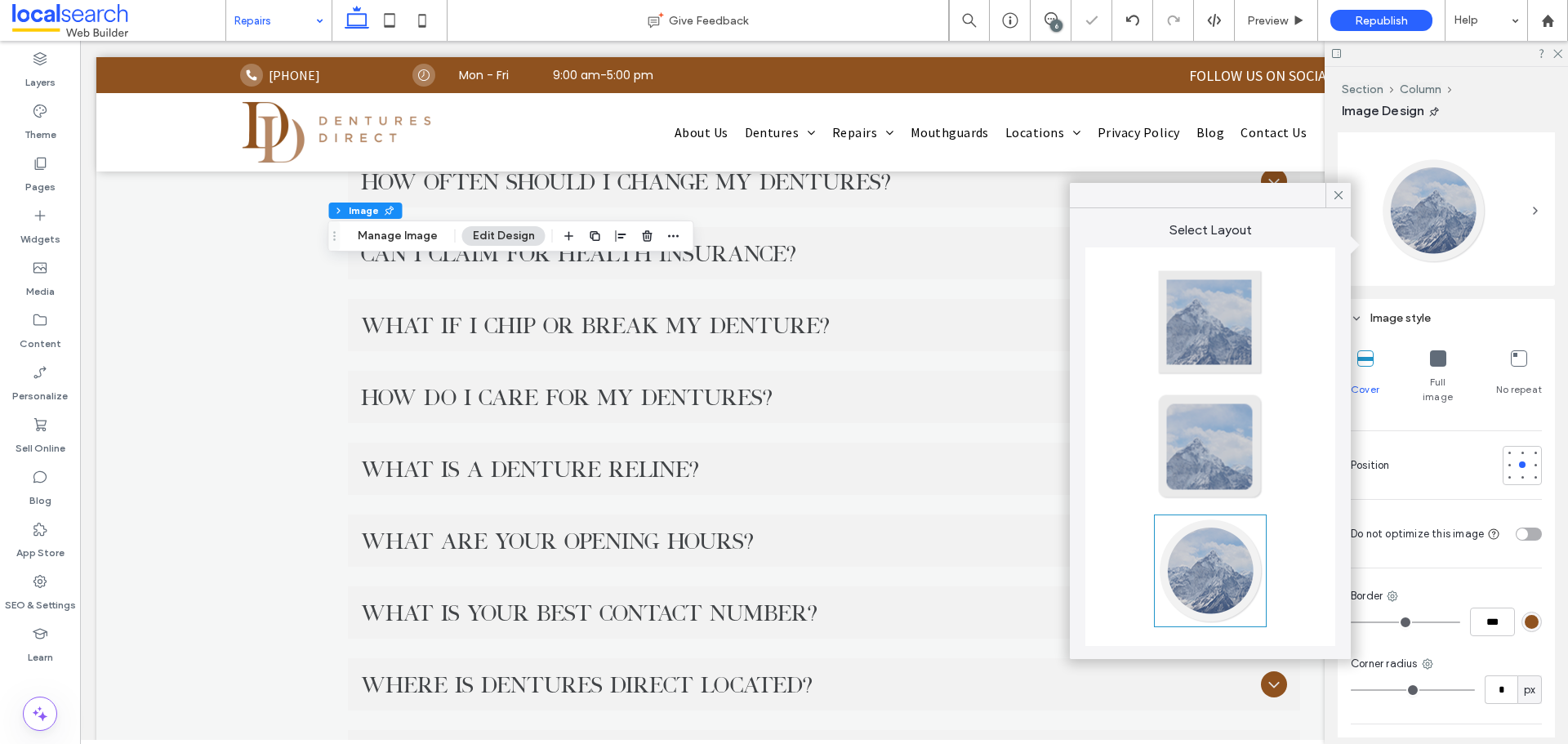 type on "**" 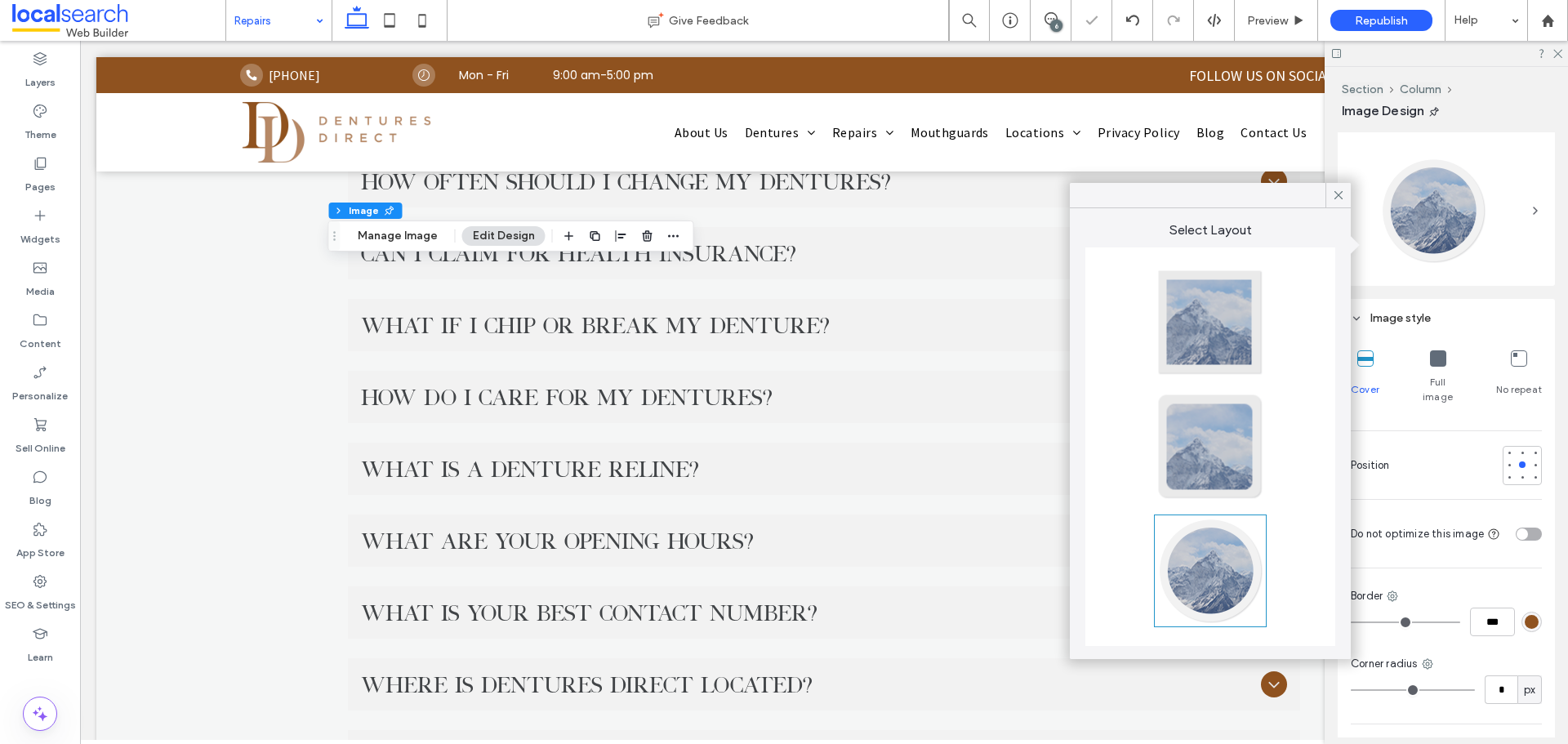 type on "**" 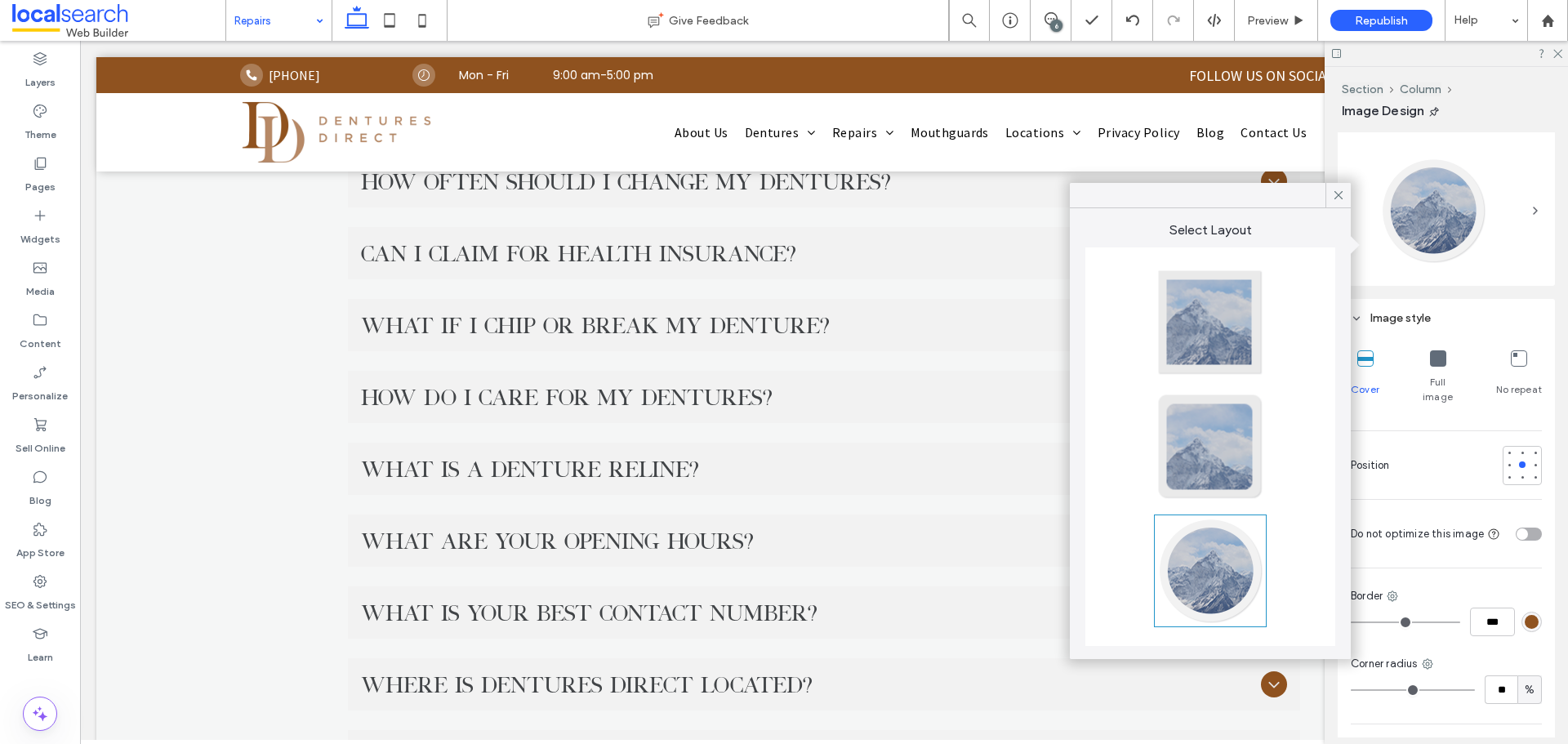 type on "***" 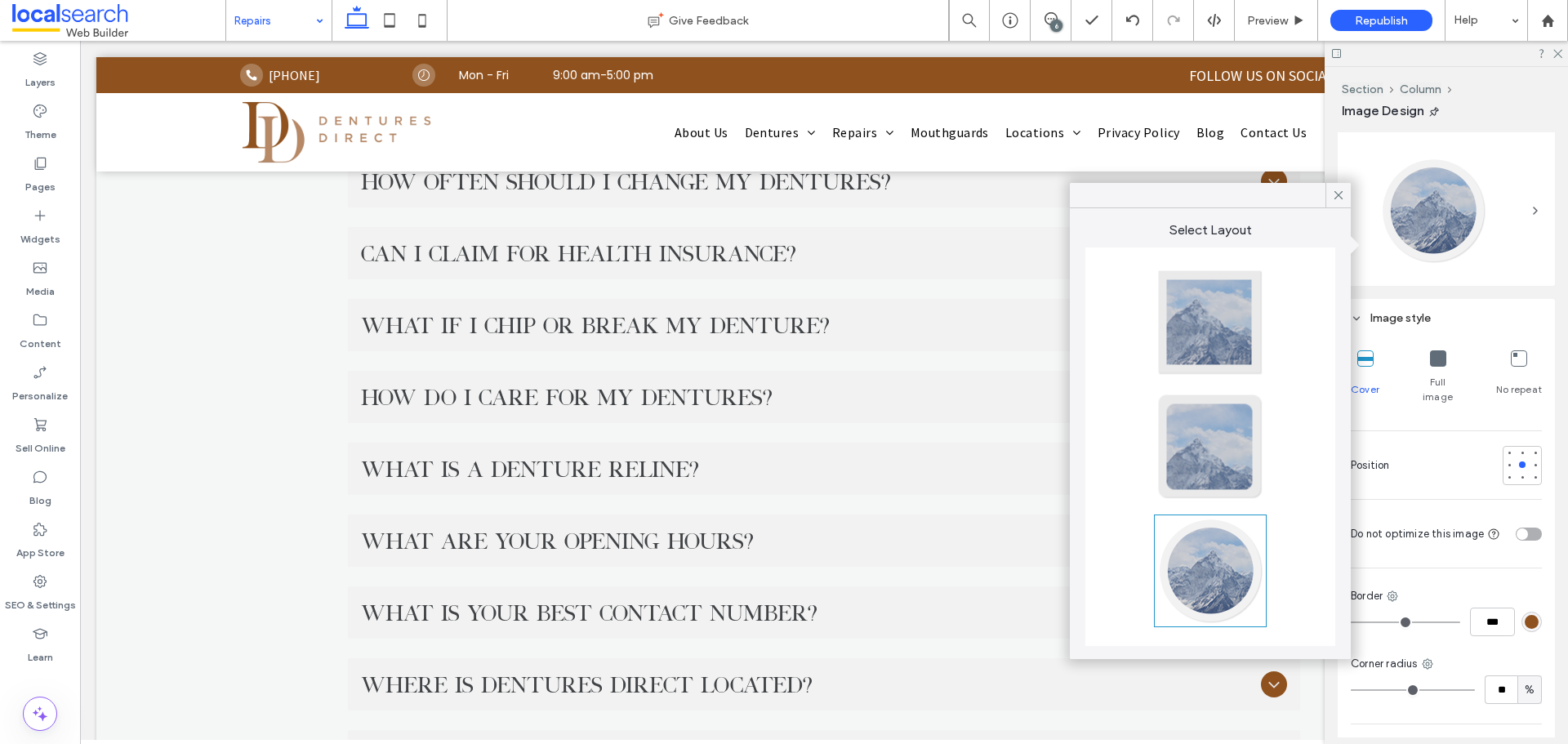 type on "***" 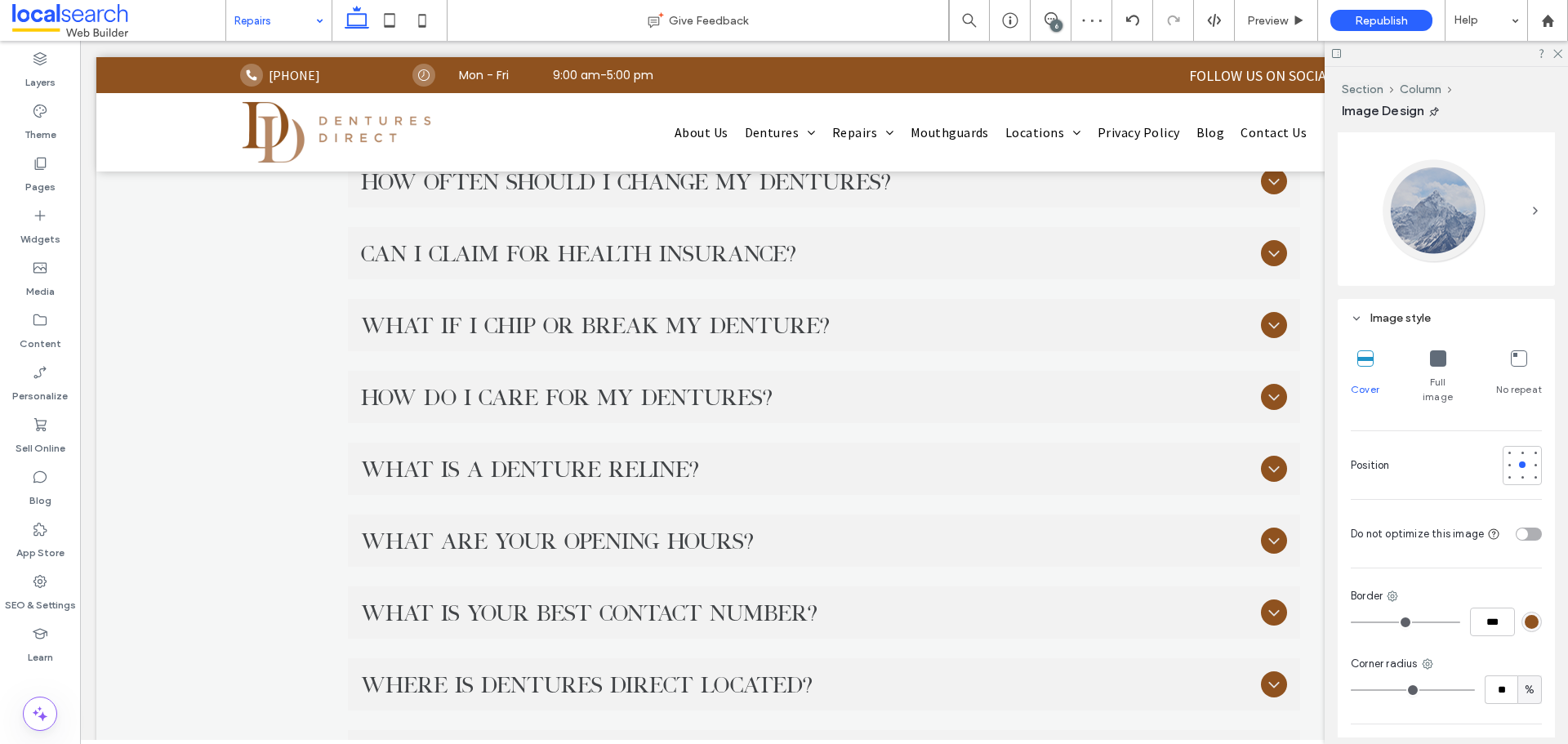 type on "**" 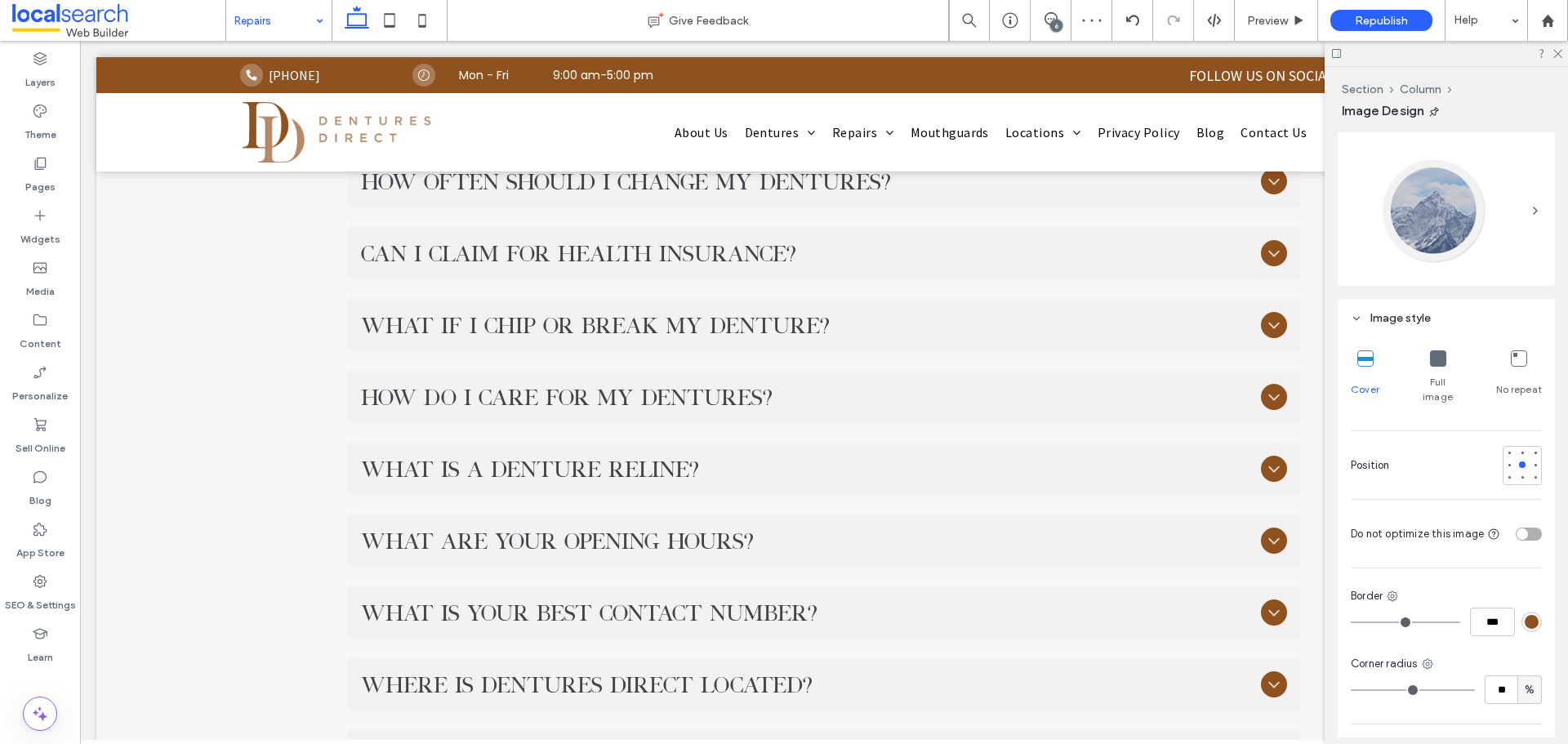 type on "**" 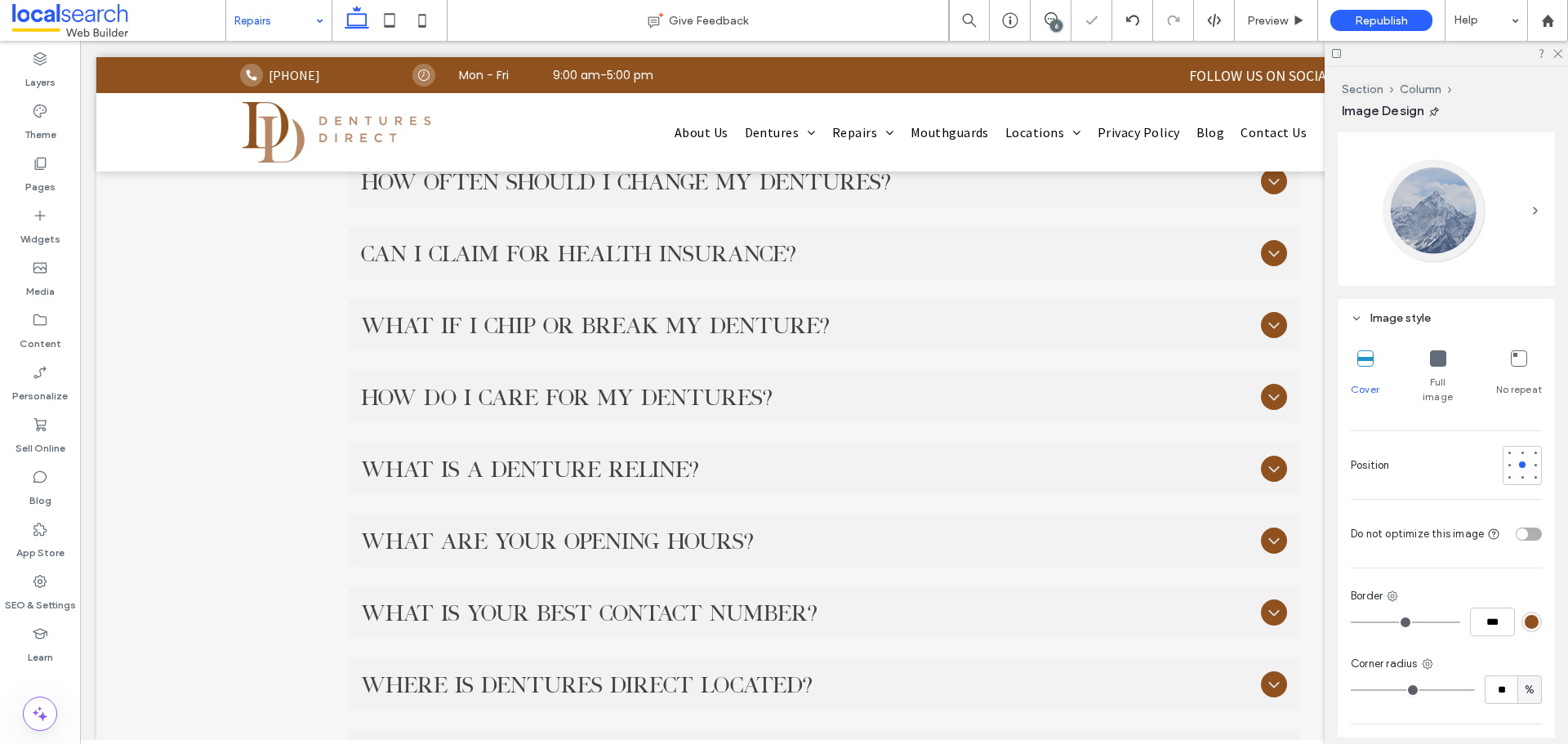 type on "***" 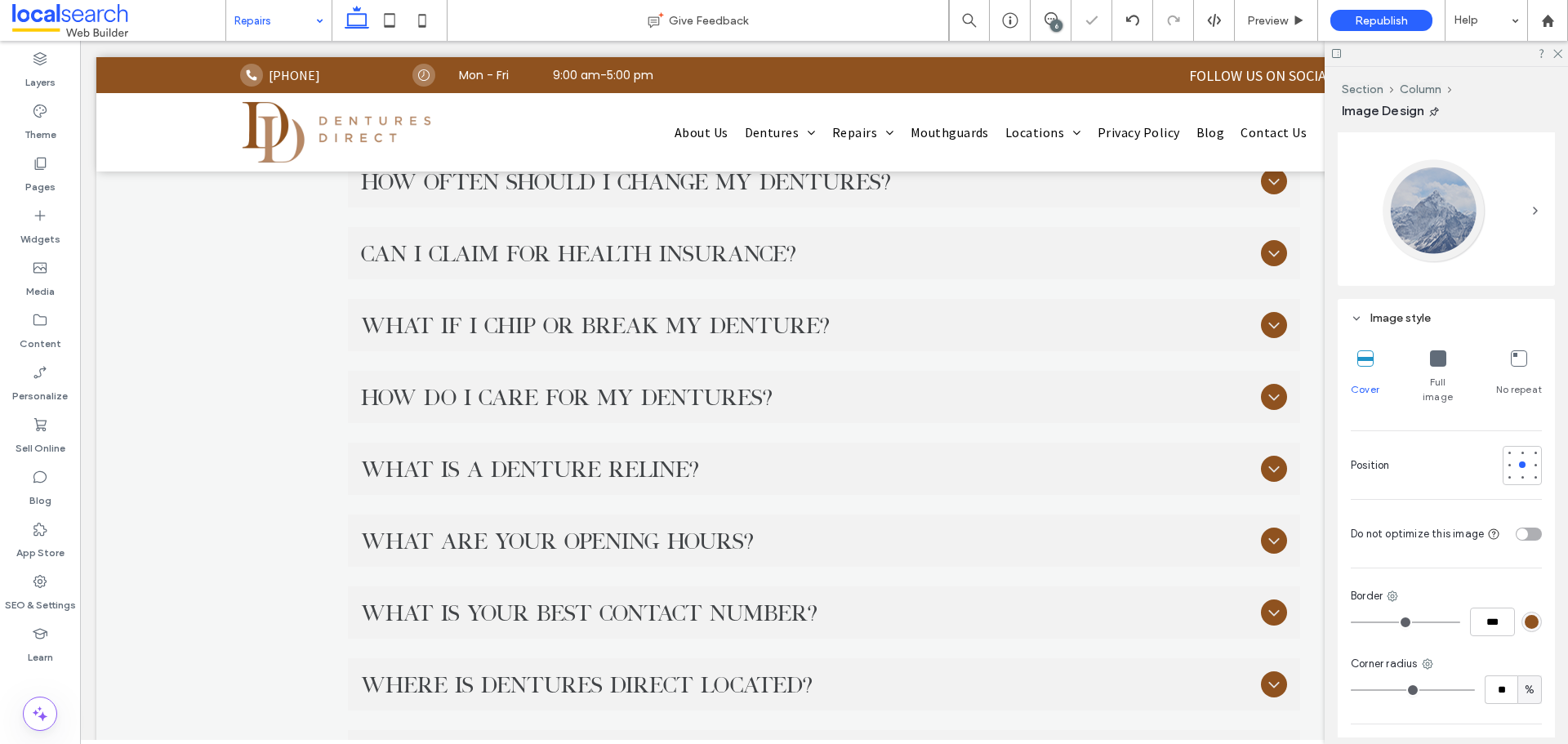 type on "***" 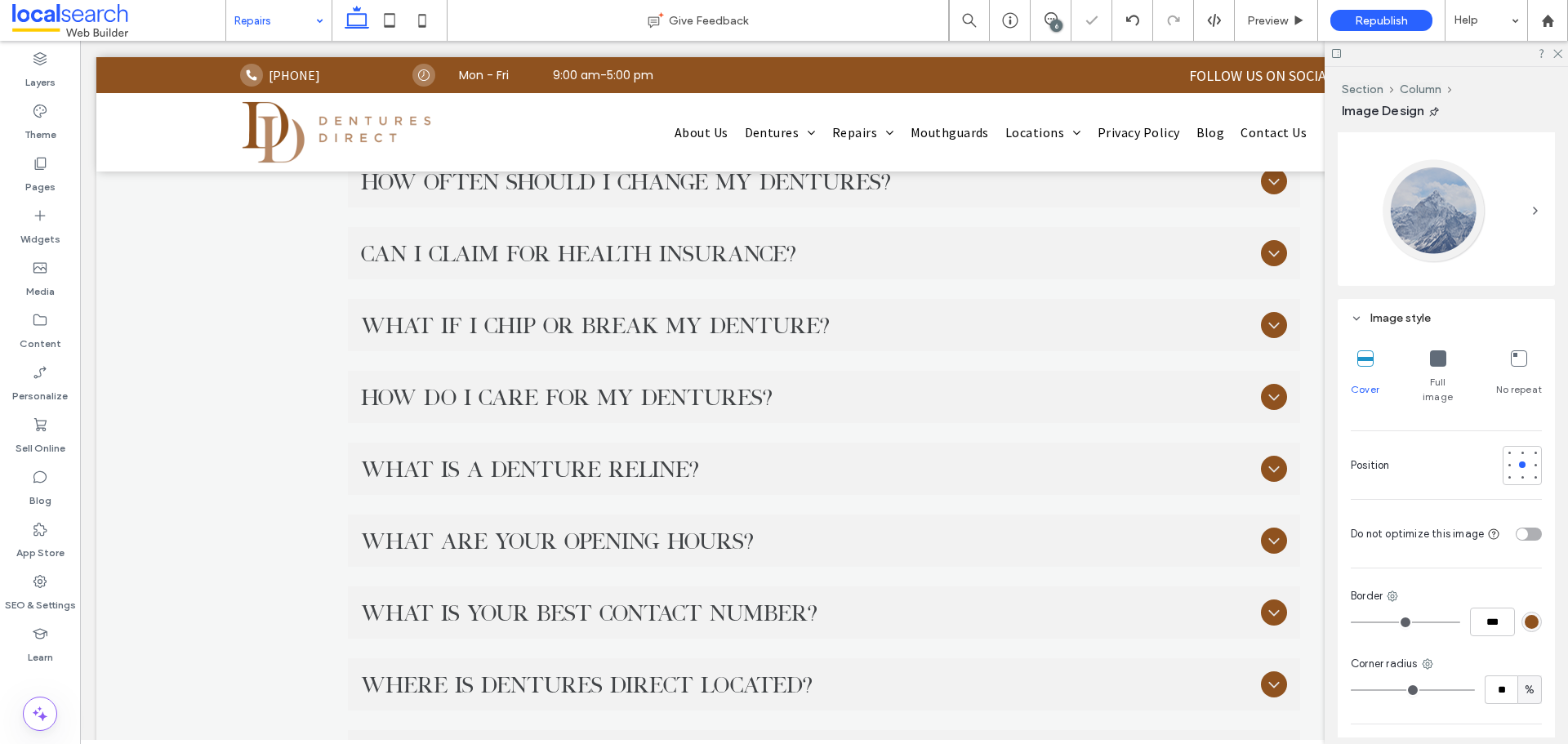 type on "**" 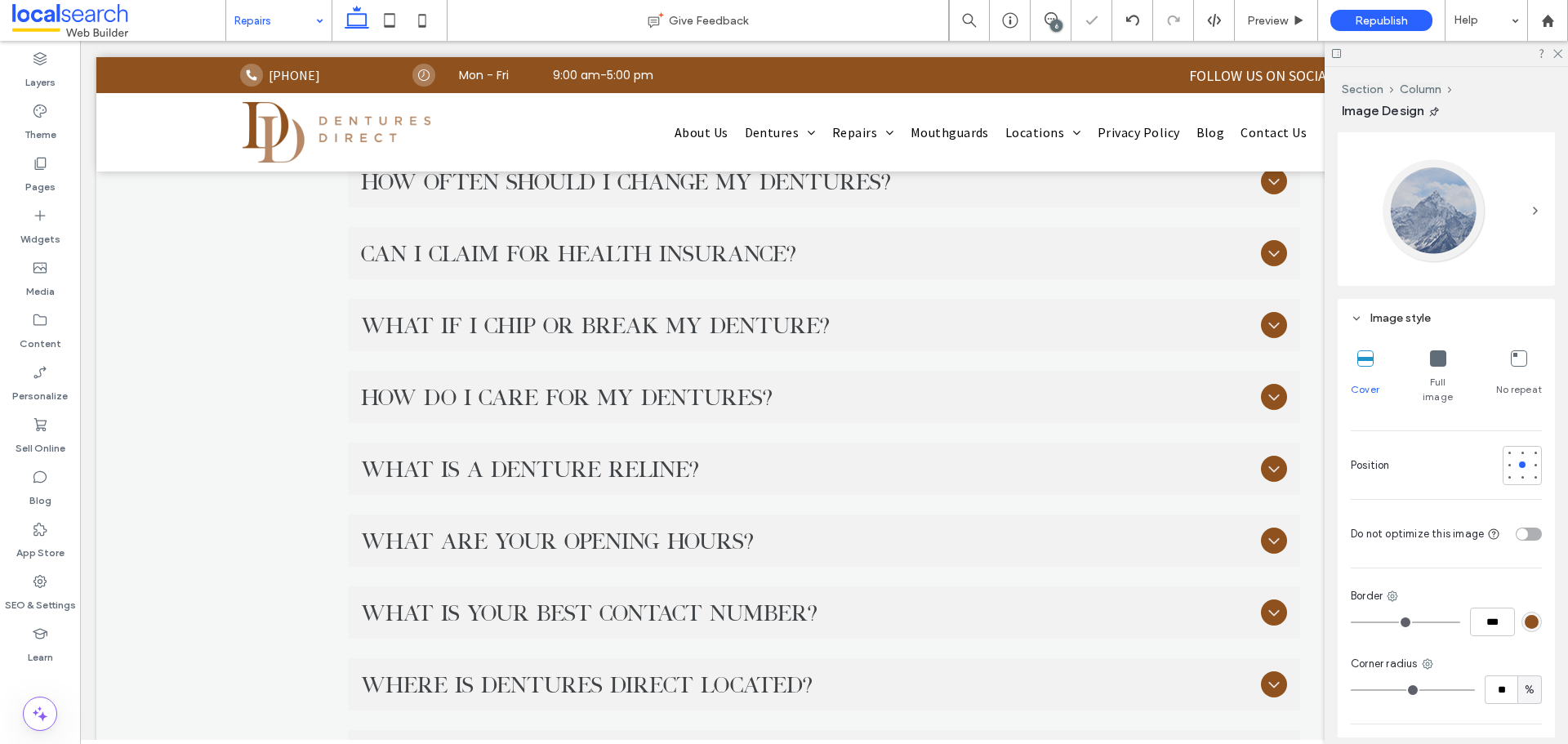 type on "****" 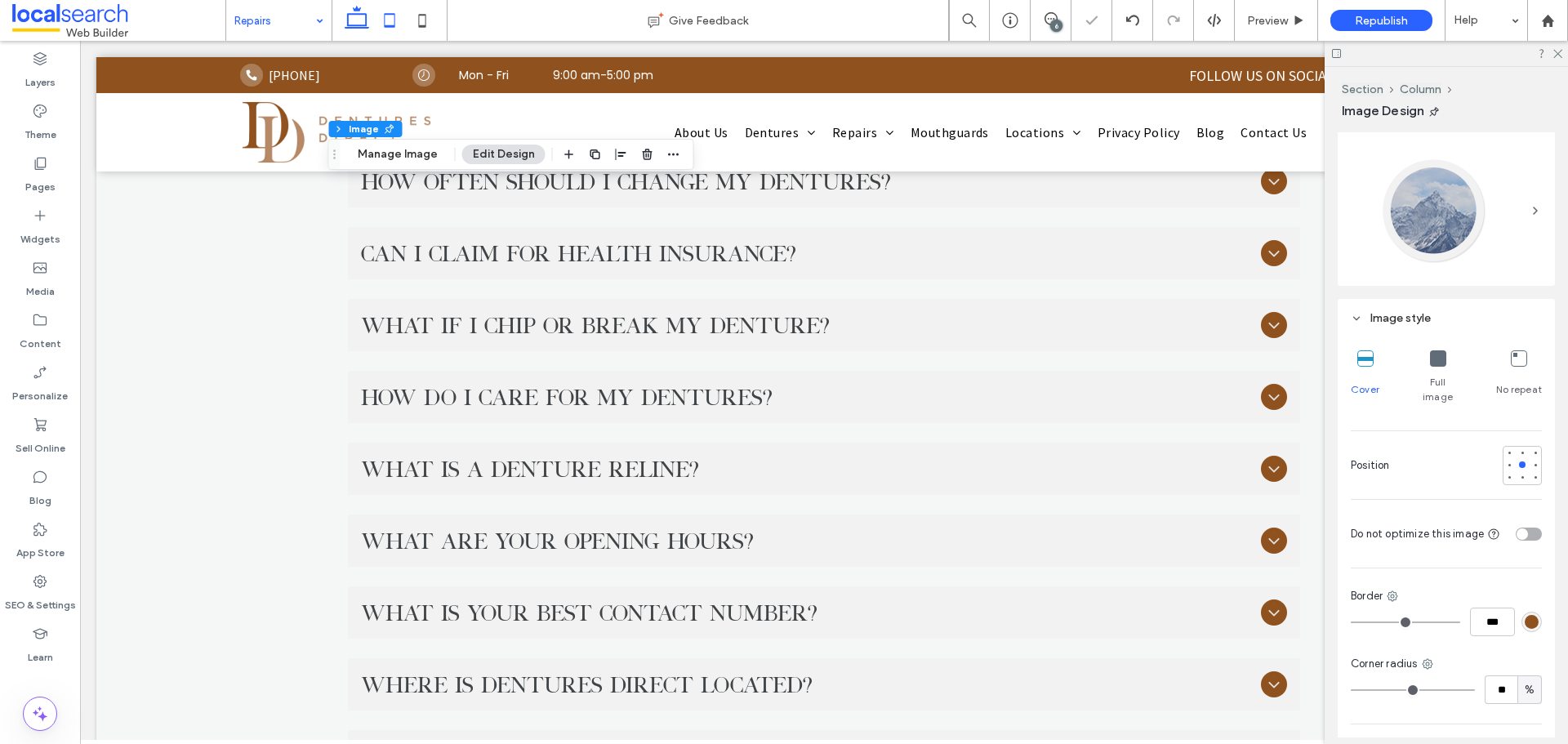 click 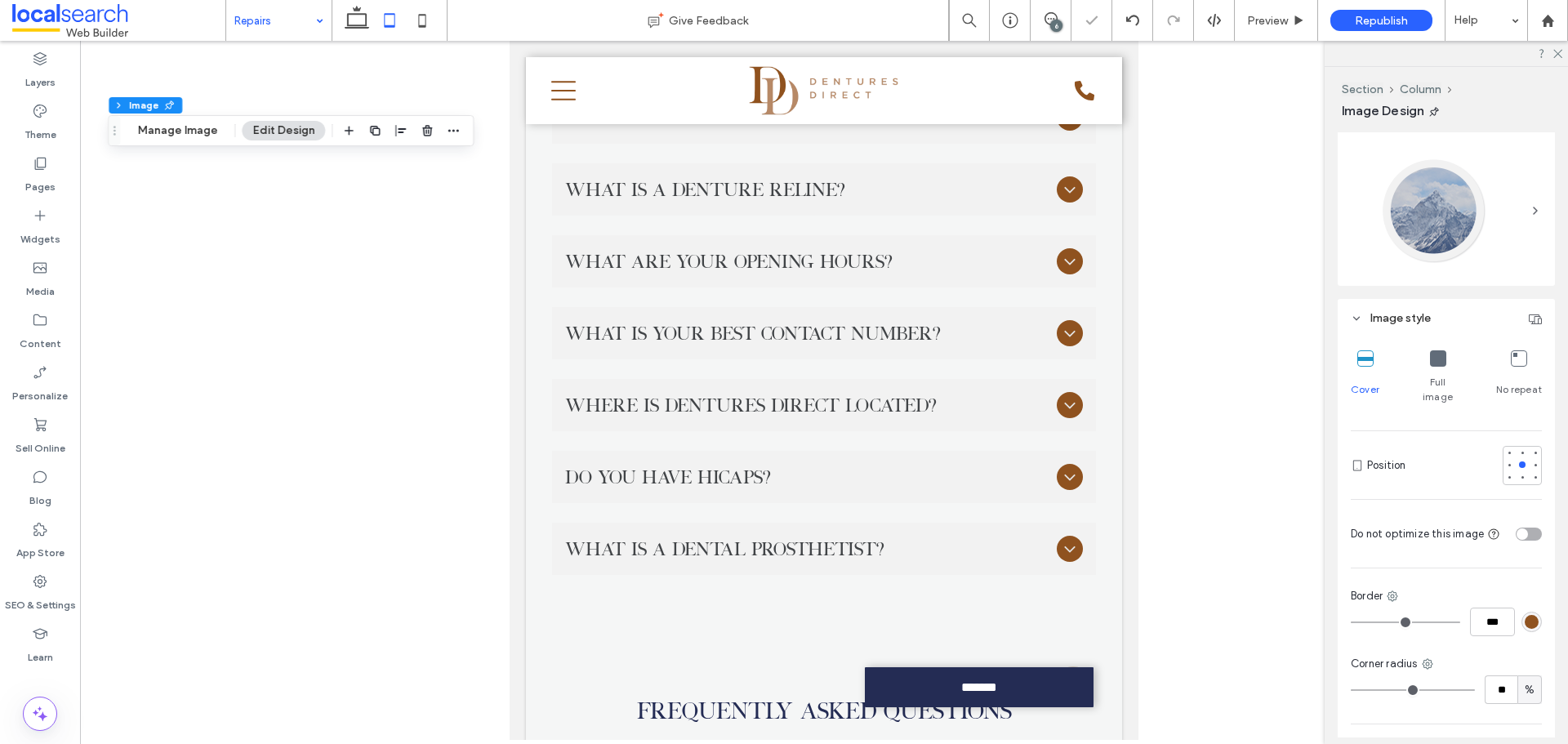 type on "***" 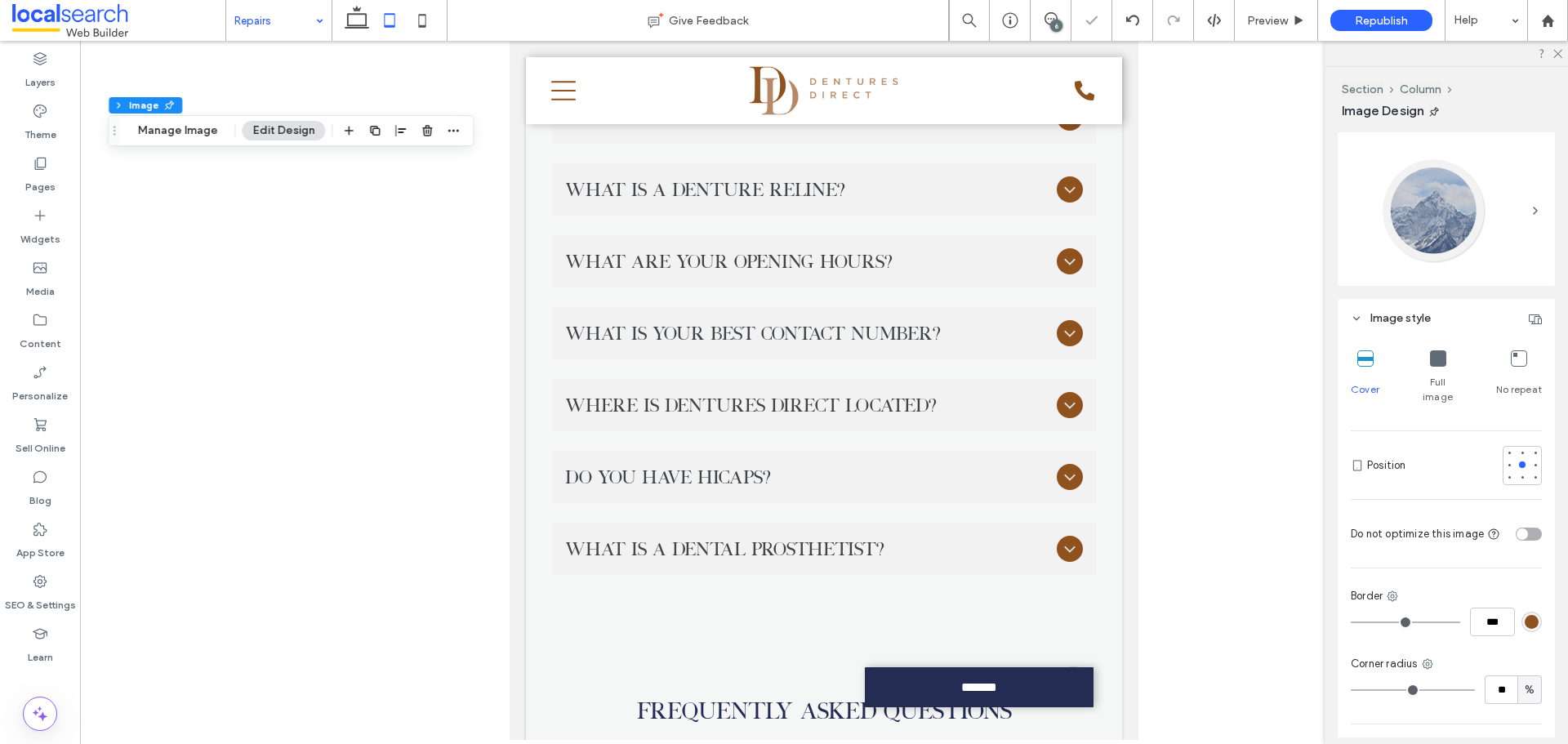 type on "***" 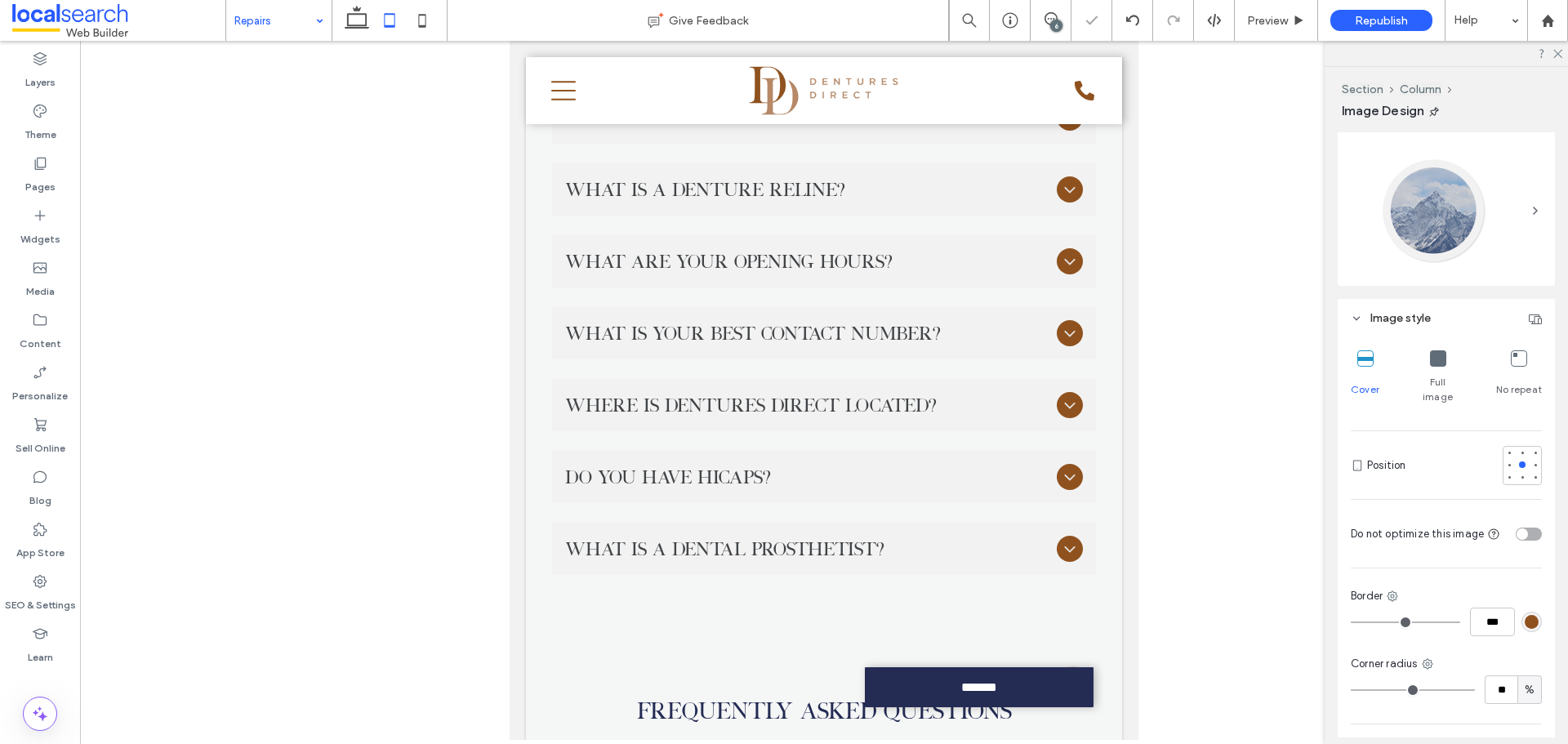 type on "**" 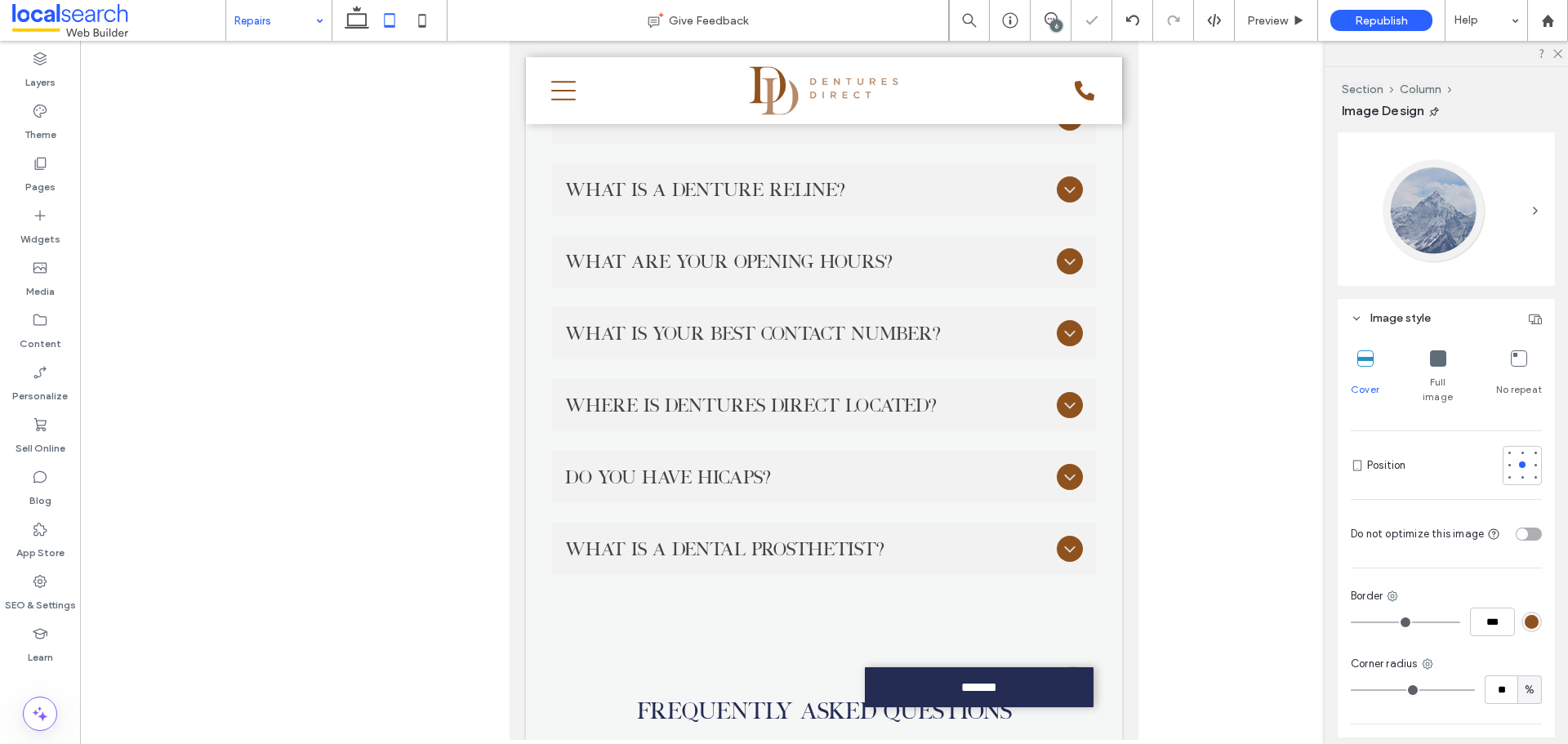 type on "**" 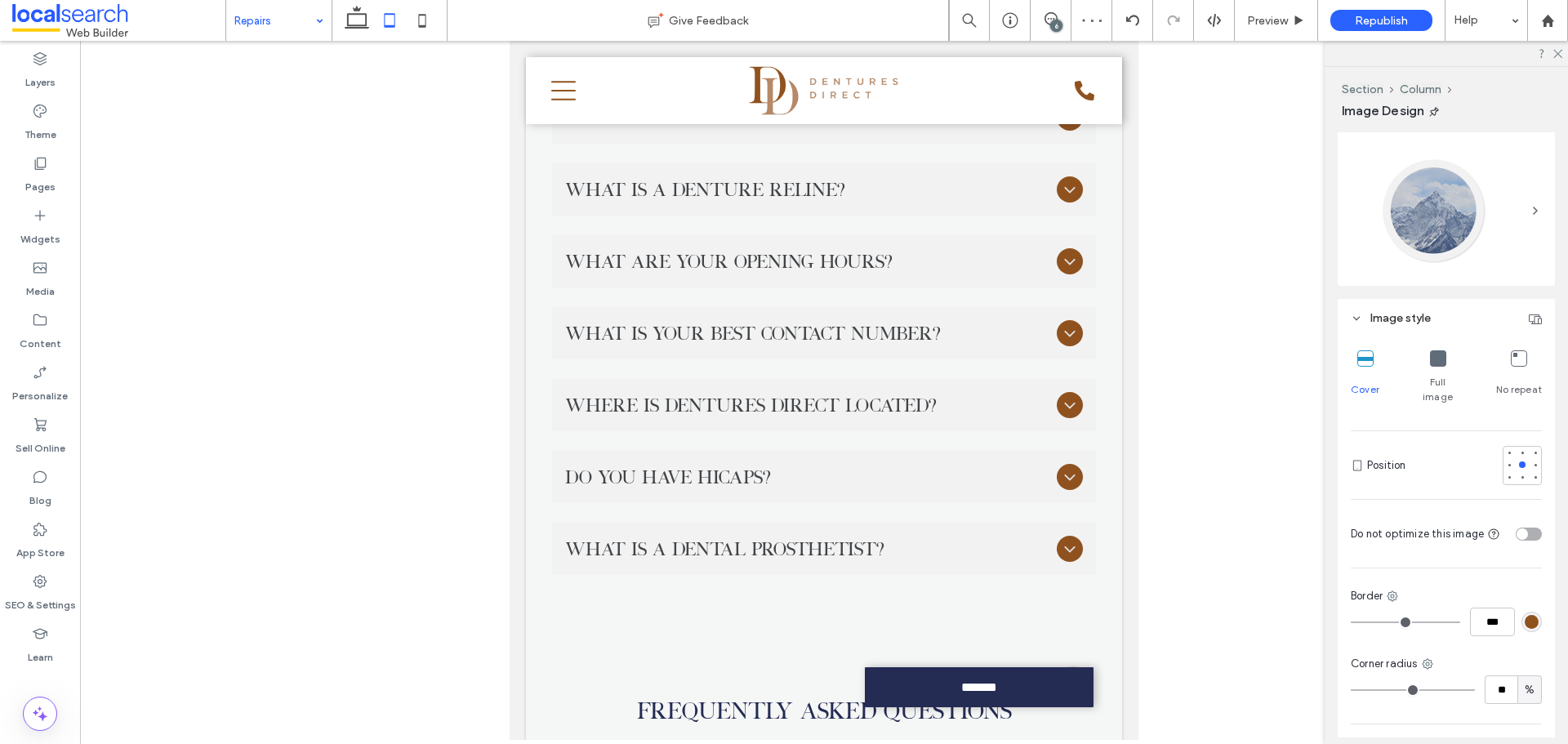 type on "***" 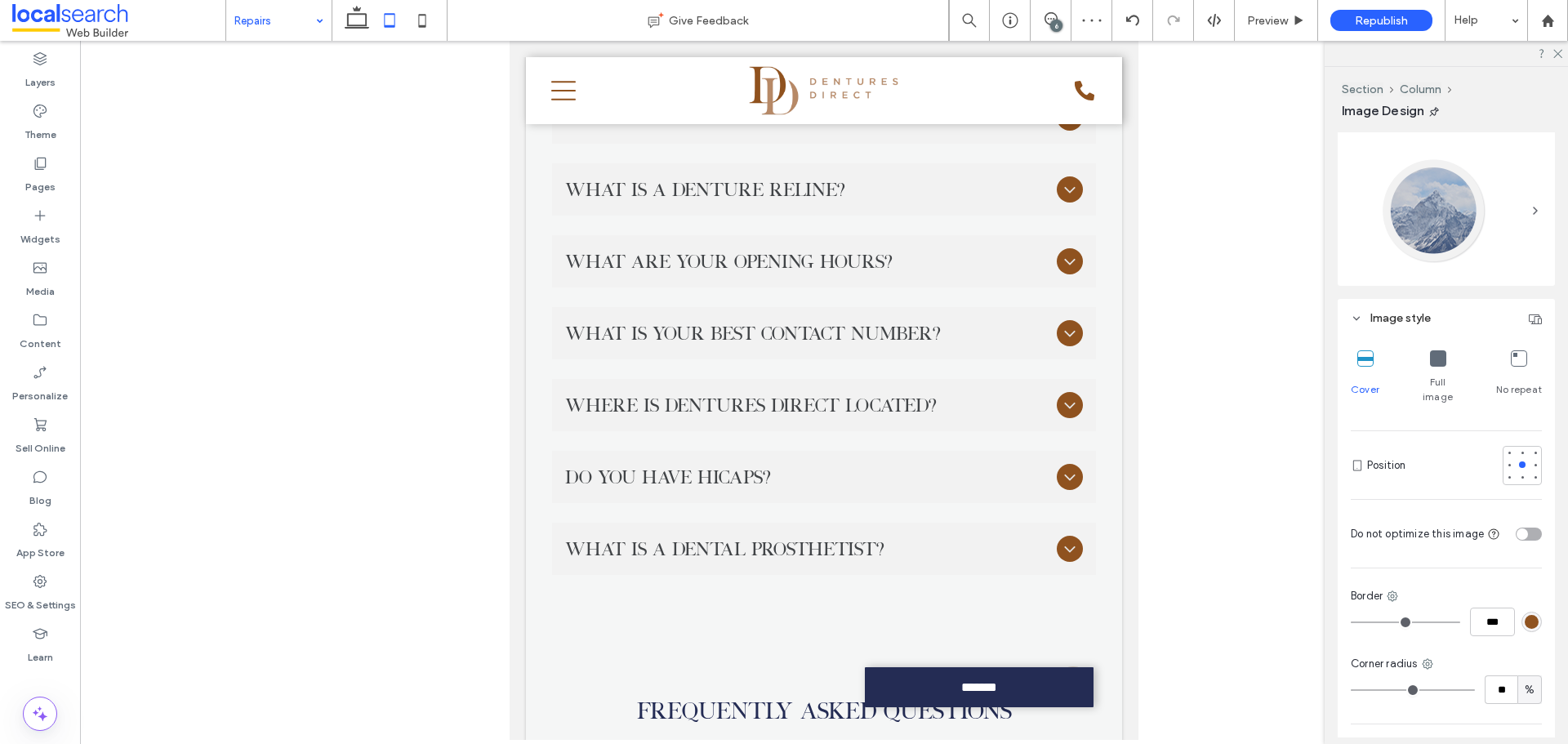 type on "***" 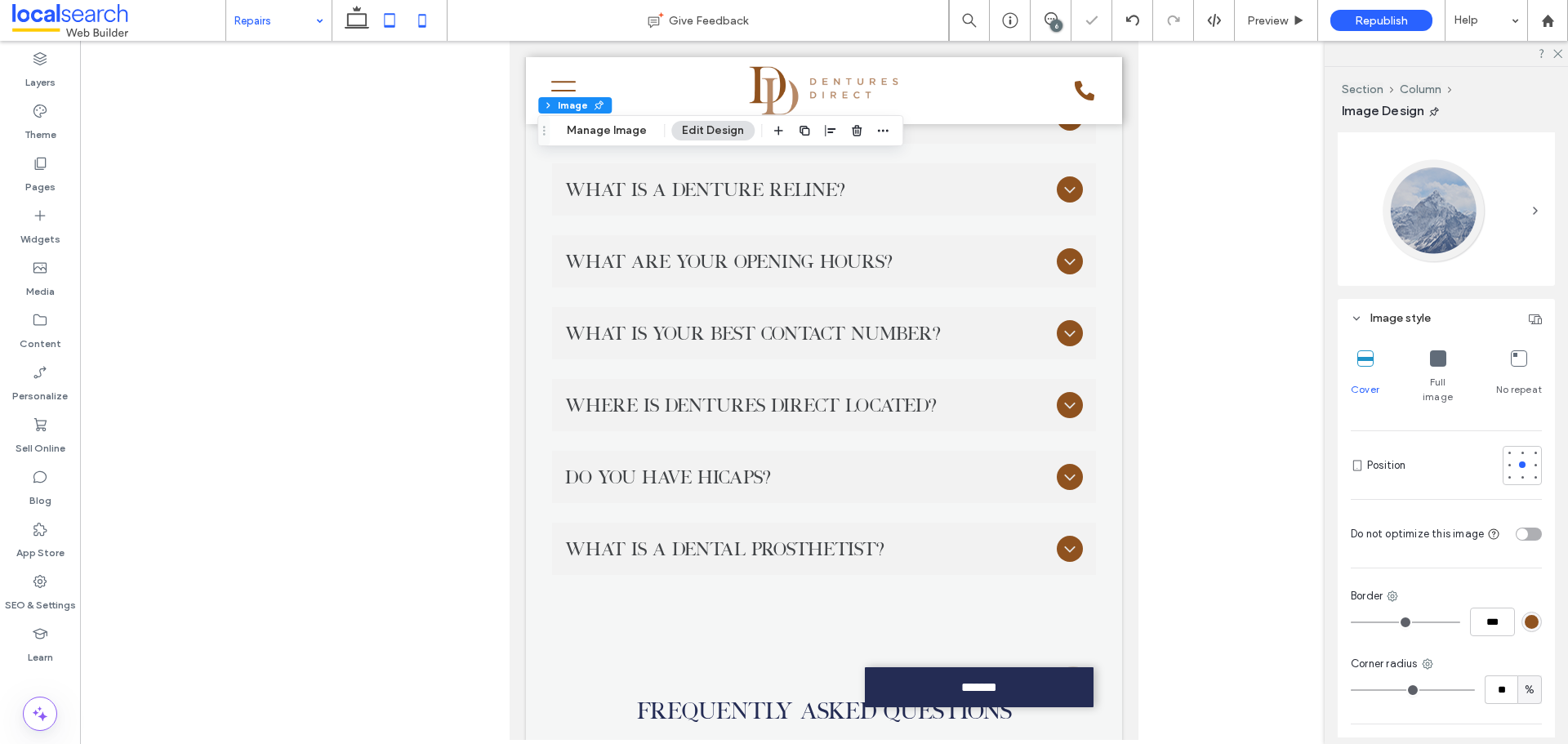 click 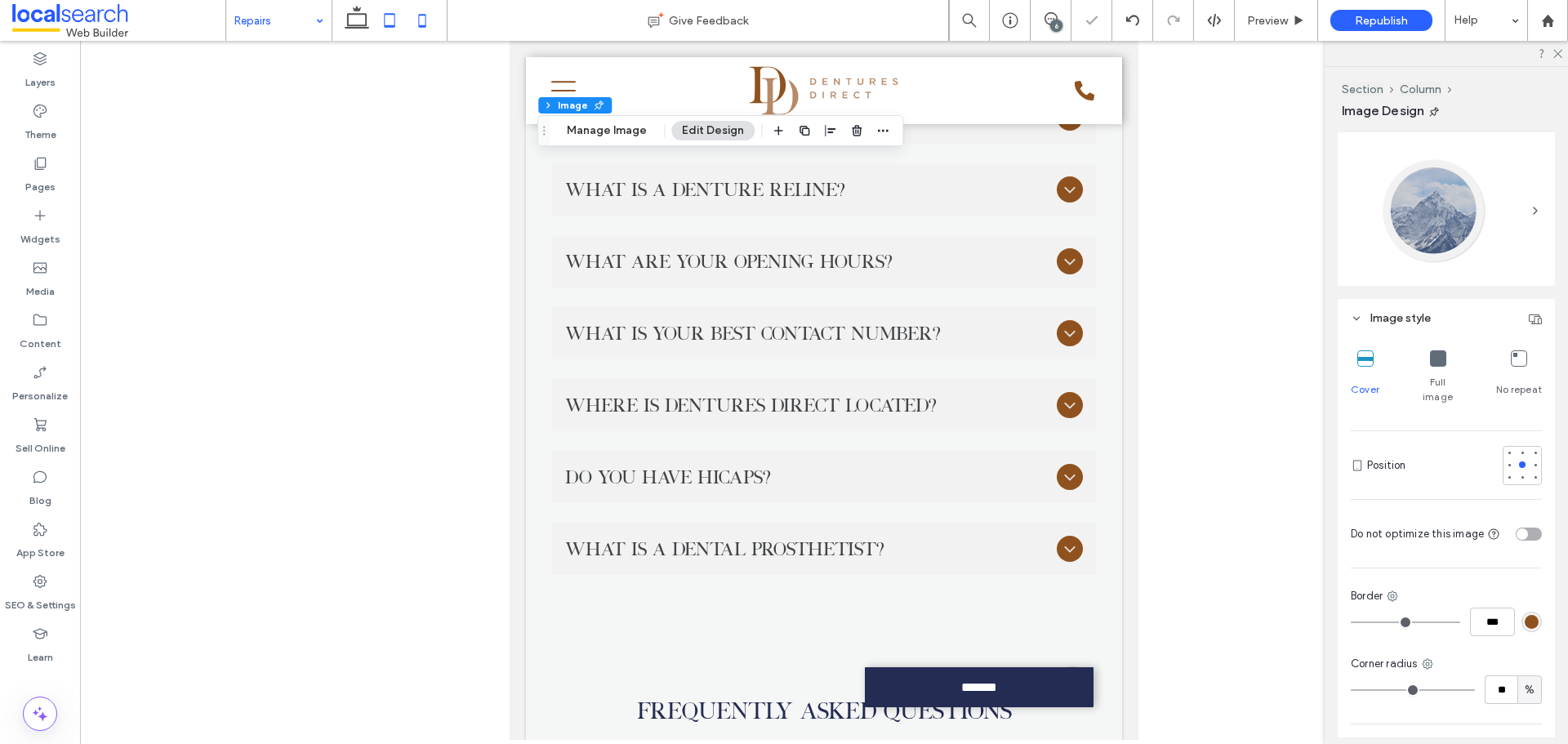 type on "**" 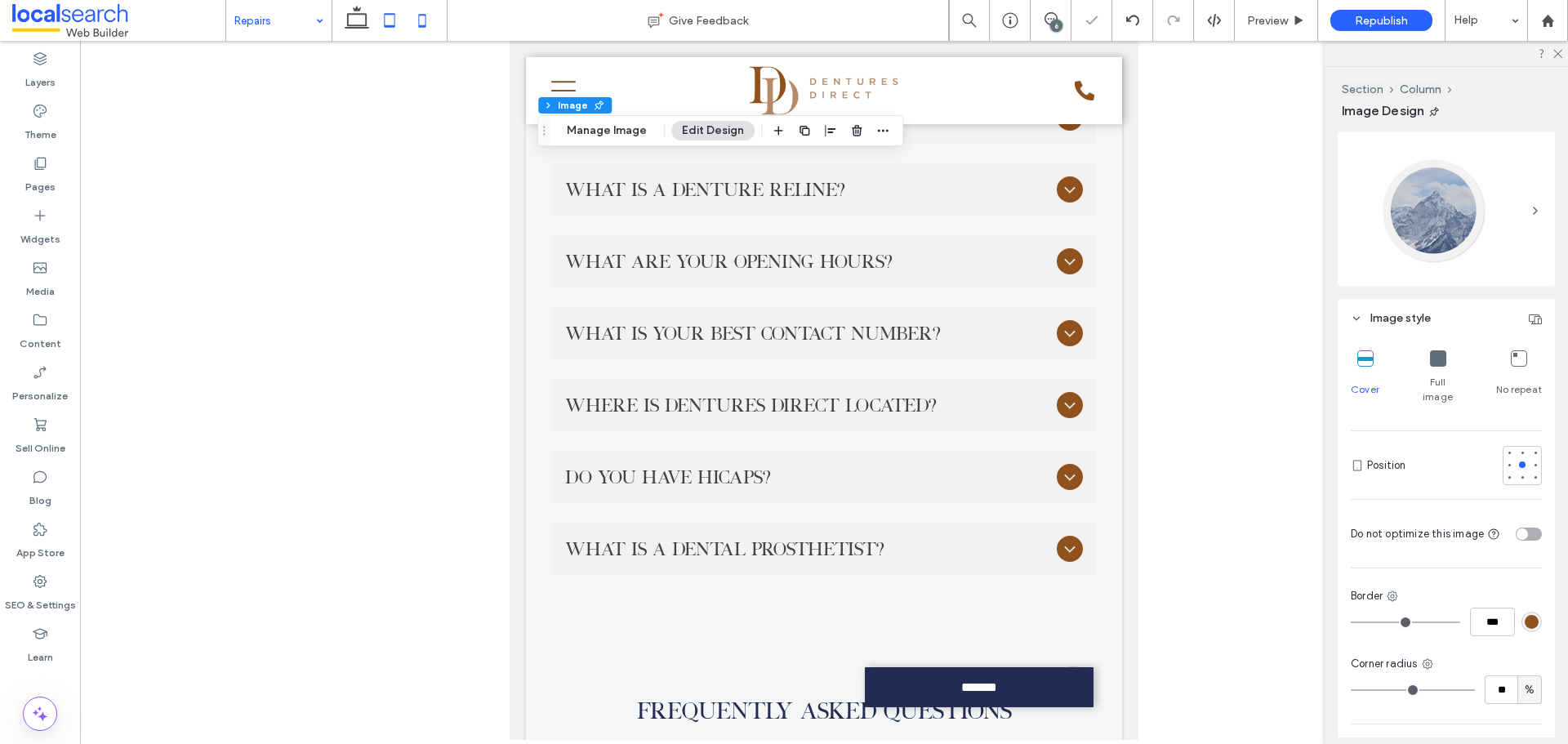 type on "****" 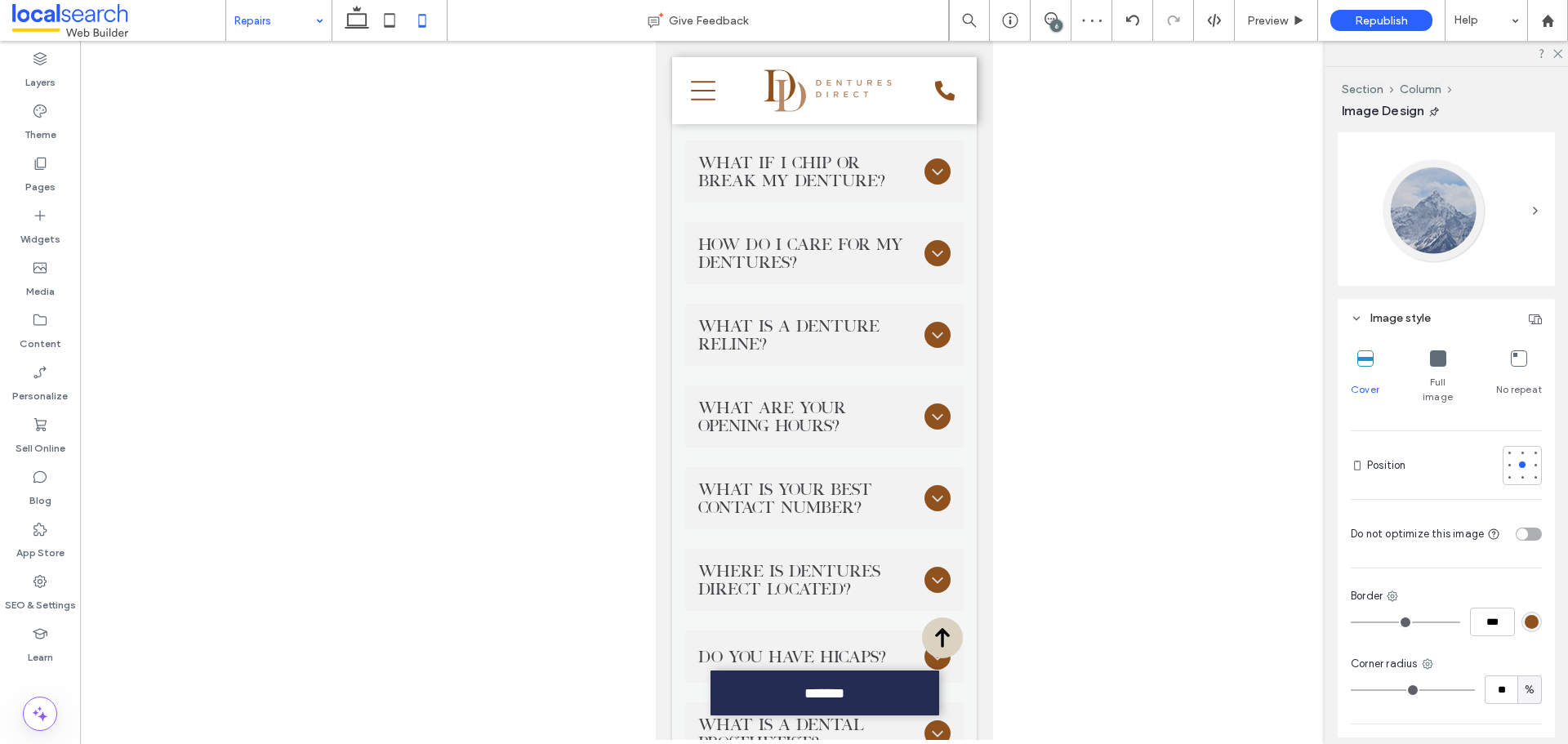type on "***" 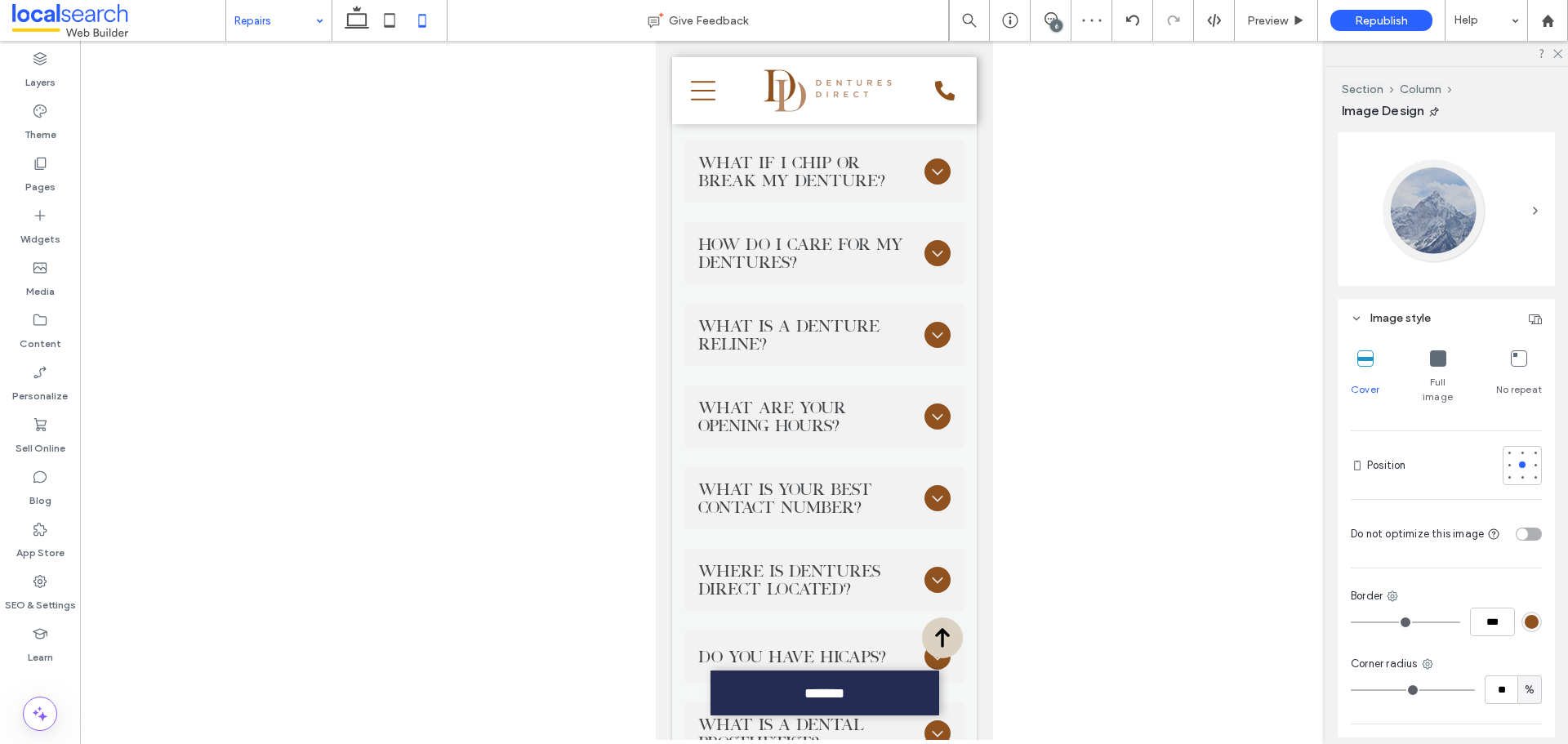 type on "***" 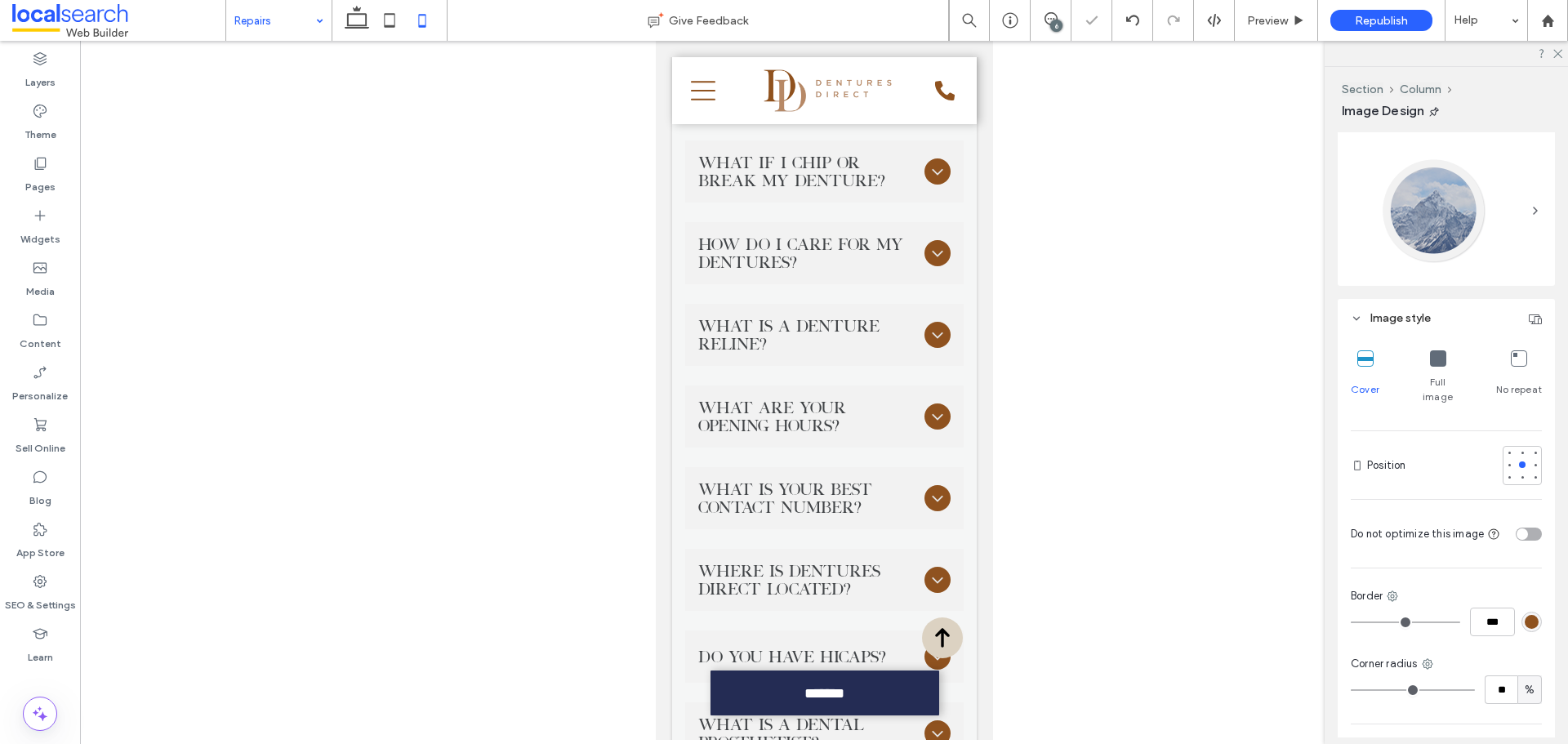 type on "***" 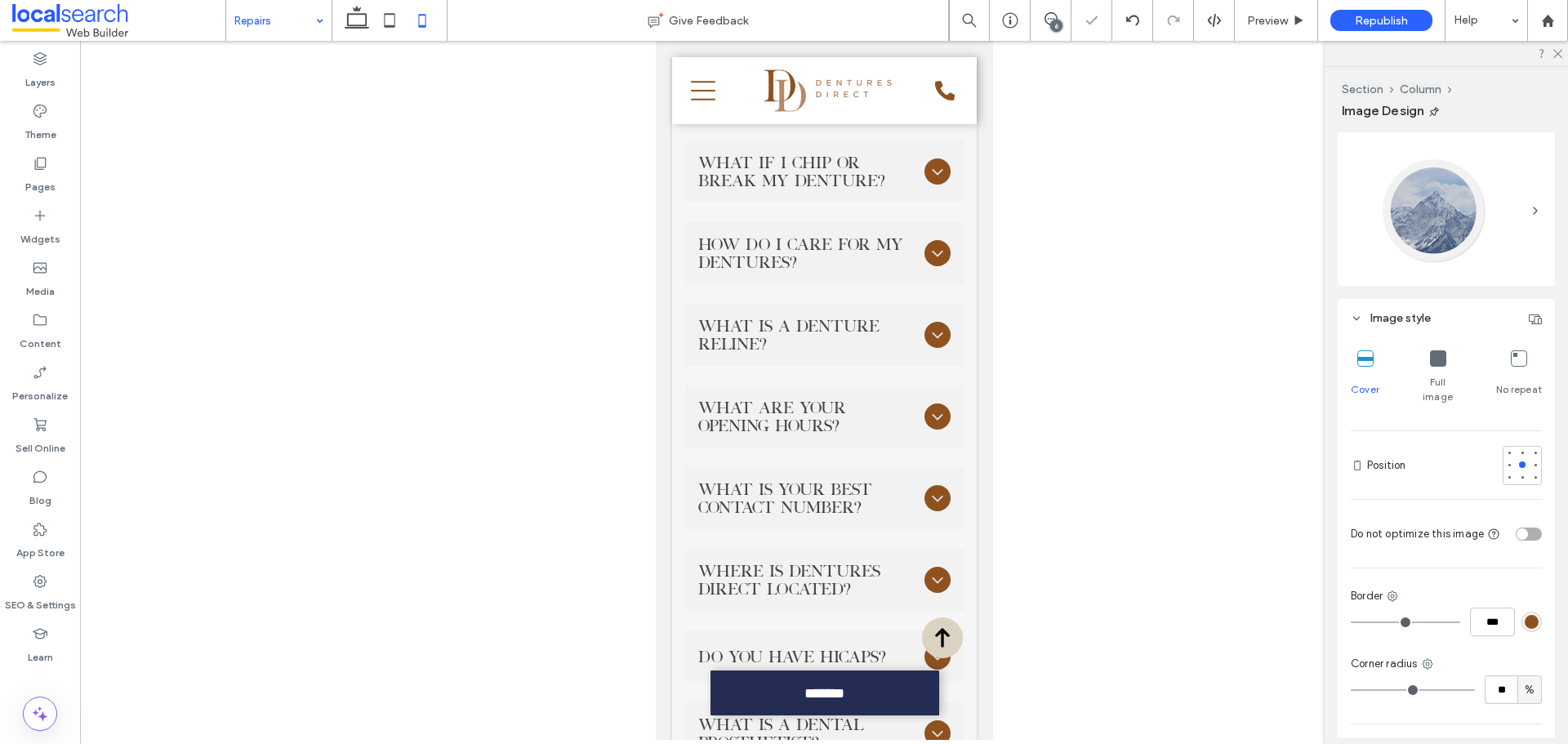 type on "***" 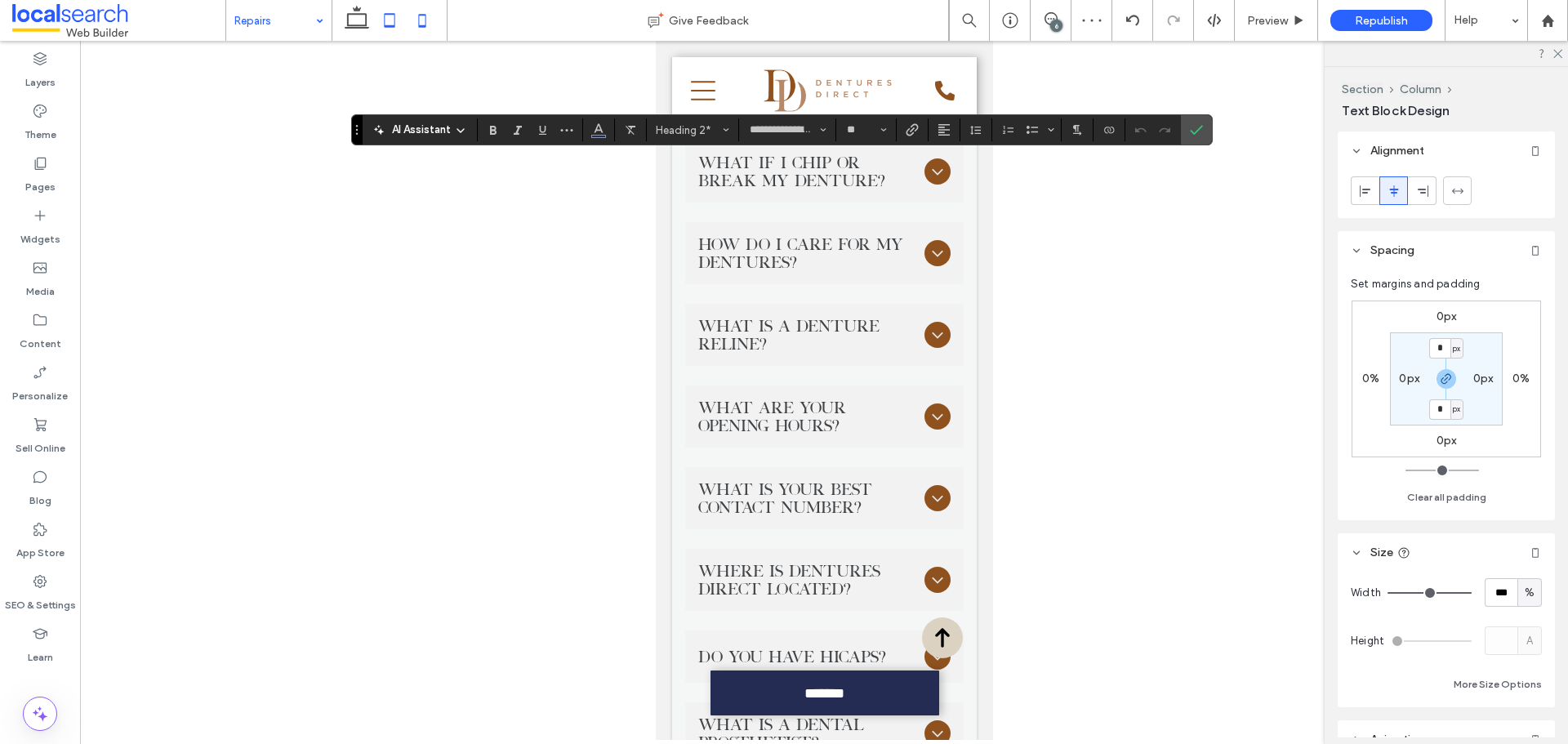 click 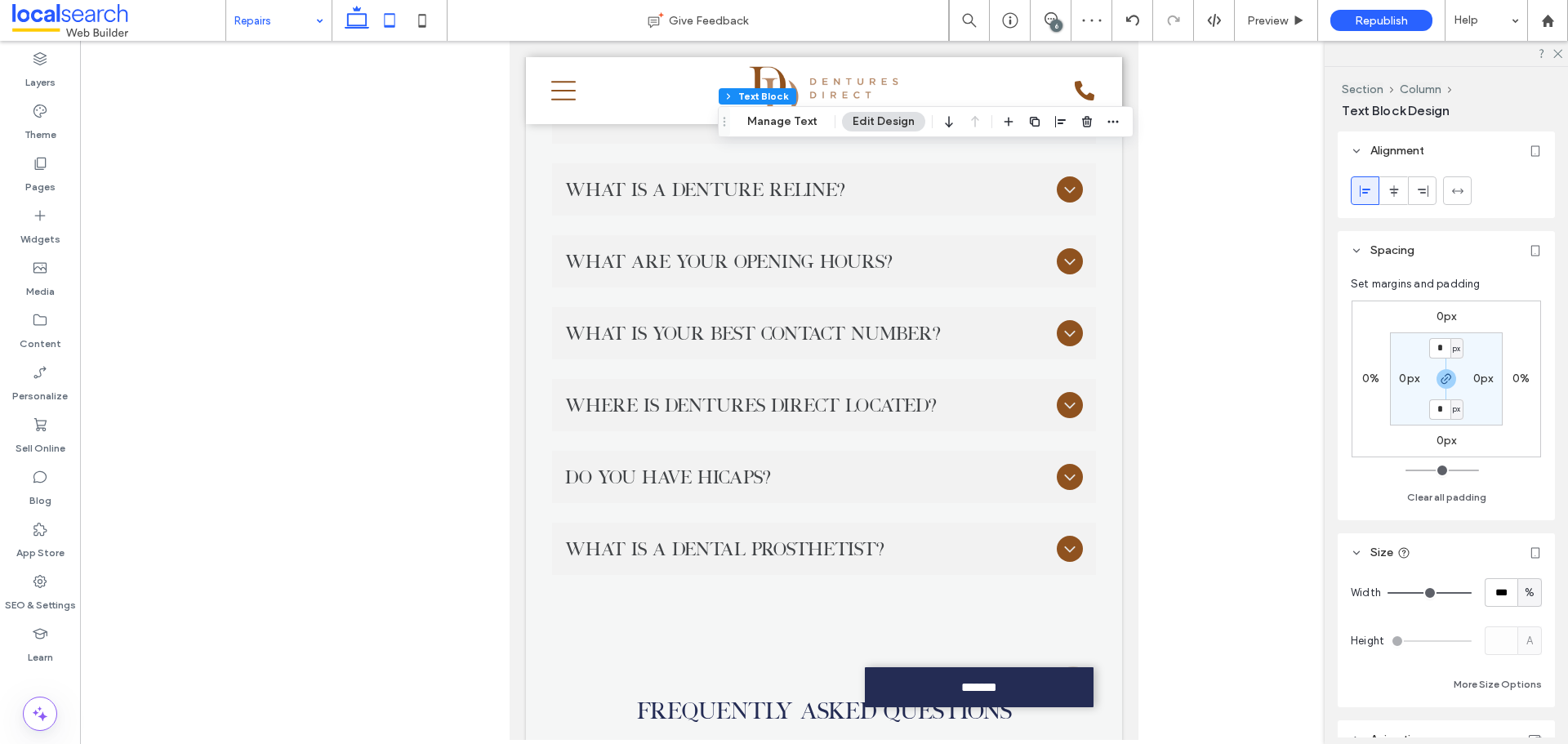 click 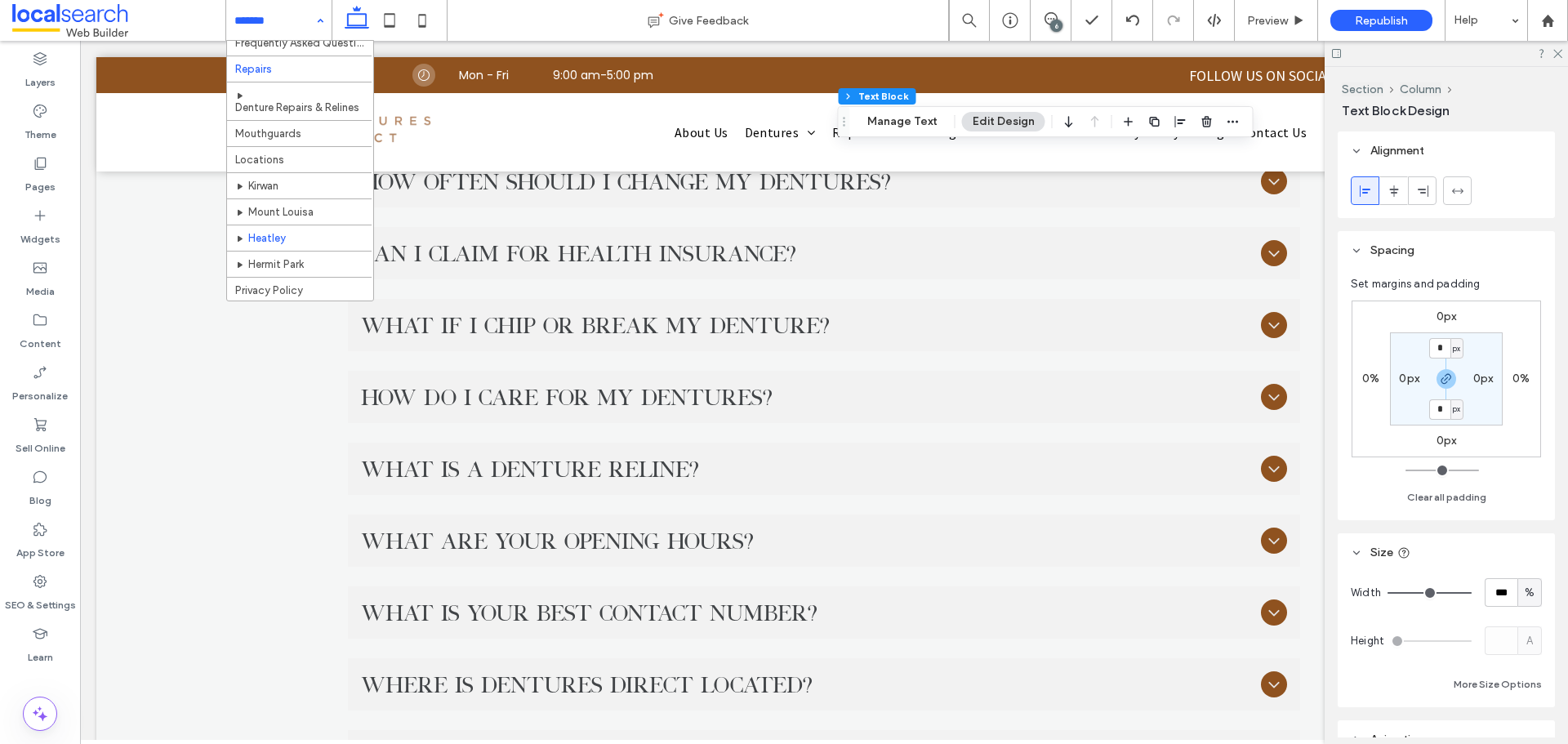 scroll, scrollTop: 163, scrollLeft: 0, axis: vertical 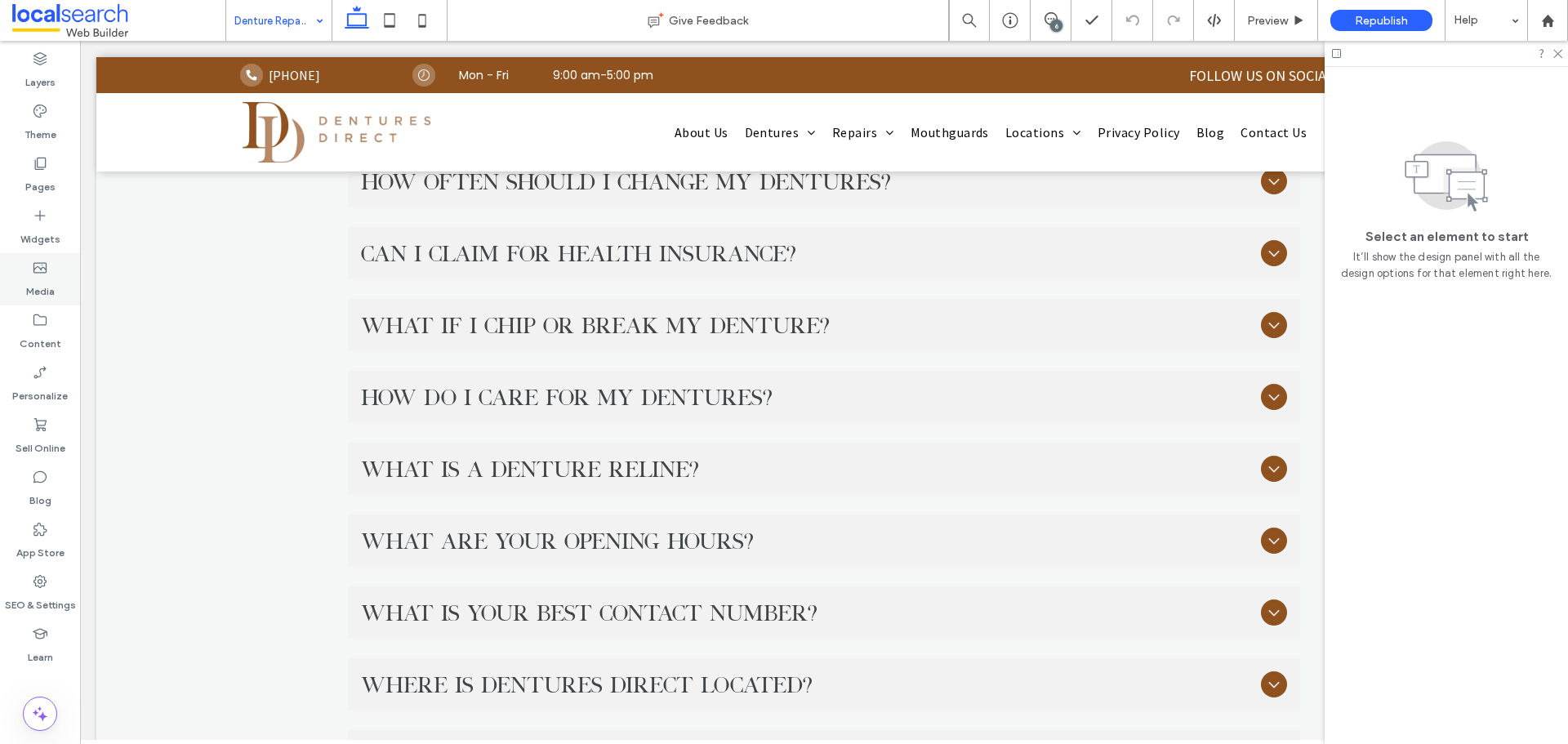 click 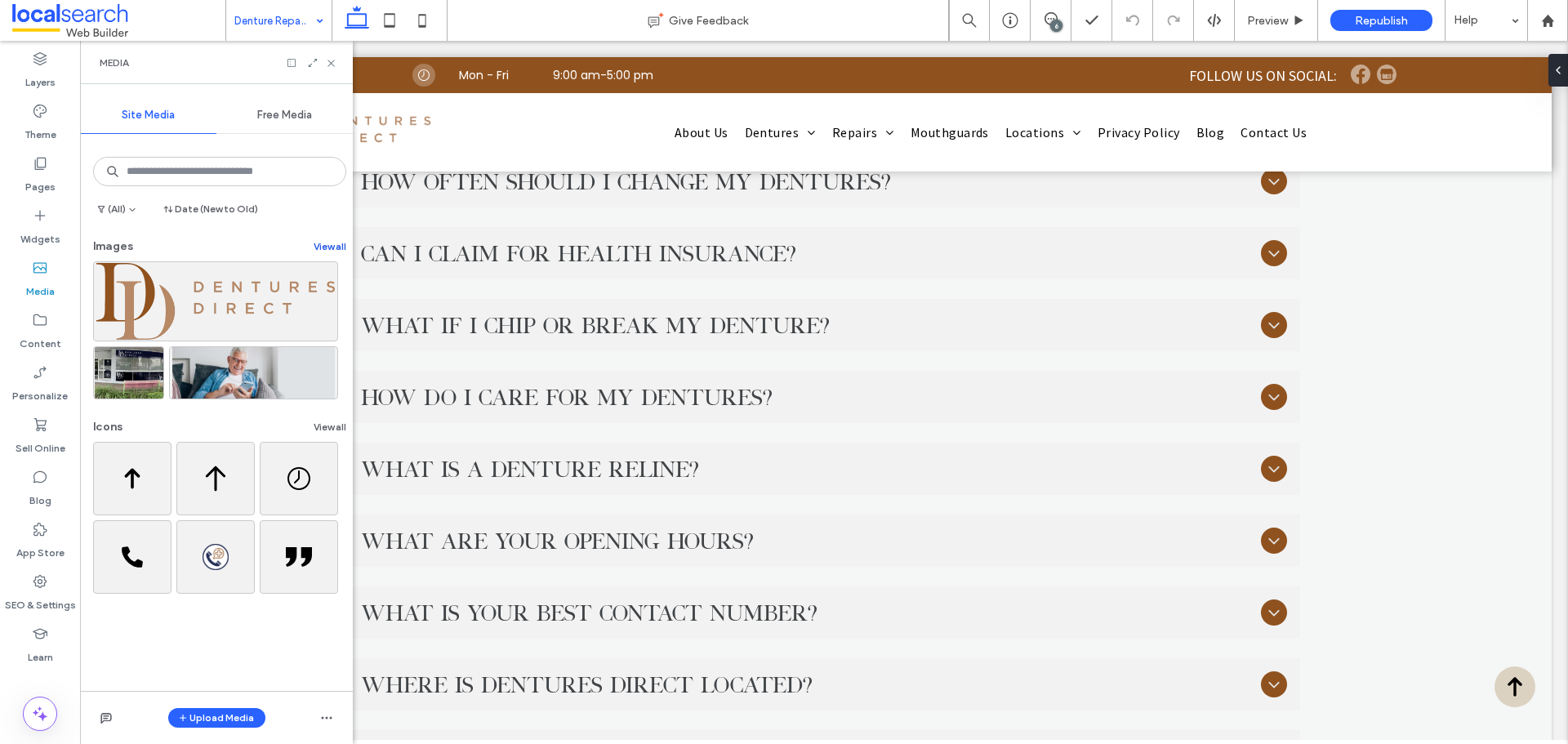 click on "View all" at bounding box center (330, 247) 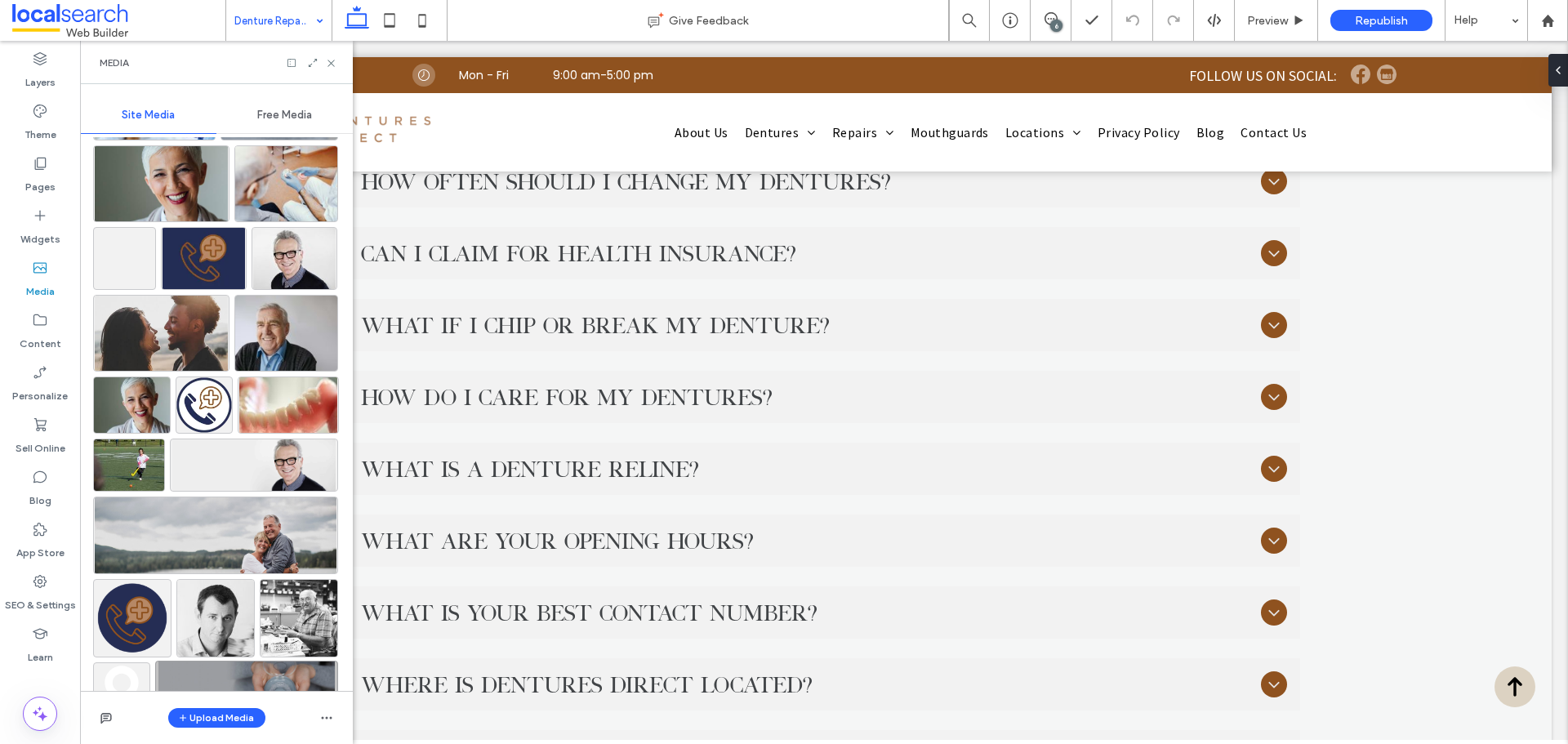 scroll, scrollTop: 921, scrollLeft: 0, axis: vertical 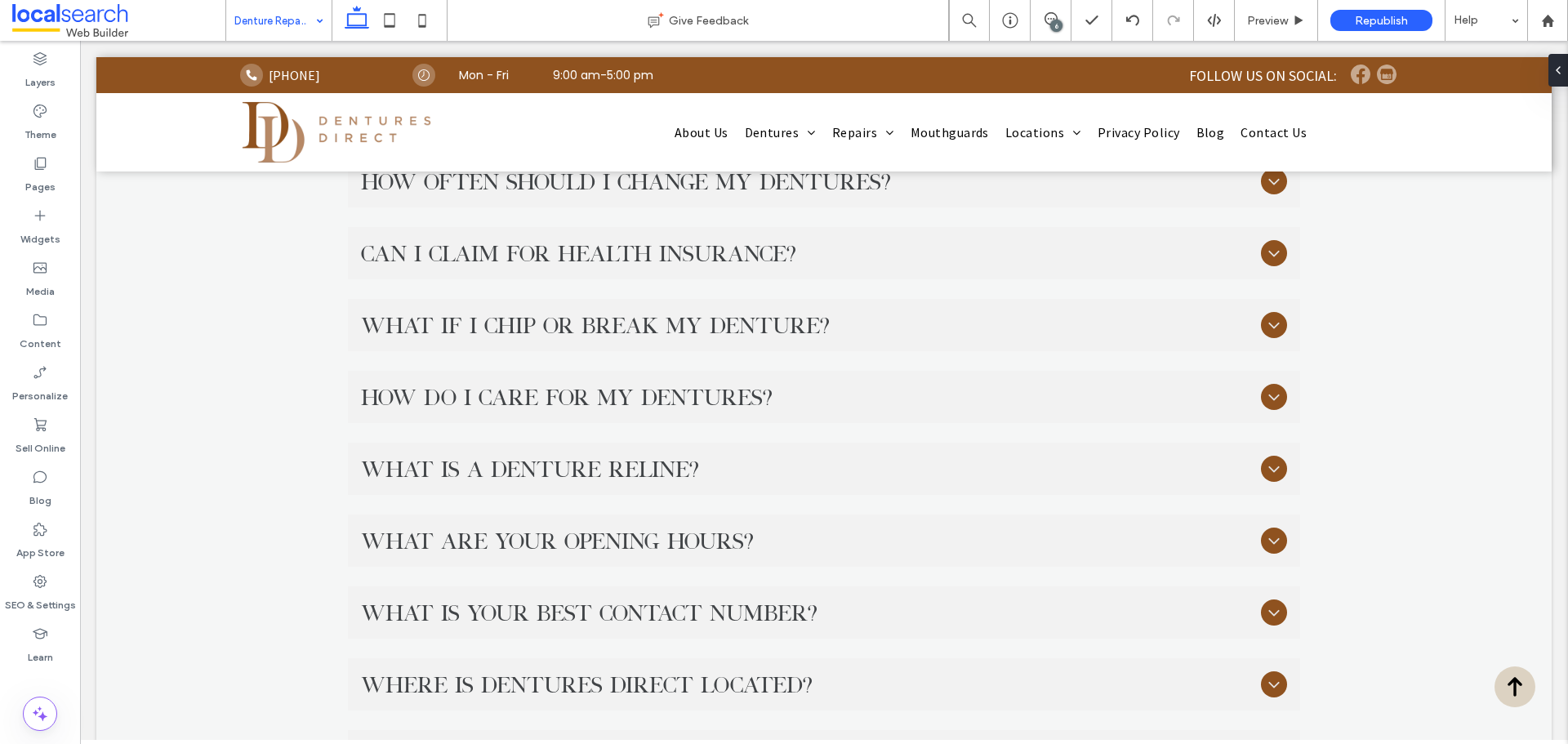 type on "**" 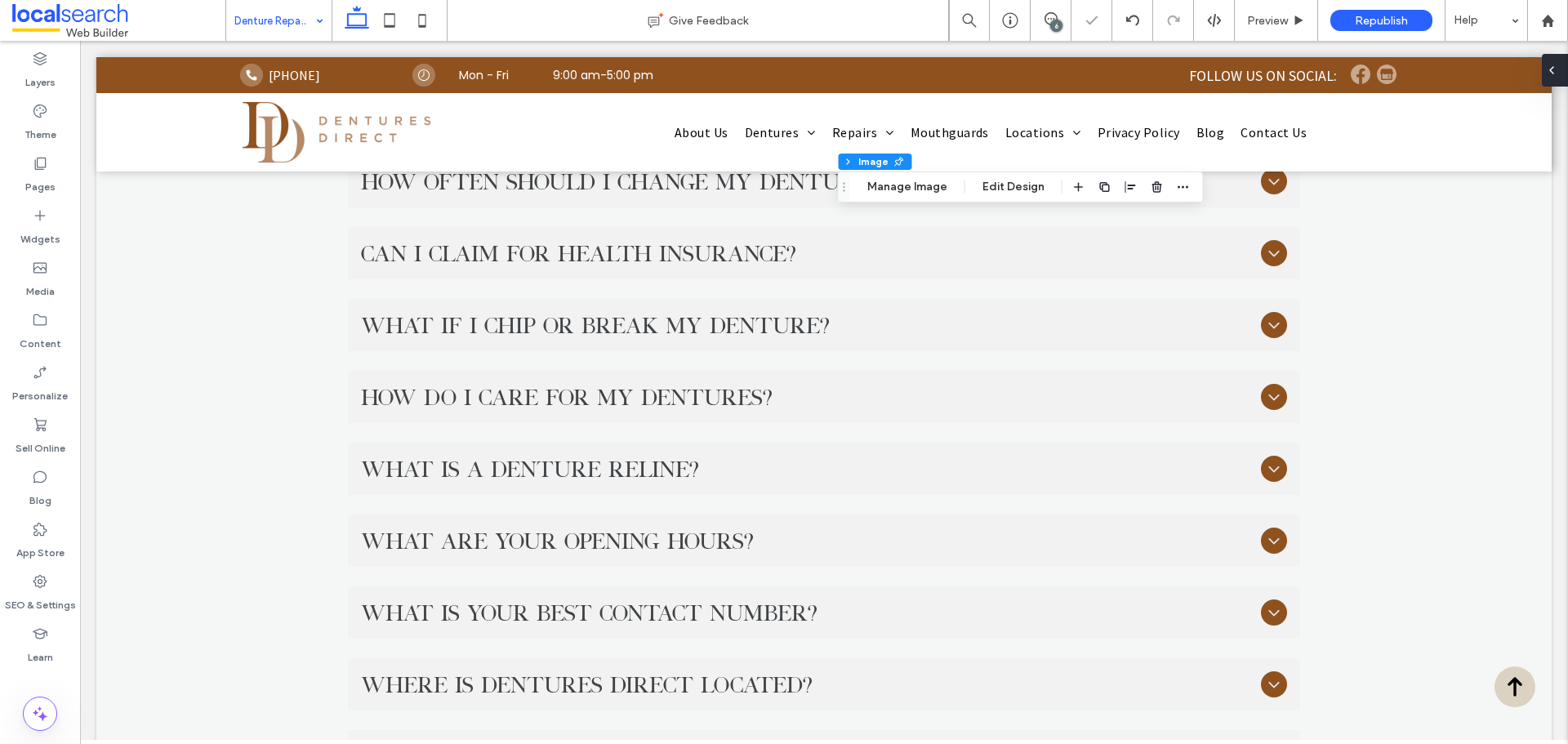 click 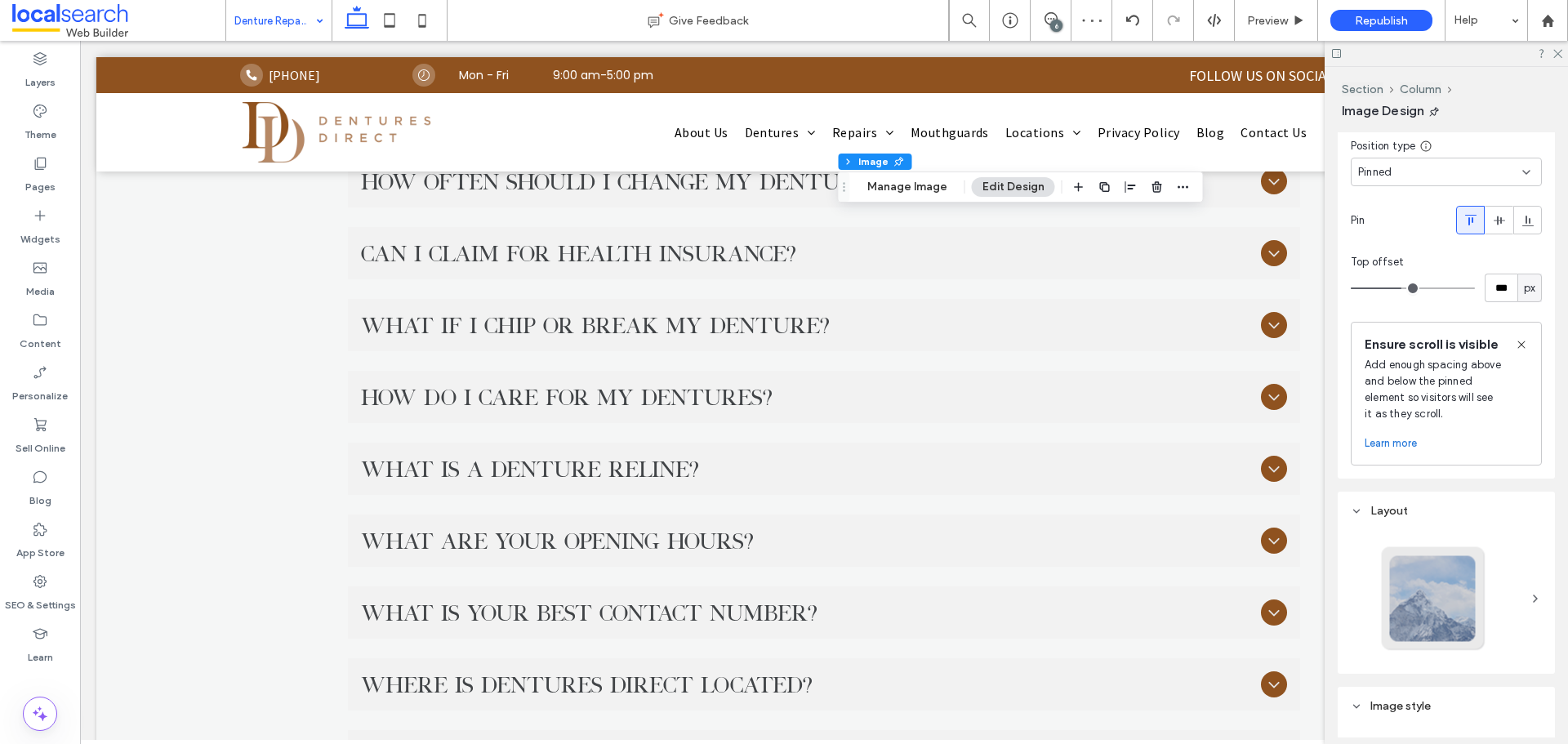 scroll, scrollTop: 572, scrollLeft: 0, axis: vertical 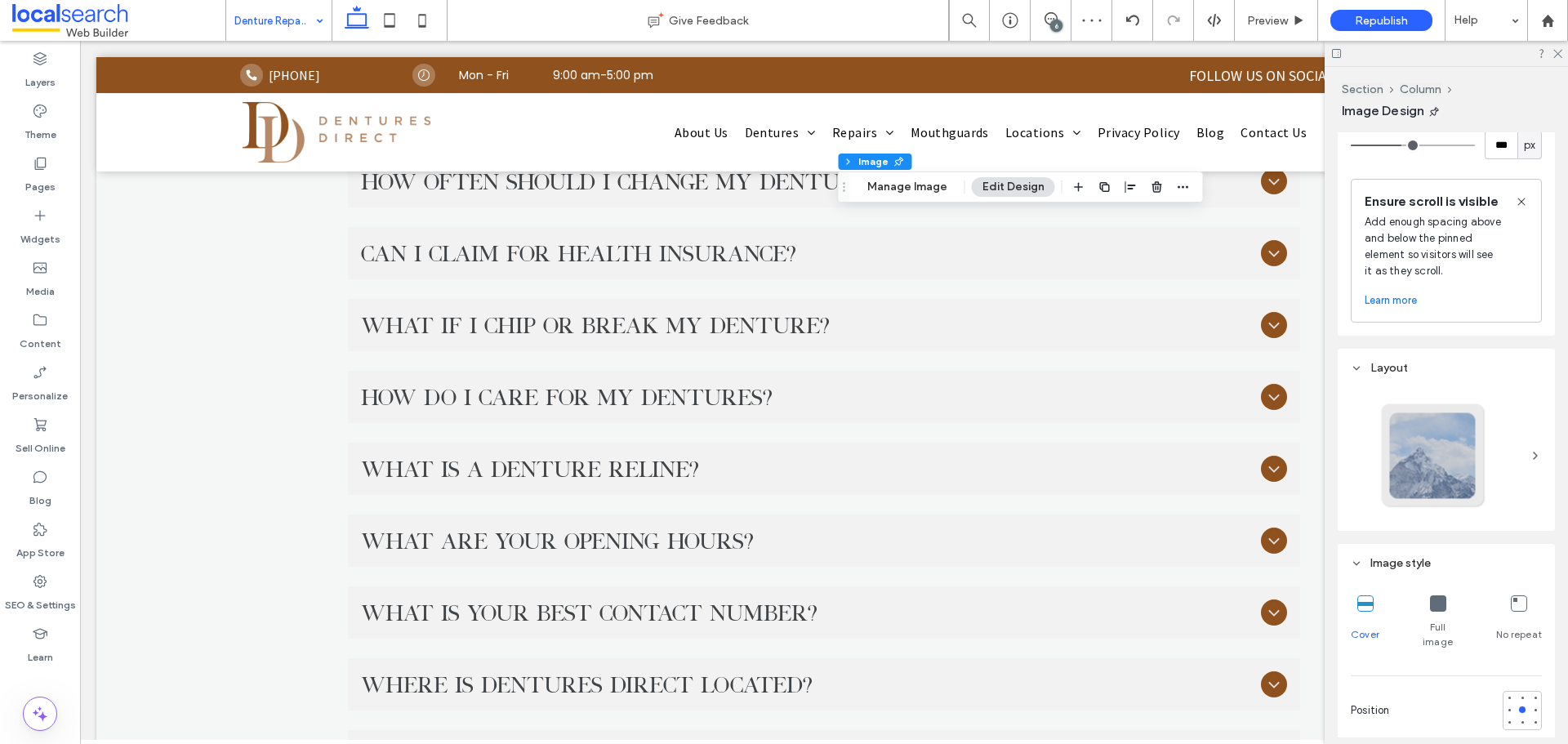 click 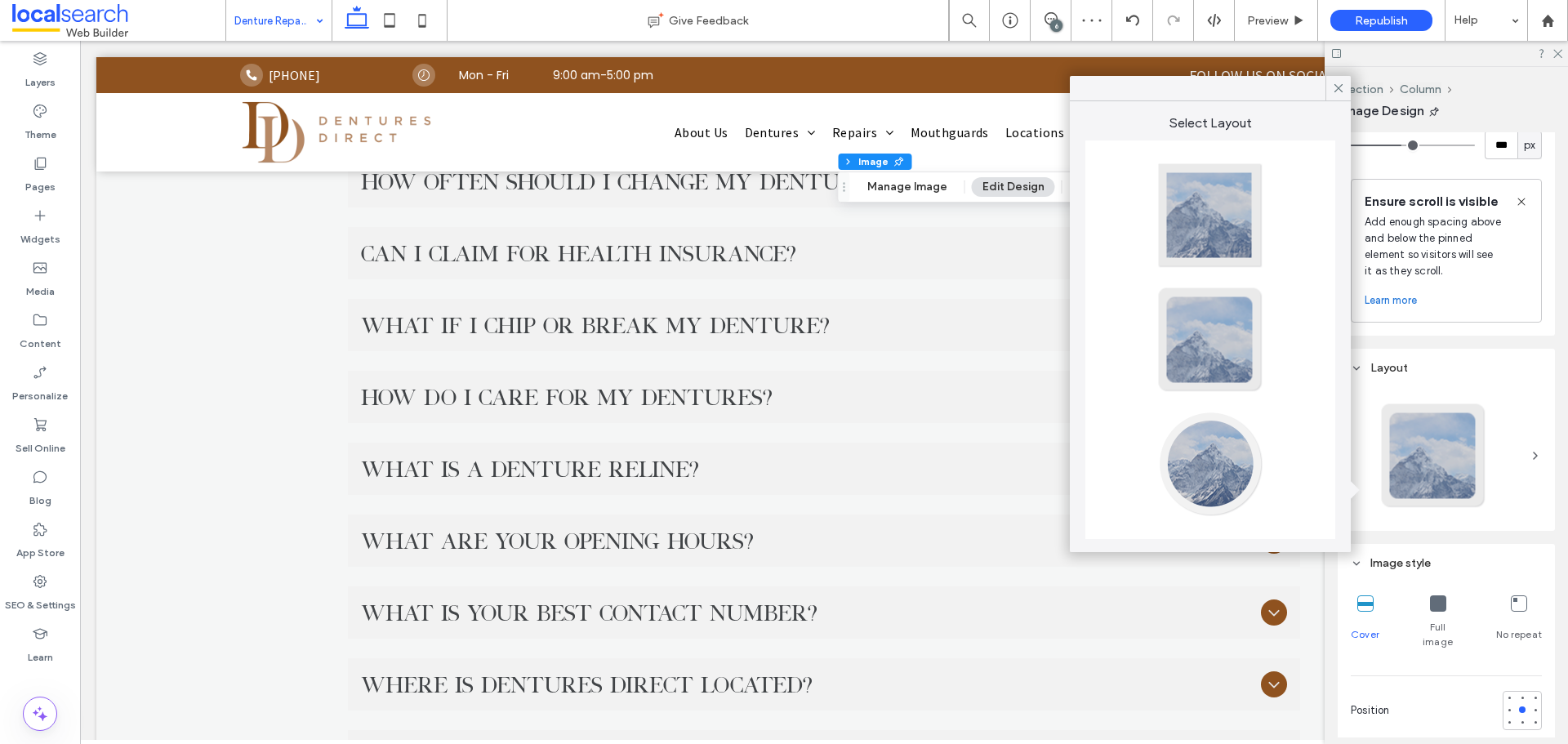 click at bounding box center (1210, 464) 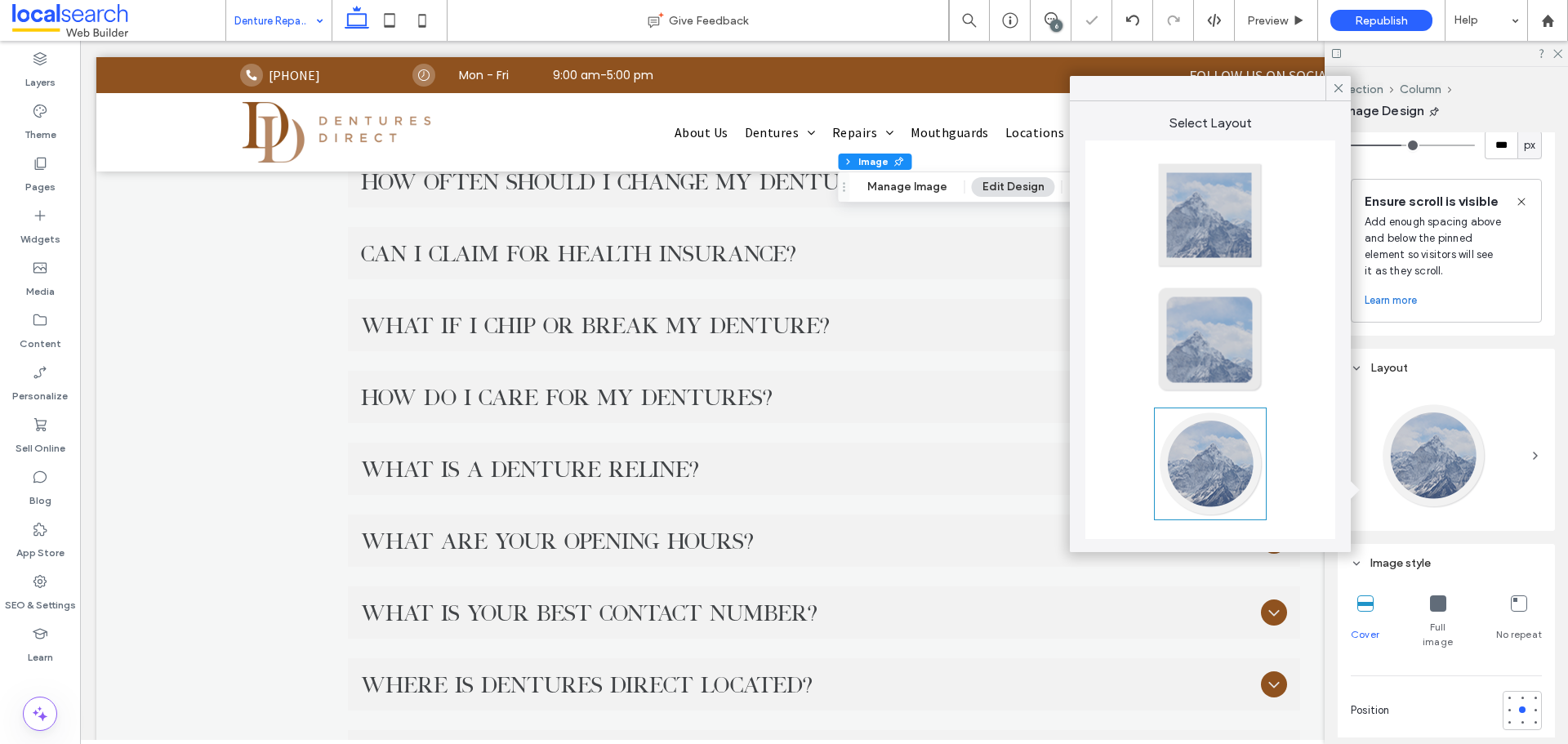 type on "**" 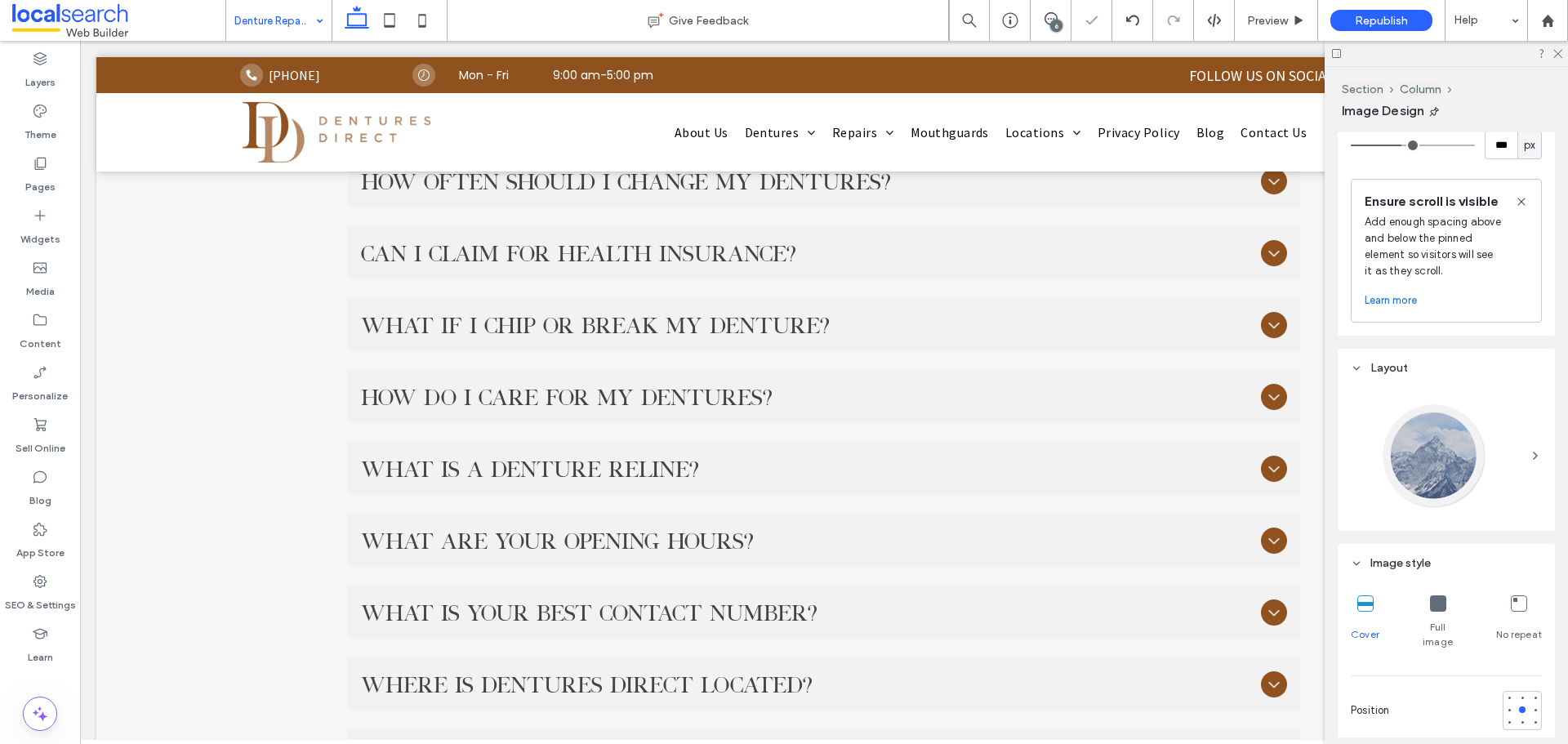 type on "**" 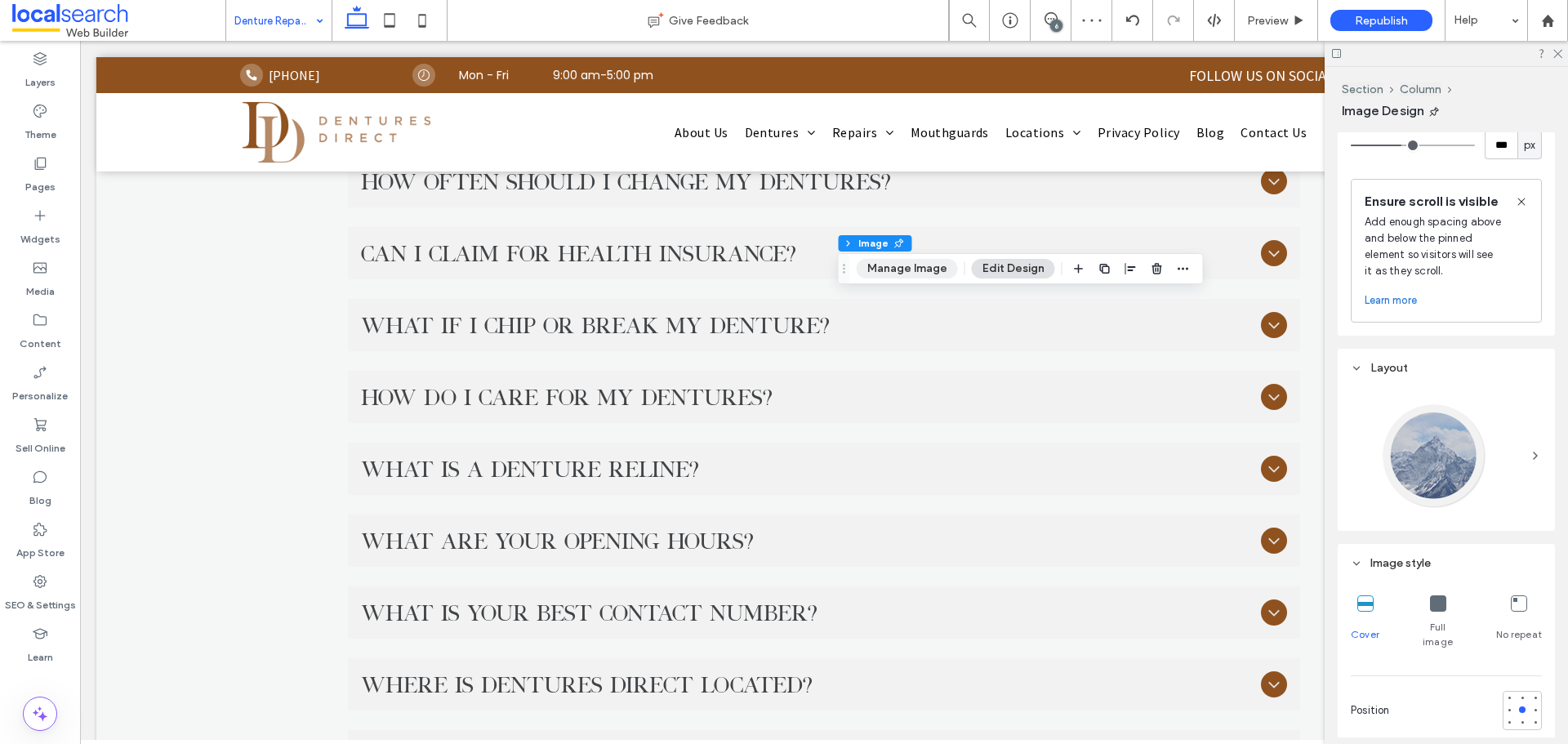 click on "Manage Image" at bounding box center [907, 269] 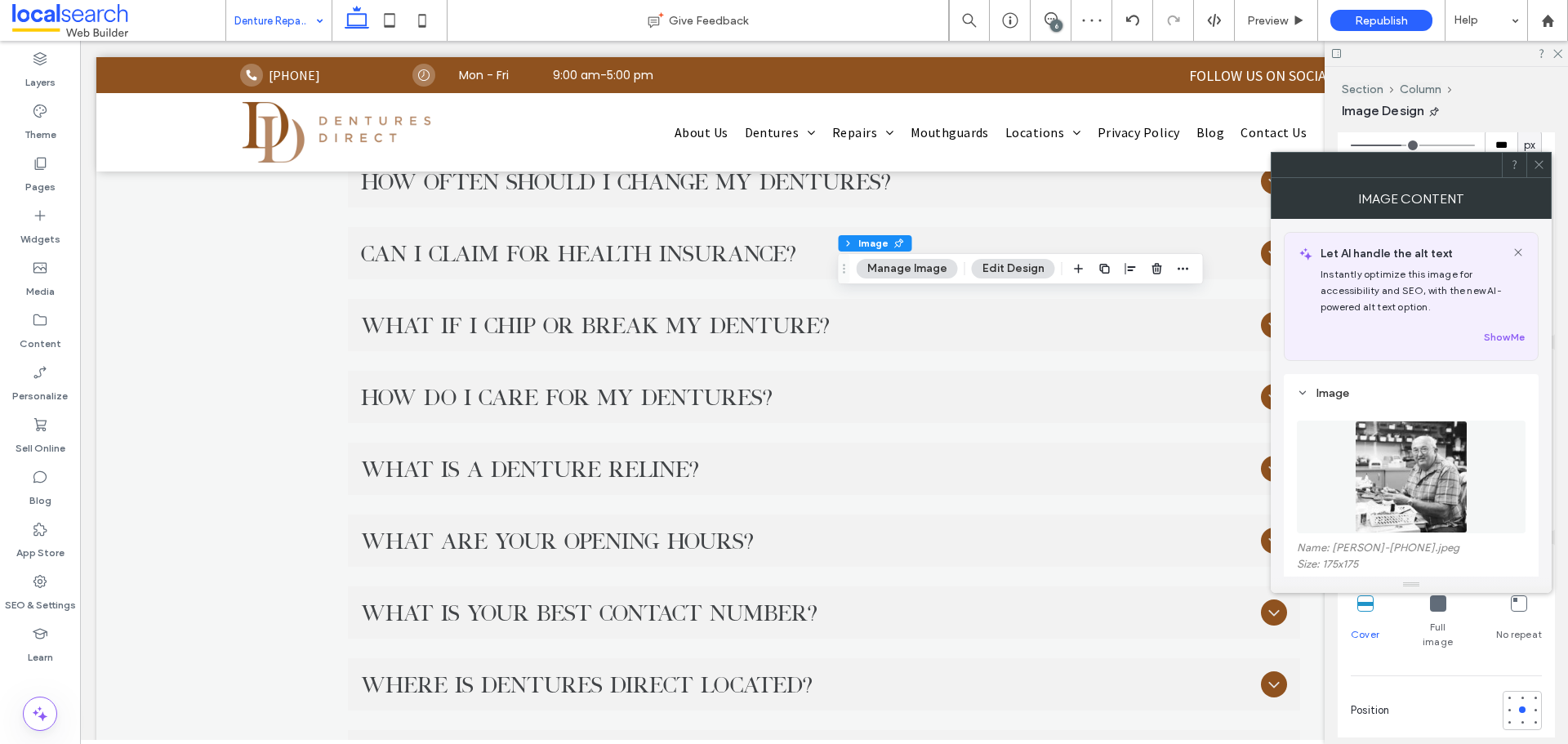 scroll, scrollTop: 408, scrollLeft: 0, axis: vertical 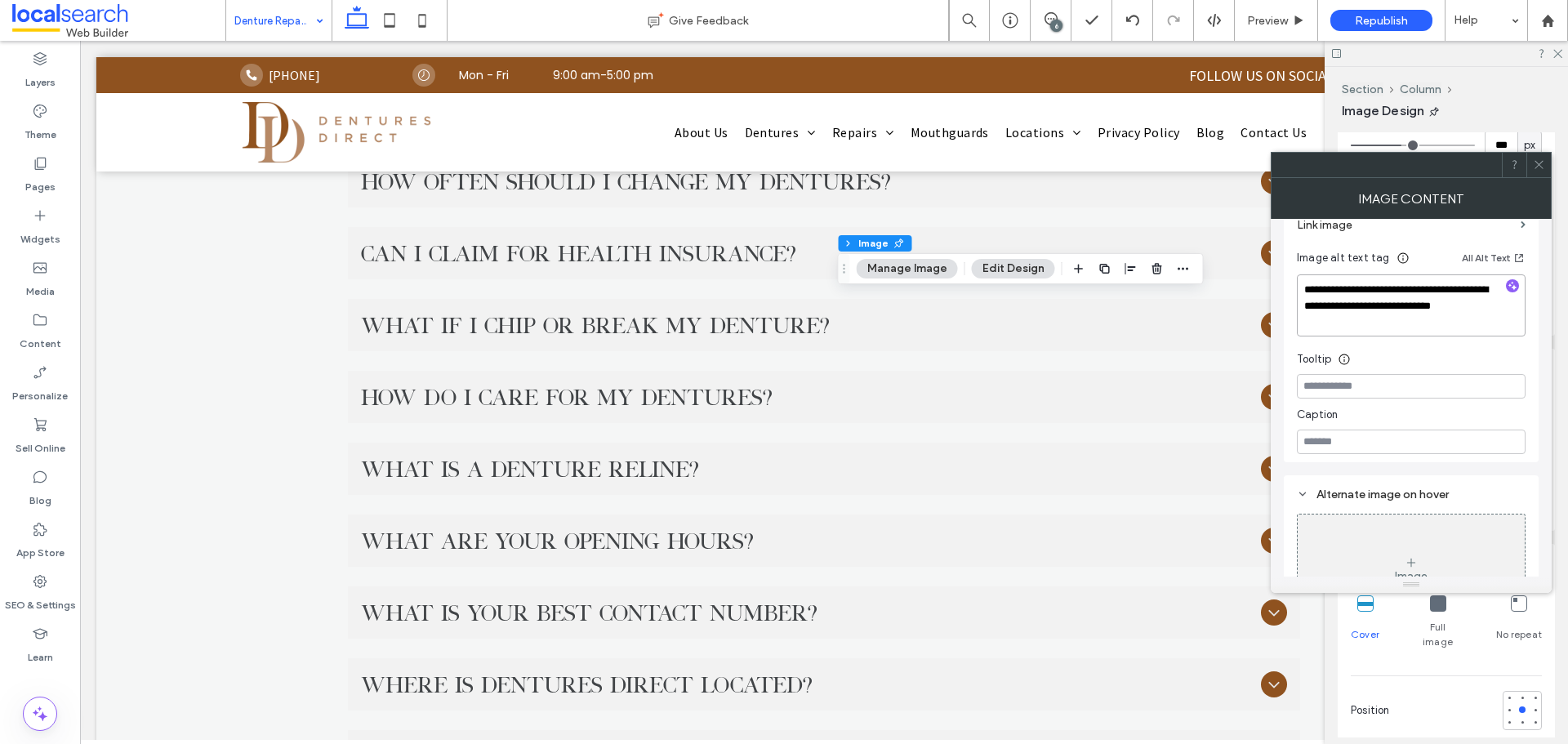 drag, startPoint x: 1370, startPoint y: 328, endPoint x: 1336, endPoint y: 311, distance: 38.013156 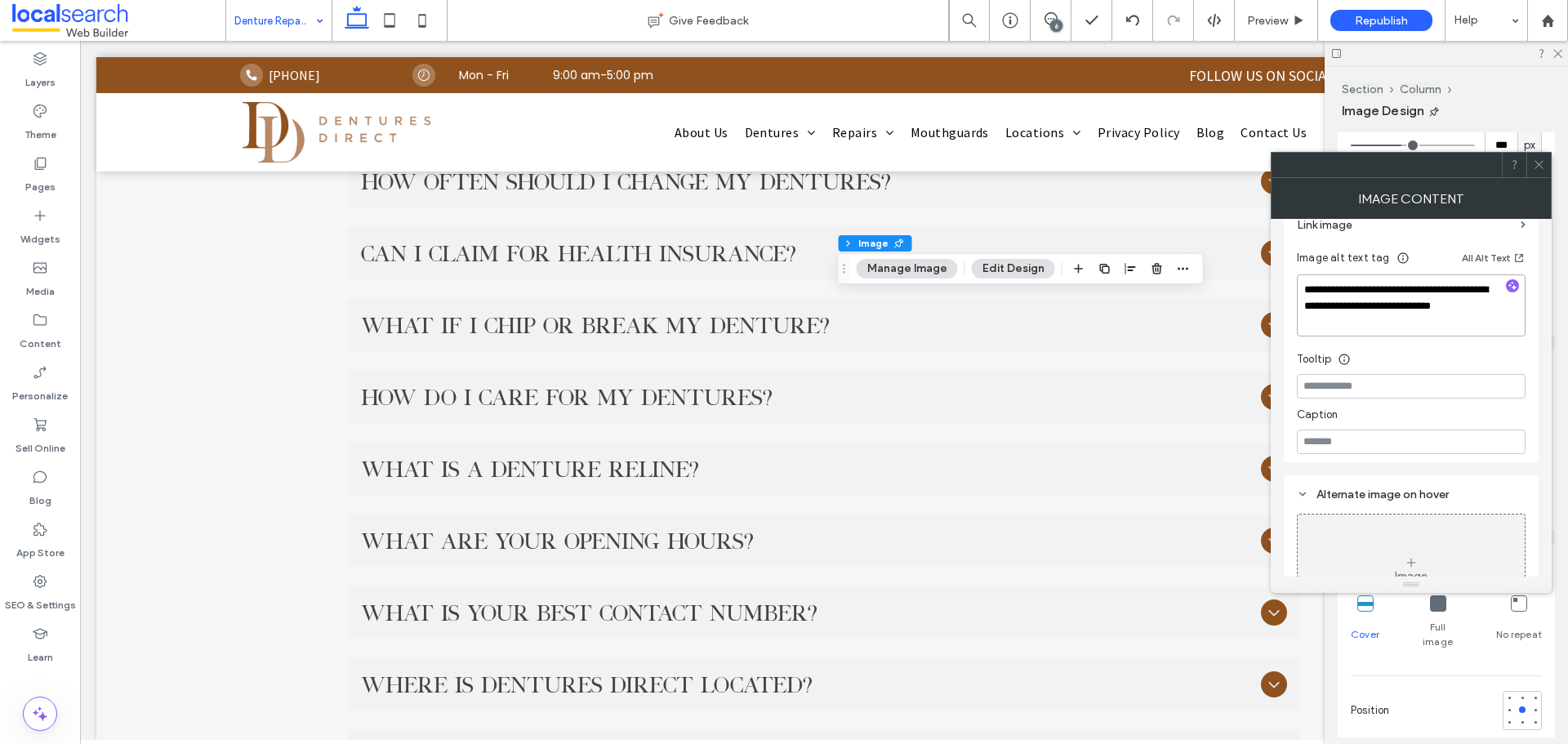 click on "**********" at bounding box center [1411, 305] 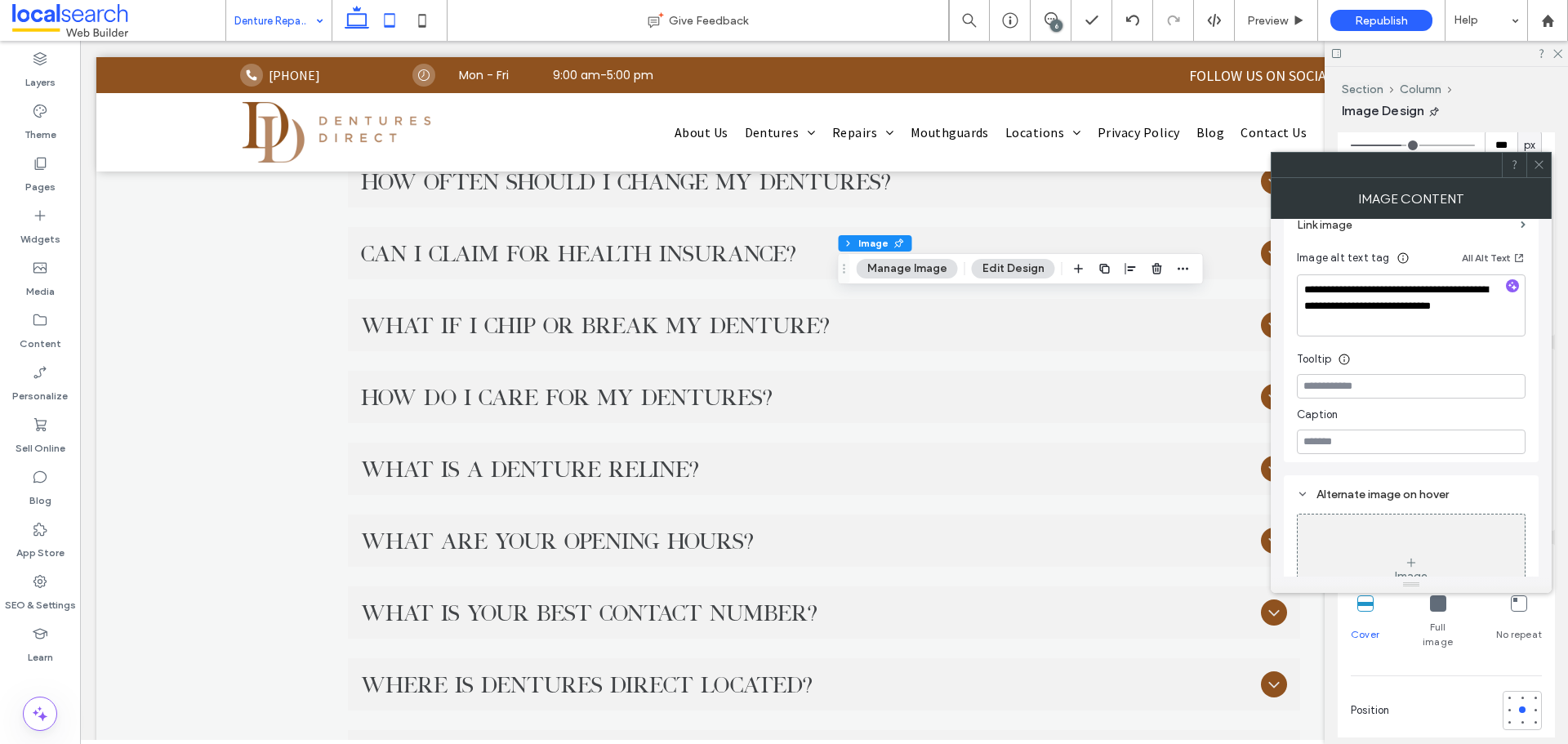 click 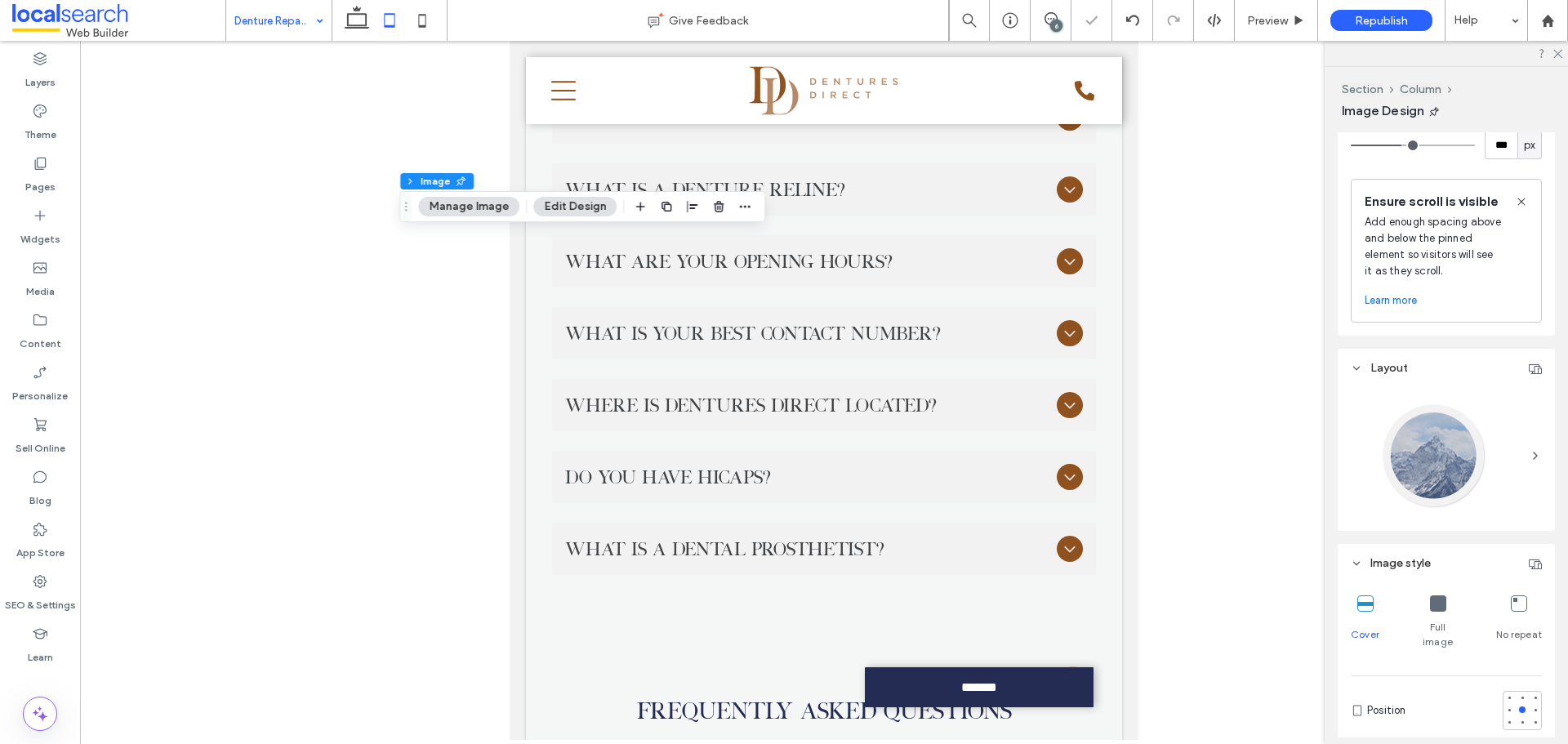 type on "***" 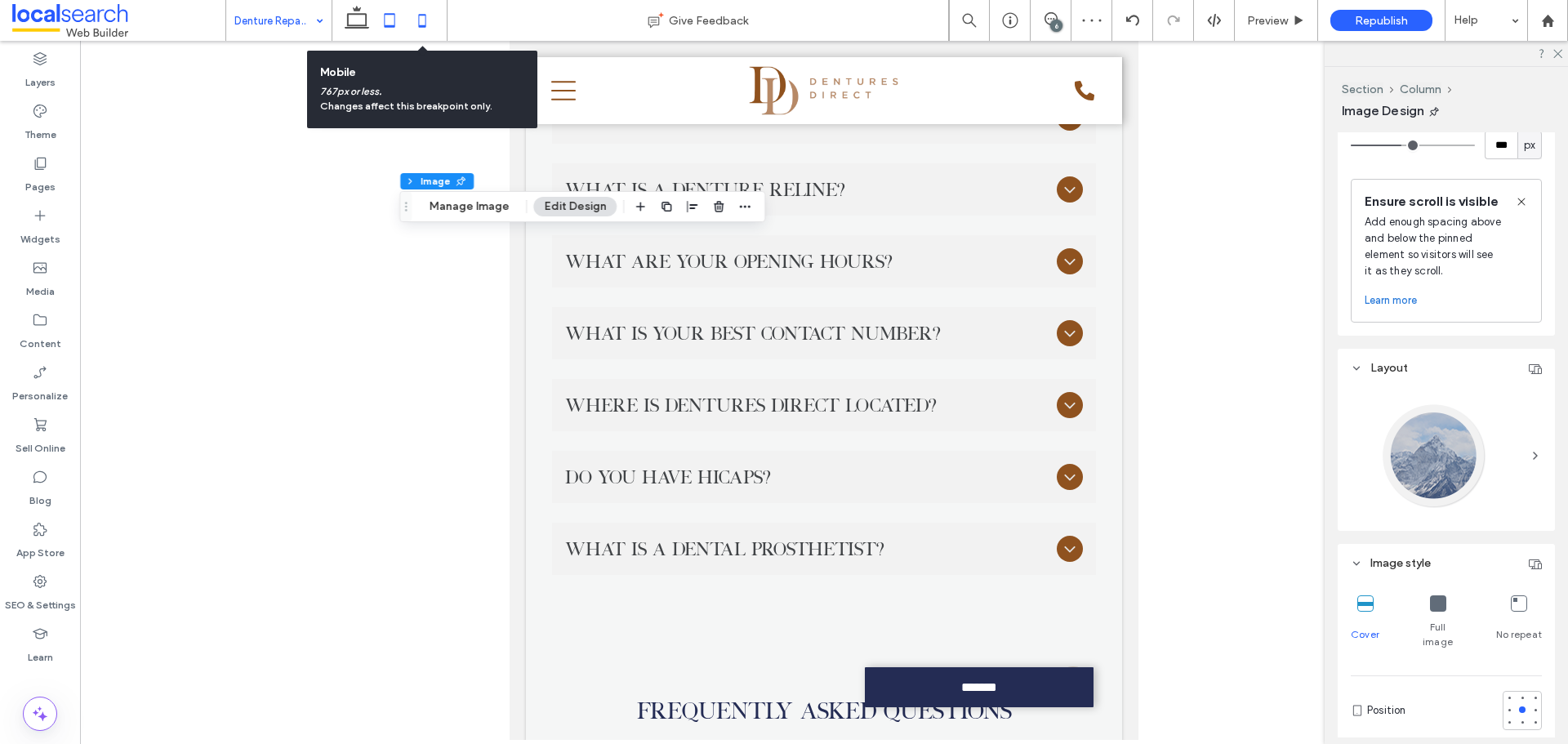click 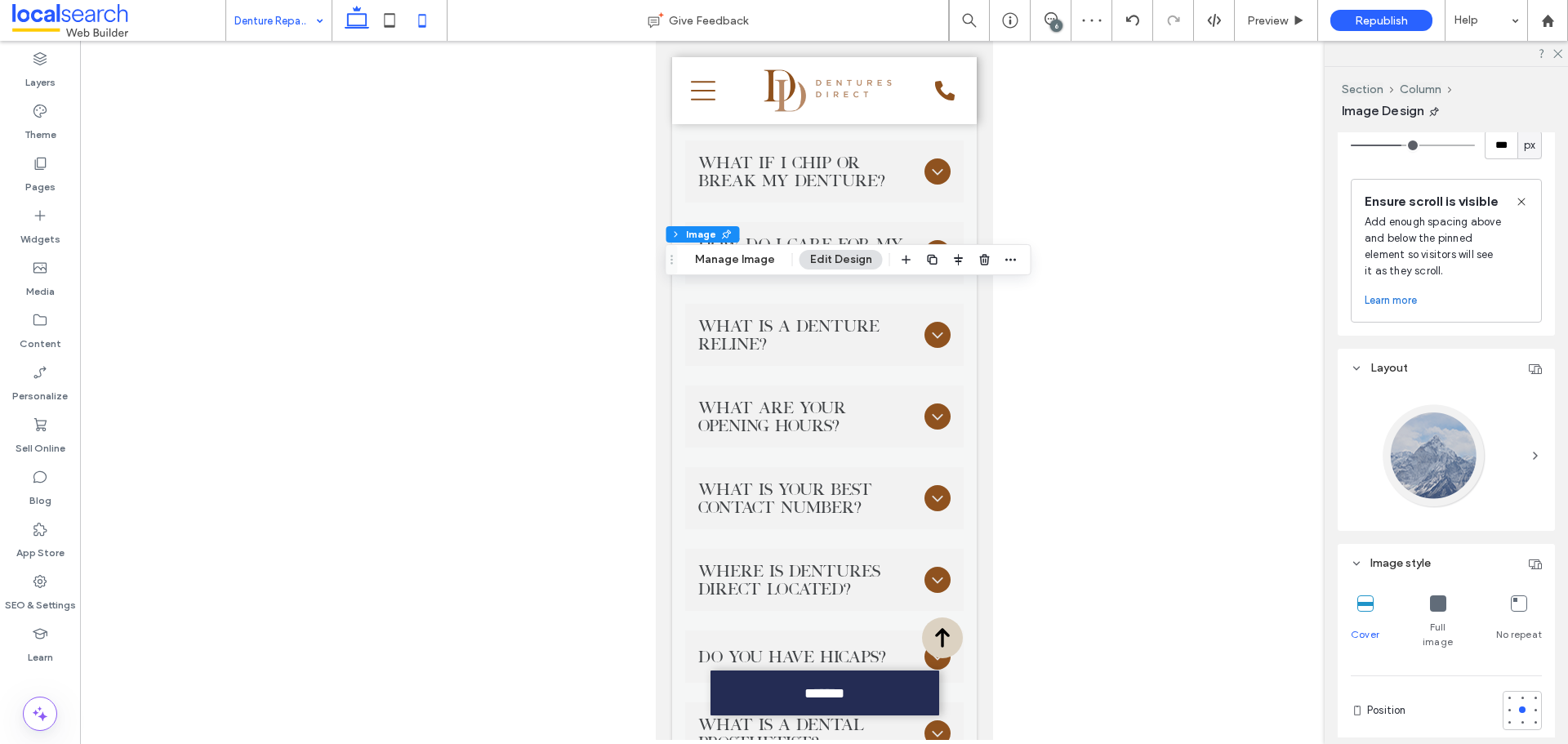 click 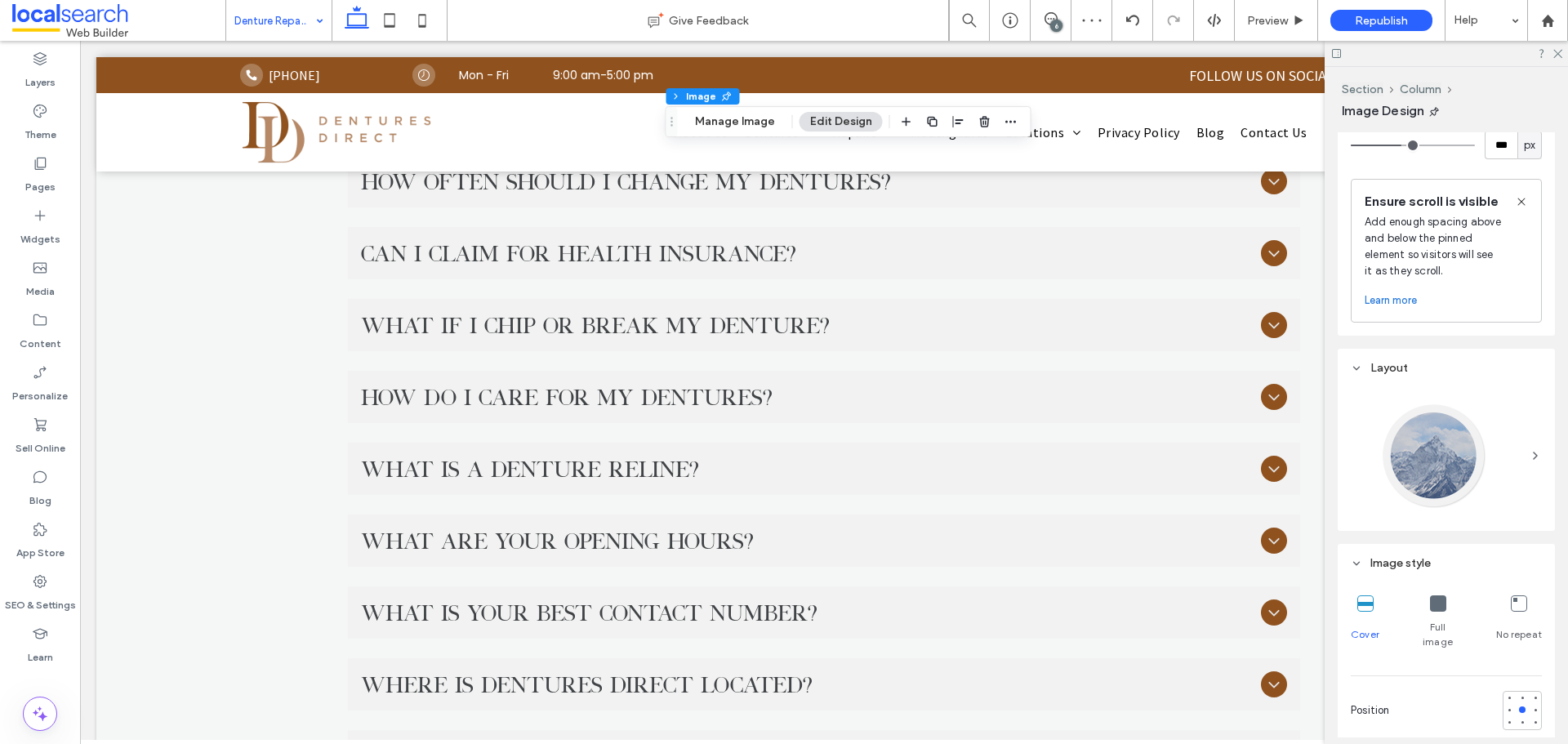 type on "***" 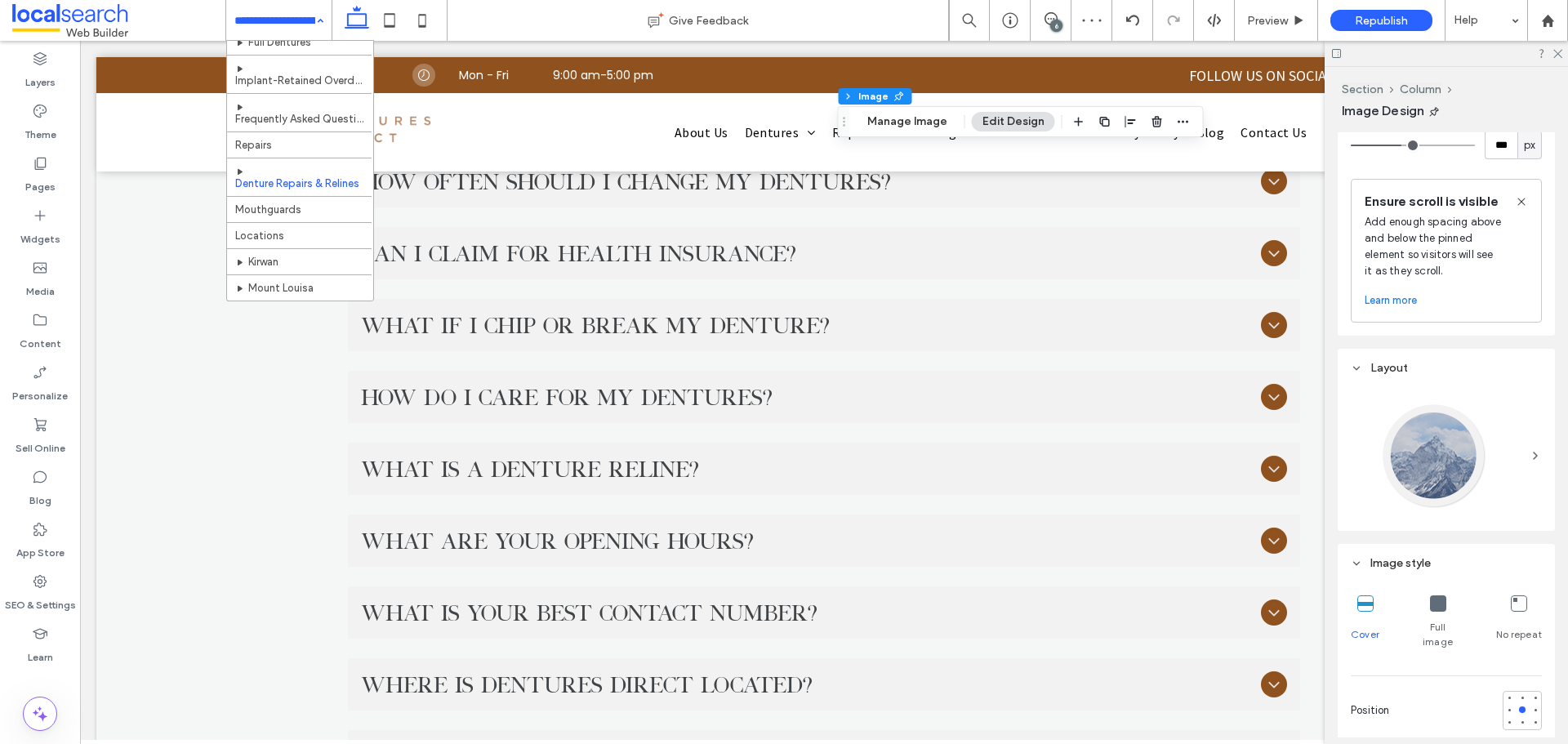 scroll, scrollTop: 245, scrollLeft: 0, axis: vertical 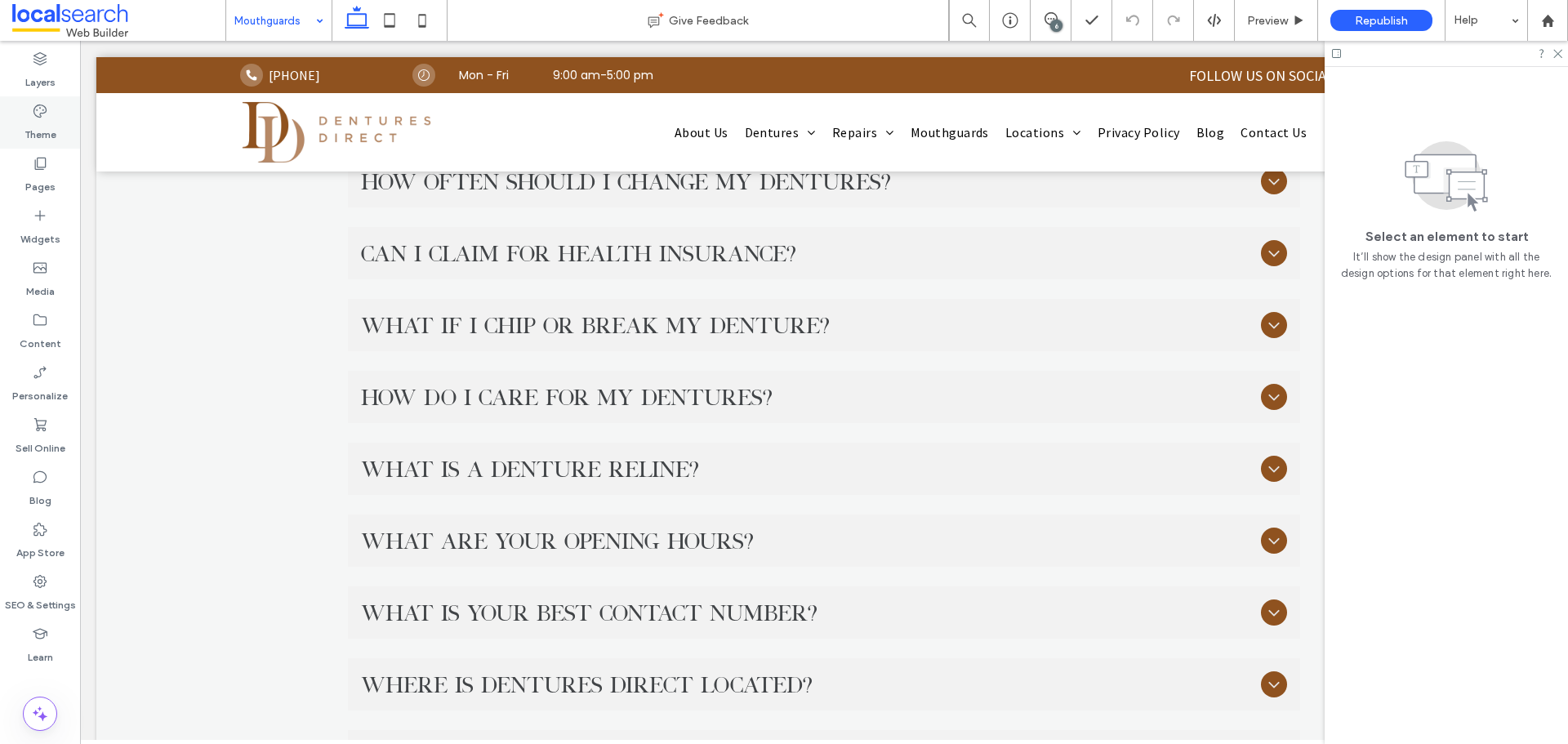 click 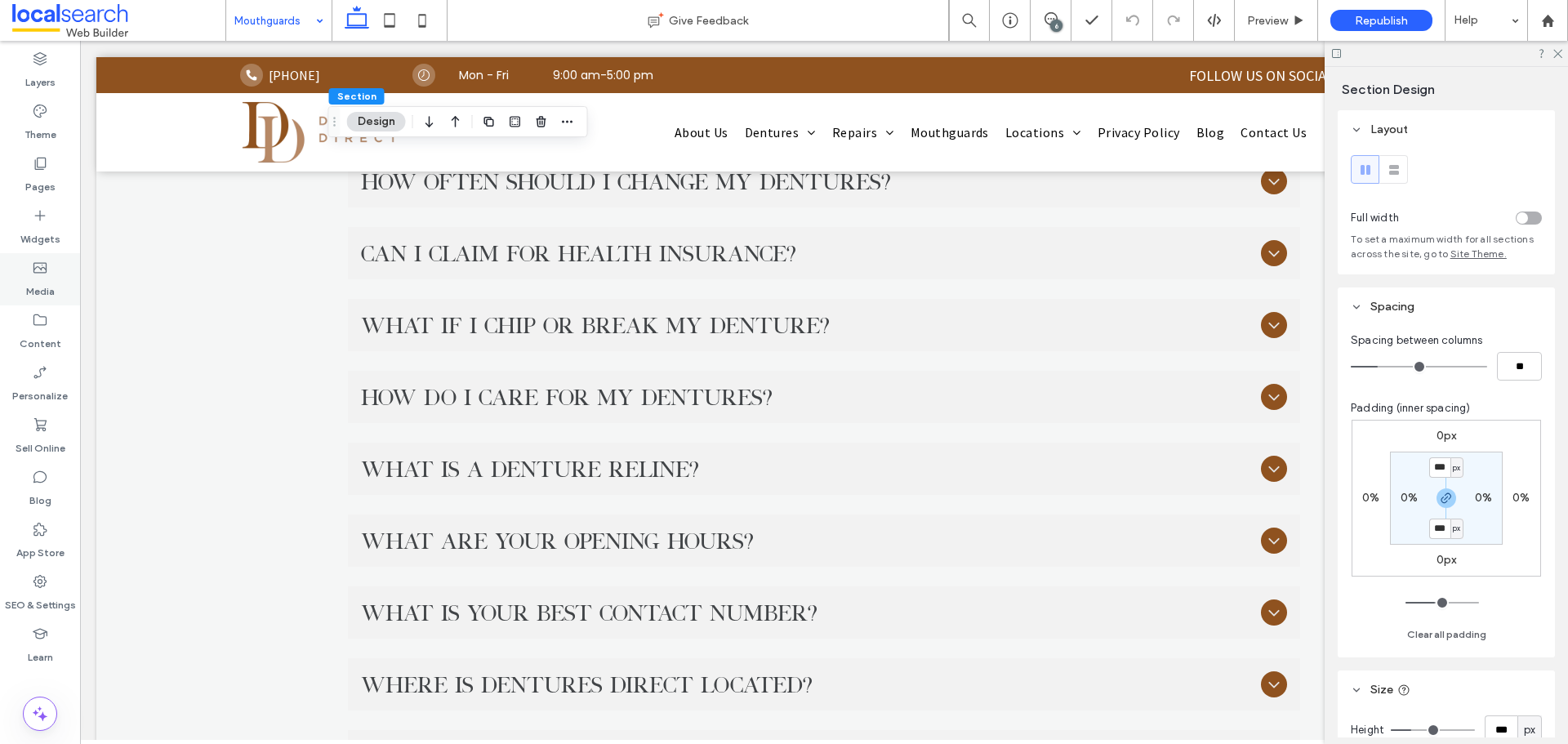 click on "Media" at bounding box center (40, 287) 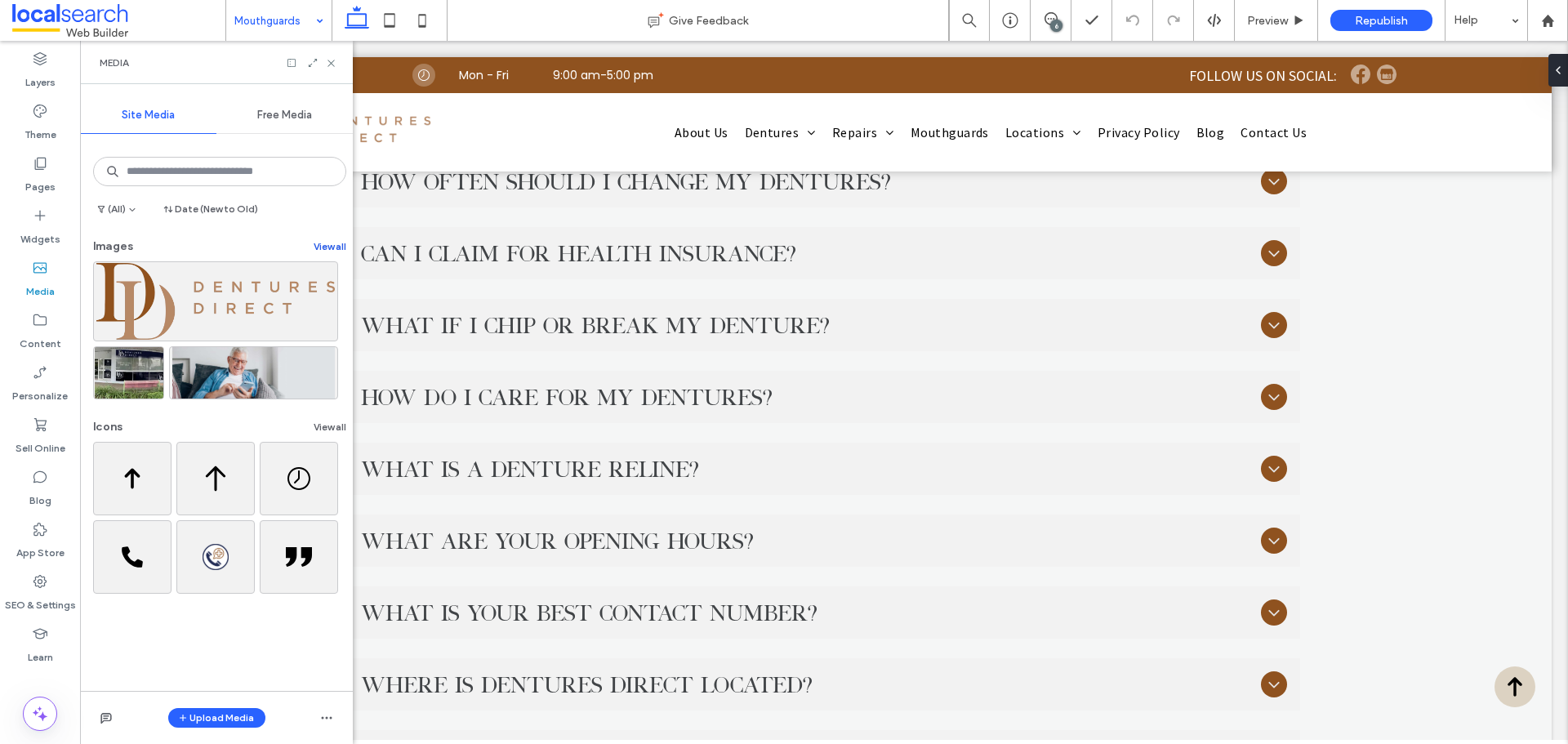 click on "View all" at bounding box center (330, 247) 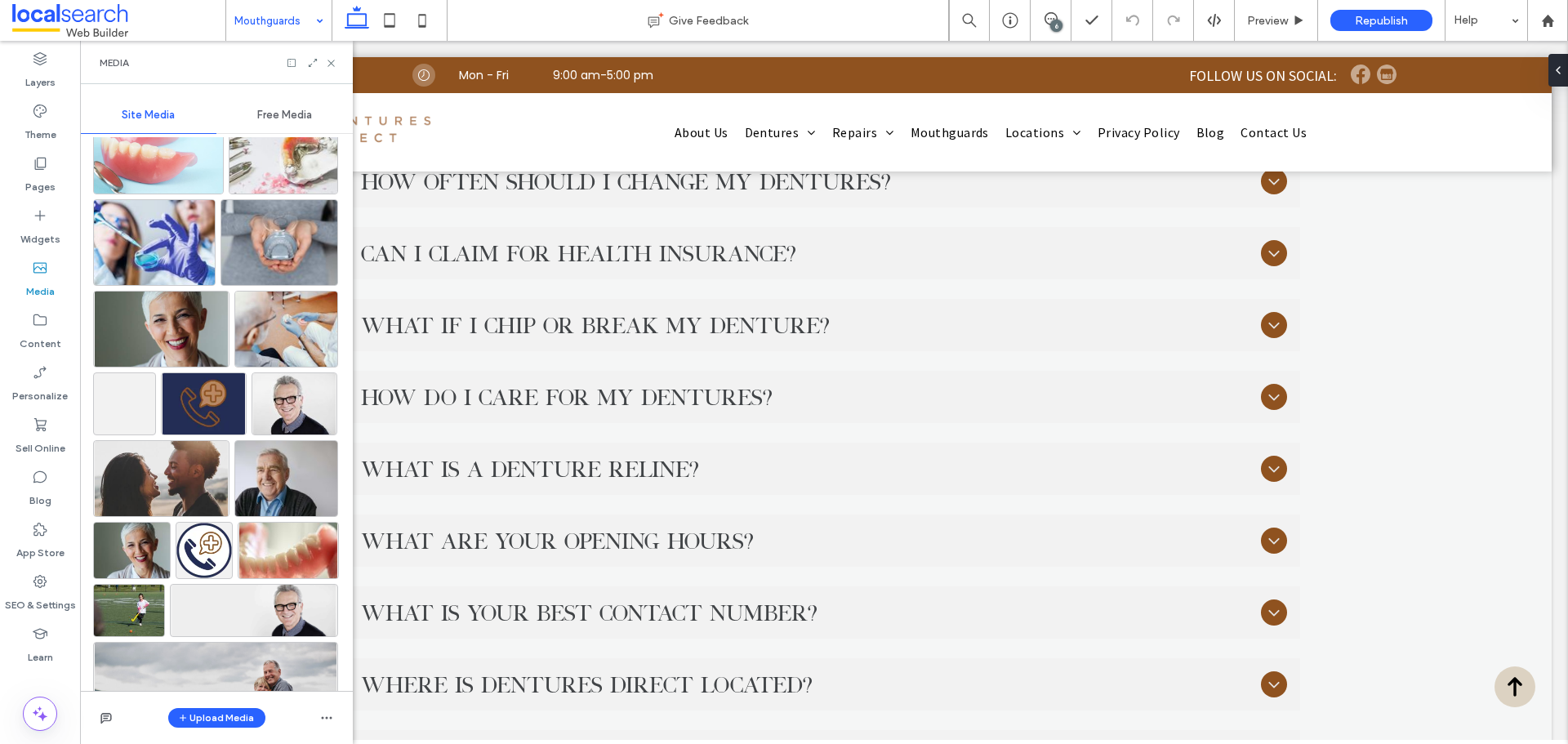scroll, scrollTop: 595, scrollLeft: 0, axis: vertical 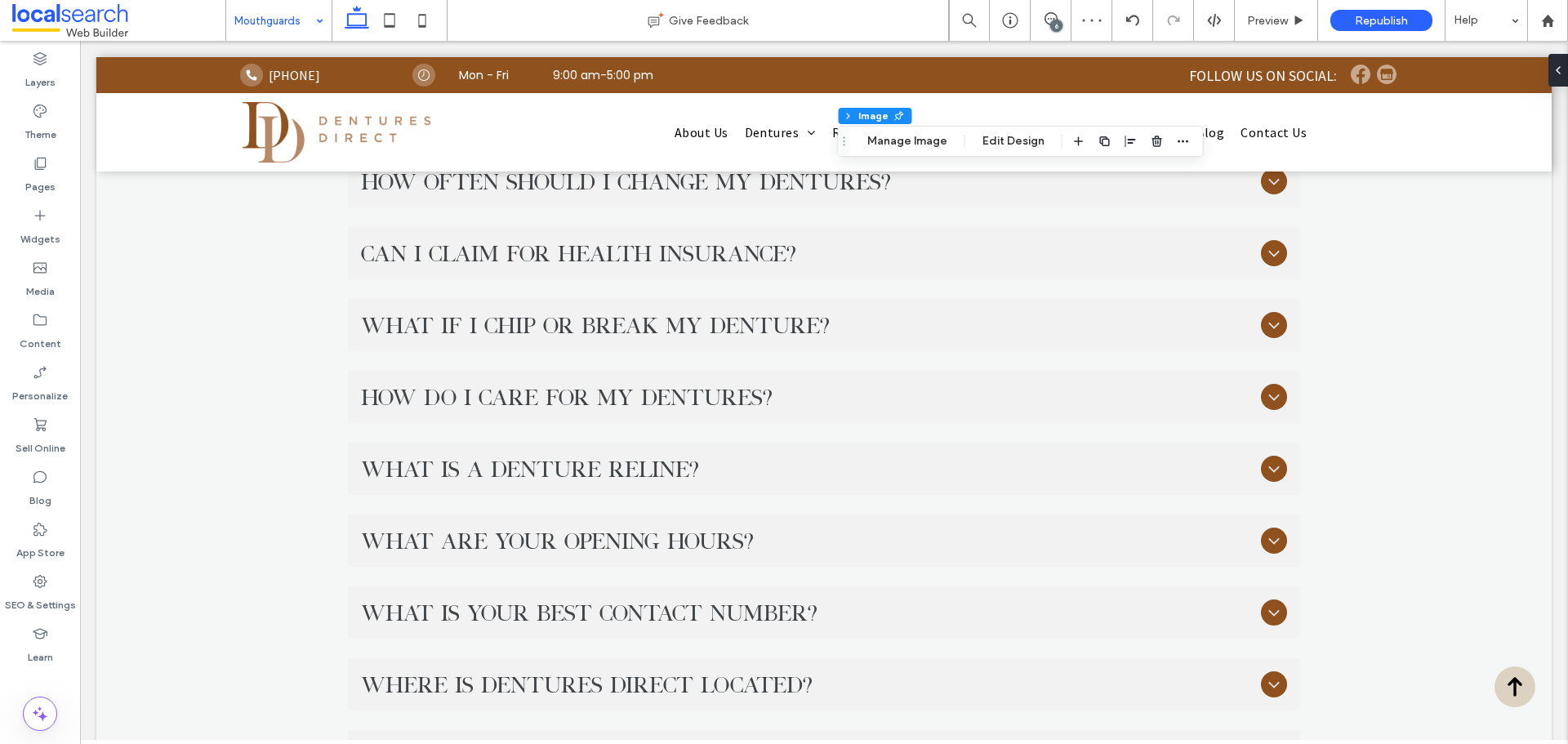 click on "Section Column Image Manage Image Edit Design" at bounding box center (1021, 141) 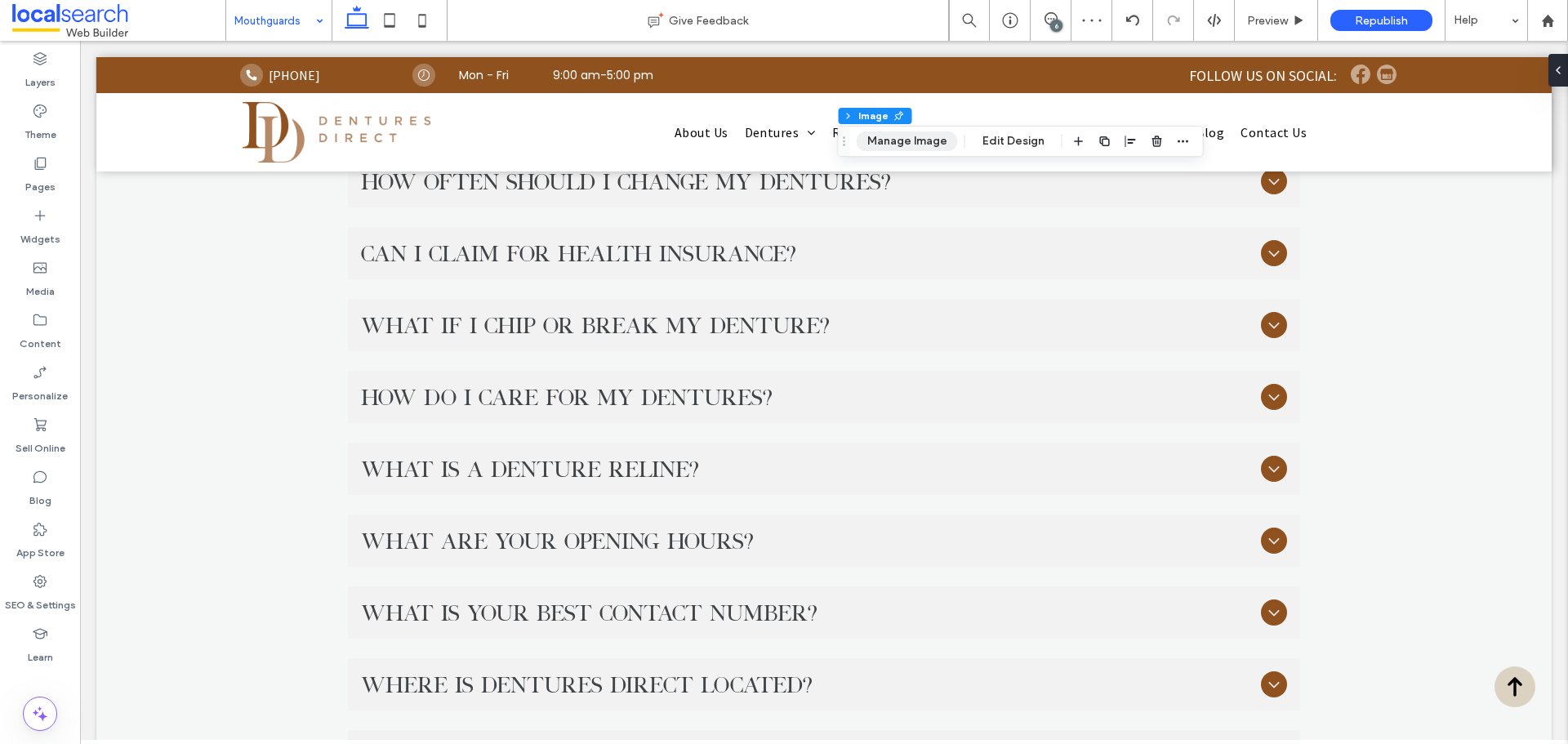 click on "Manage Image" at bounding box center [907, 141] 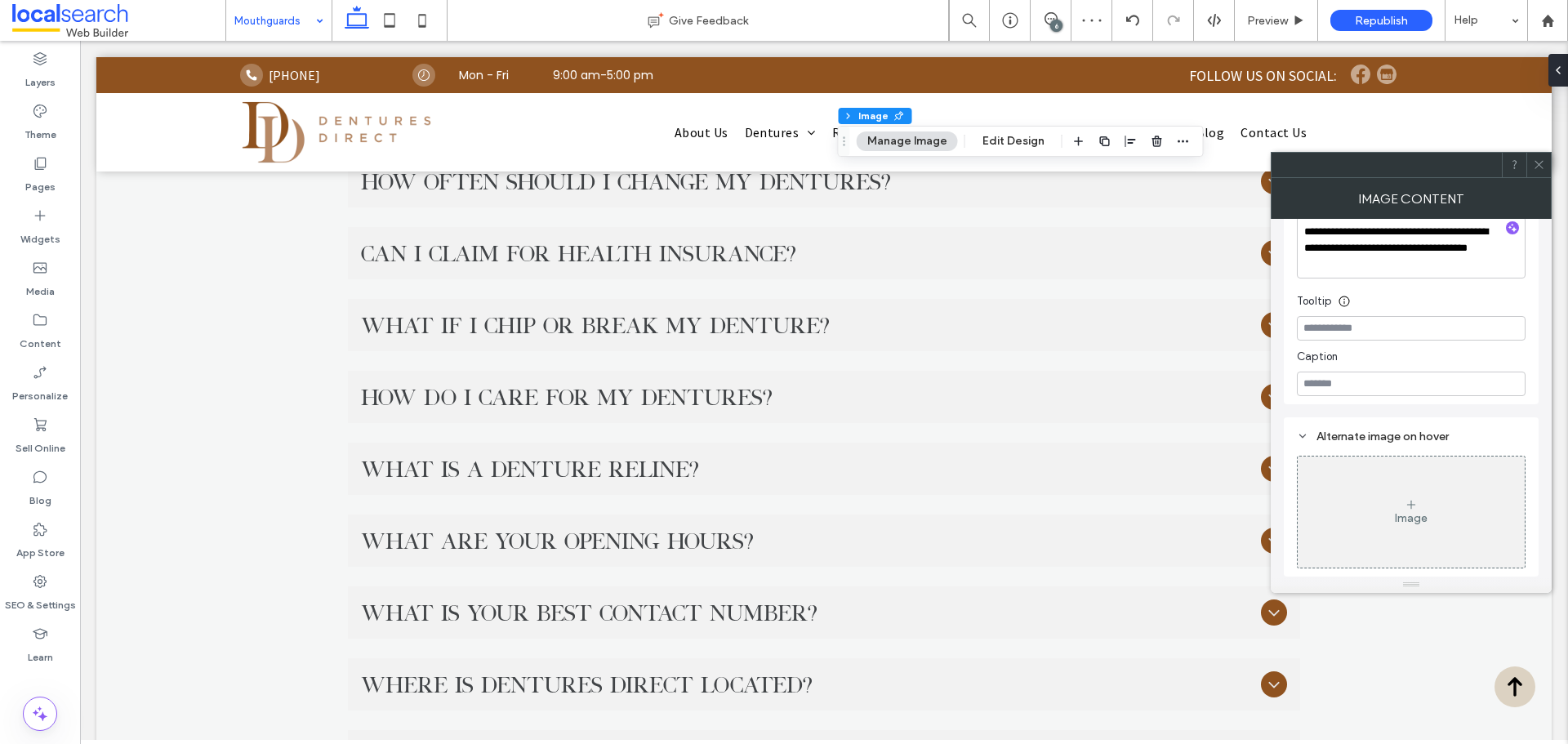 scroll, scrollTop: 397, scrollLeft: 0, axis: vertical 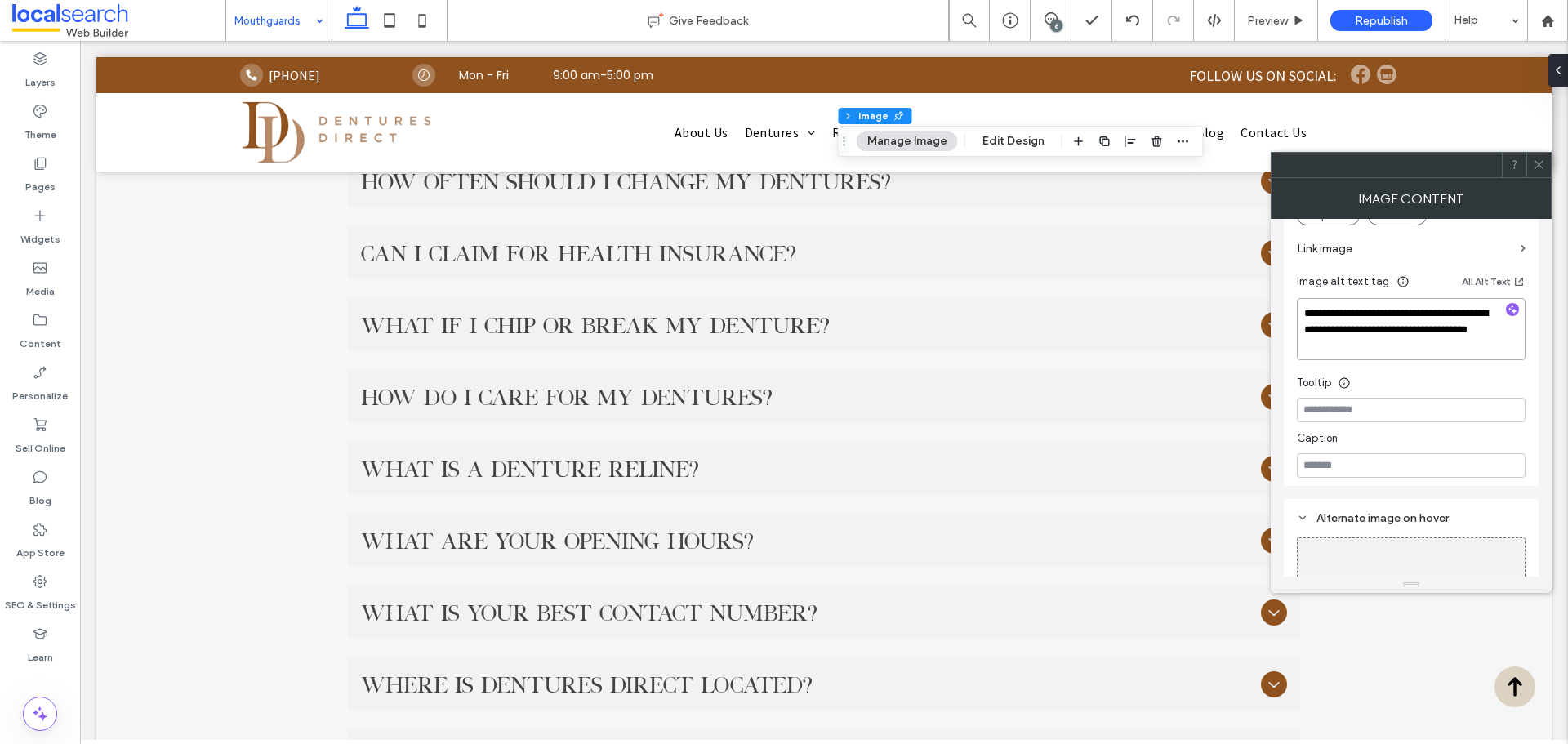 drag, startPoint x: 1402, startPoint y: 351, endPoint x: 1392, endPoint y: 330, distance: 23.259407 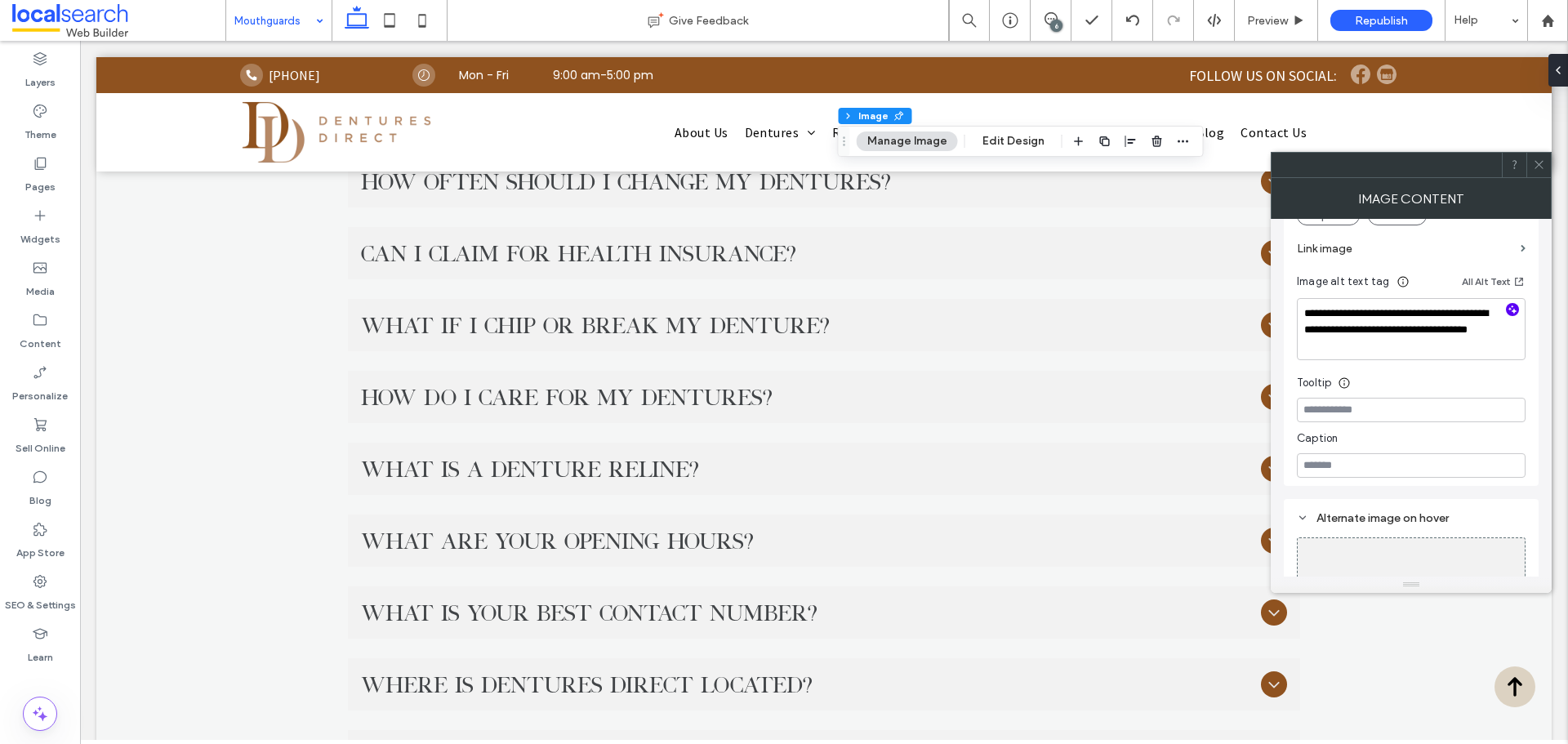 click 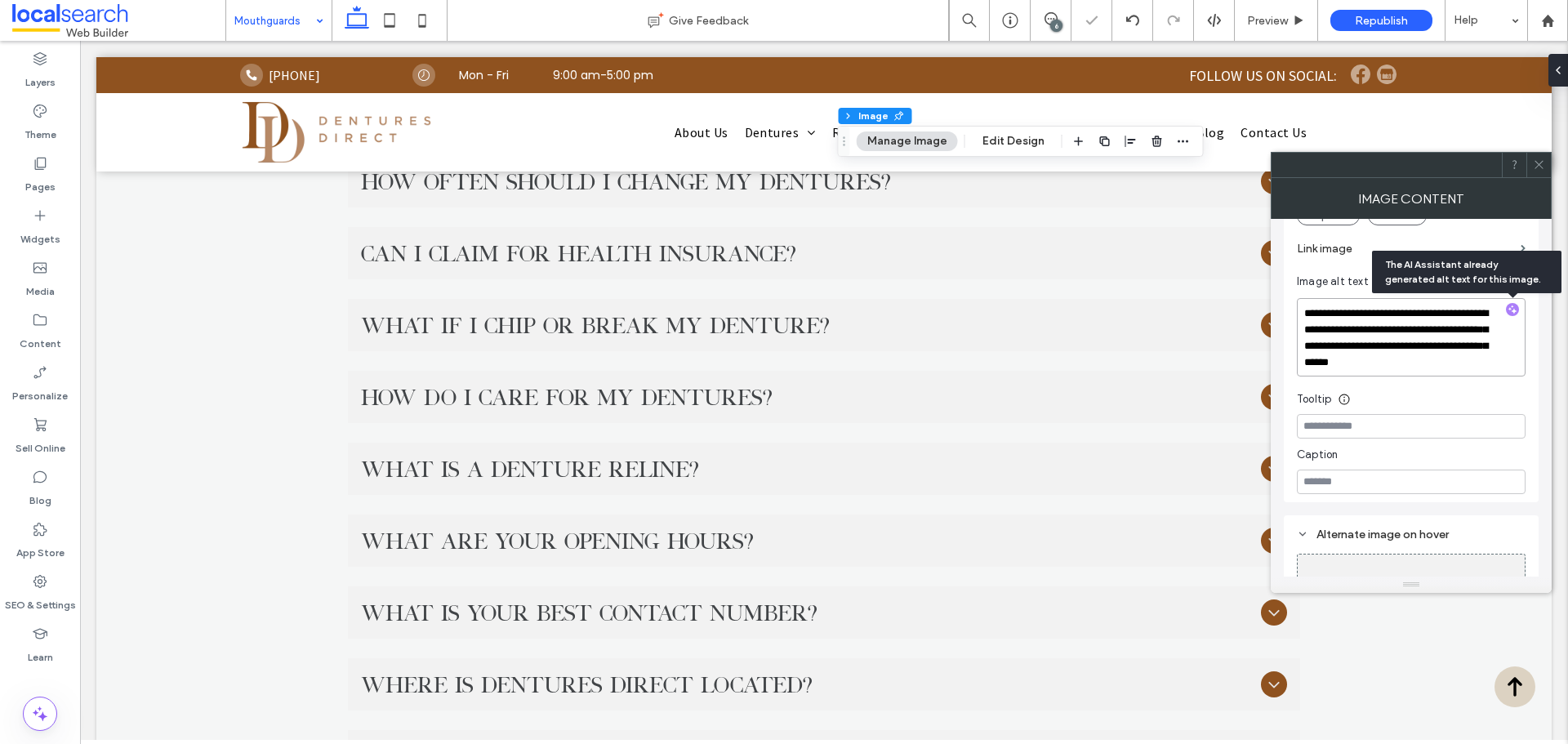drag, startPoint x: 1391, startPoint y: 344, endPoint x: 1410, endPoint y: 336, distance: 20.615528 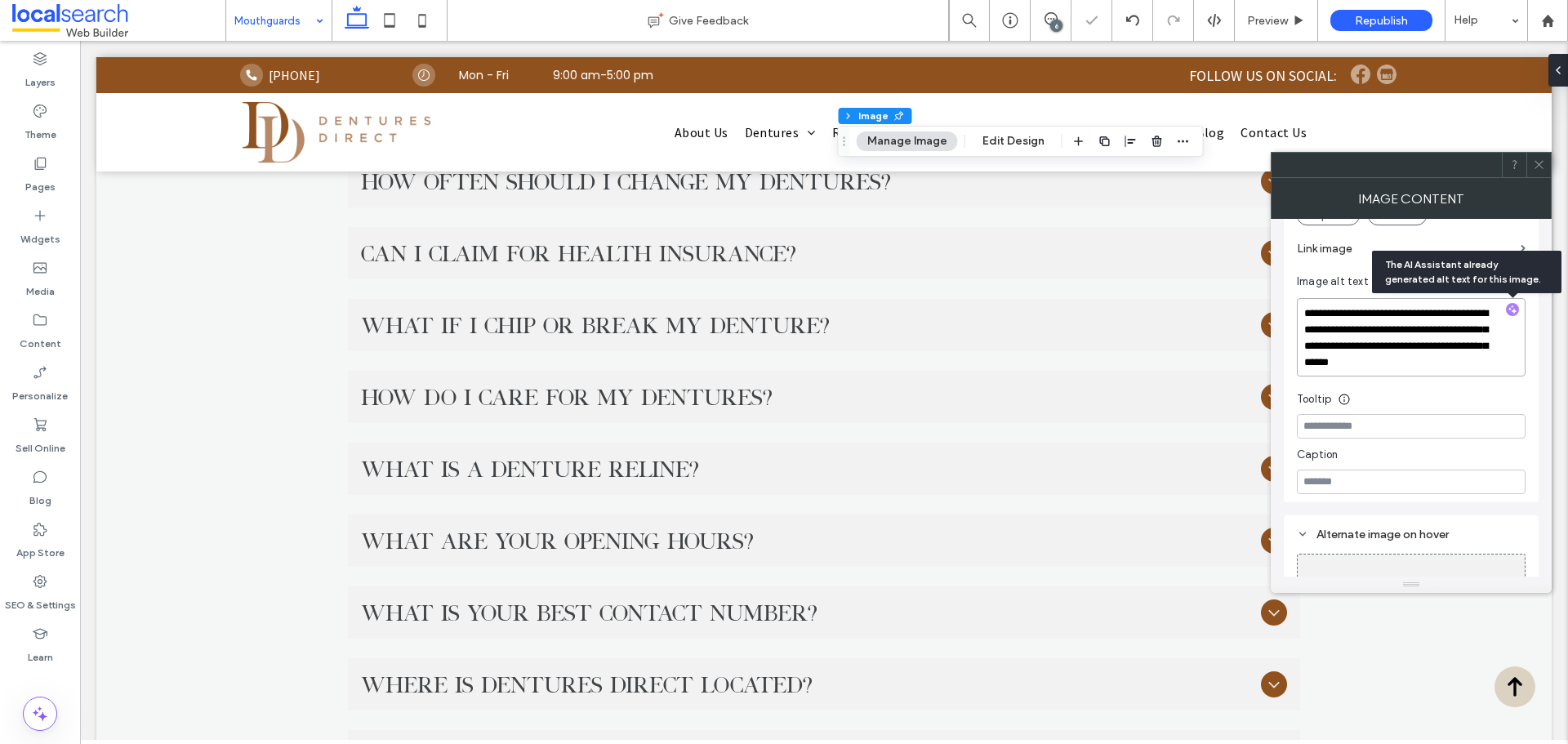 click on "**********" at bounding box center (1411, 337) 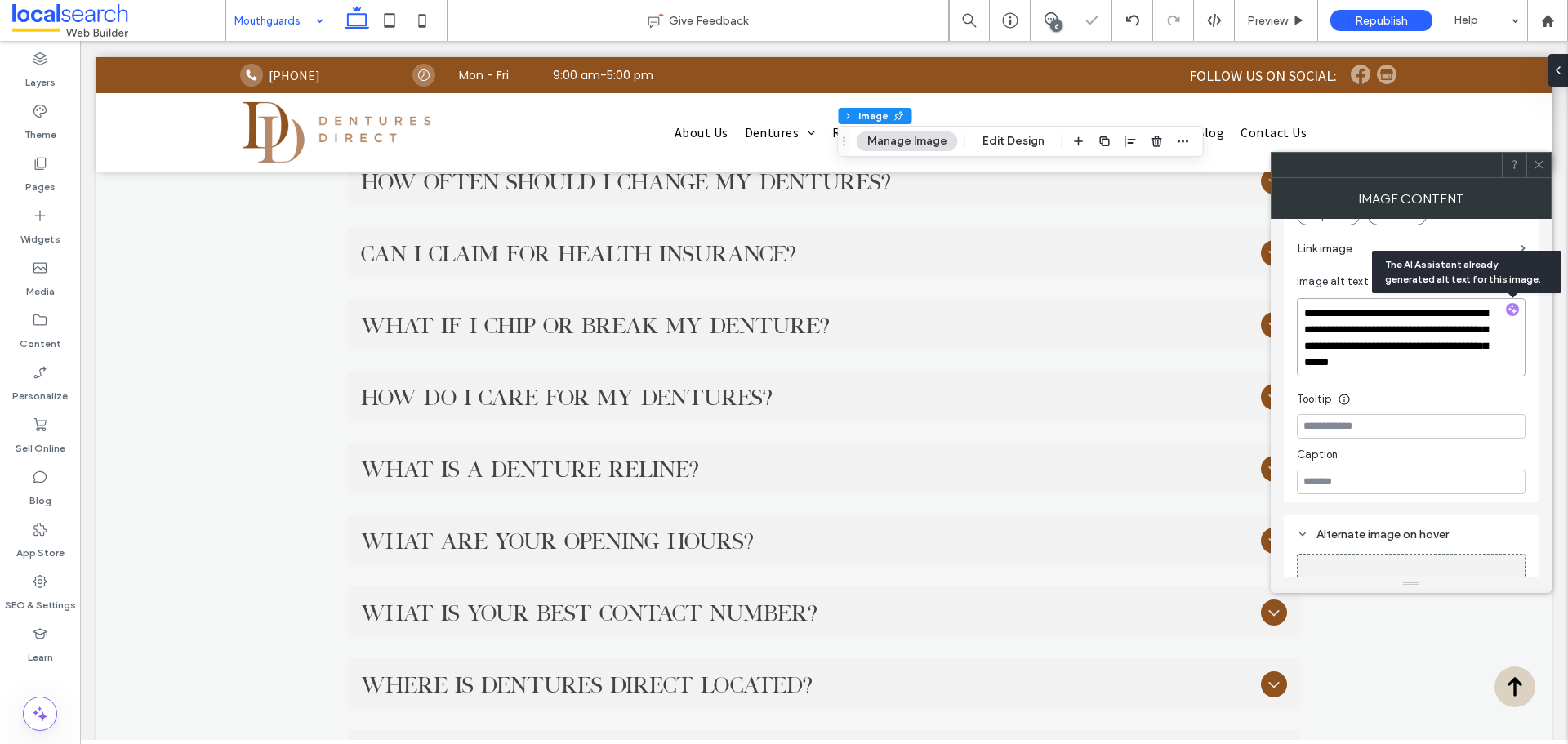click on "**********" at bounding box center [1411, 337] 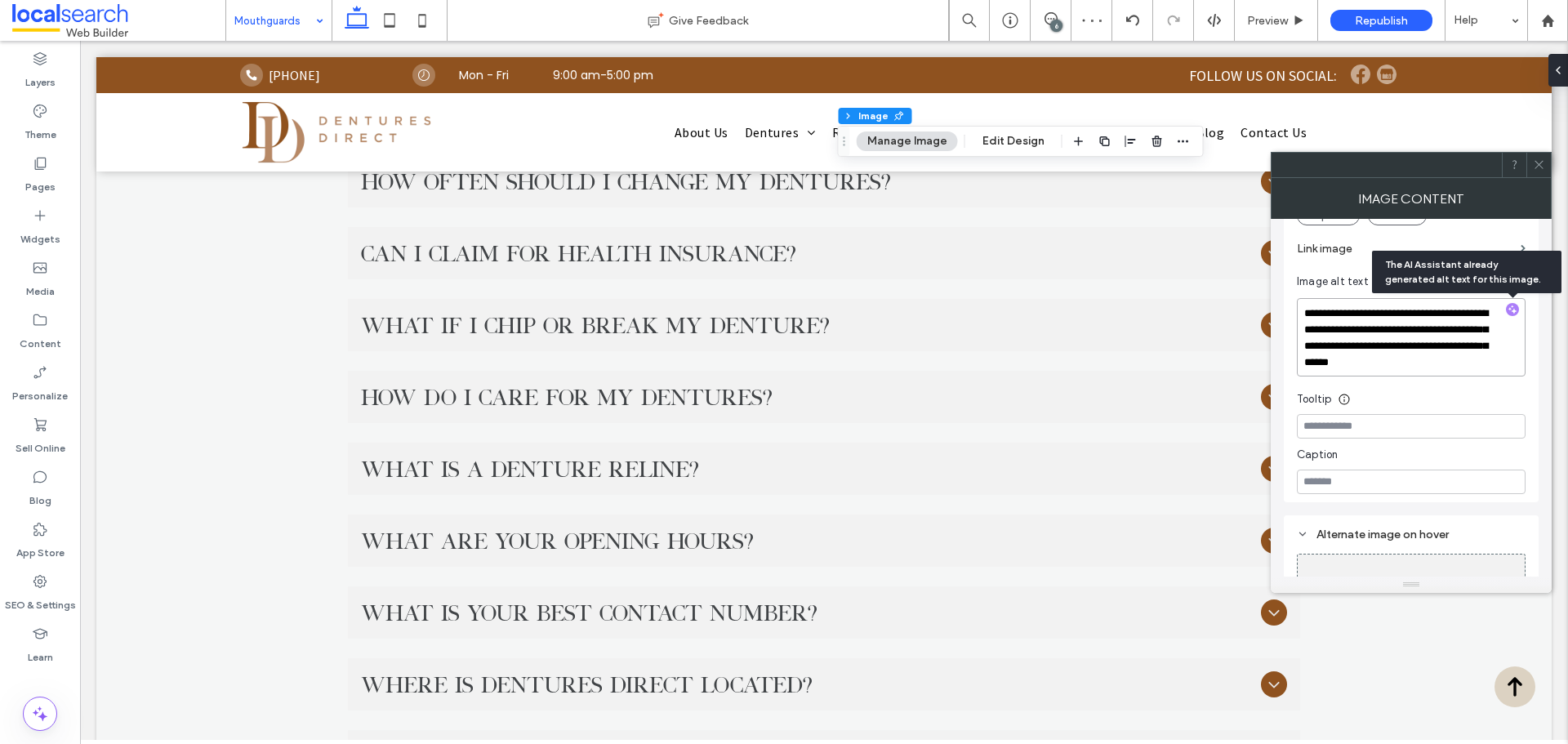 drag, startPoint x: 1471, startPoint y: 364, endPoint x: 1360, endPoint y: 336, distance: 114.4771 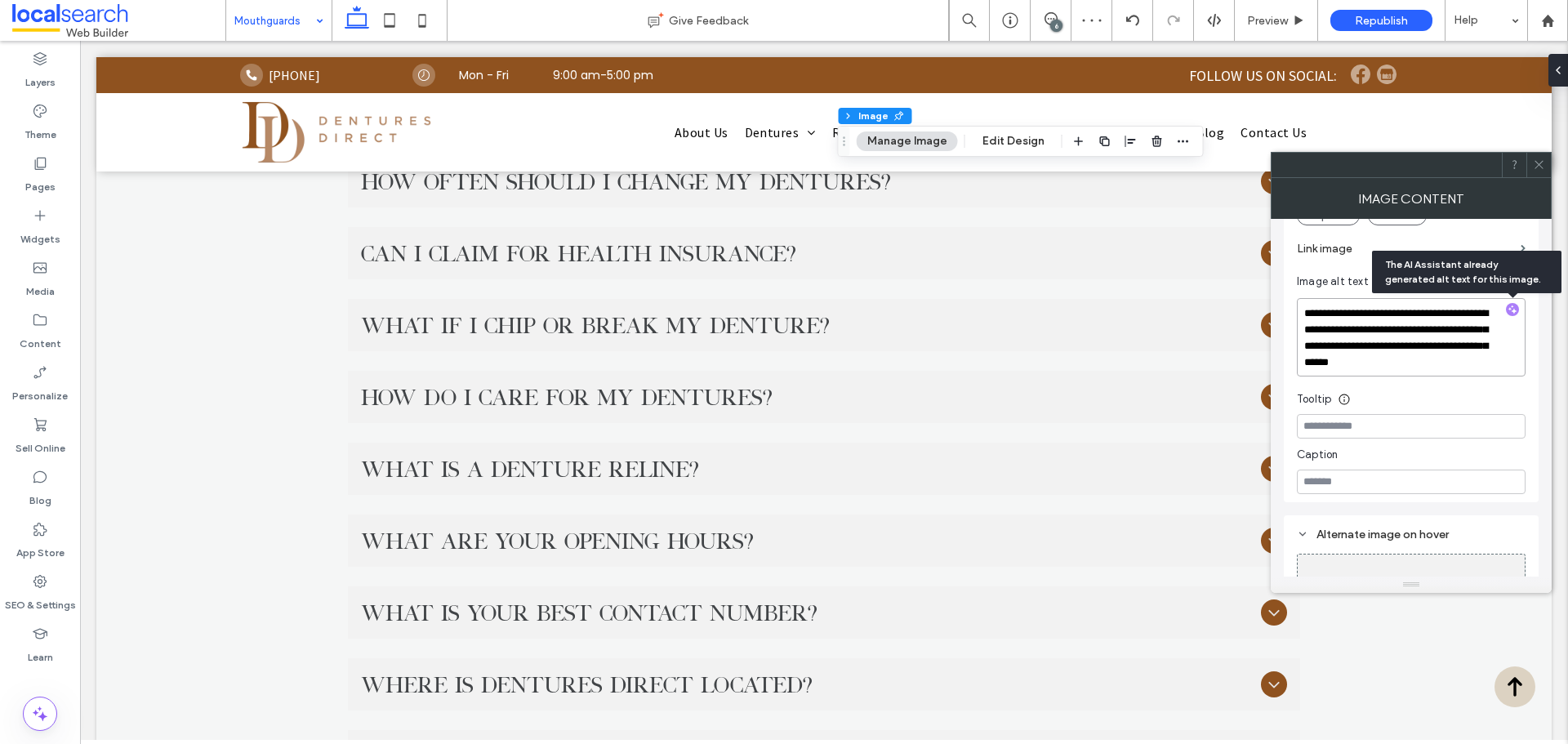 click on "**********" at bounding box center (1411, 337) 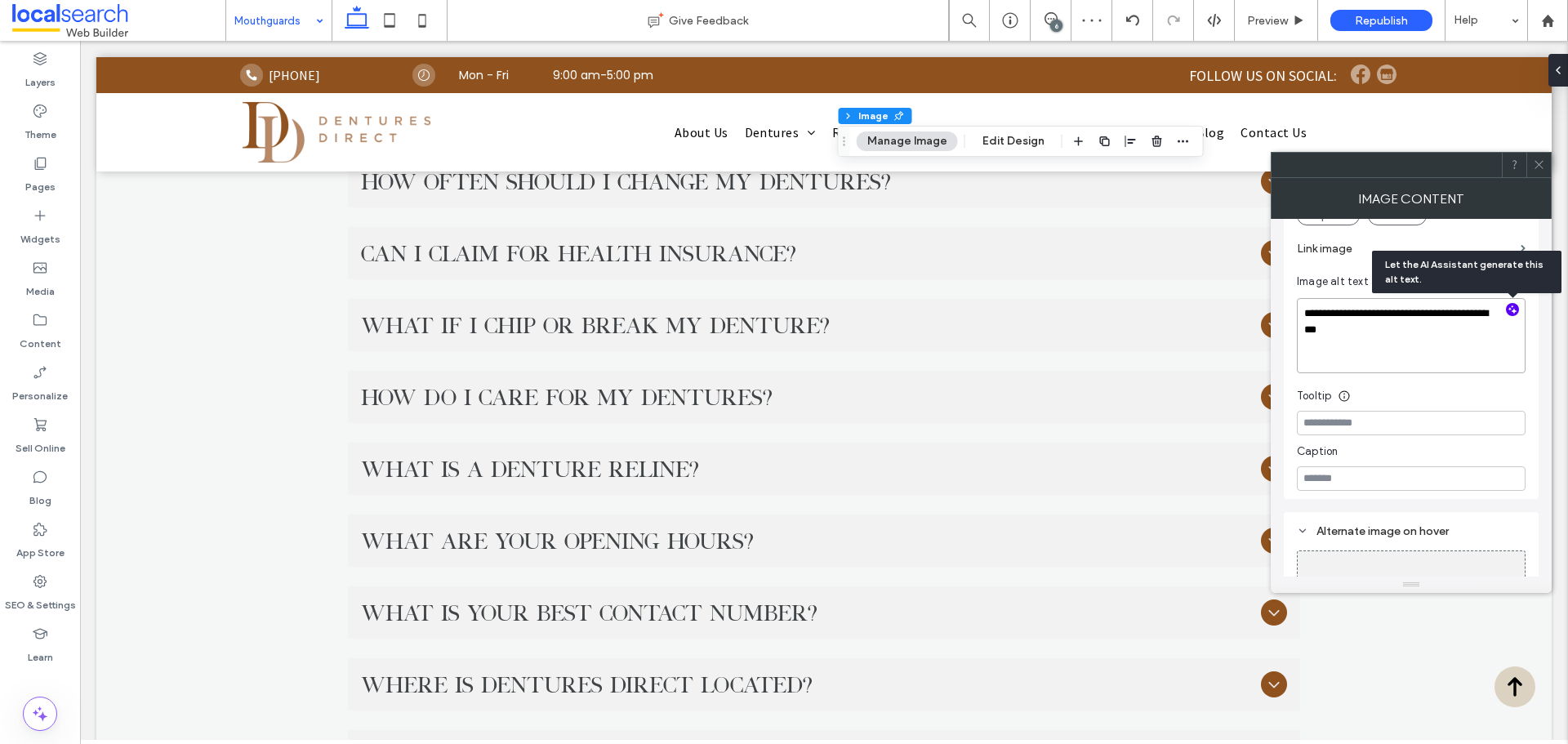 drag, startPoint x: 1369, startPoint y: 333, endPoint x: 1336, endPoint y: 314, distance: 38.078866 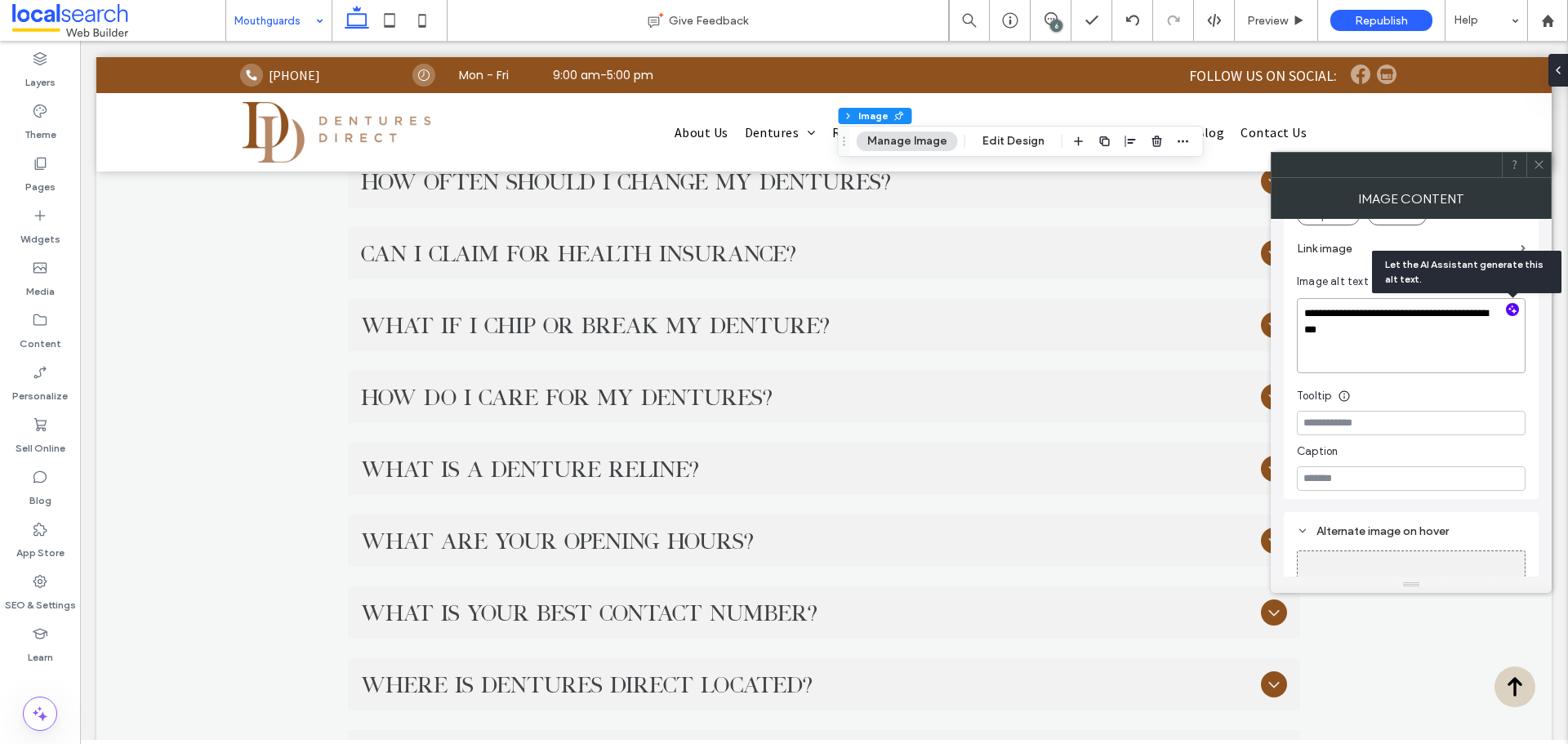 click on "**********" at bounding box center [1411, 336] 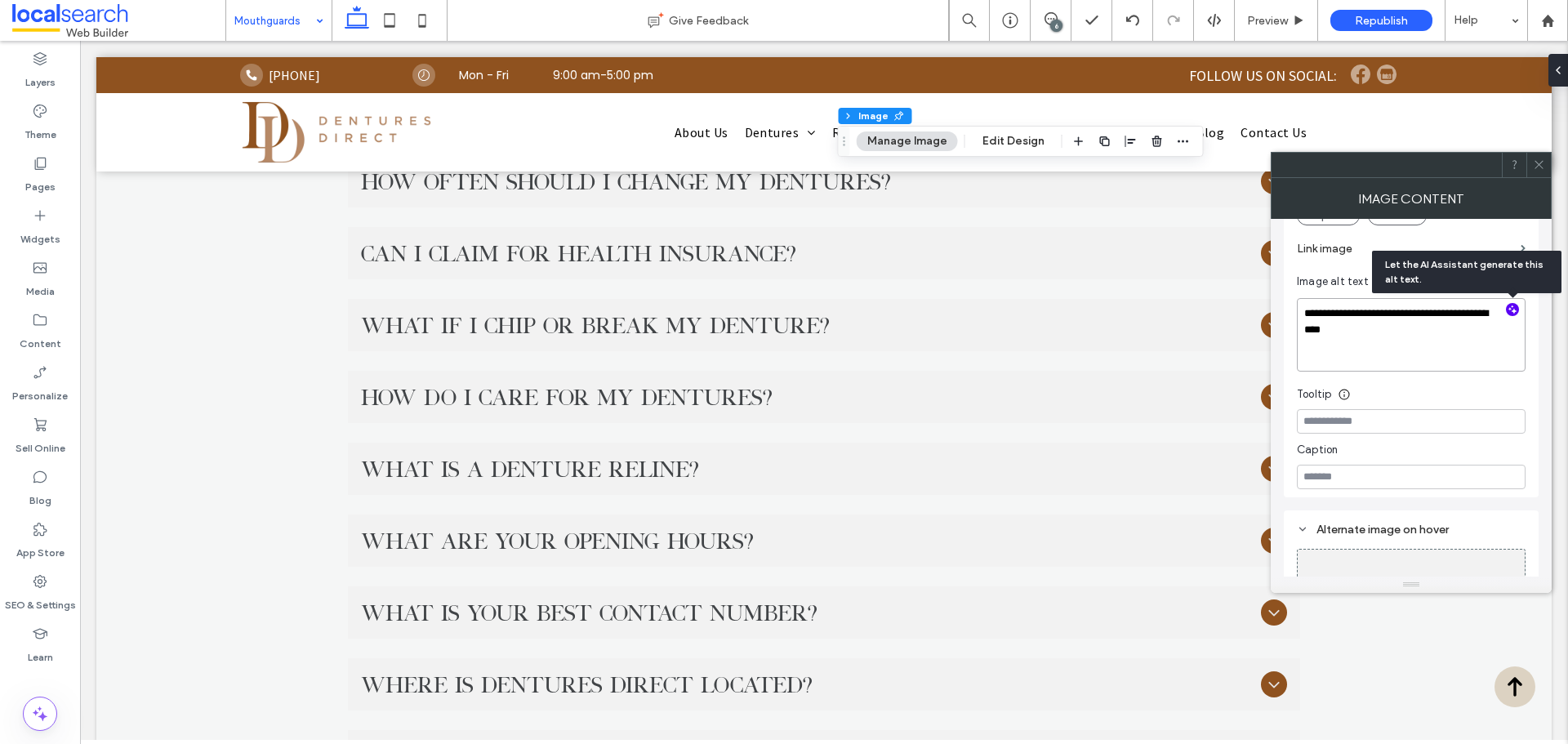 paste on "**********" 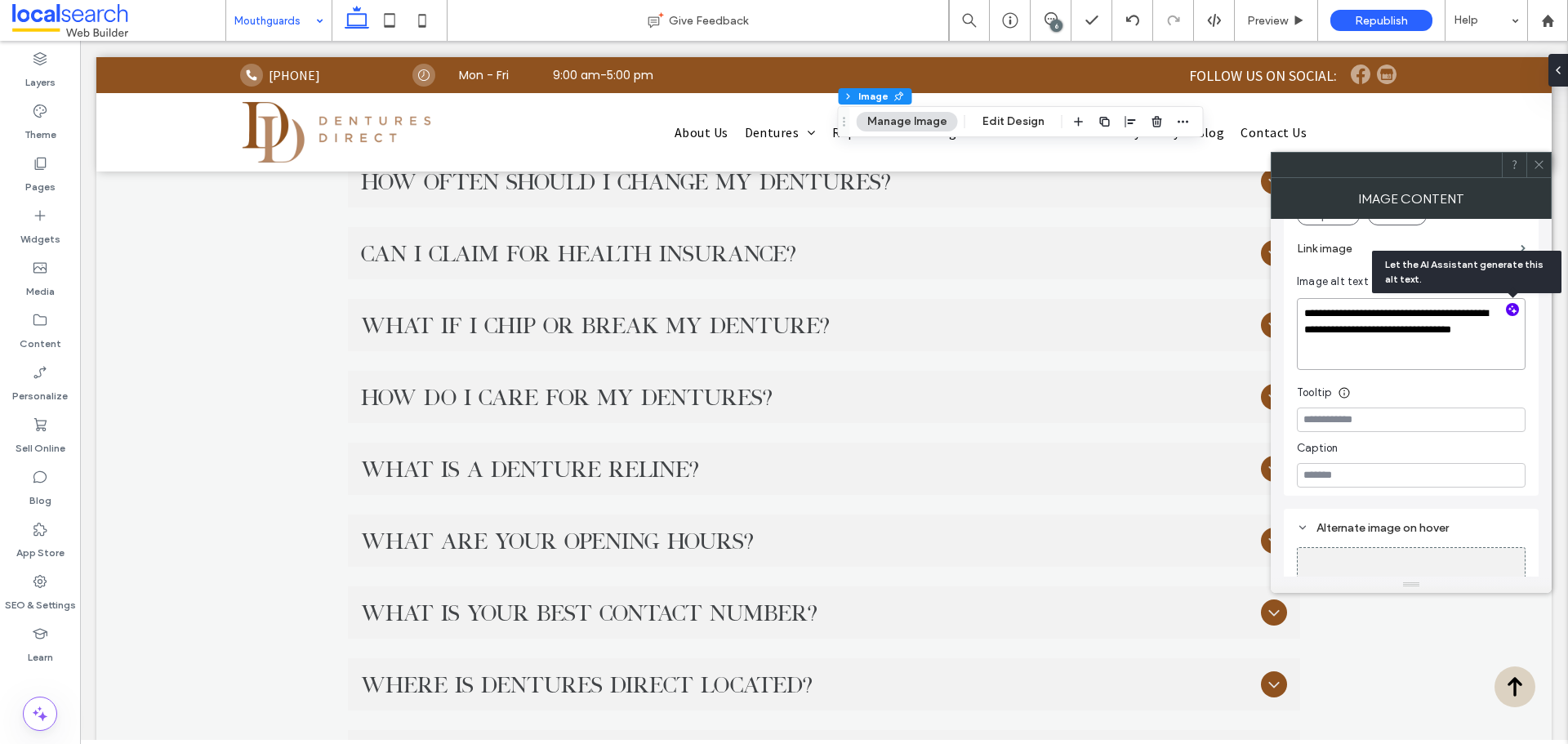 type on "**********" 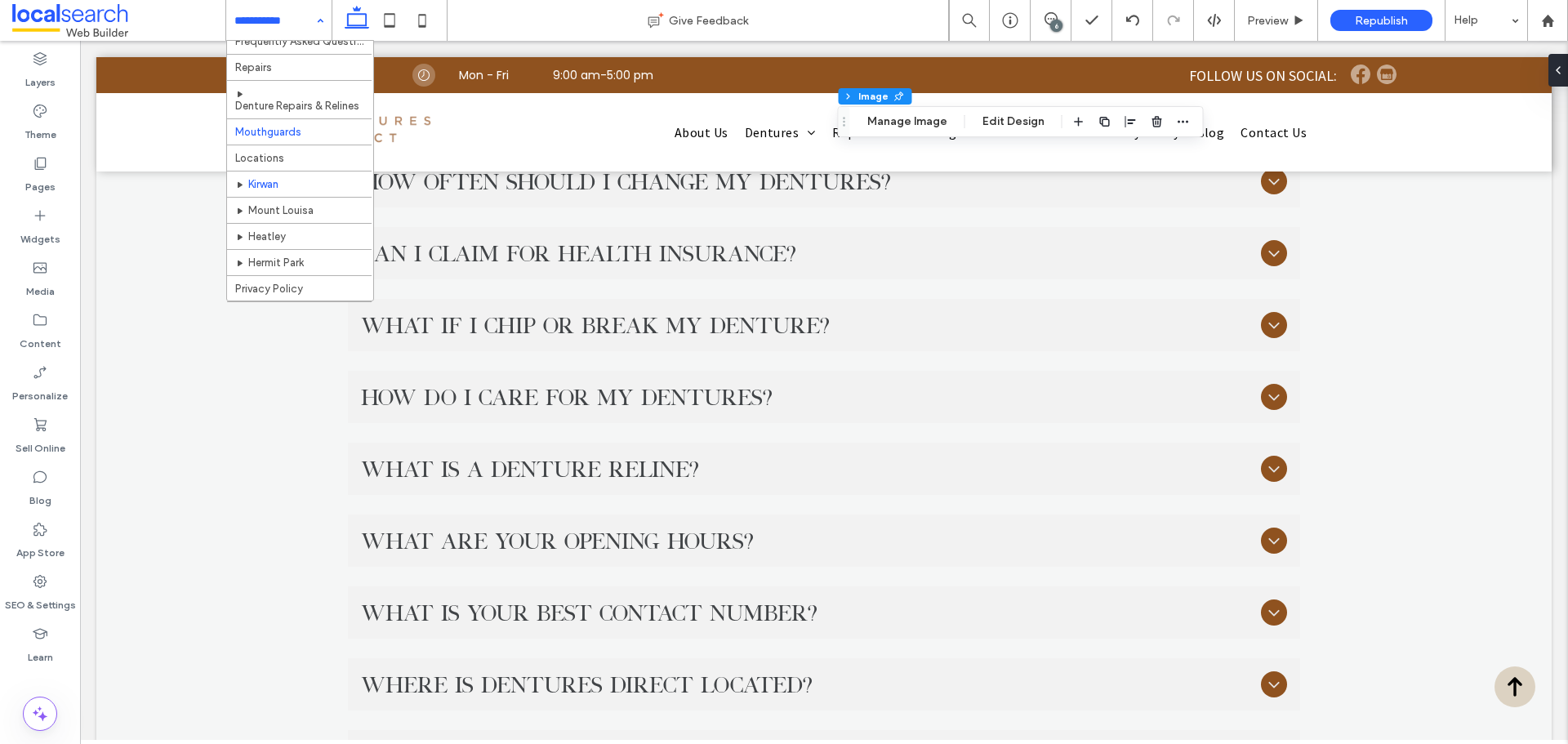 scroll, scrollTop: 245, scrollLeft: 0, axis: vertical 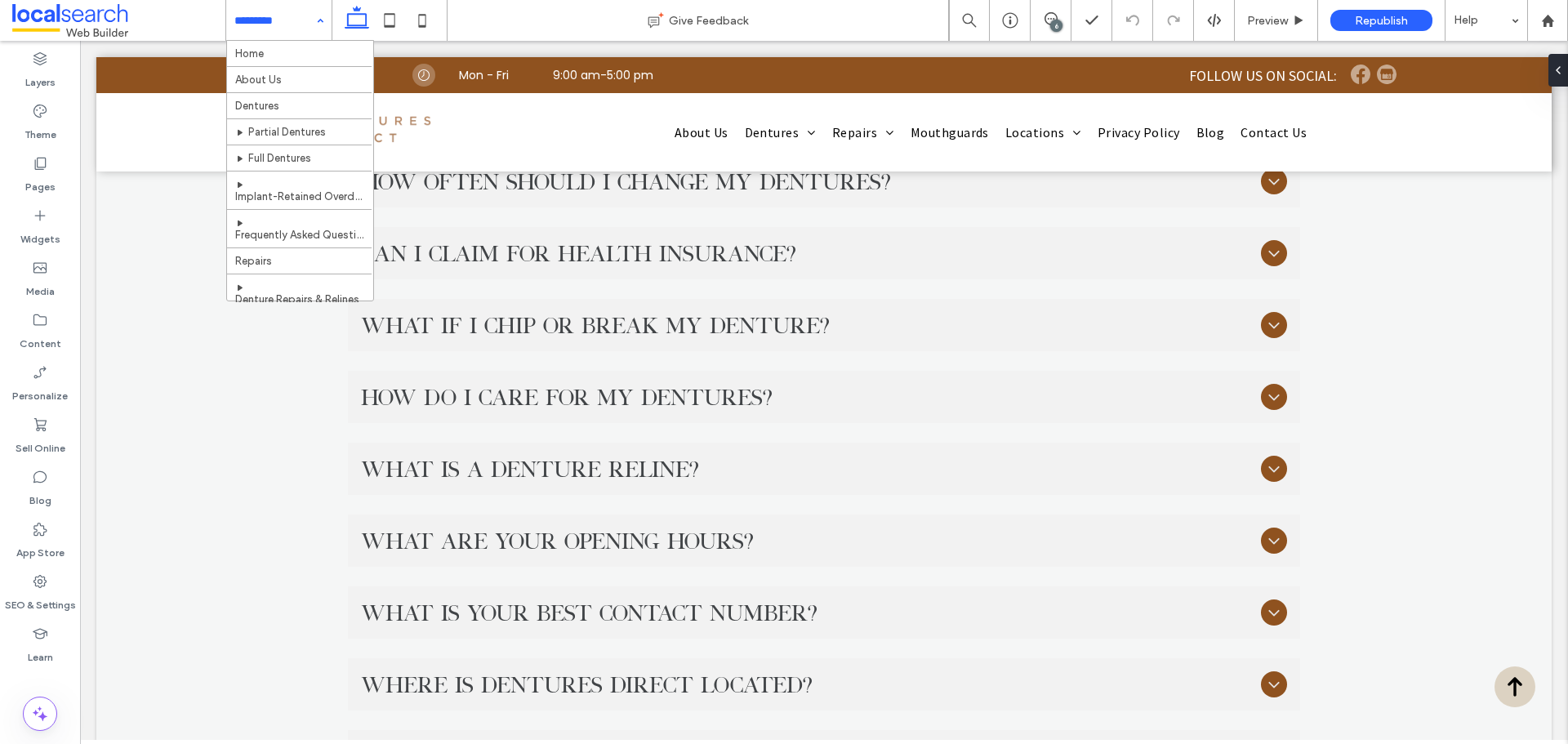 click at bounding box center (274, 20) 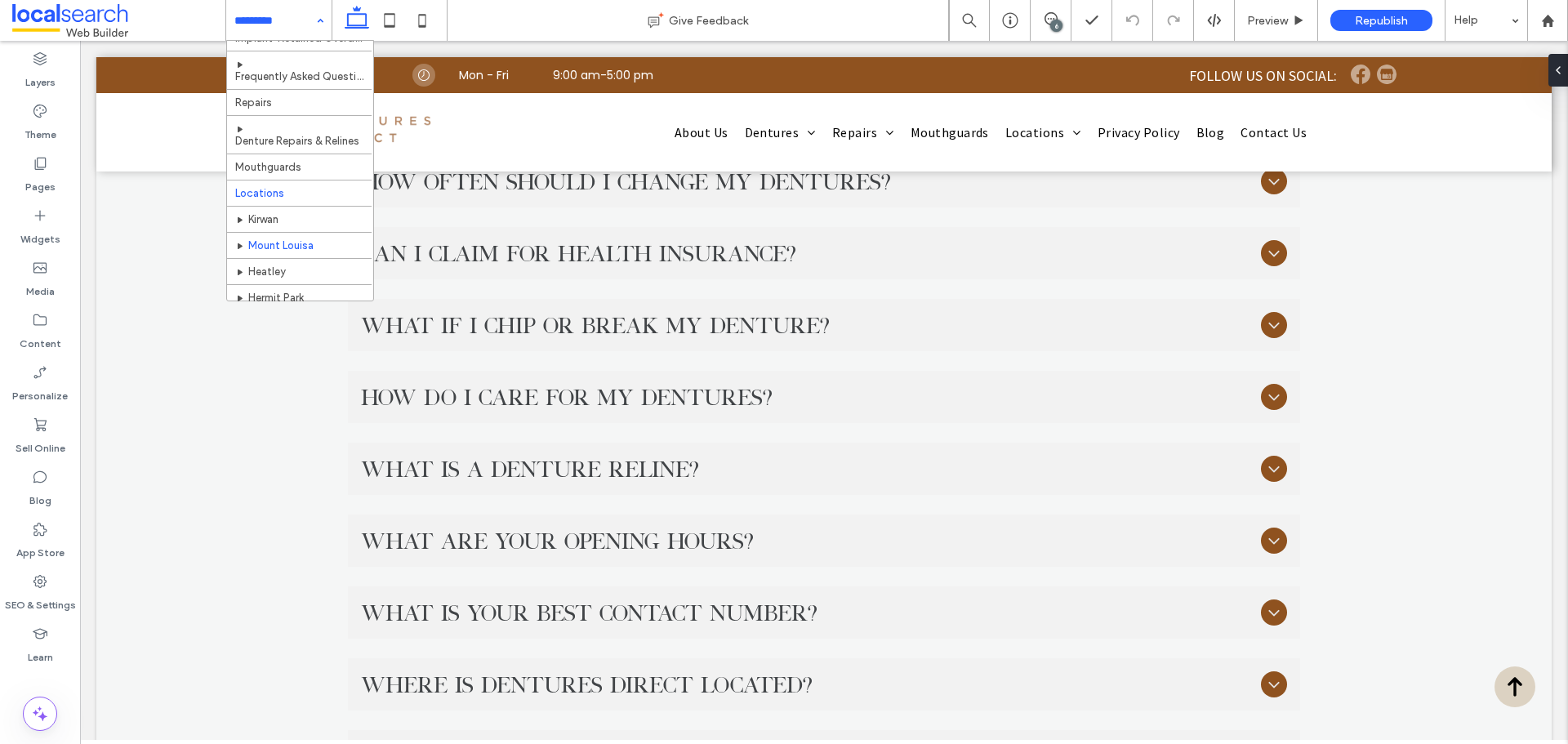 scroll, scrollTop: 245, scrollLeft: 0, axis: vertical 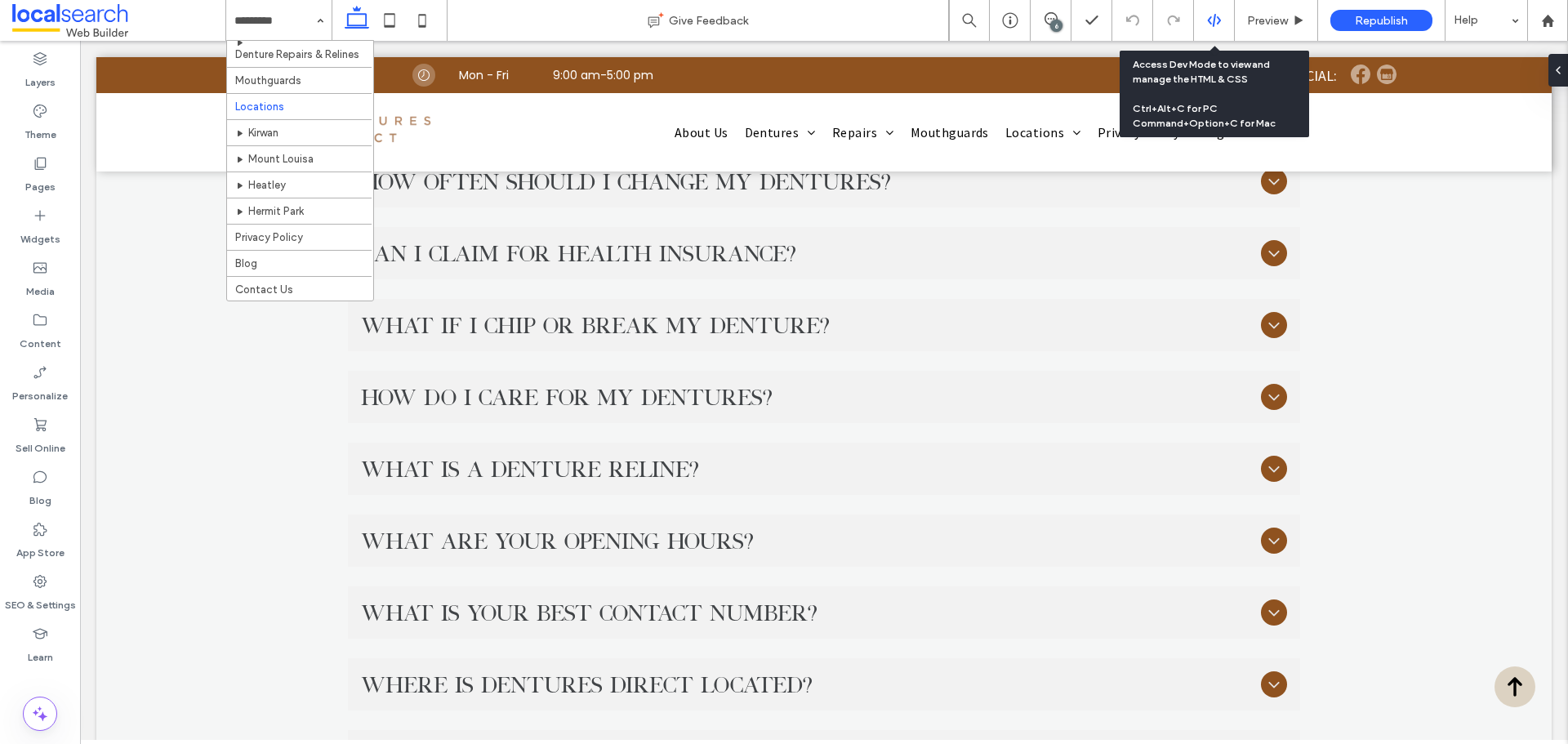 click at bounding box center [1214, 20] 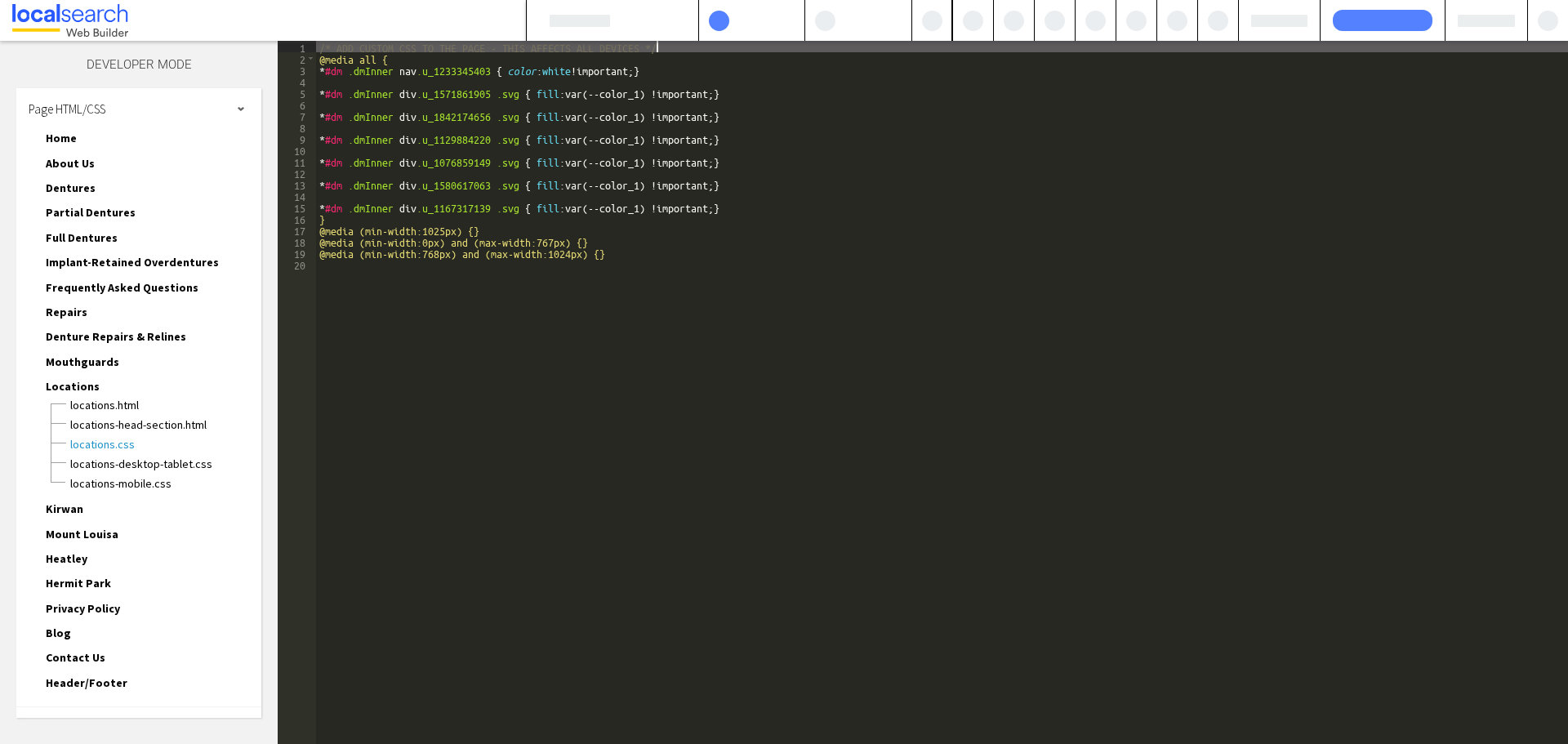scroll, scrollTop: 31, scrollLeft: 0, axis: vertical 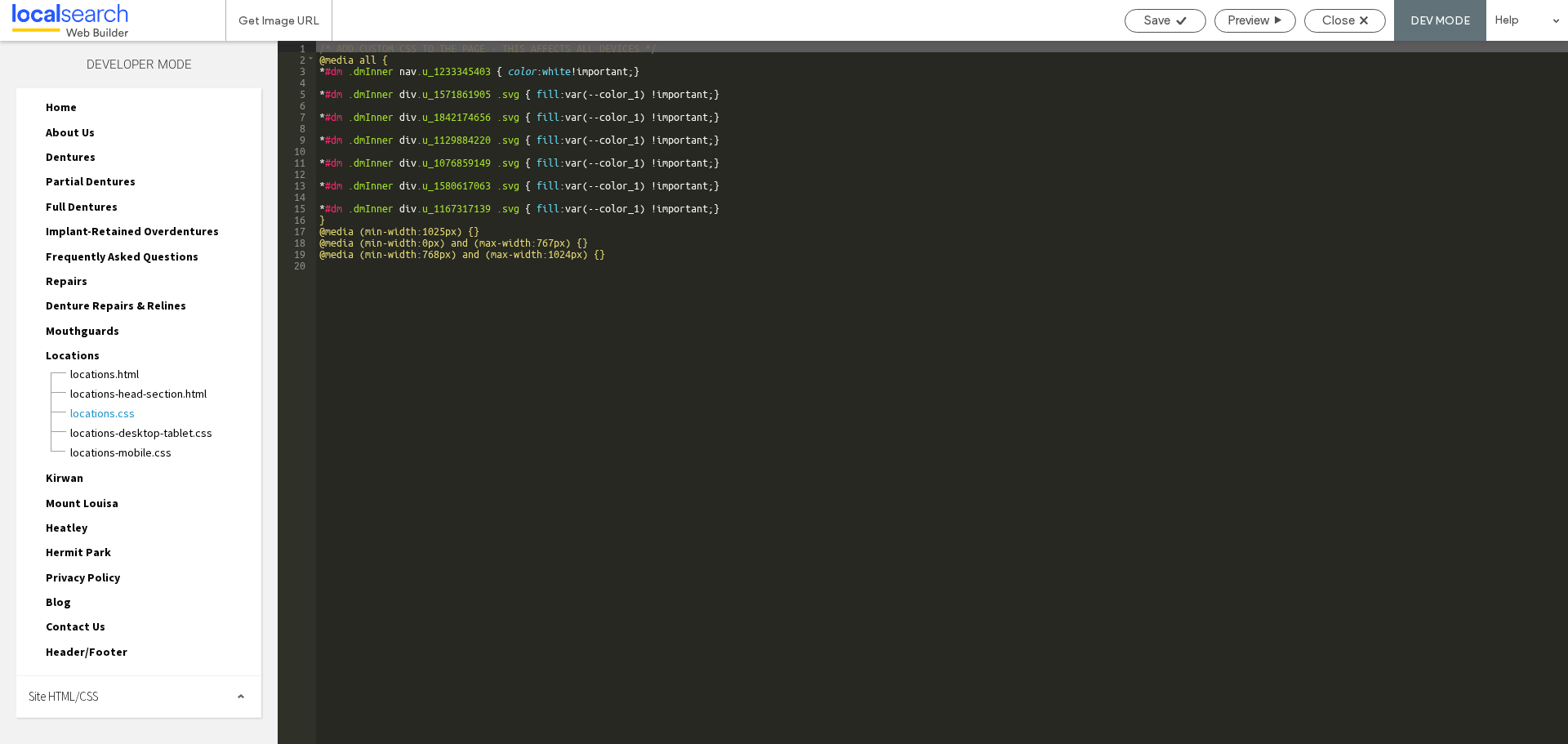 click on "Site HTML/CSS" at bounding box center [139, 697] 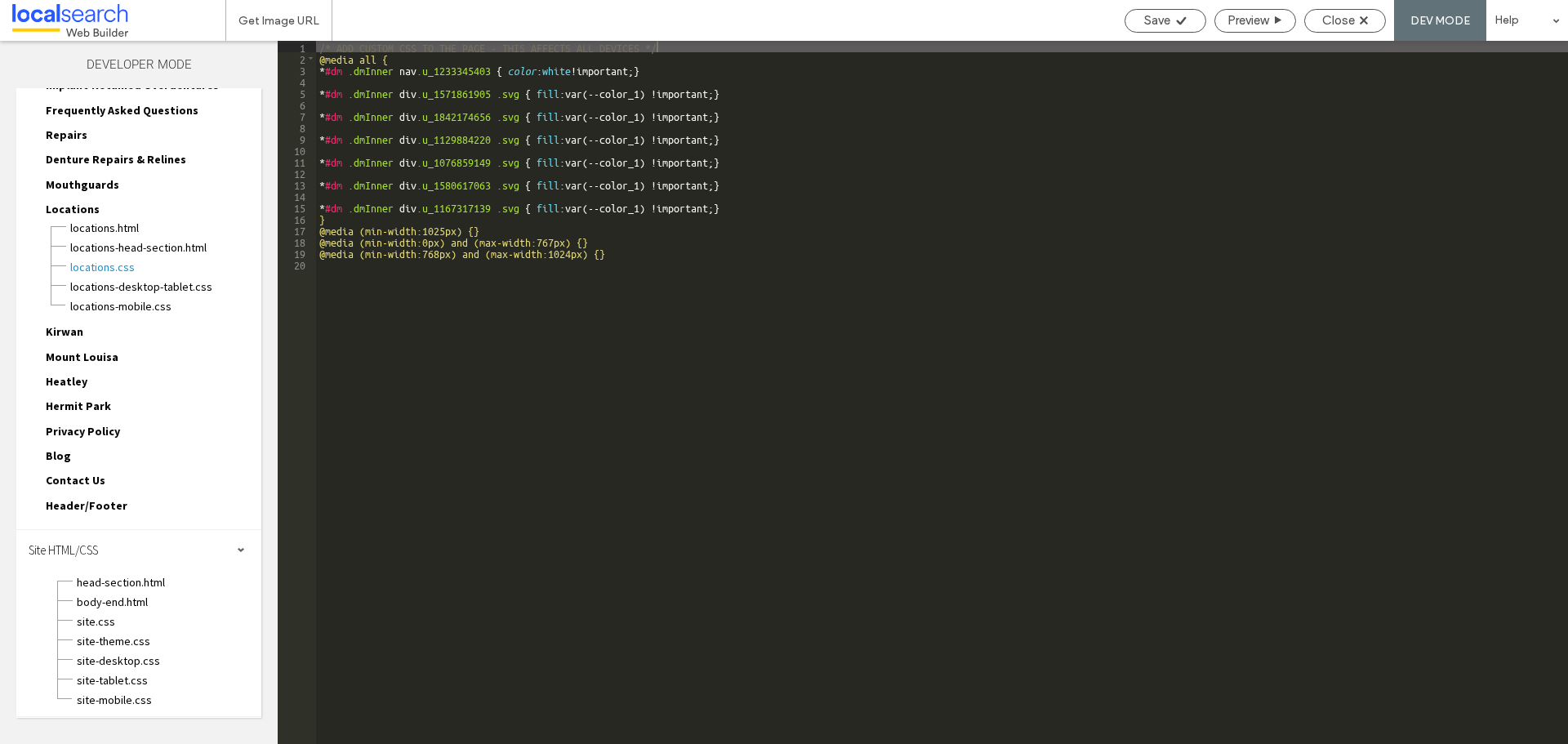 scroll, scrollTop: 178, scrollLeft: 0, axis: vertical 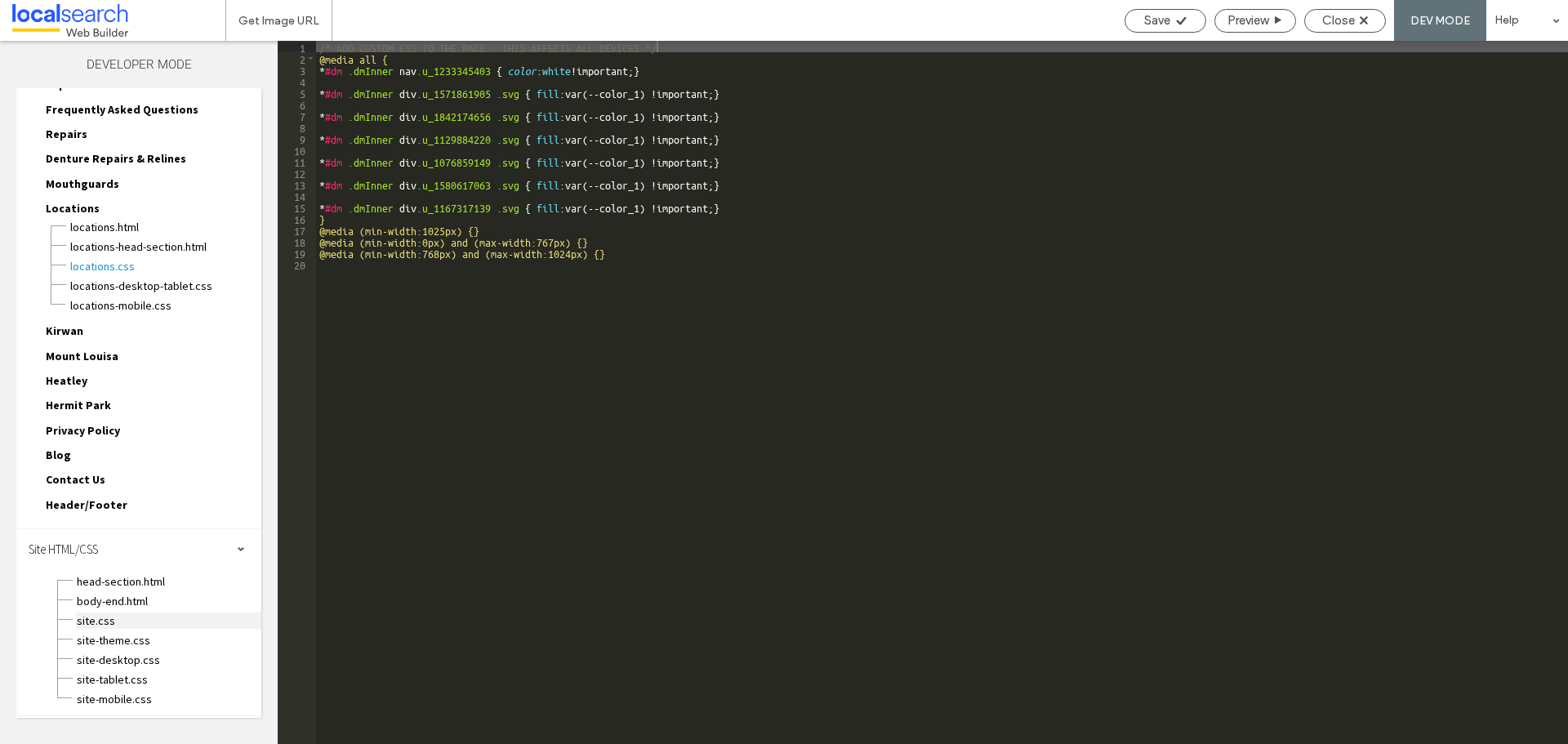 click on "site.css" at bounding box center (168, 621) 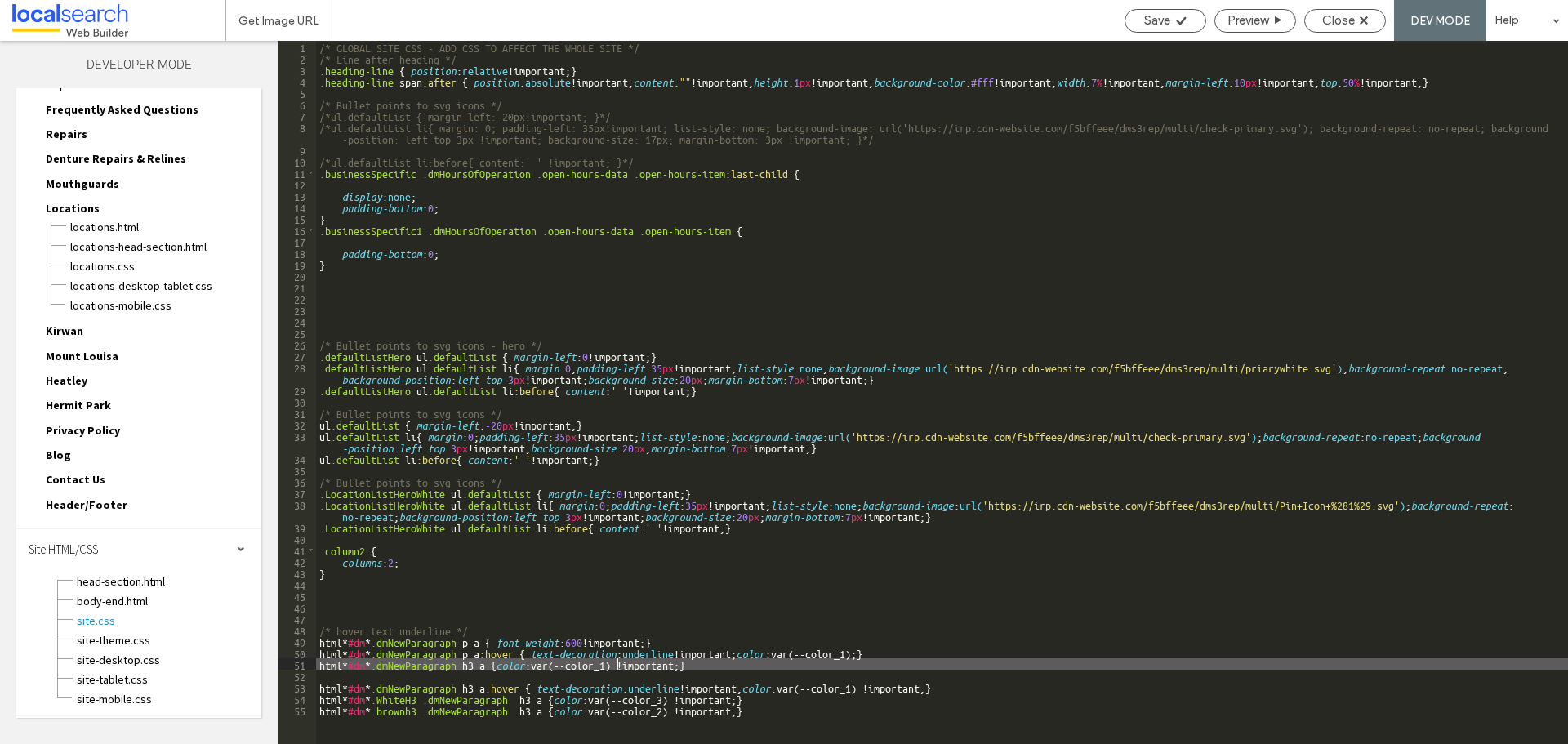 click on "/* GLOBAL SITE CSS - ADD CSS TO AFFECT THE WHOLE SITE */ /* Line after heading */ .heading-line   {   position : relative  !important;  } .heading-line   span :after   {   position : absolute  !important;  content : ""  !important;  height : 1 px  !important;  background-color : #fff  !important;  width : 7 %  !important;  margin-left : 10 px  !important;  top : 50 %  !important;  } /* Bullet points to svg icons */ /*ul.defaultList { margin-left:-20px!important; }*/ /*ul.defaultList li{ margin: 0; padding-left: 35px!important; list-style: none; background-image: url('https://irp.cdn-website.com/f5bffeee/dms3rep/multi/check-primary.svg'); background-repeat: no-repeat; background      -position: left top 3px !important; background-size: 17px; margin-bottom: 3px !important; }*/ /*ul.defaultList li:before{ content:' ' !important; }*/ .businessSpecific   .dmHoursOfOperation   .open-hours-data   .open-hours-item :last-child   {        display :  none ;      padding-bottom : 0 ; } .businessSpecific1         {" at bounding box center (942, 403) 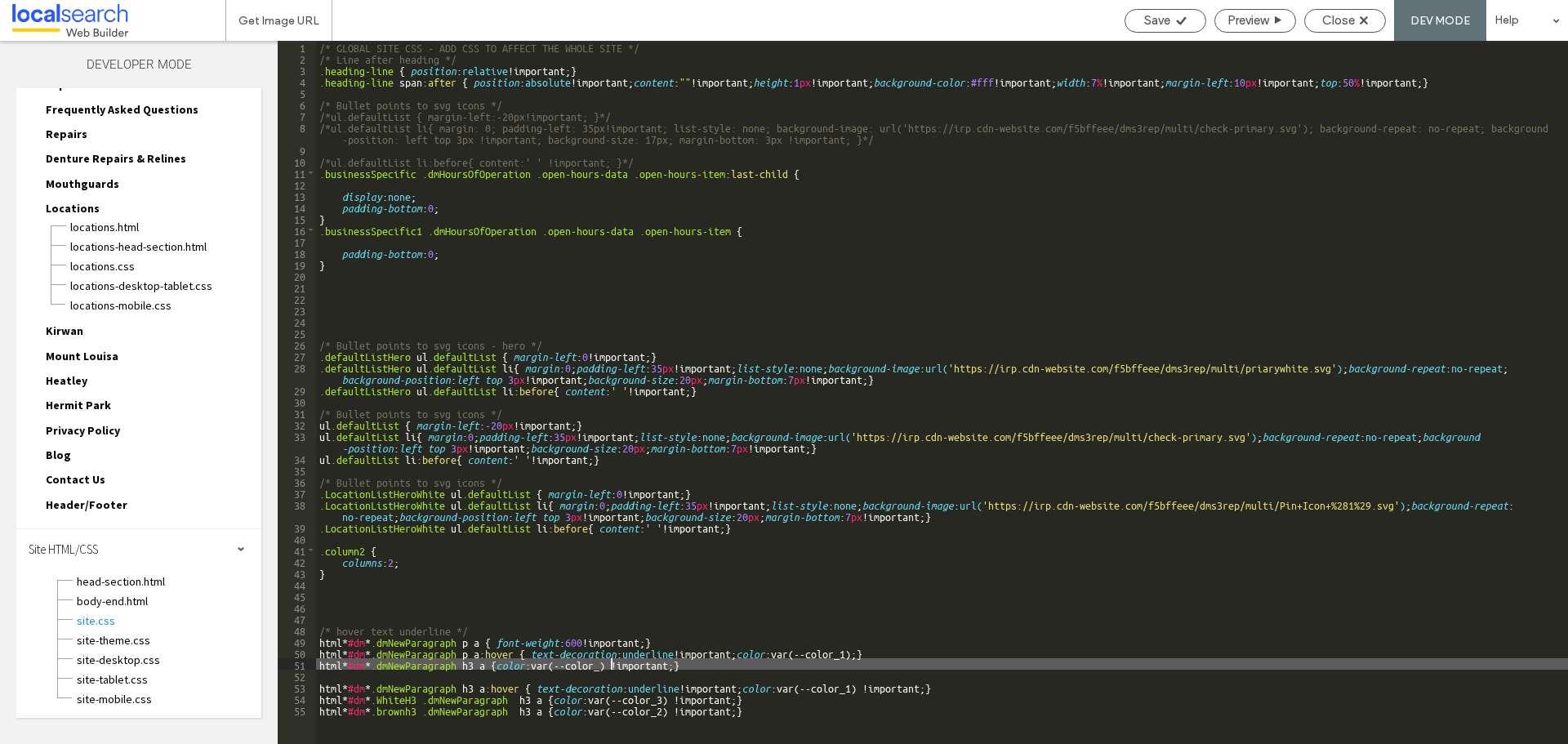 type on "**" 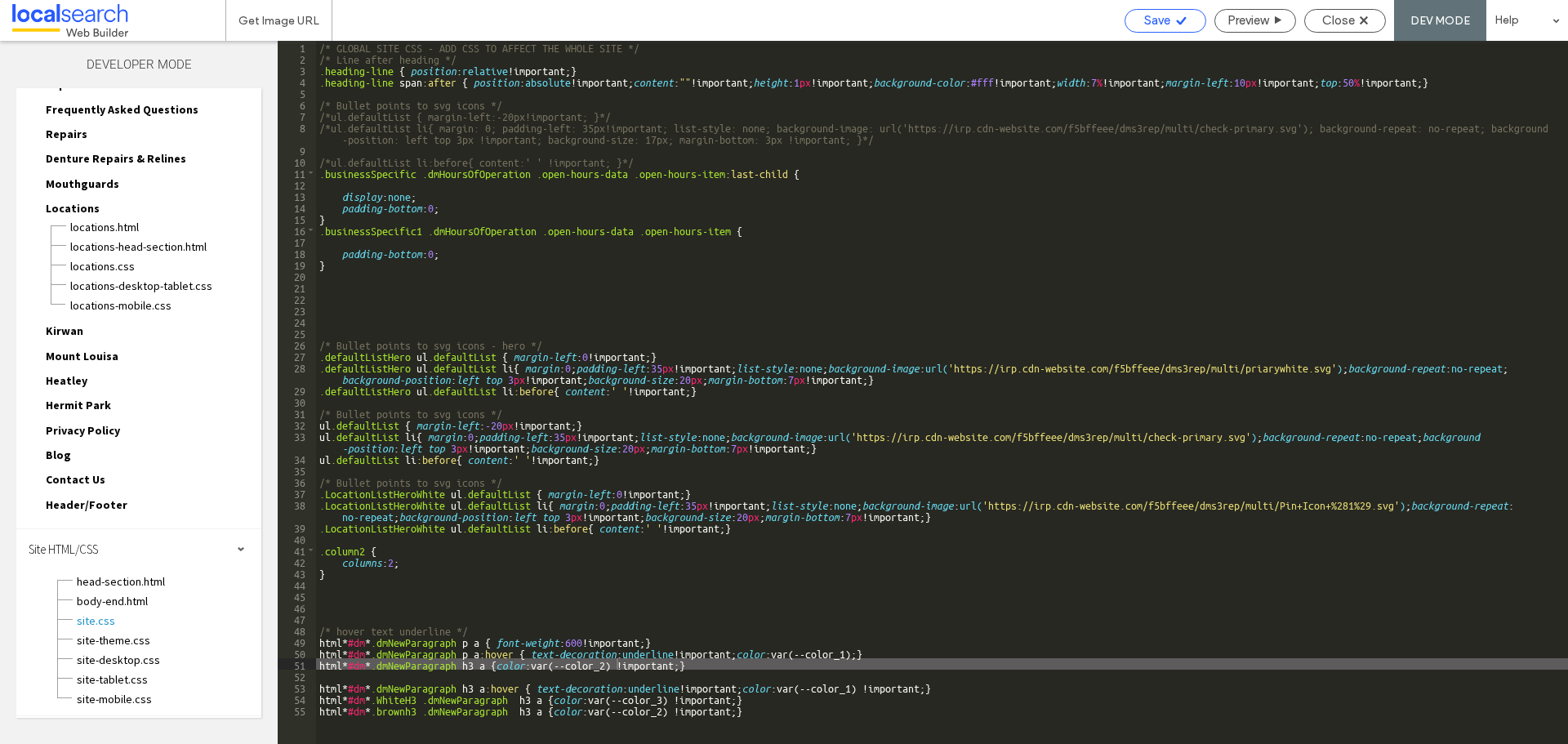 click on "Save" at bounding box center [1157, 20] 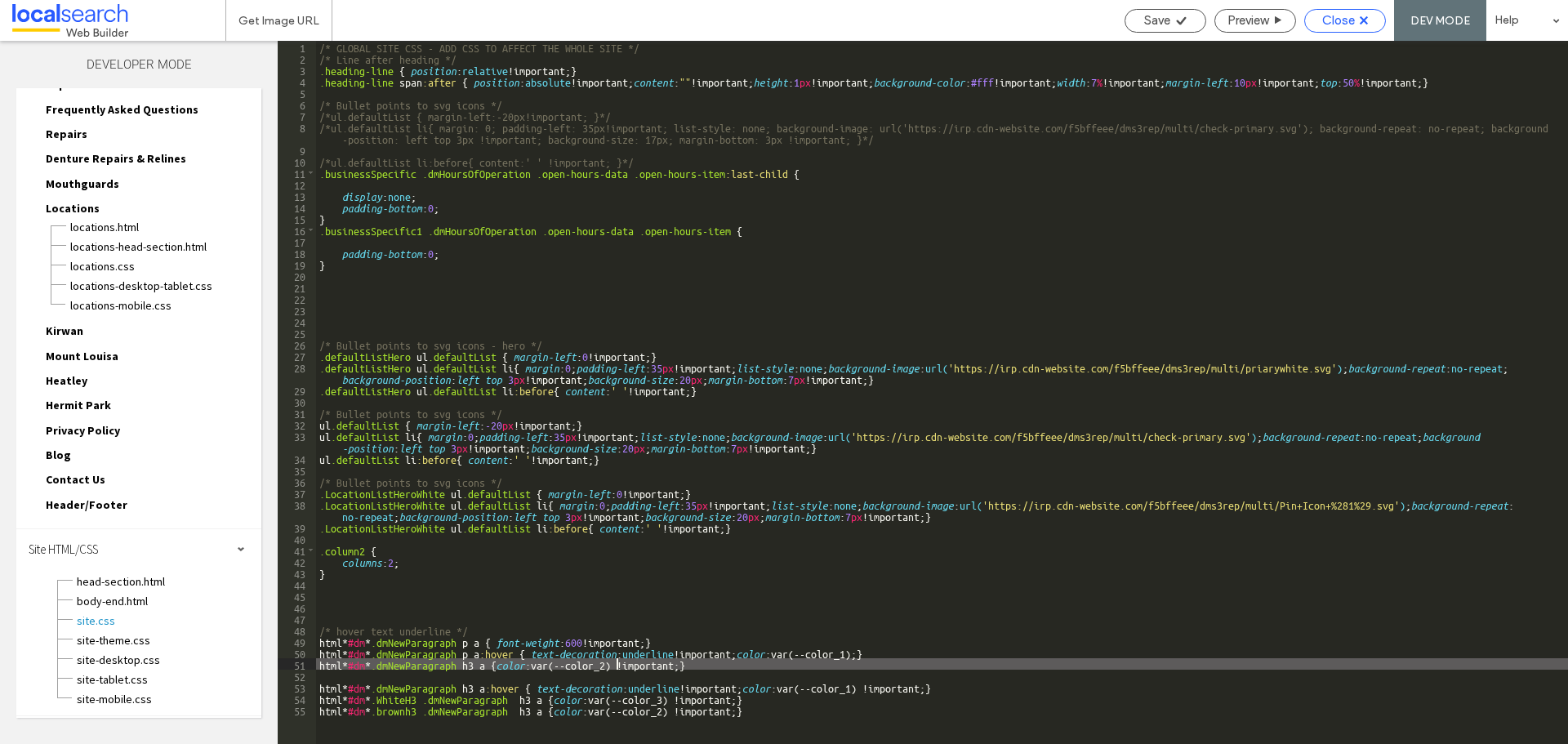 click on "Close" at bounding box center [1339, 20] 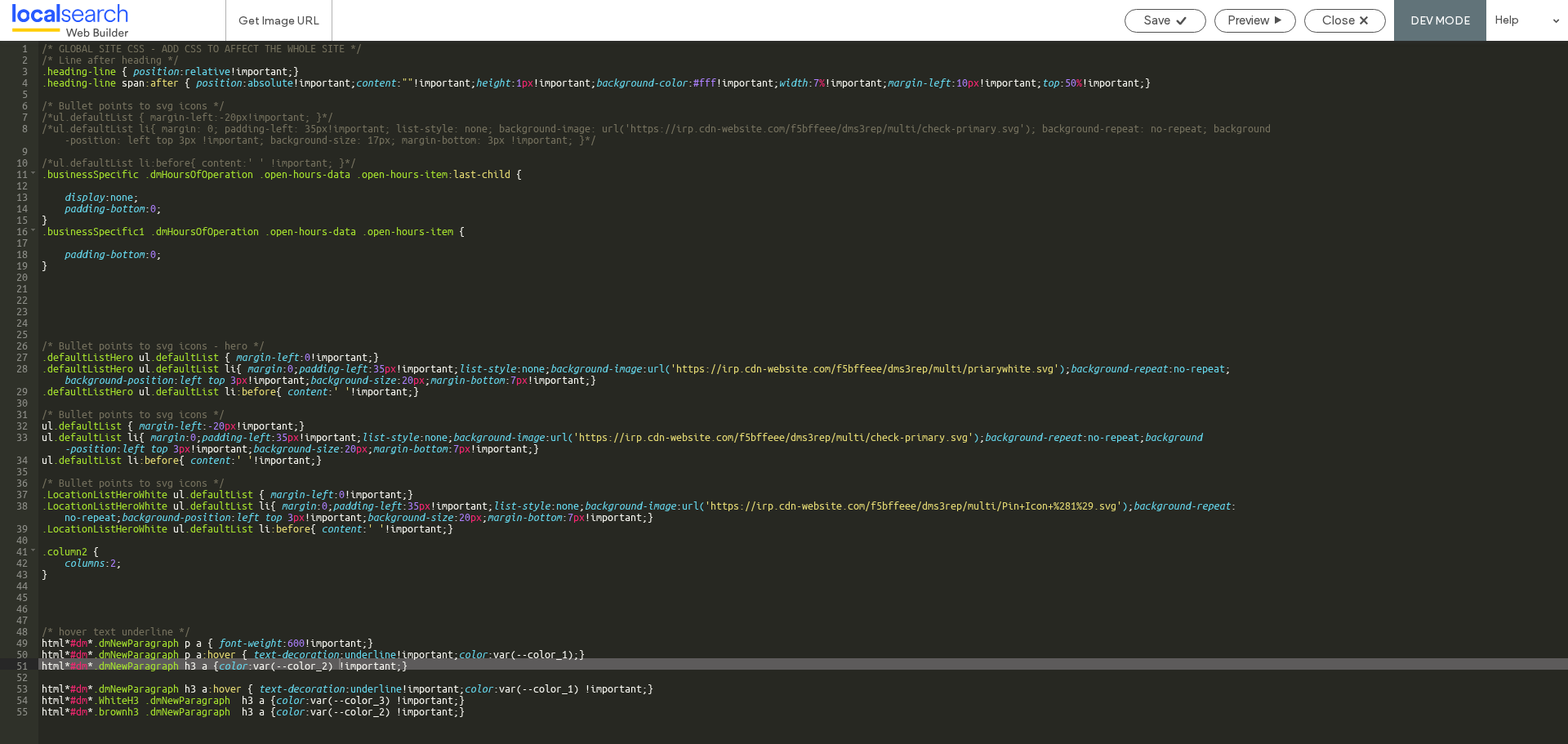 scroll, scrollTop: 137, scrollLeft: 0, axis: vertical 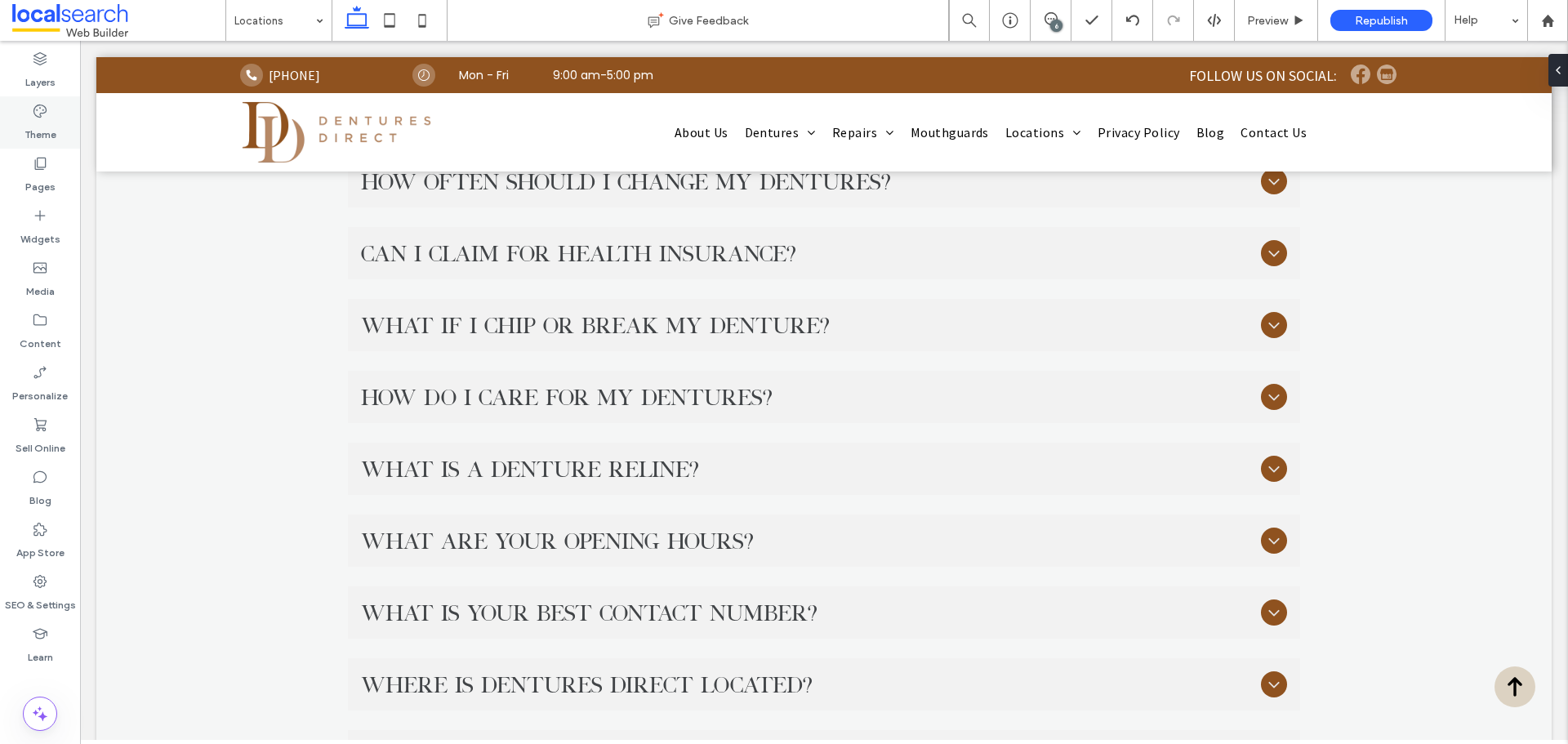 click on "Theme" at bounding box center (40, 131) 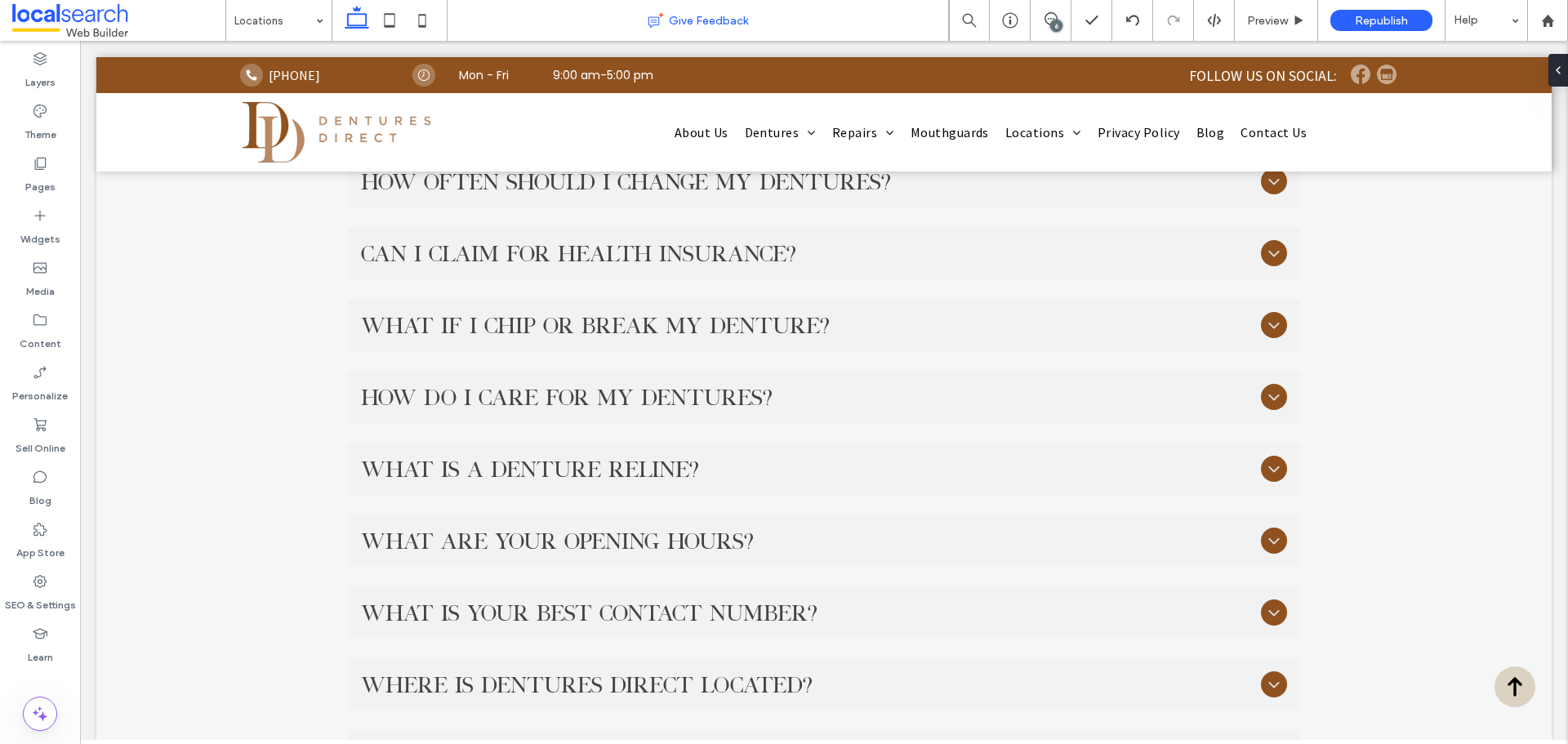 type on "**********" 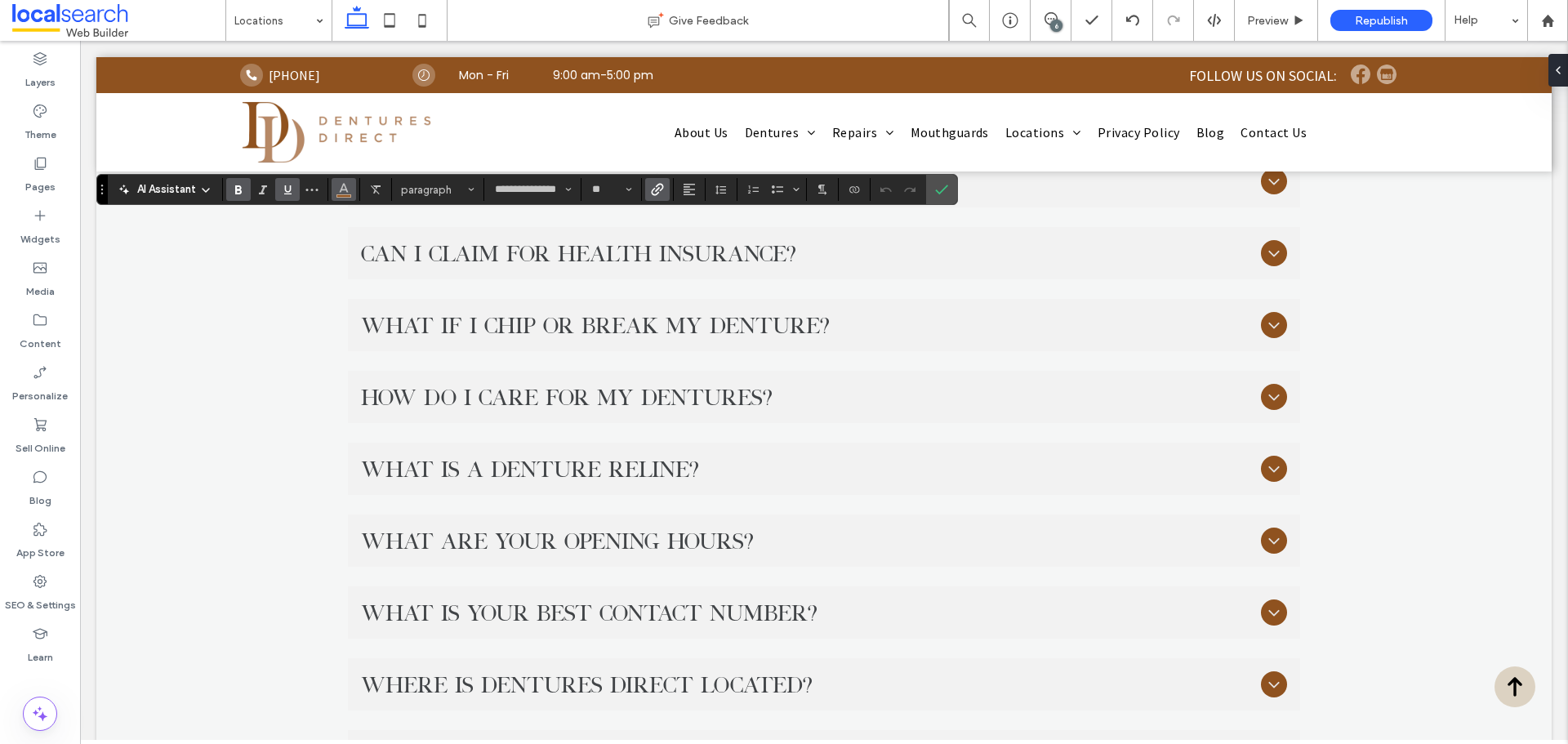 click at bounding box center (344, 189) 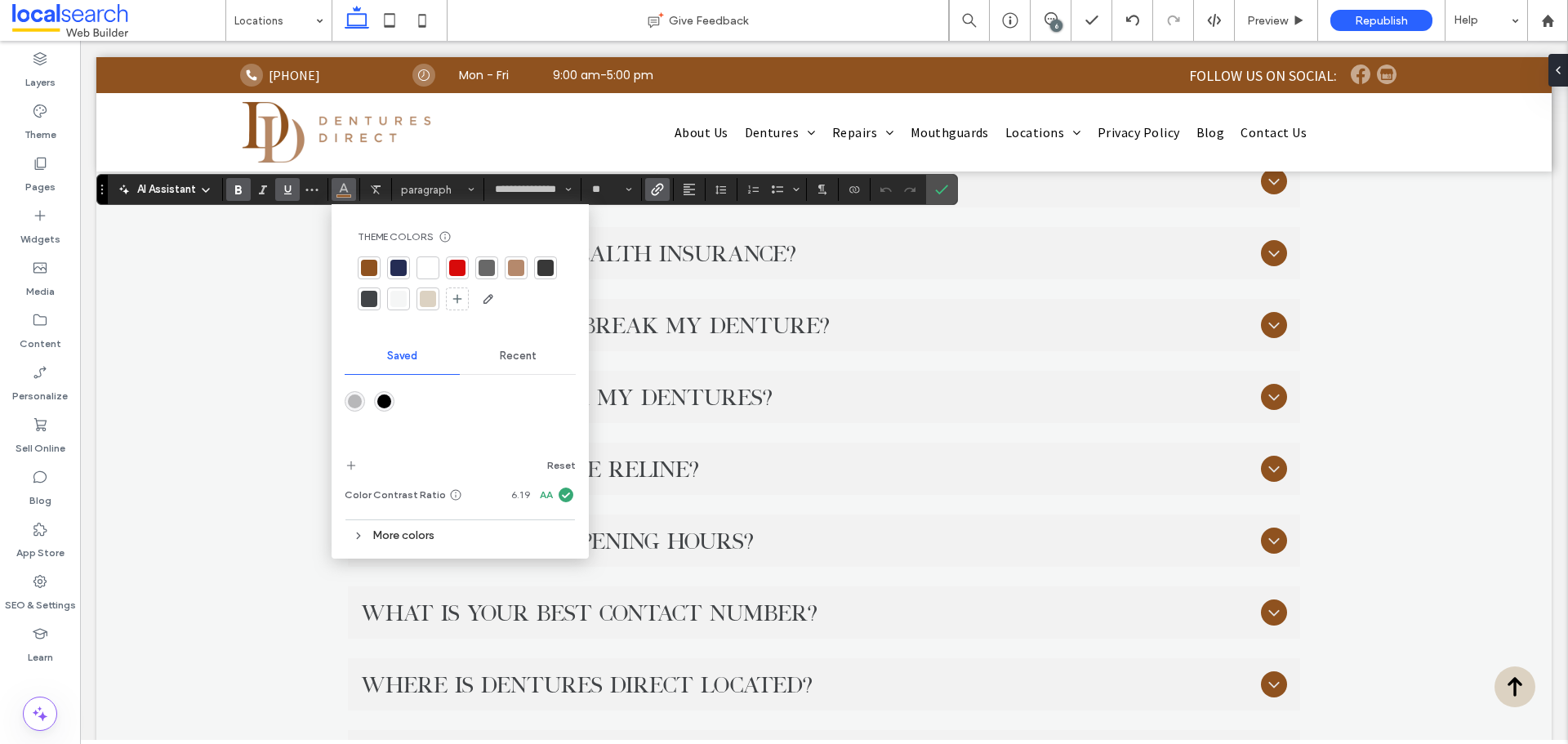 click at bounding box center [399, 268] 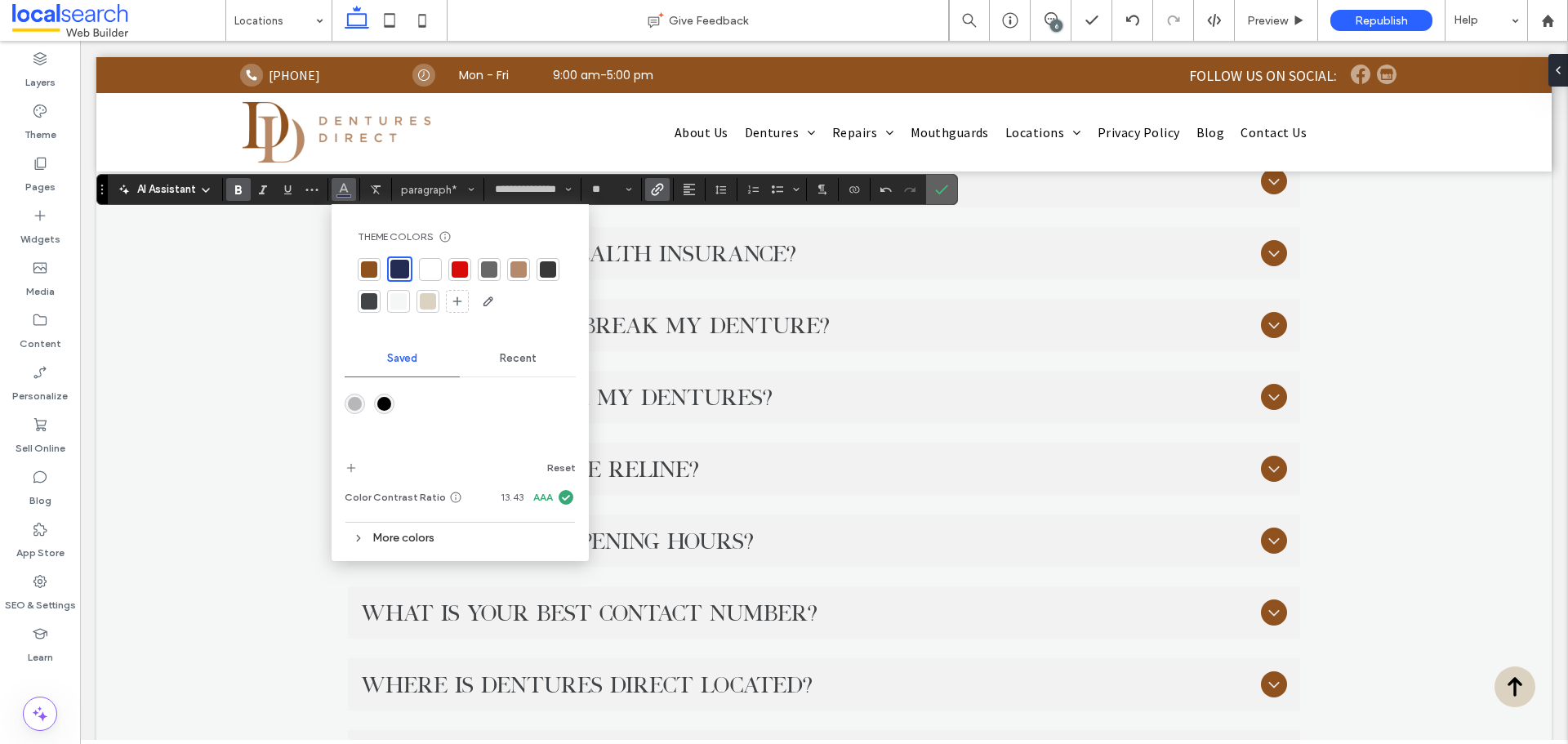 click at bounding box center (938, 189) 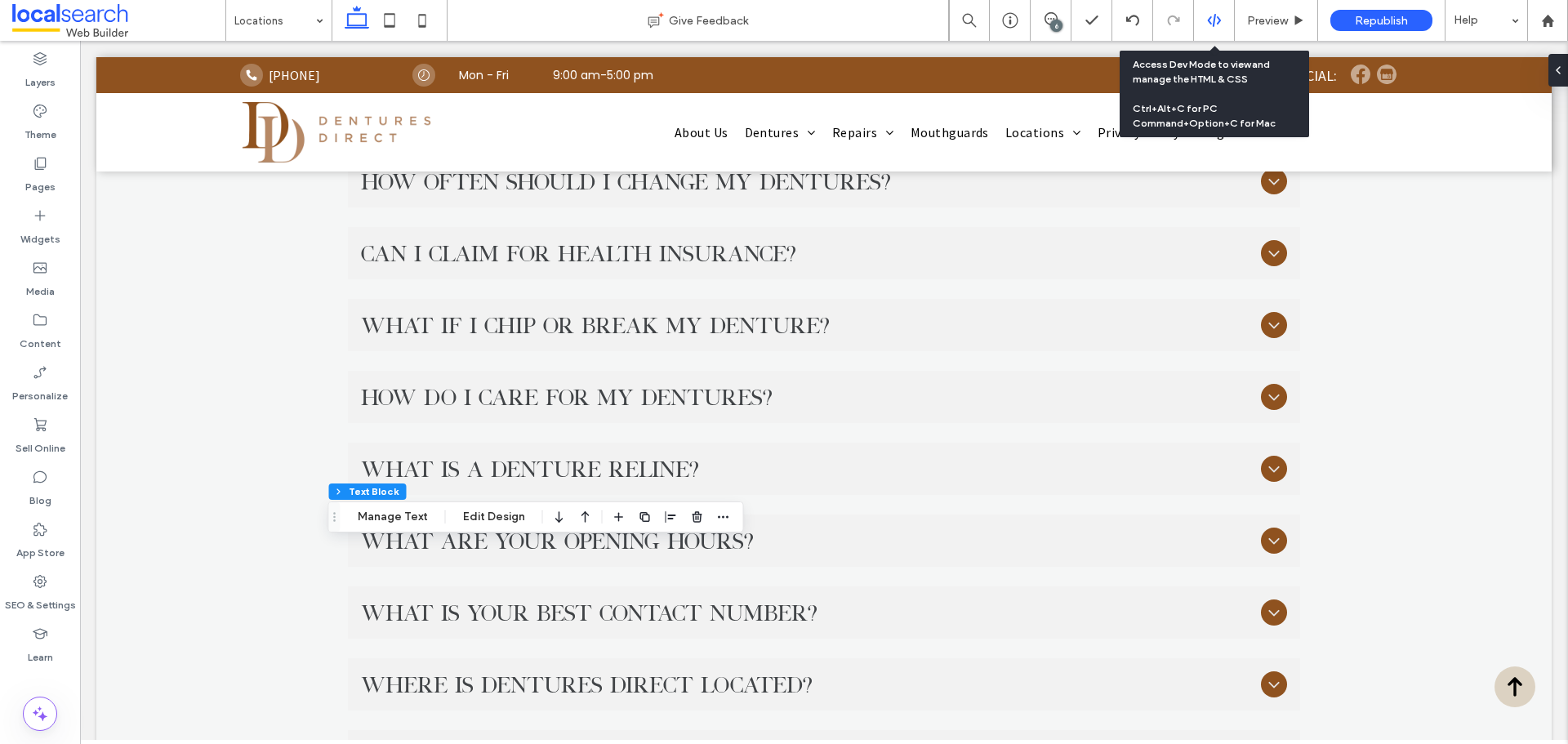 click 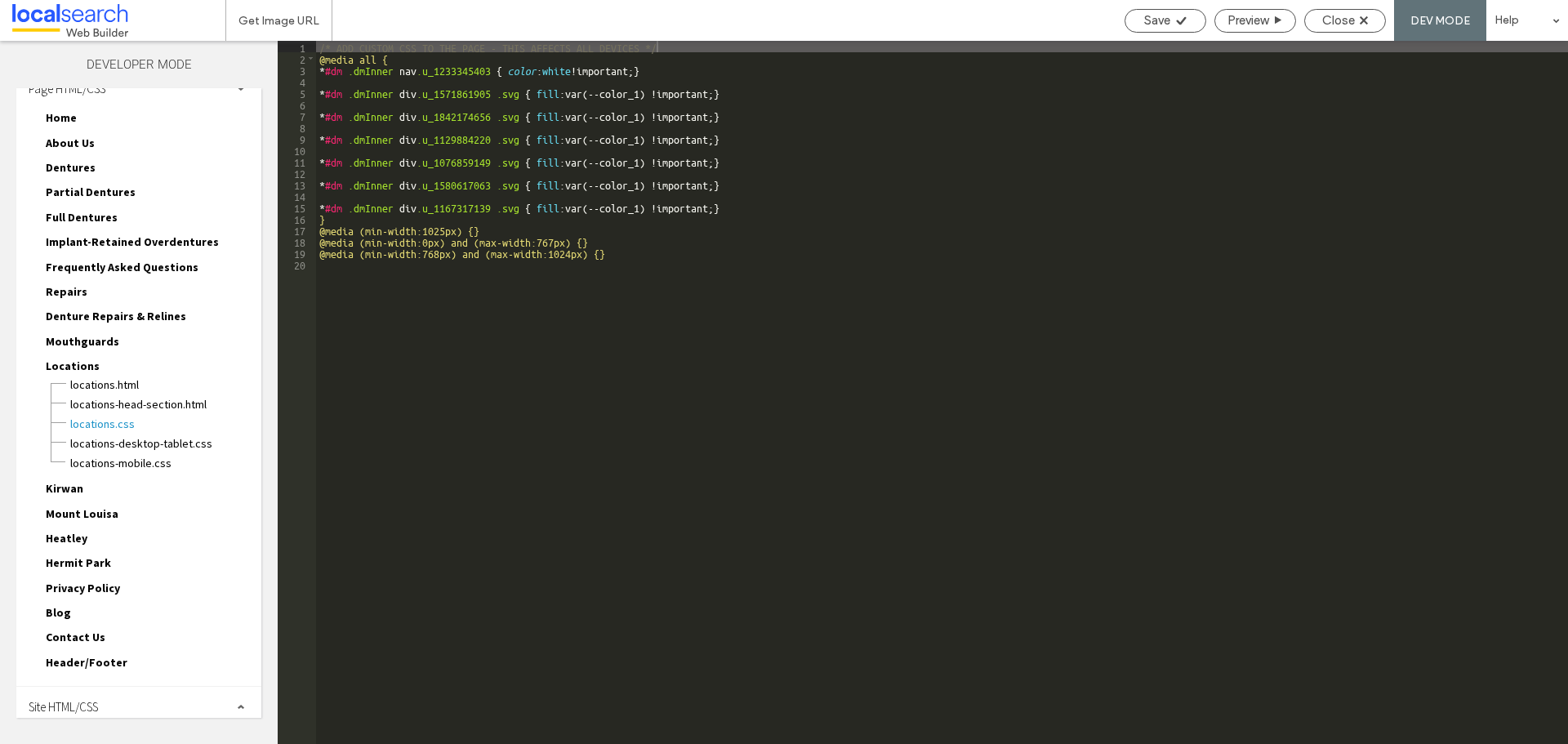 scroll, scrollTop: 31, scrollLeft: 0, axis: vertical 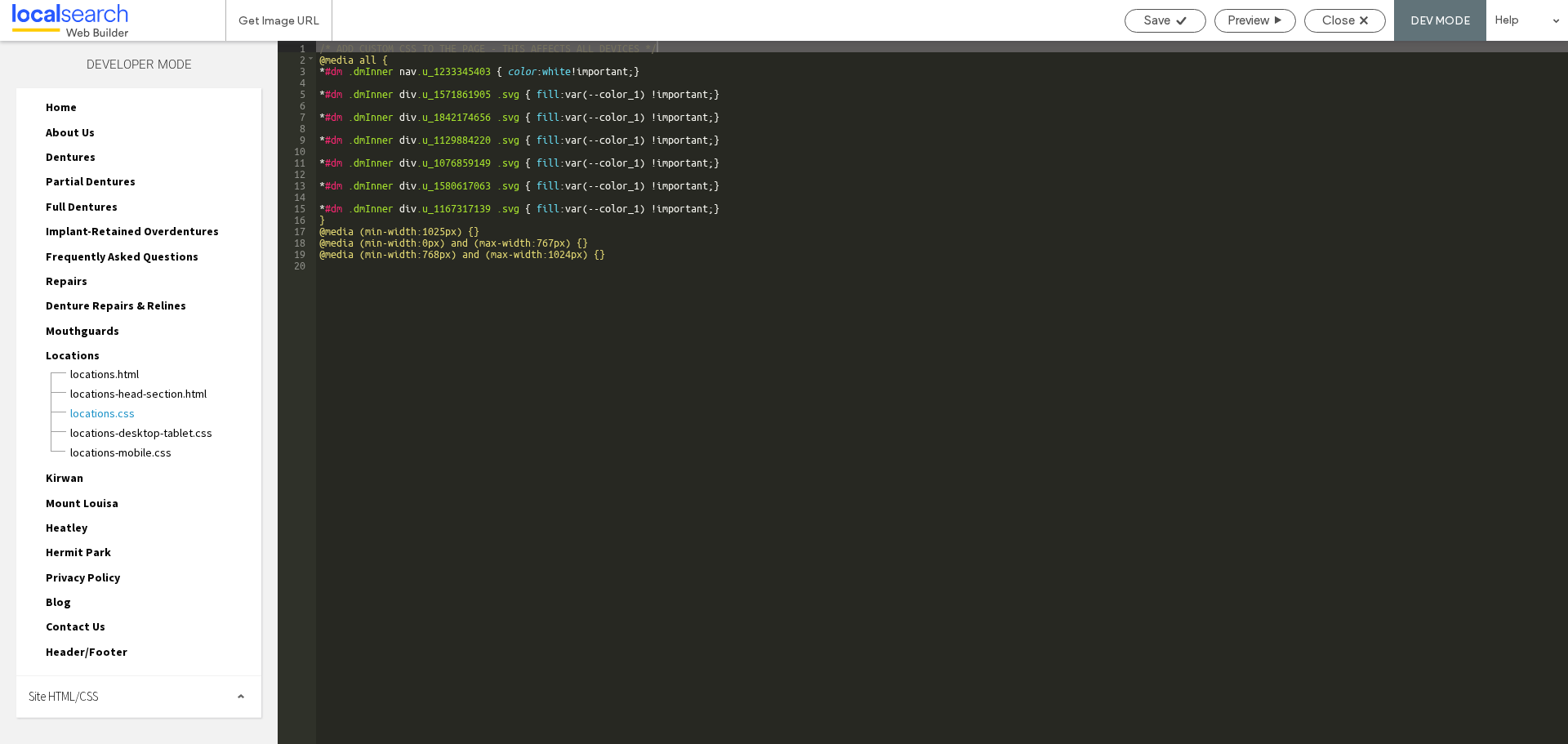 click on "Site HTML/CSS" at bounding box center [139, 697] 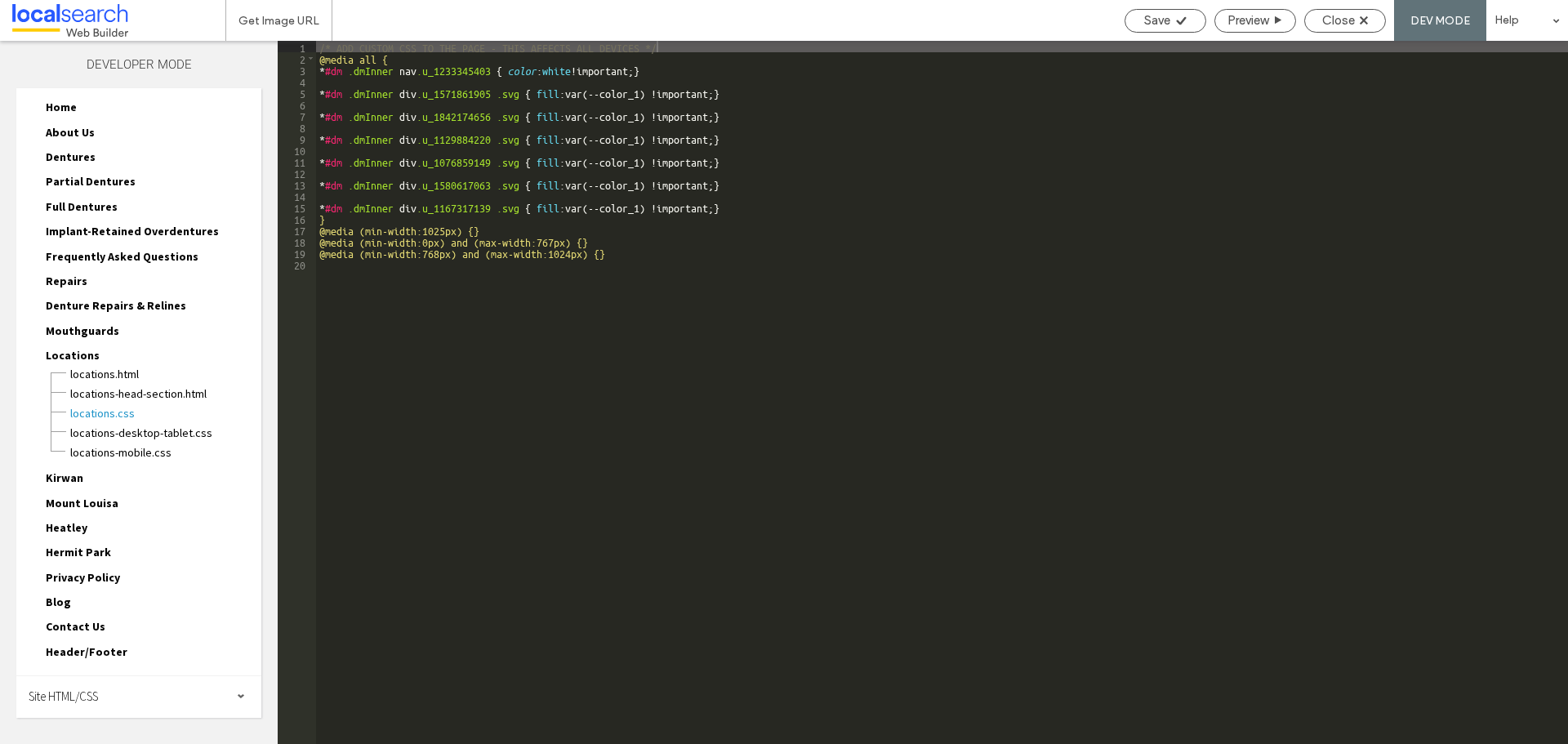scroll, scrollTop: 178, scrollLeft: 0, axis: vertical 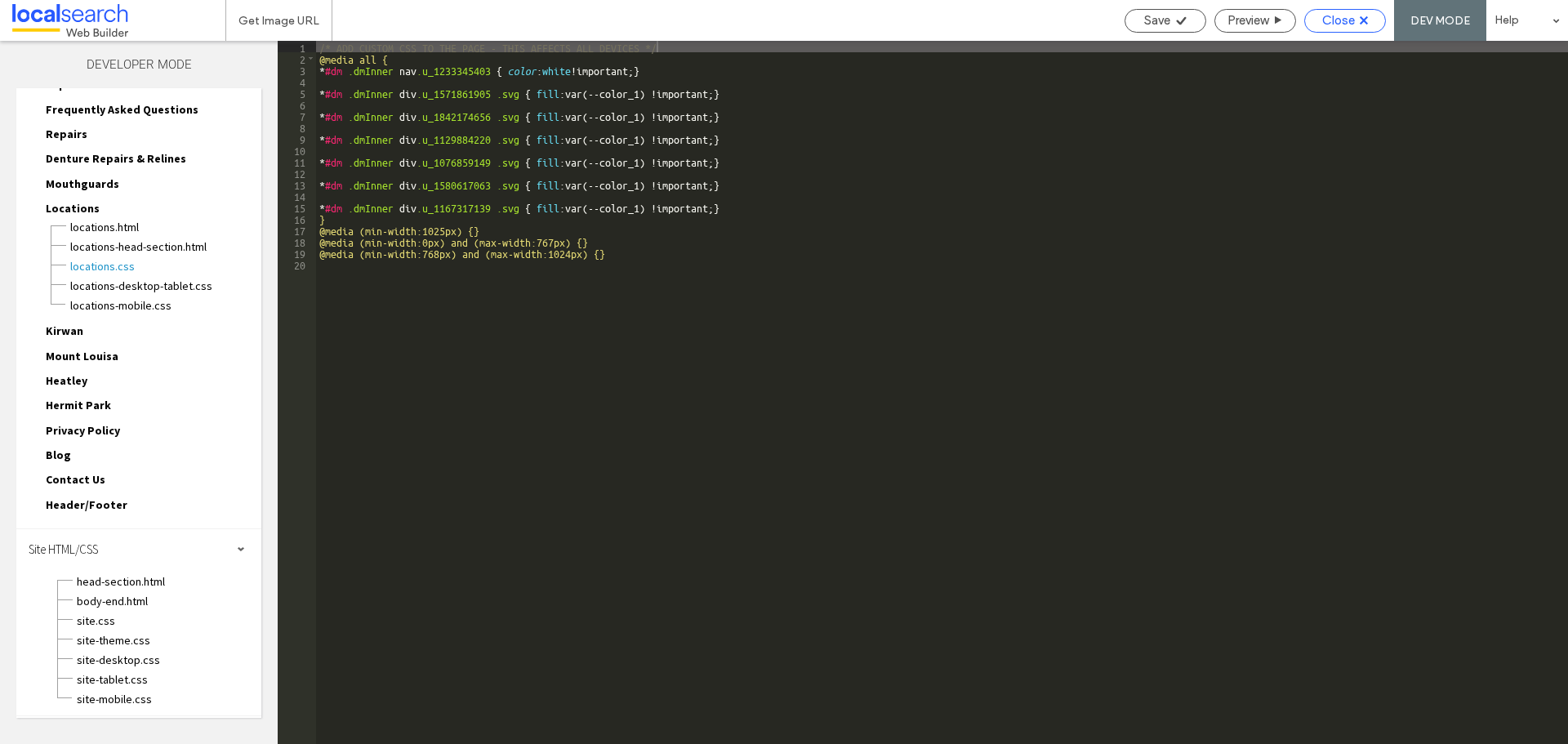 click on "Close" at bounding box center (1345, 20) 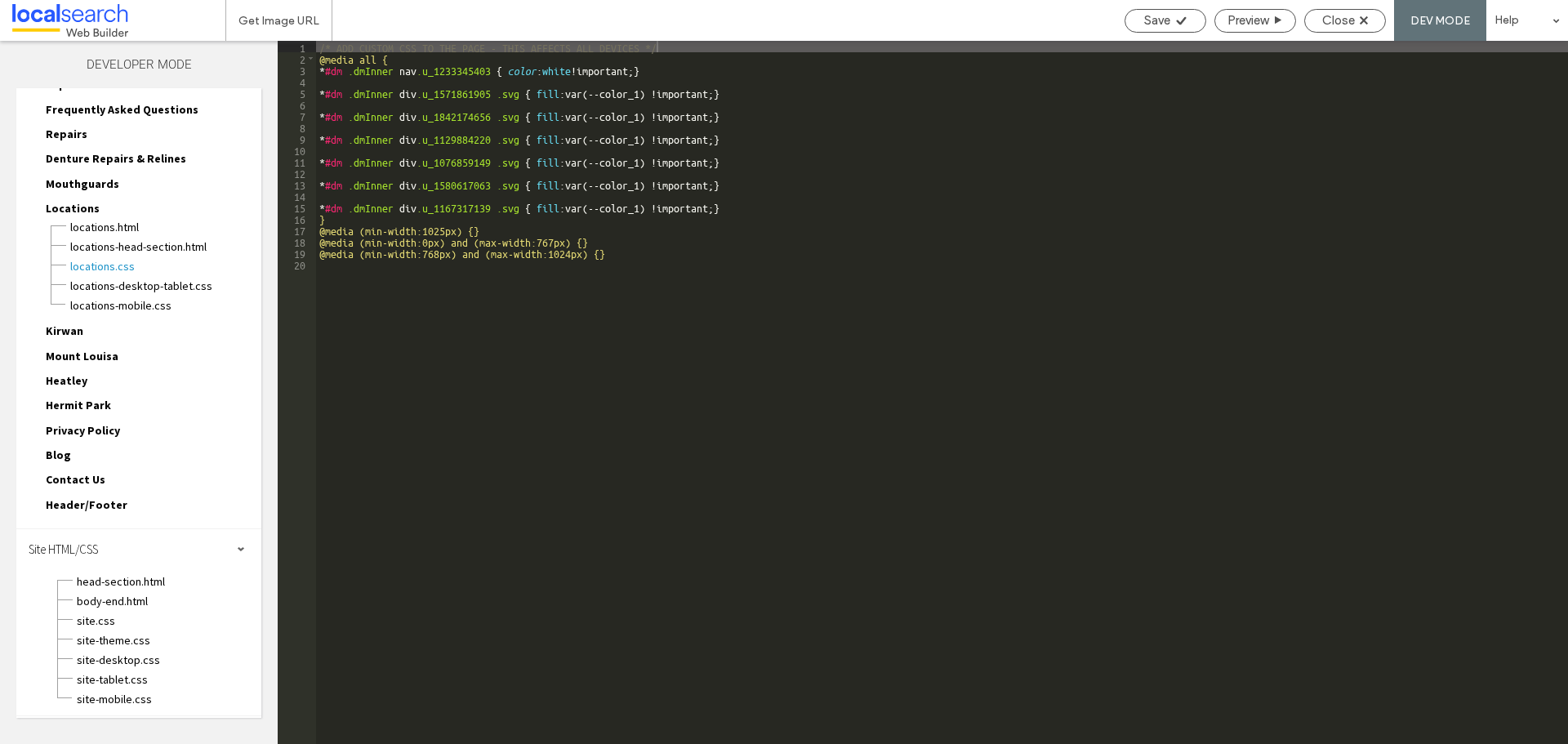 scroll, scrollTop: 137, scrollLeft: 0, axis: vertical 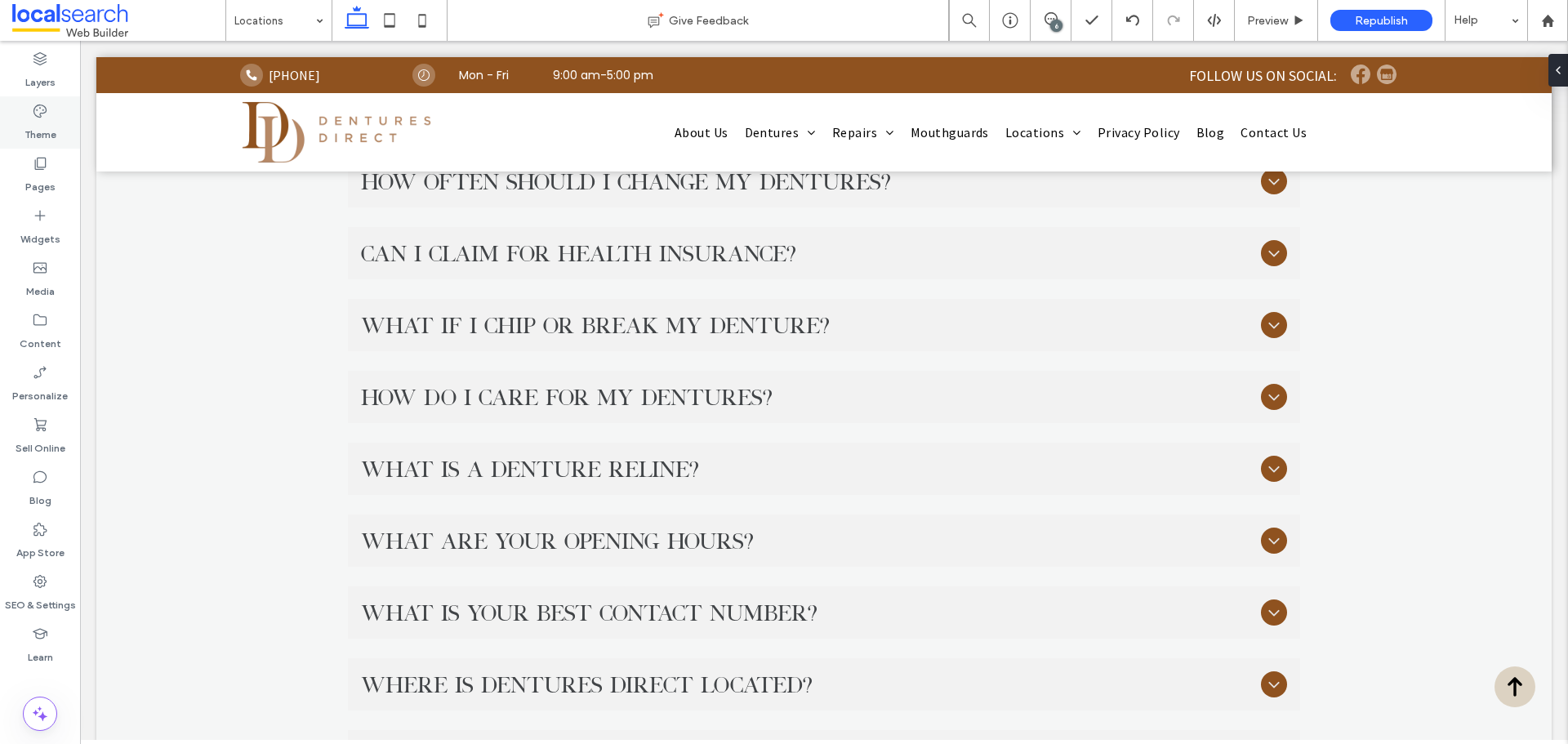 click on "Theme" at bounding box center [40, 131] 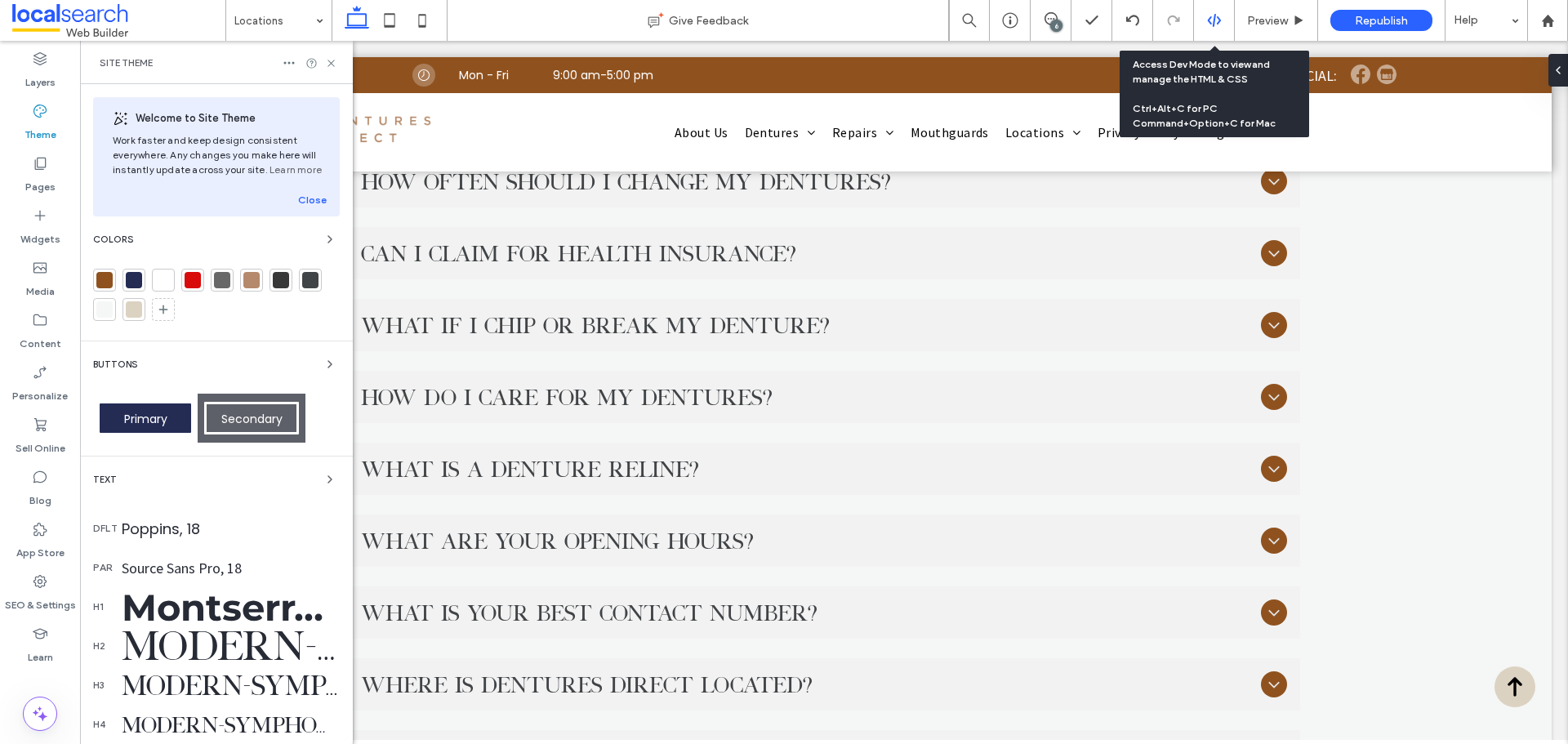 click 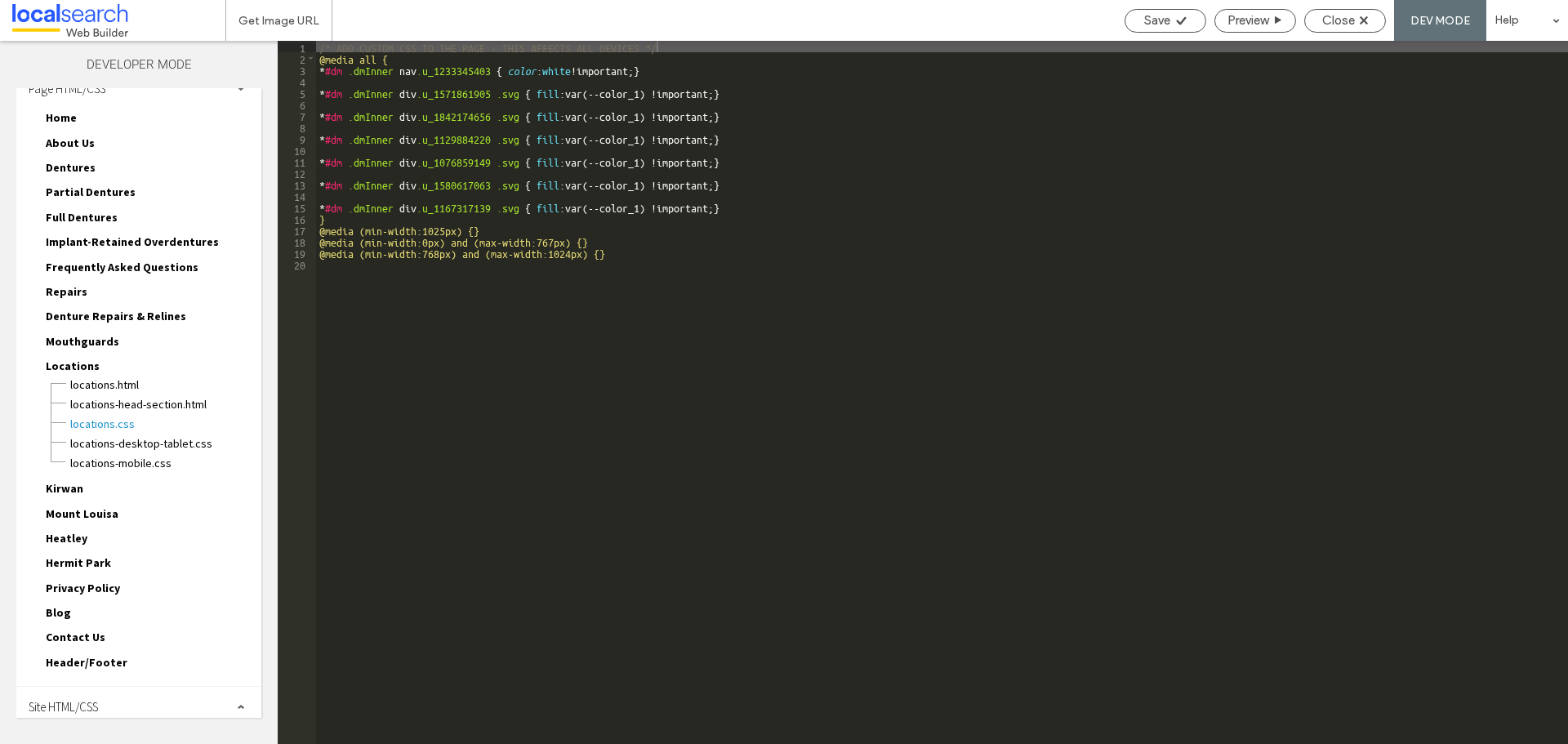 scroll, scrollTop: 31, scrollLeft: 0, axis: vertical 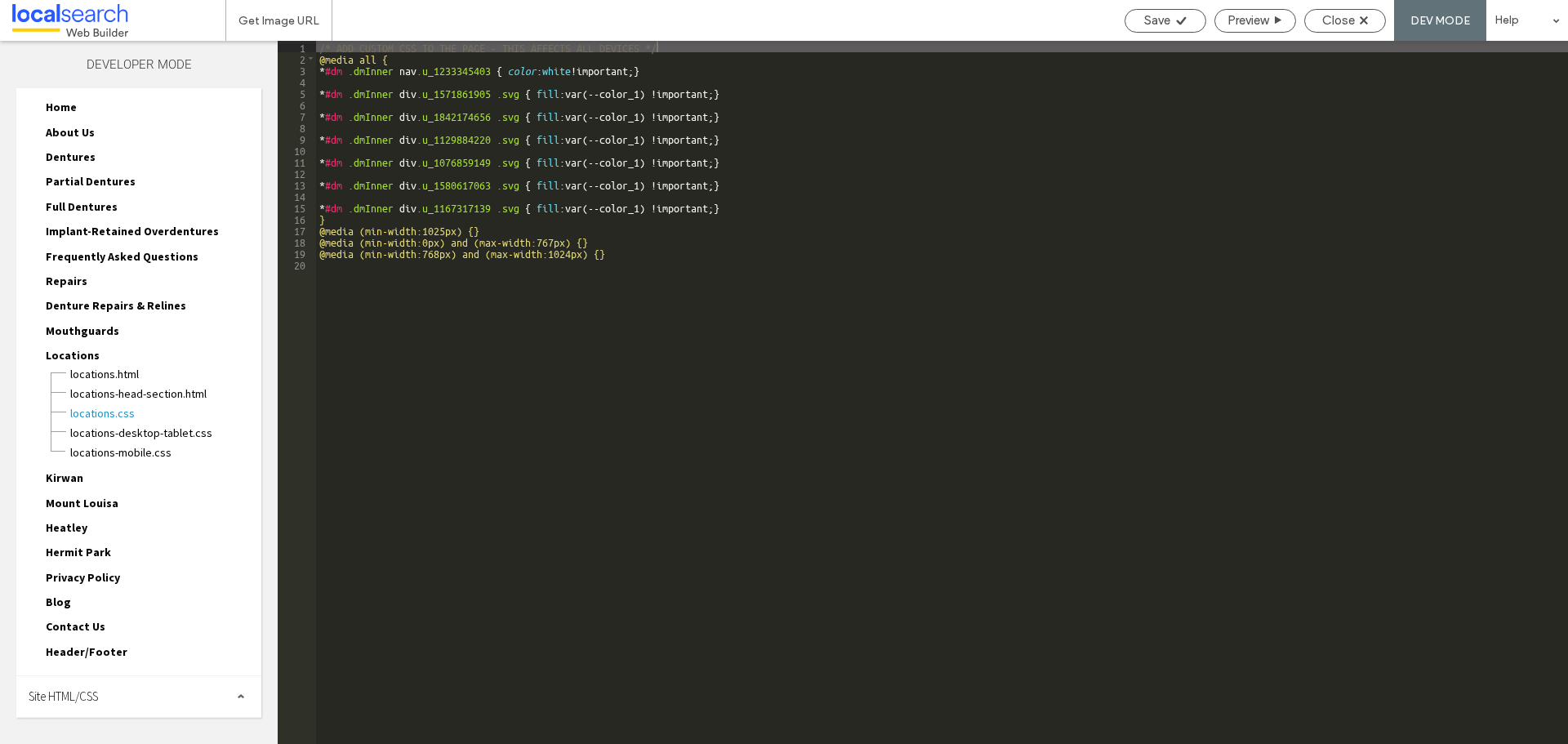 click on "Site HTML/CSS" at bounding box center (139, 697) 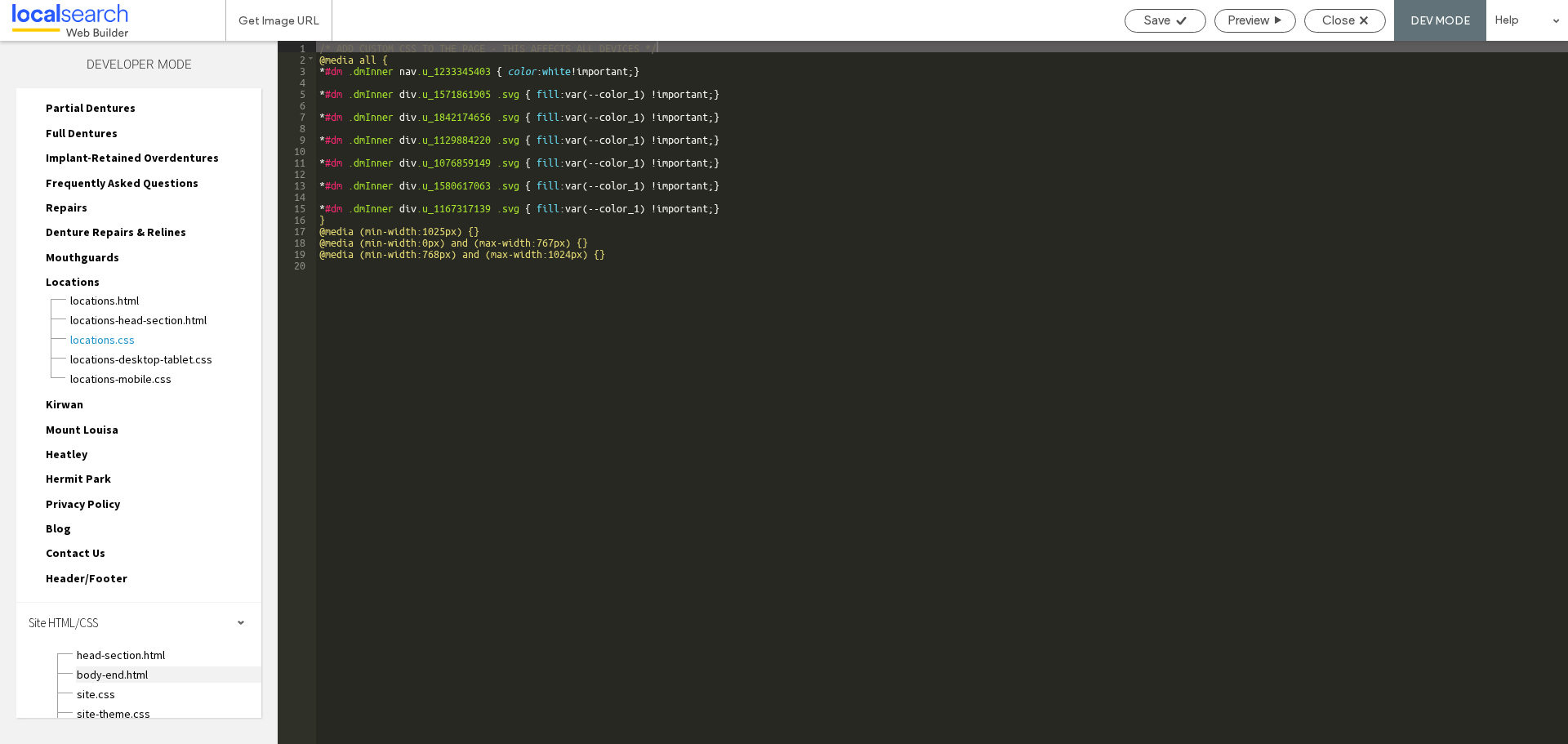 scroll, scrollTop: 178, scrollLeft: 0, axis: vertical 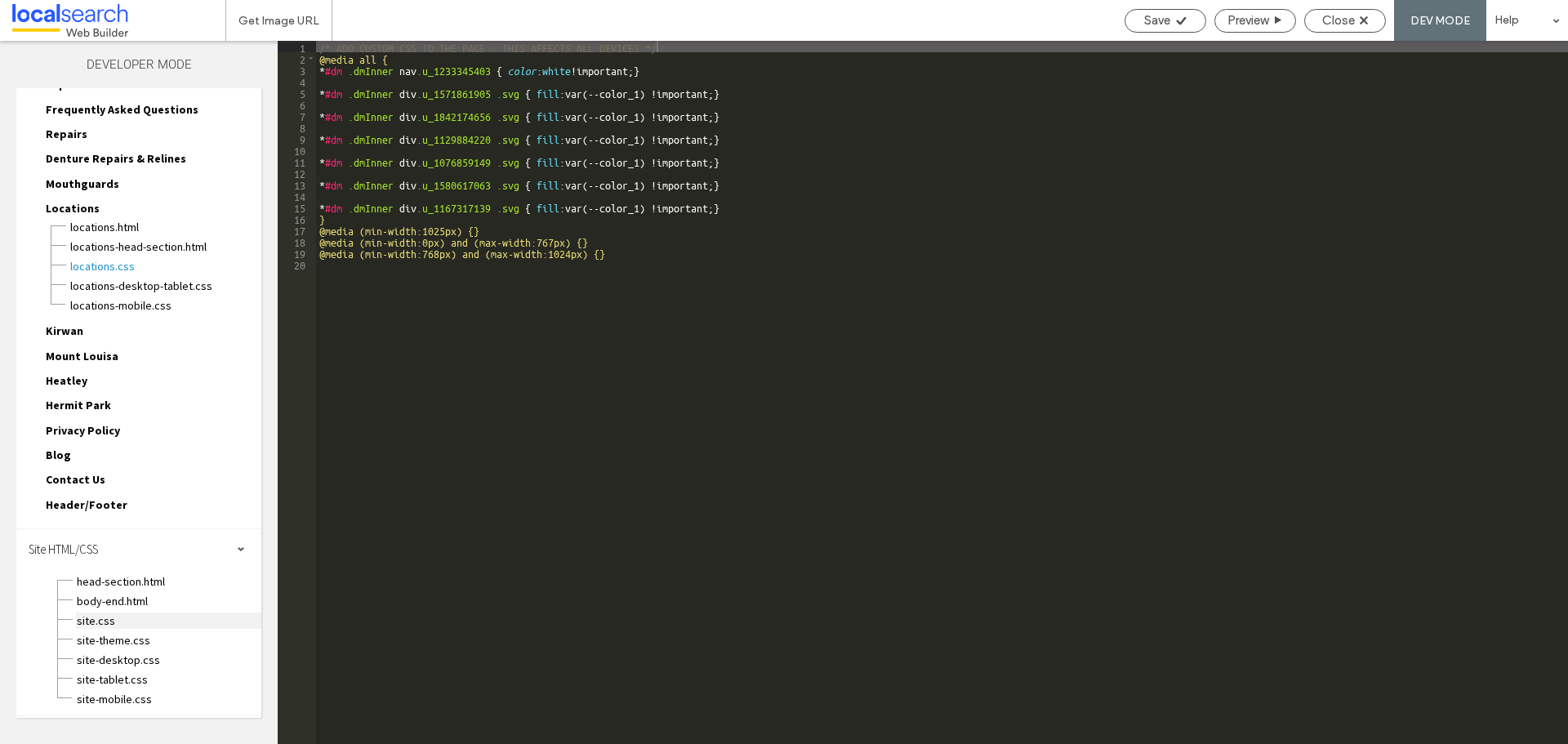 click on "site.css" at bounding box center [168, 621] 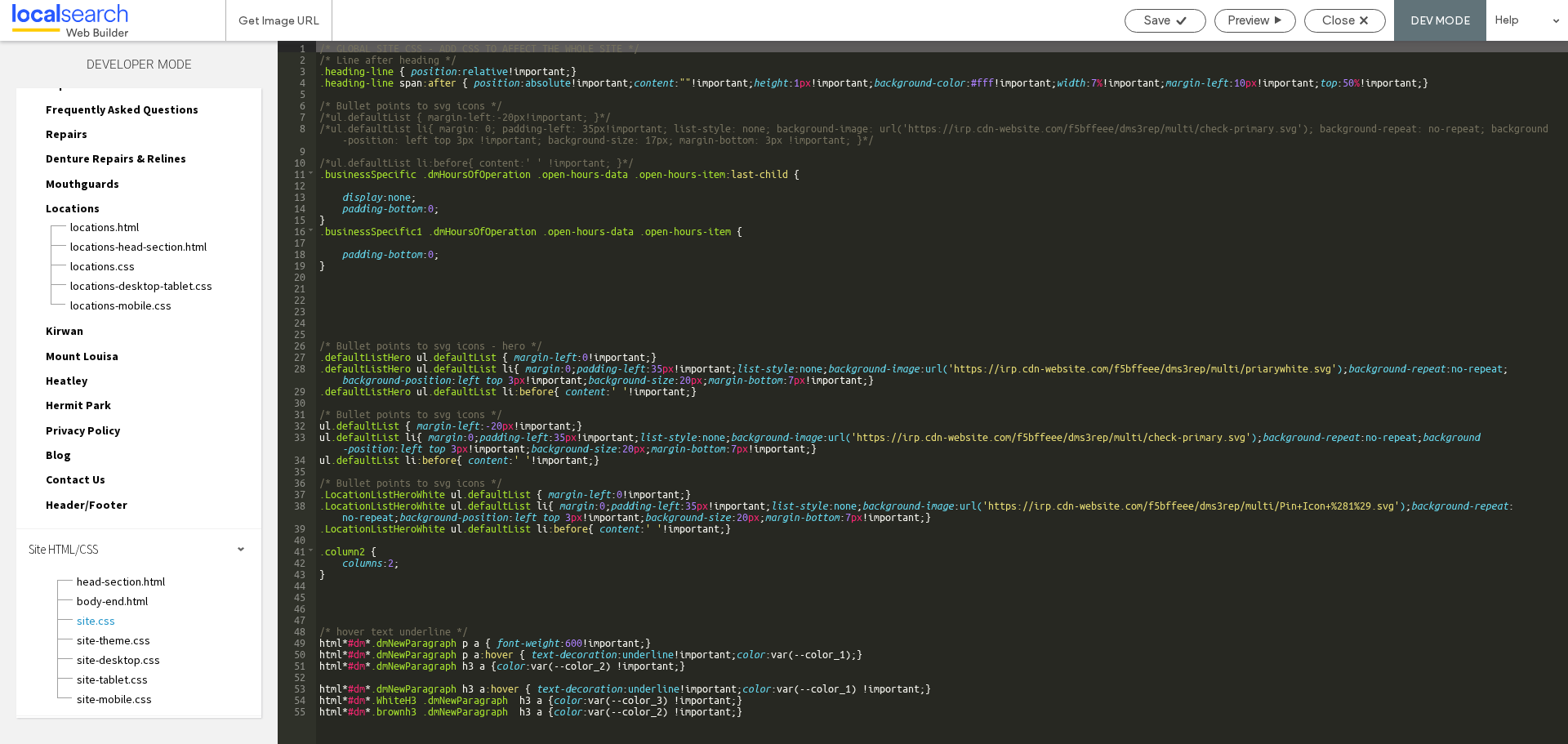 click on "/* GLOBAL SITE CSS - ADD CSS TO AFFECT THE WHOLE SITE */ /* Line after heading */ .heading-line   {   position : relative  !important;  } .heading-line   span :after   {   position : absolute  !important;  content : ""  !important;  height : 1 px  !important;  background-color : #fff  !important;  width : 7 %  !important;  margin-left : 10 px  !important;  top : 50 %  !important;  } /* Bullet points to svg icons */ /*ul.defaultList { margin-left:-20px!important; }*/ /*ul.defaultList li{ margin: 0; padding-left: 35px!important; list-style: none; background-image: url('https://irp.cdn-website.com/f5bffeee/dms3rep/multi/check-primary.svg'); background-repeat: no-repeat; background      -position: left top 3px !important; background-size: 17px; margin-bottom: 3px !important; }*/ /*ul.defaultList li:before{ content:' ' !important; }*/ .businessSpecific   .dmHoursOfOperation   .open-hours-data   .open-hours-item :last-child   {        display :  none ;      padding-bottom : 0 ; } .businessSpecific1         {" at bounding box center (942, 403) 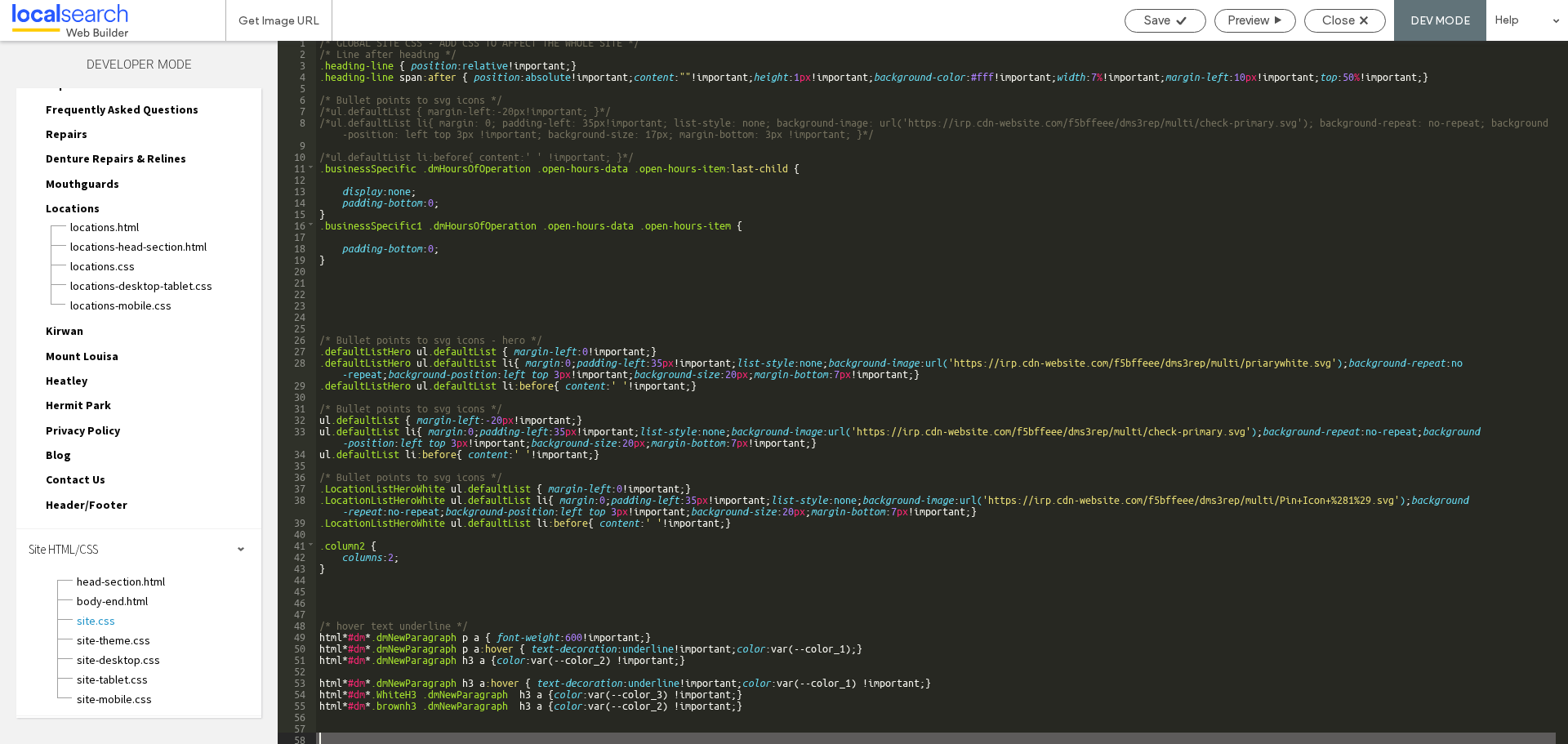 paste 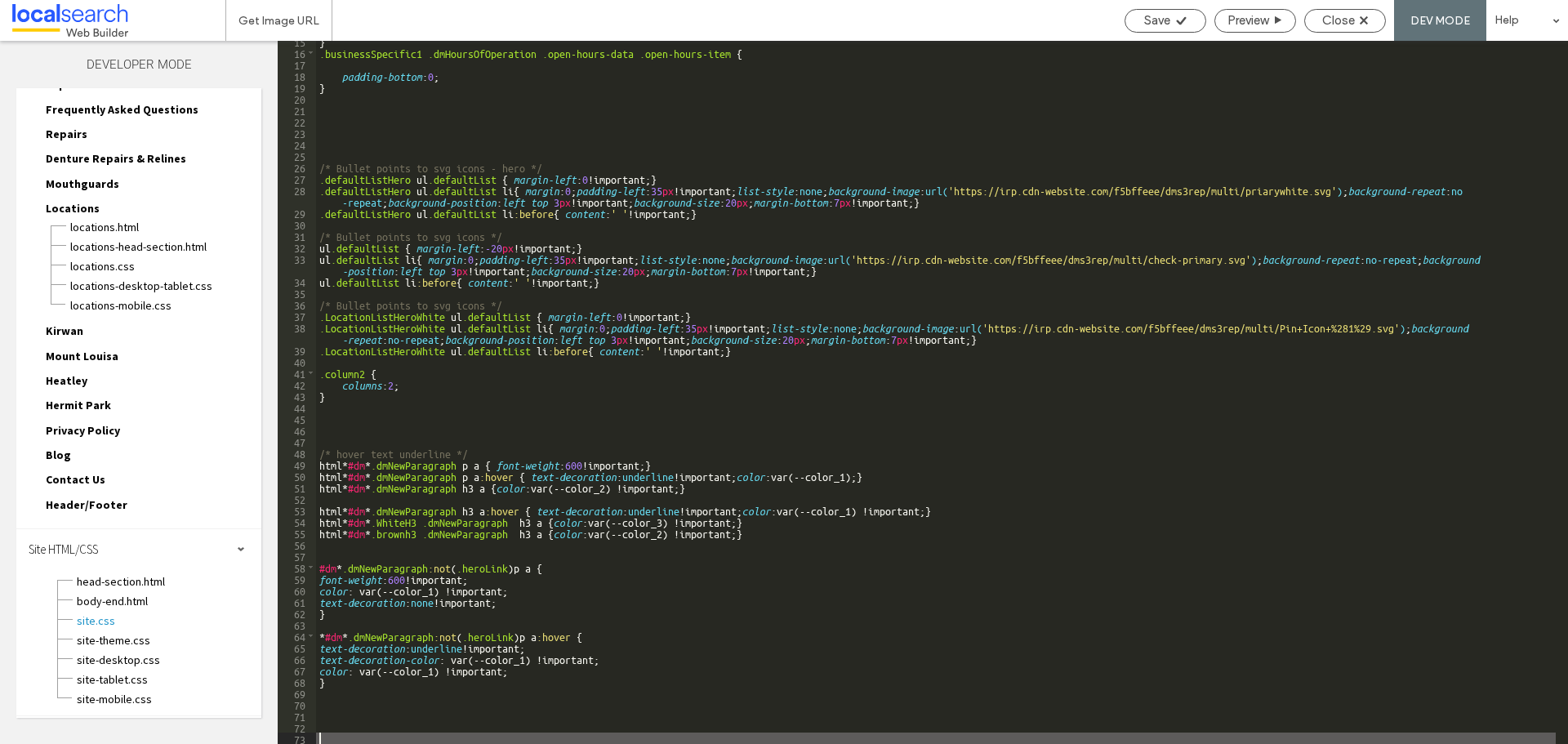 scroll, scrollTop: 177, scrollLeft: 0, axis: vertical 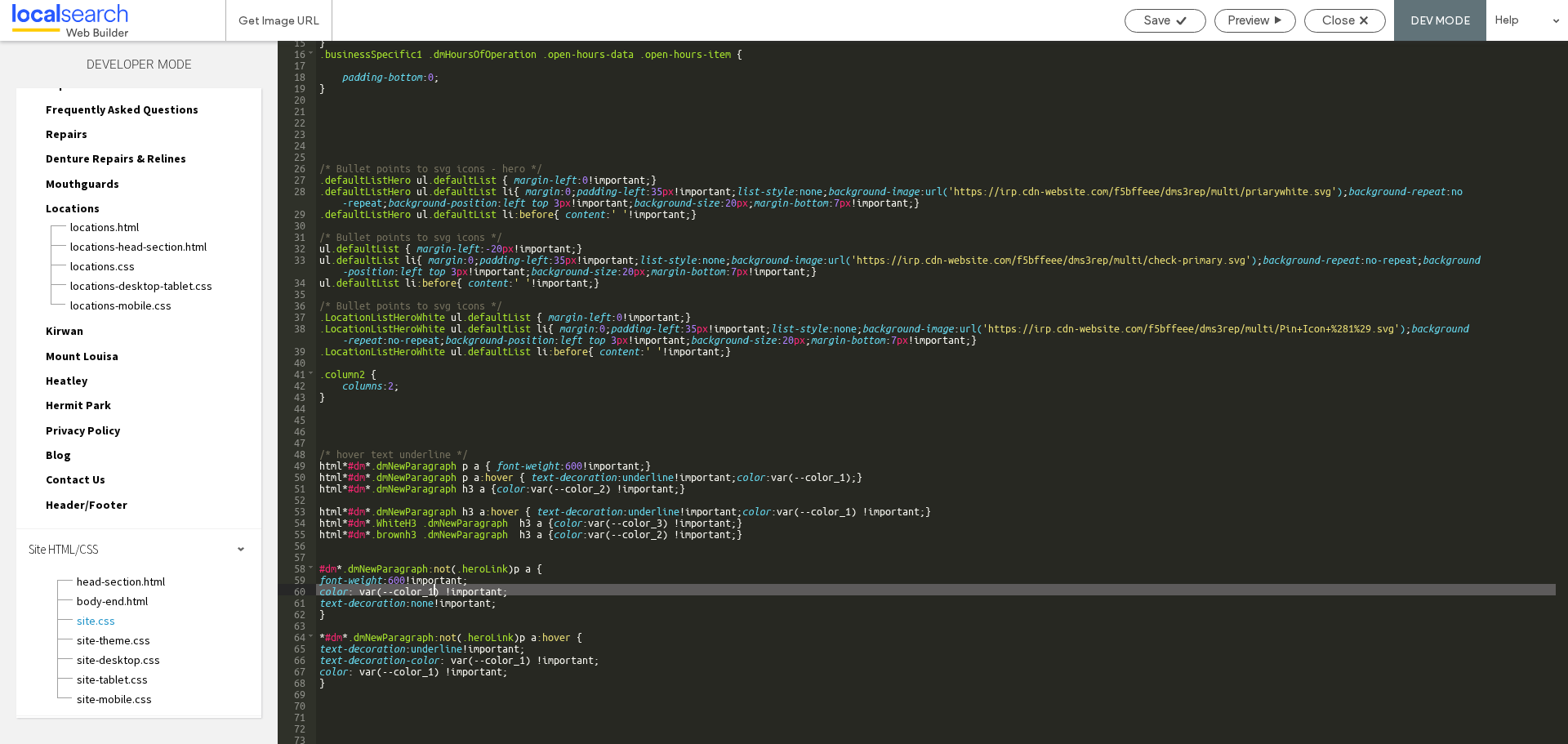 click on "} .businessSpecific1   .dmHoursOfOperation   .open-hours-data   .open-hours-item   {         padding-bottom :  0 ; } /* Bullet points to svg icons - hero */ .defaultListHero   ul .defaultList   {   margin-left : 0 !important;  } .defaultListHero   ul .defaultList   li {   margin :  0 ;  padding-left :  35 px !important;  list-style :  none ;  background-image :  url( 'https://irp.cdn-website.com/f5bffeee/dms3rep/multi/priarywhite.svg' ) ;  background-repeat :  no      -repeat ;  background-position :  left   top   3 px  !important;  background-size :  20 px ;  margin-bottom :  7 px  !important;  } .defaultListHero   ul .defaultList   li :before {   content : ' '  !important;  }   /* Bullet points to svg icons */ ul .defaultList   {   margin-left : -20 px !important;  } ul .defaultList   li {   margin :  0 ;  padding-left :  35 px !important;  list-style :  none ;  background-image :  url( 'https://irp.cdn-website.com/f5bffeee/dms3rep/multi/check-primary.svg' ) ;  background-repeat :  no-repeat ;" at bounding box center (936, 398) 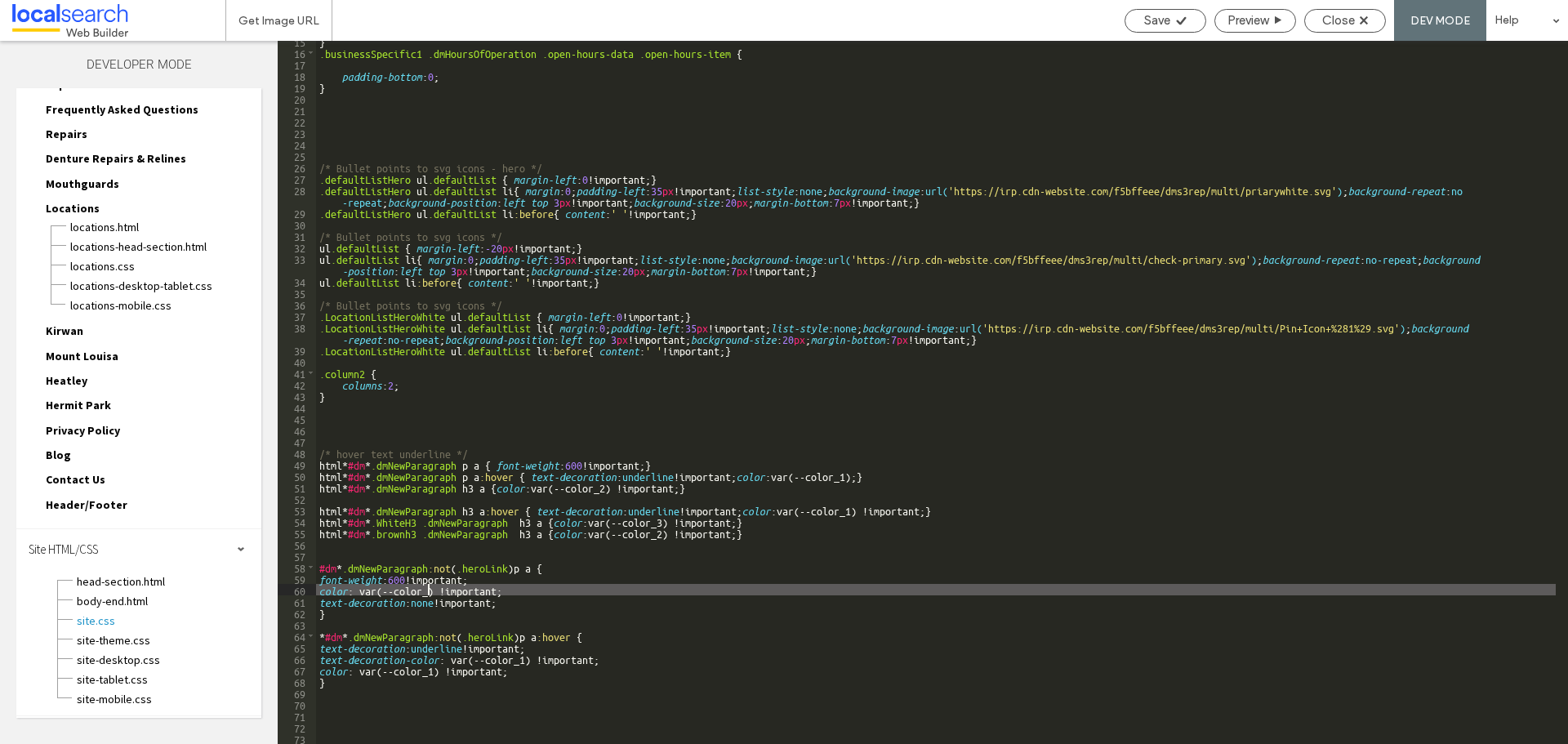 type on "**" 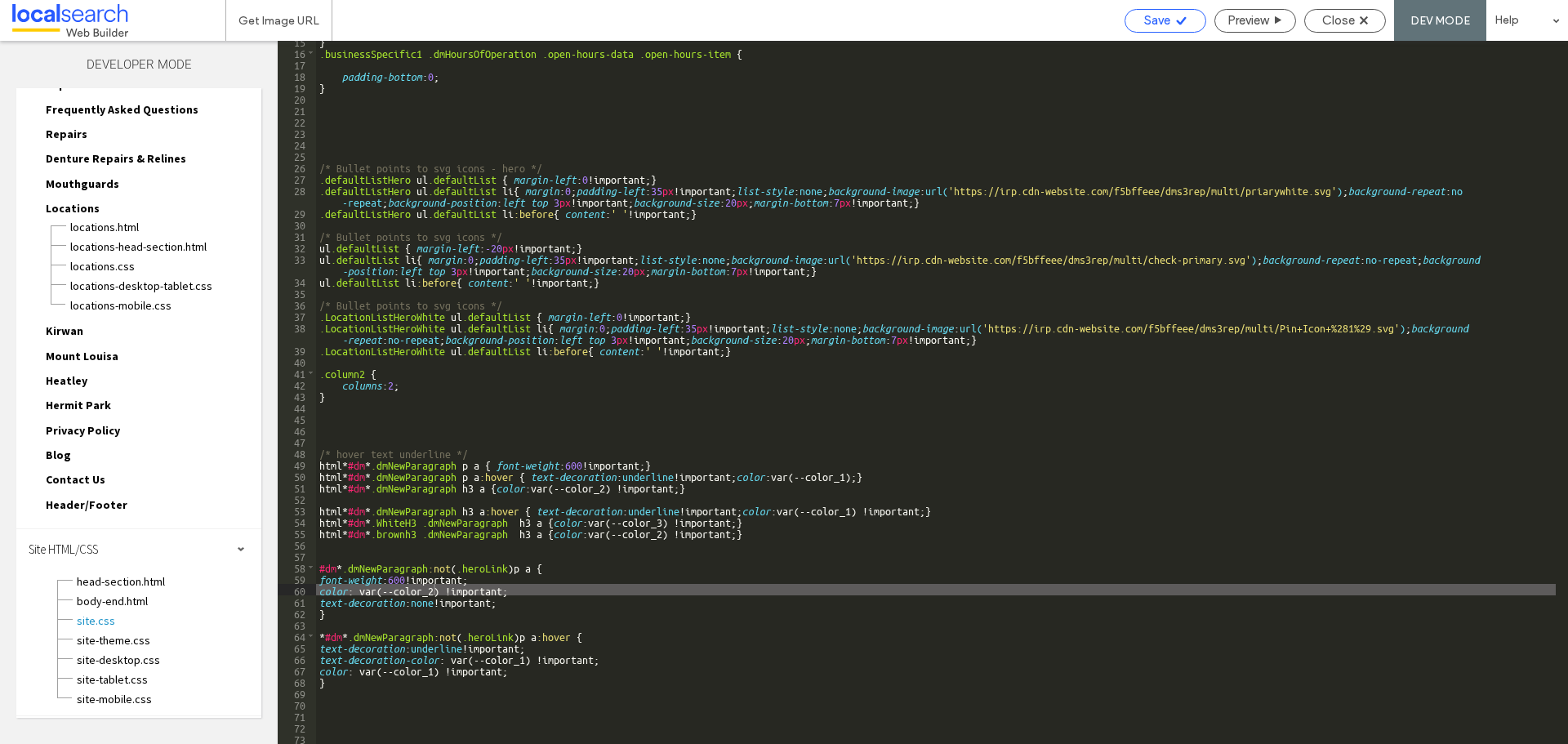 click on "Save" at bounding box center [1157, 20] 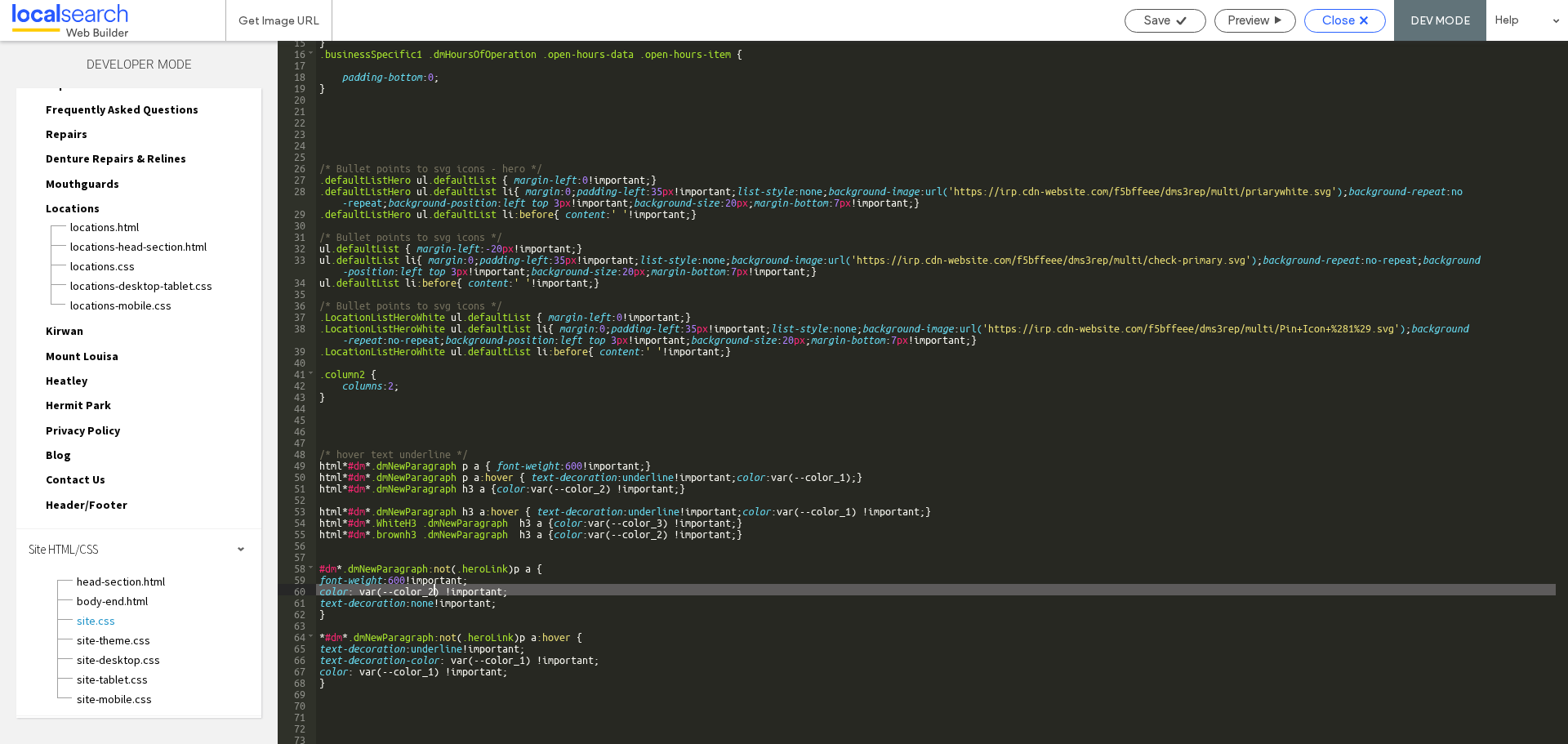 click on "Close" at bounding box center (1345, 20) 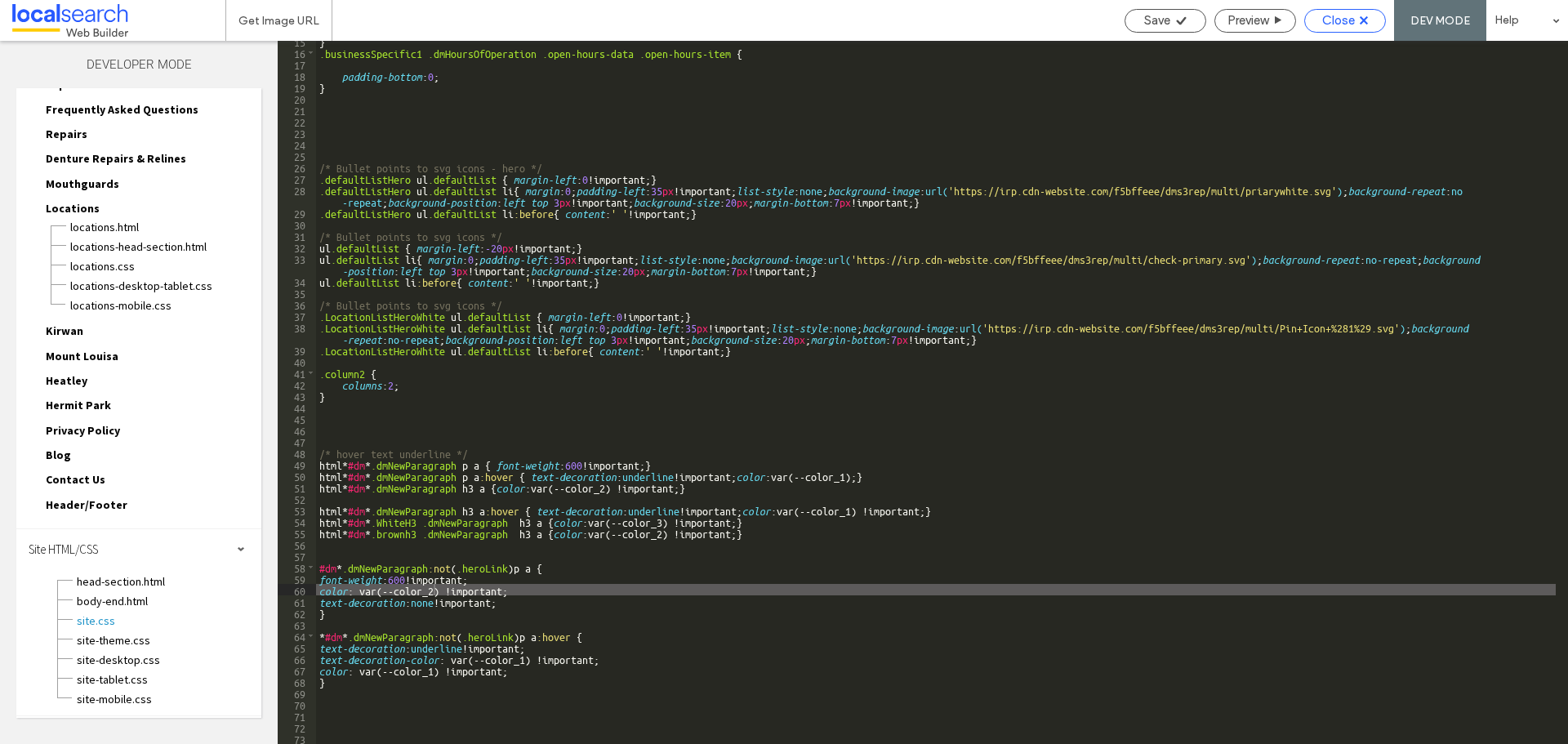 click on "Close" at bounding box center (1339, 20) 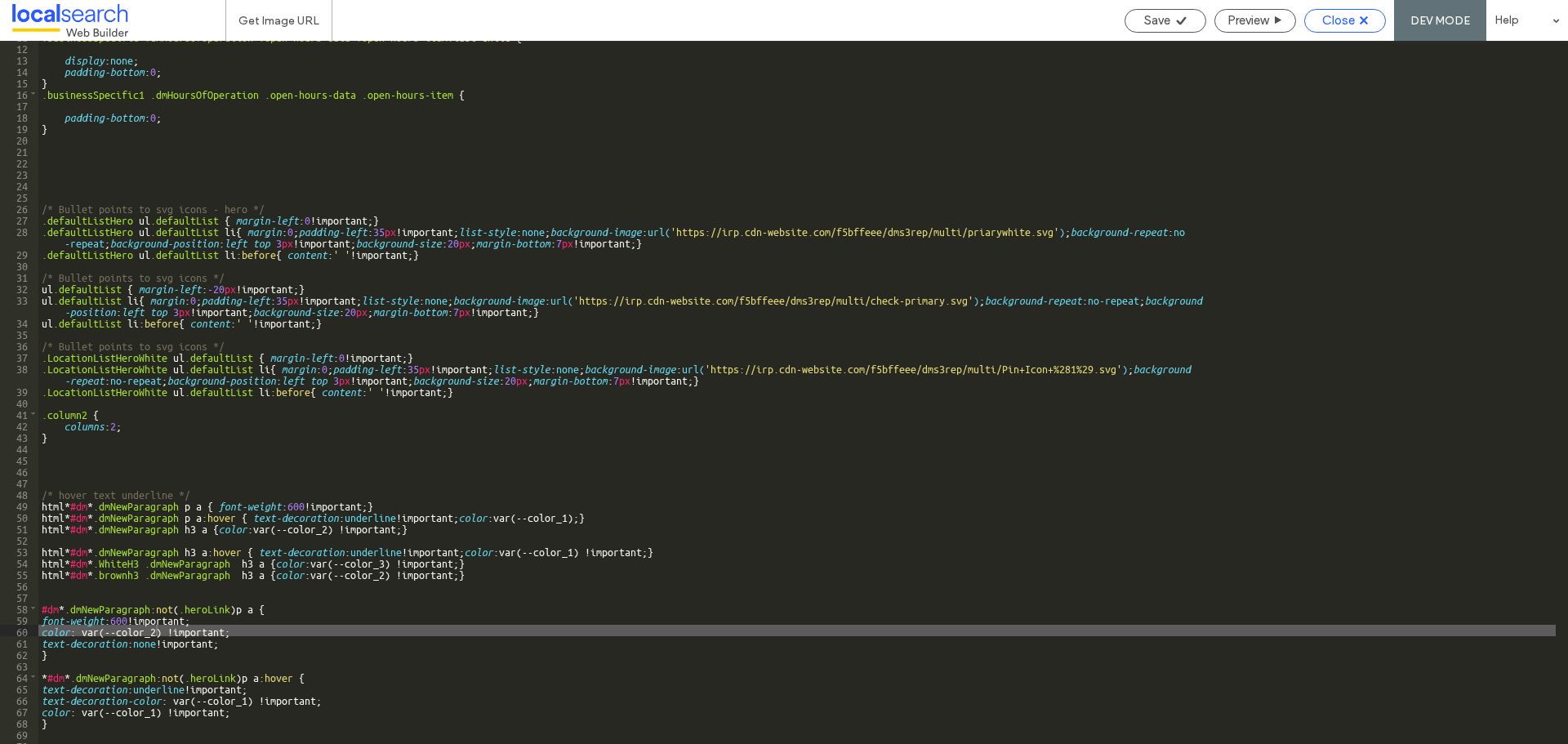 scroll, scrollTop: 137, scrollLeft: 0, axis: vertical 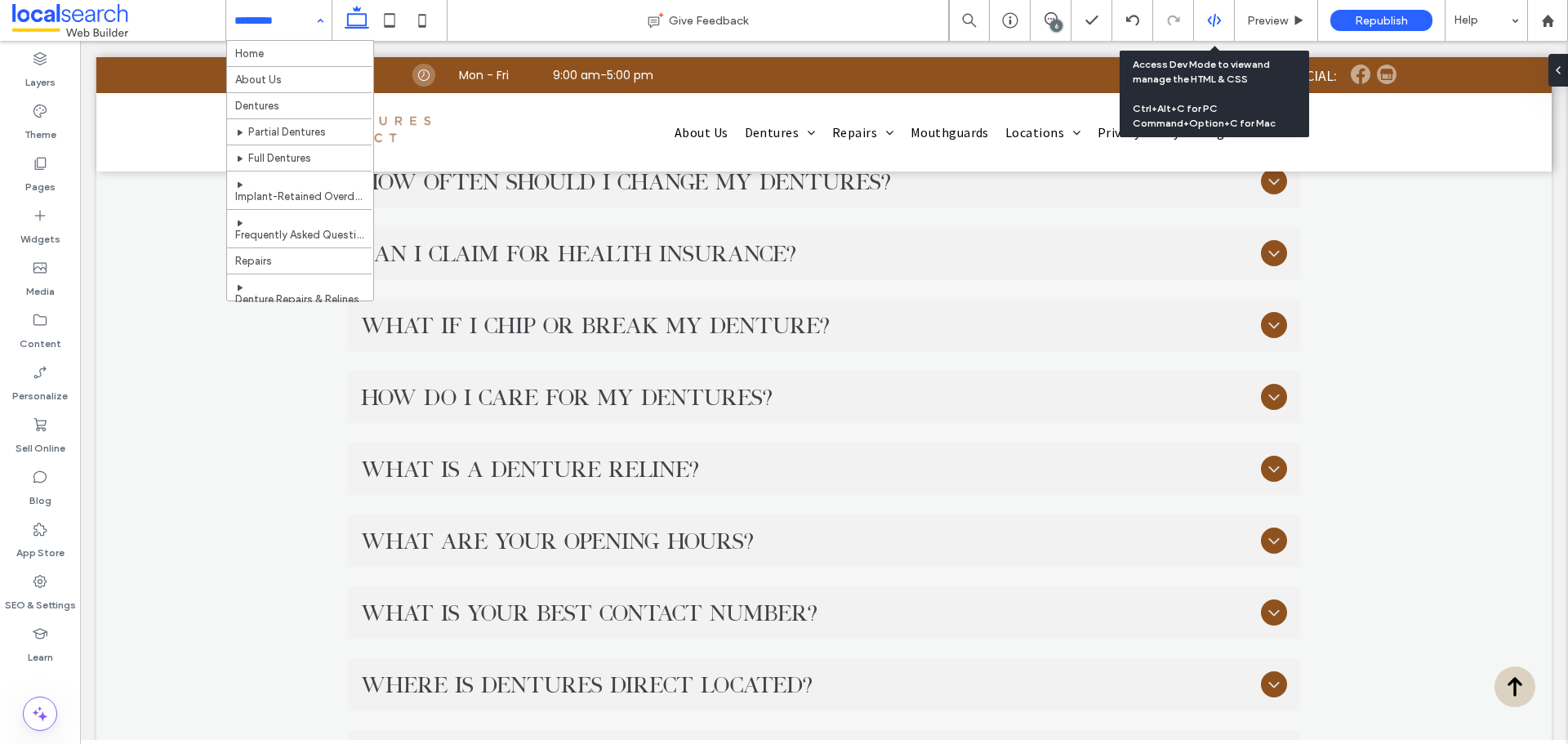 click at bounding box center [1214, 20] 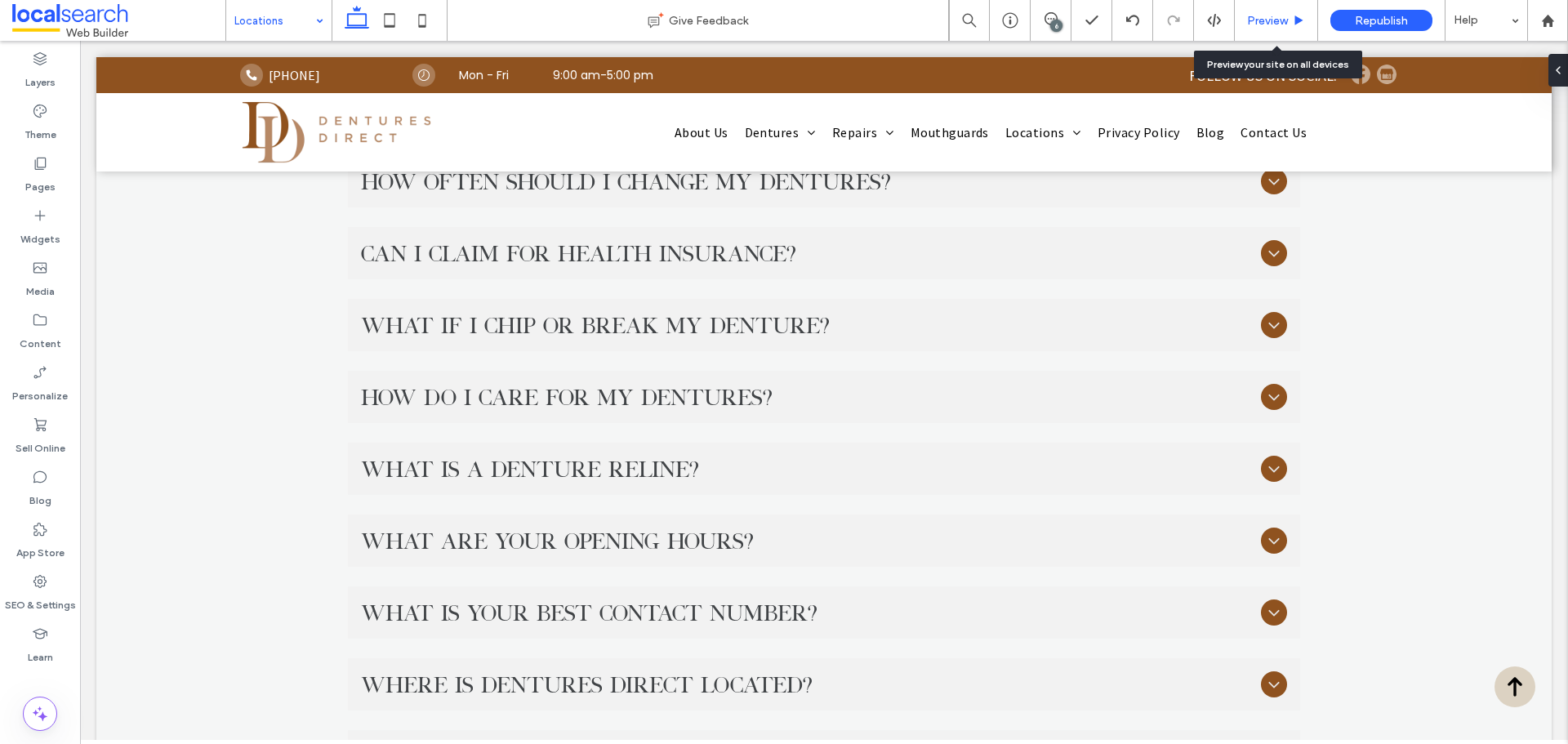 click on "Preview" at bounding box center [1267, 20] 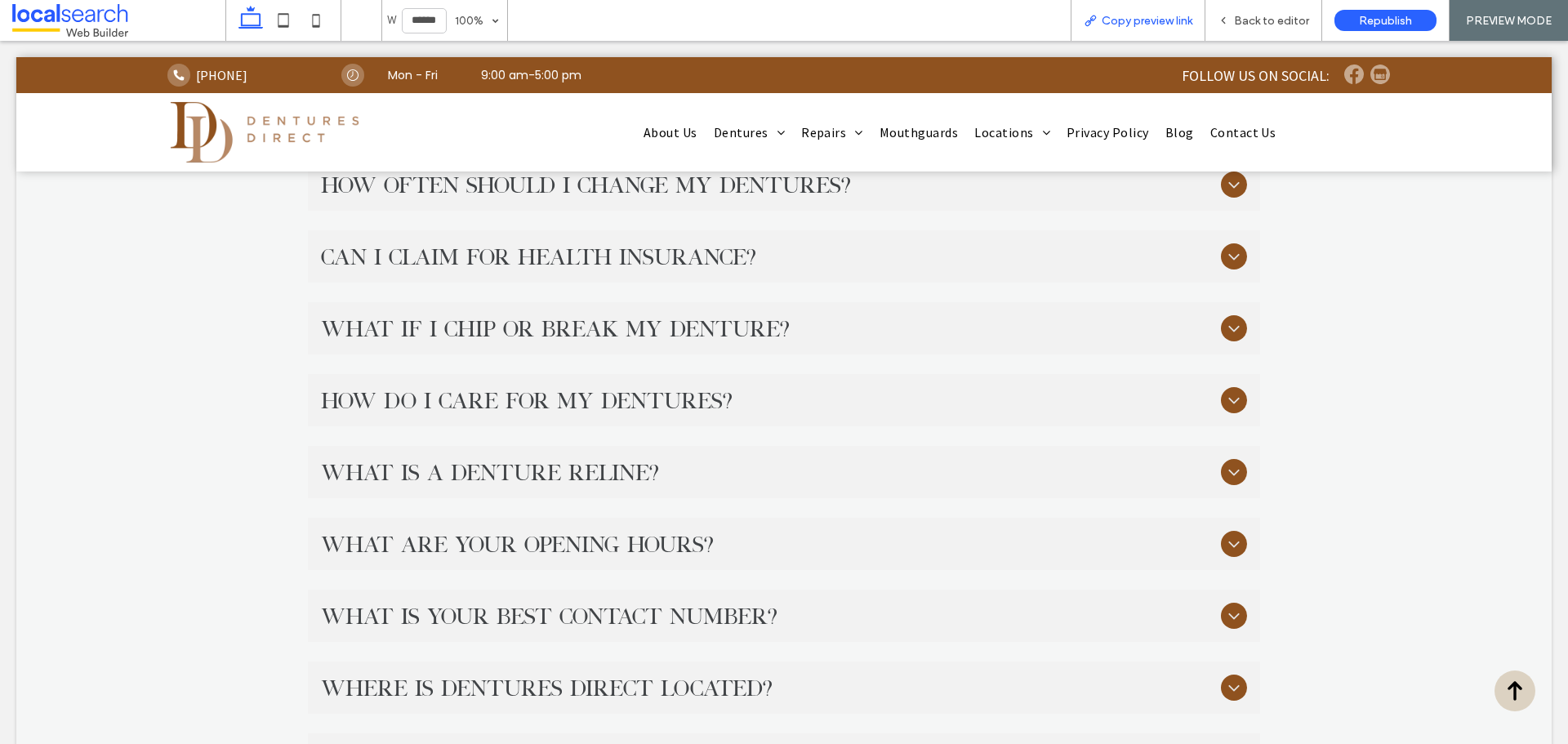 click on "Copy preview link" at bounding box center [1147, 20] 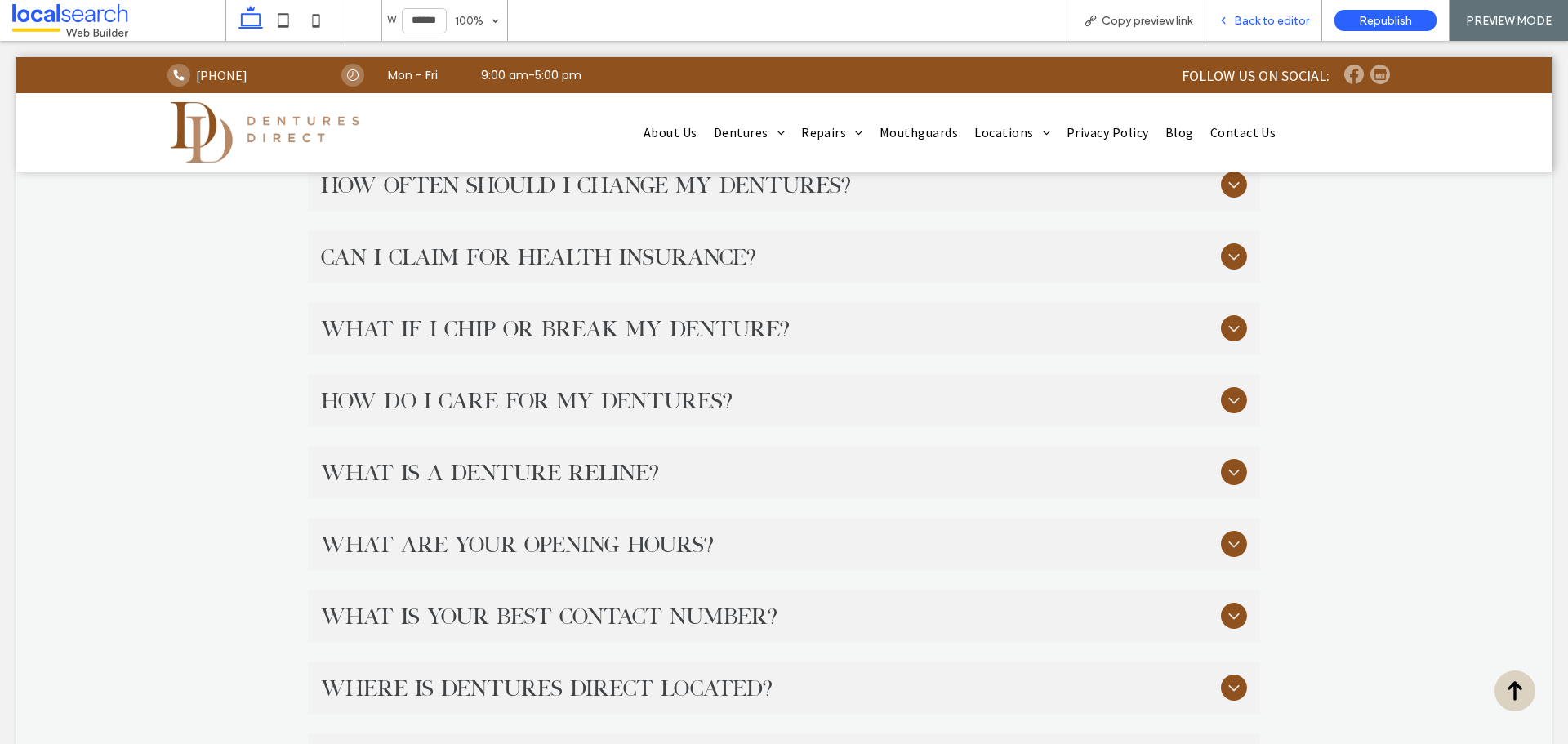click on "Back to editor" at bounding box center (1272, 20) 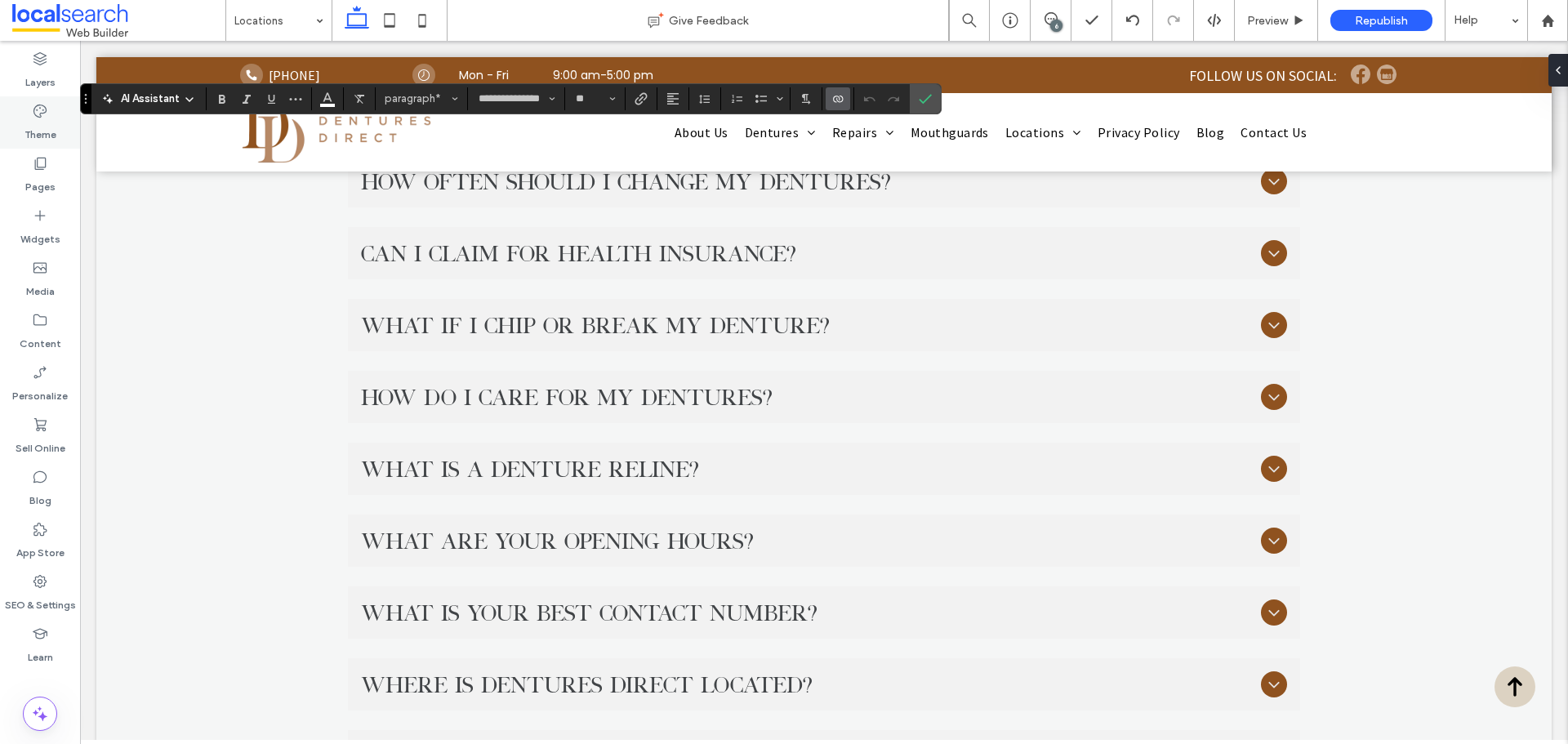 click on "Theme" at bounding box center [40, 131] 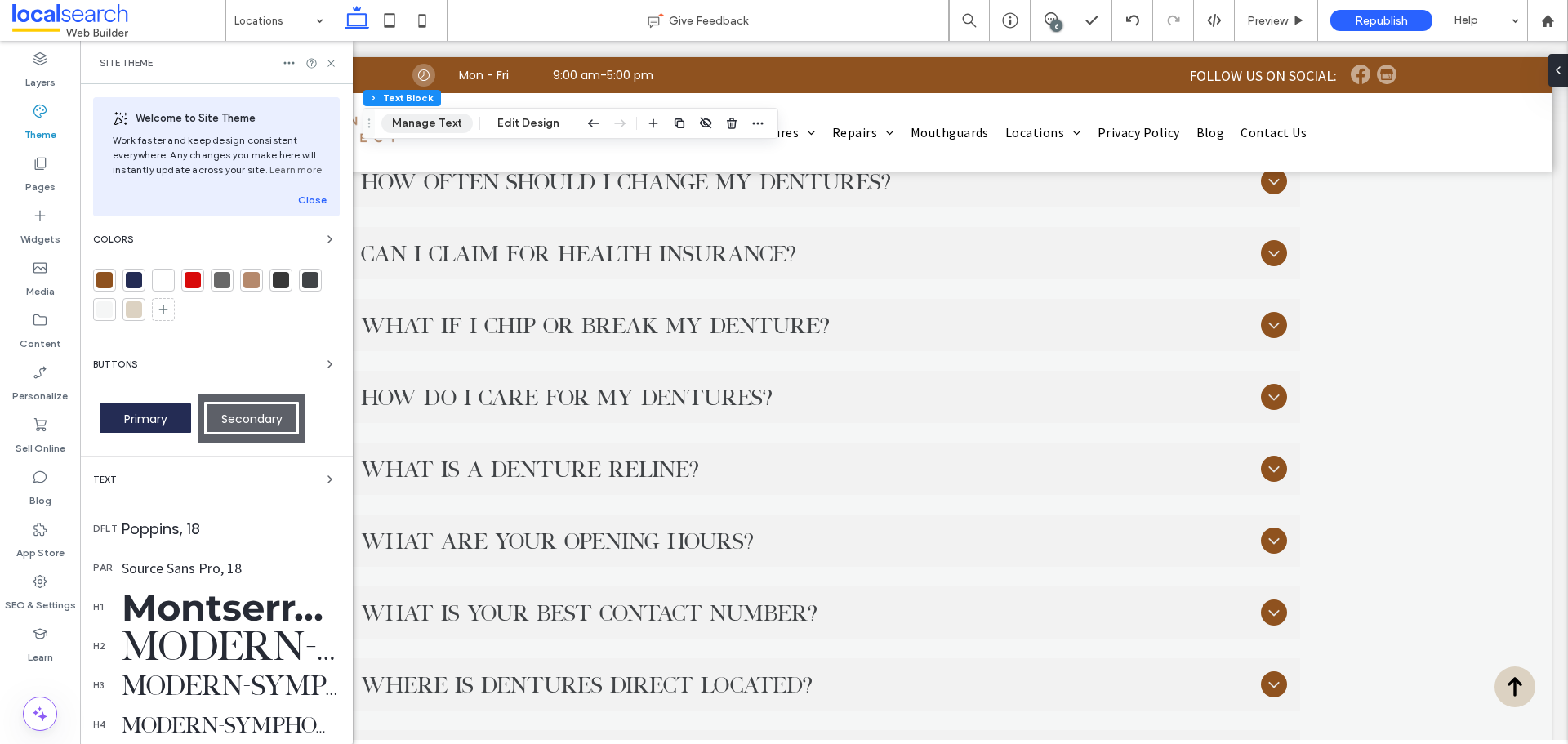 drag, startPoint x: 327, startPoint y: 61, endPoint x: 319, endPoint y: 113, distance: 52.611786 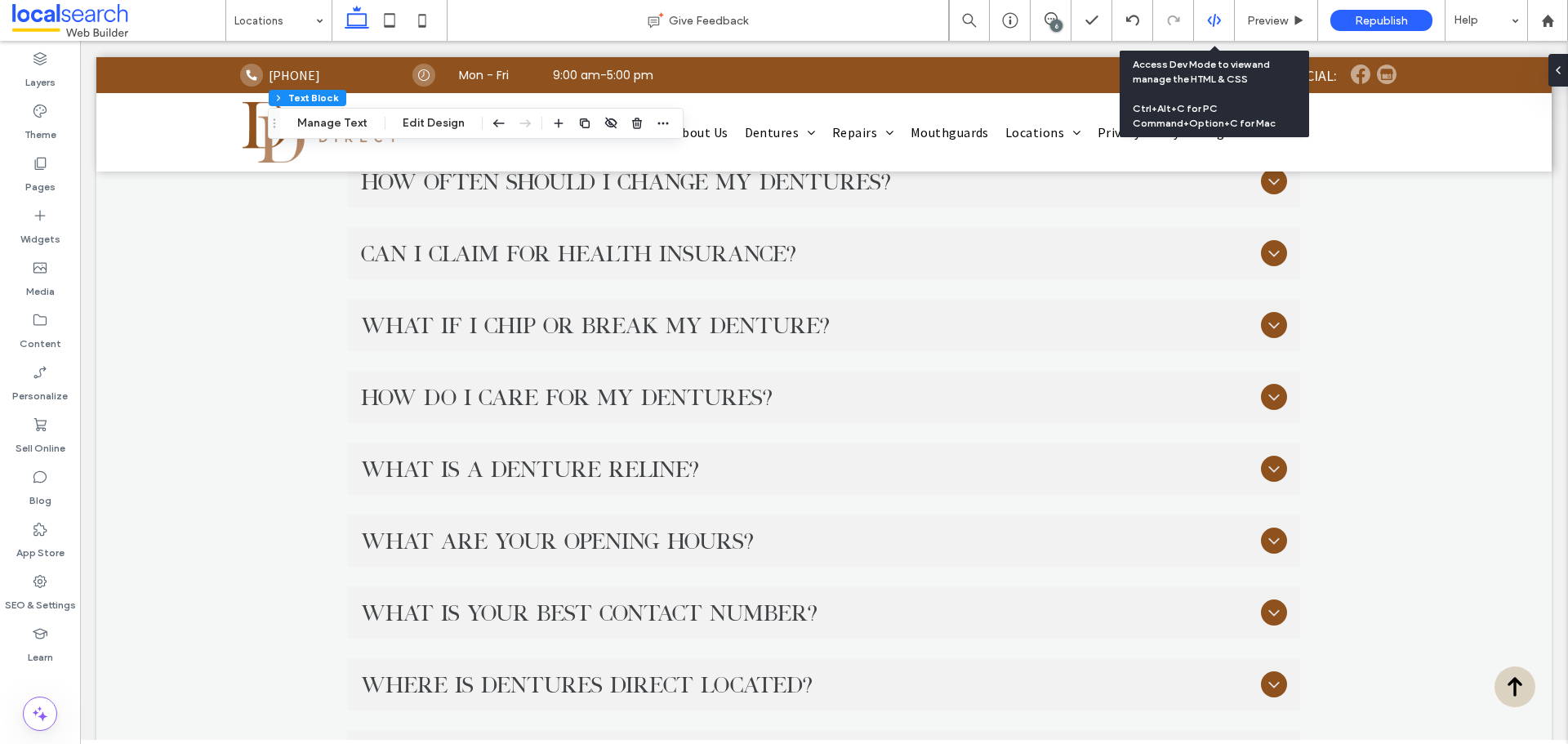 click 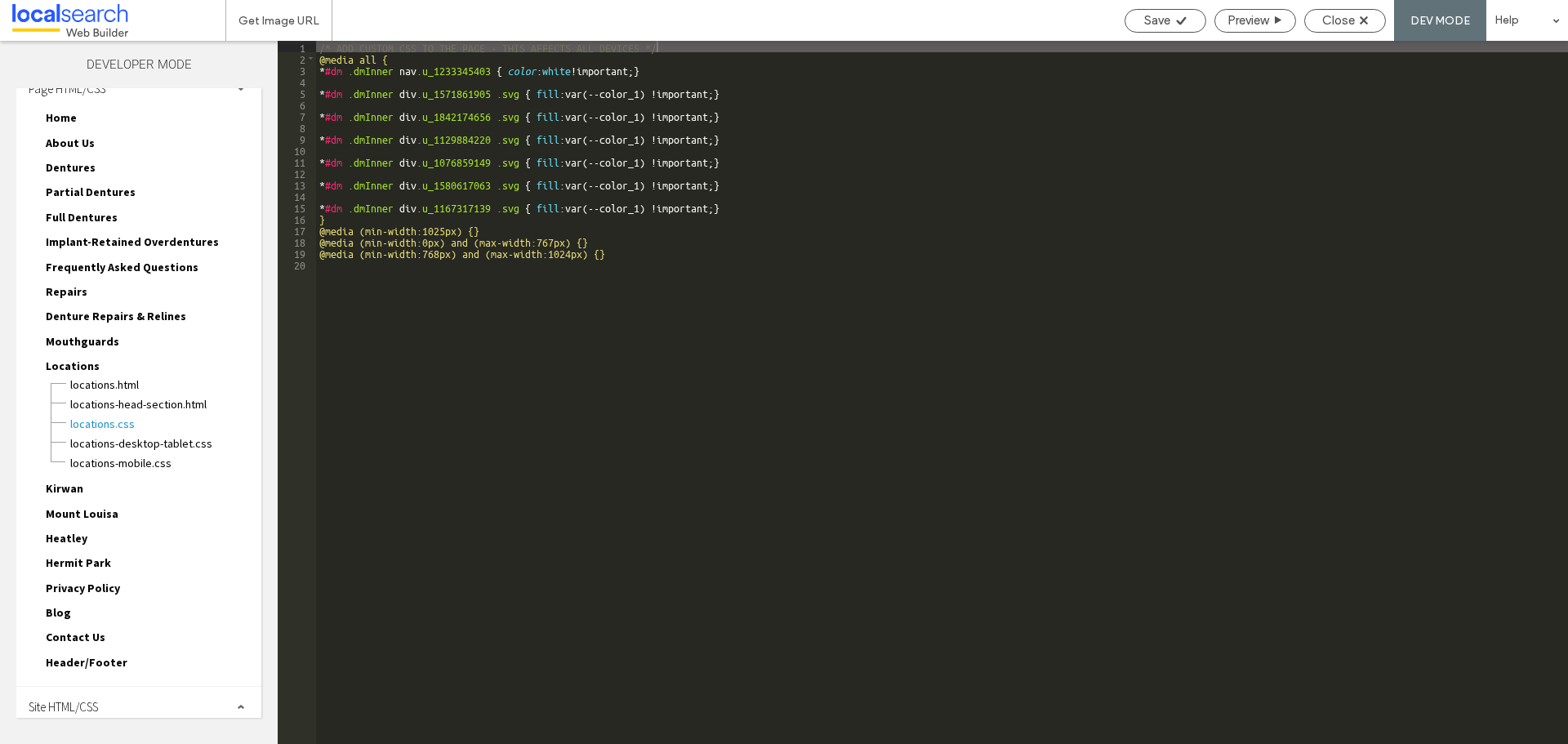 scroll, scrollTop: 31, scrollLeft: 0, axis: vertical 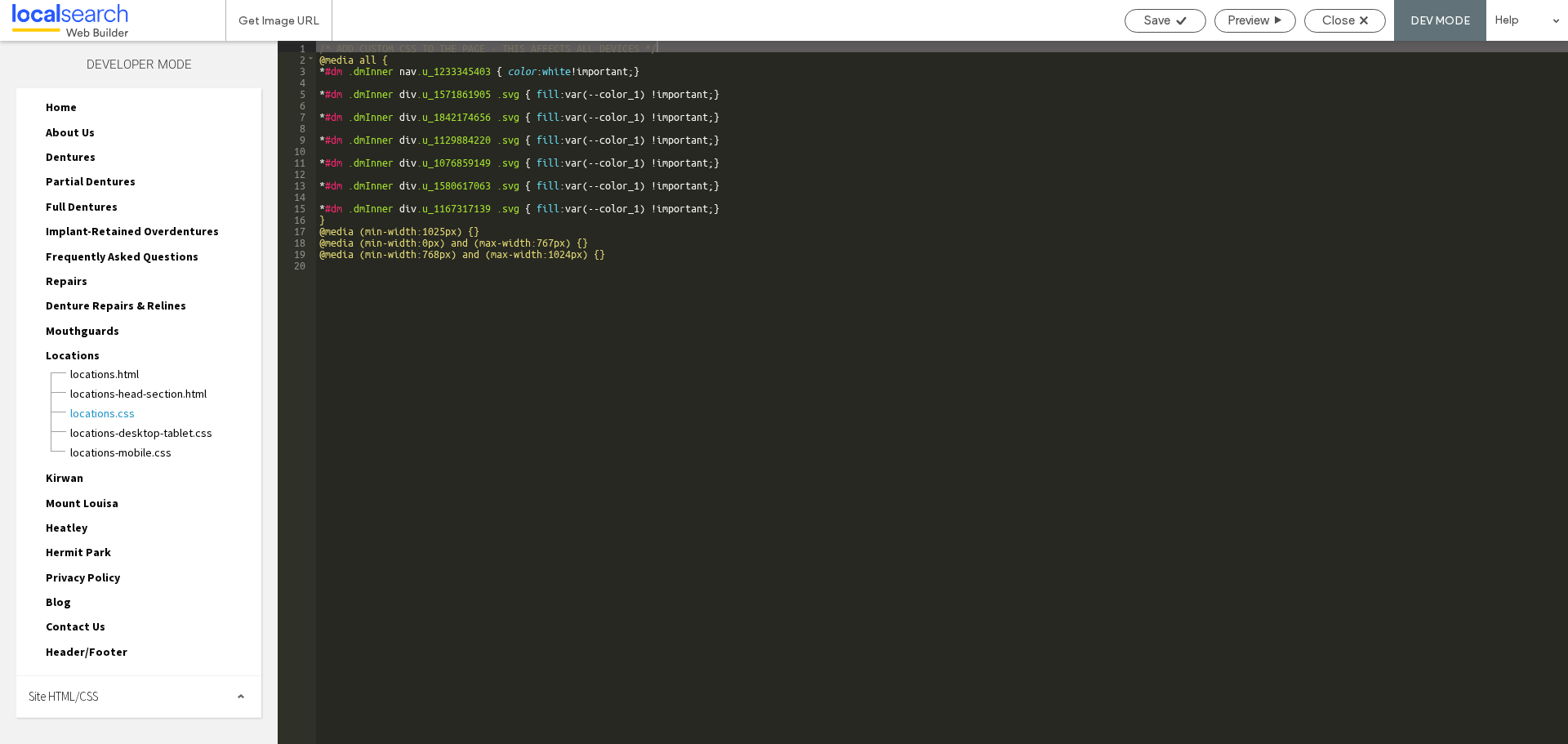 click on "Site HTML/CSS" at bounding box center (63, 696) 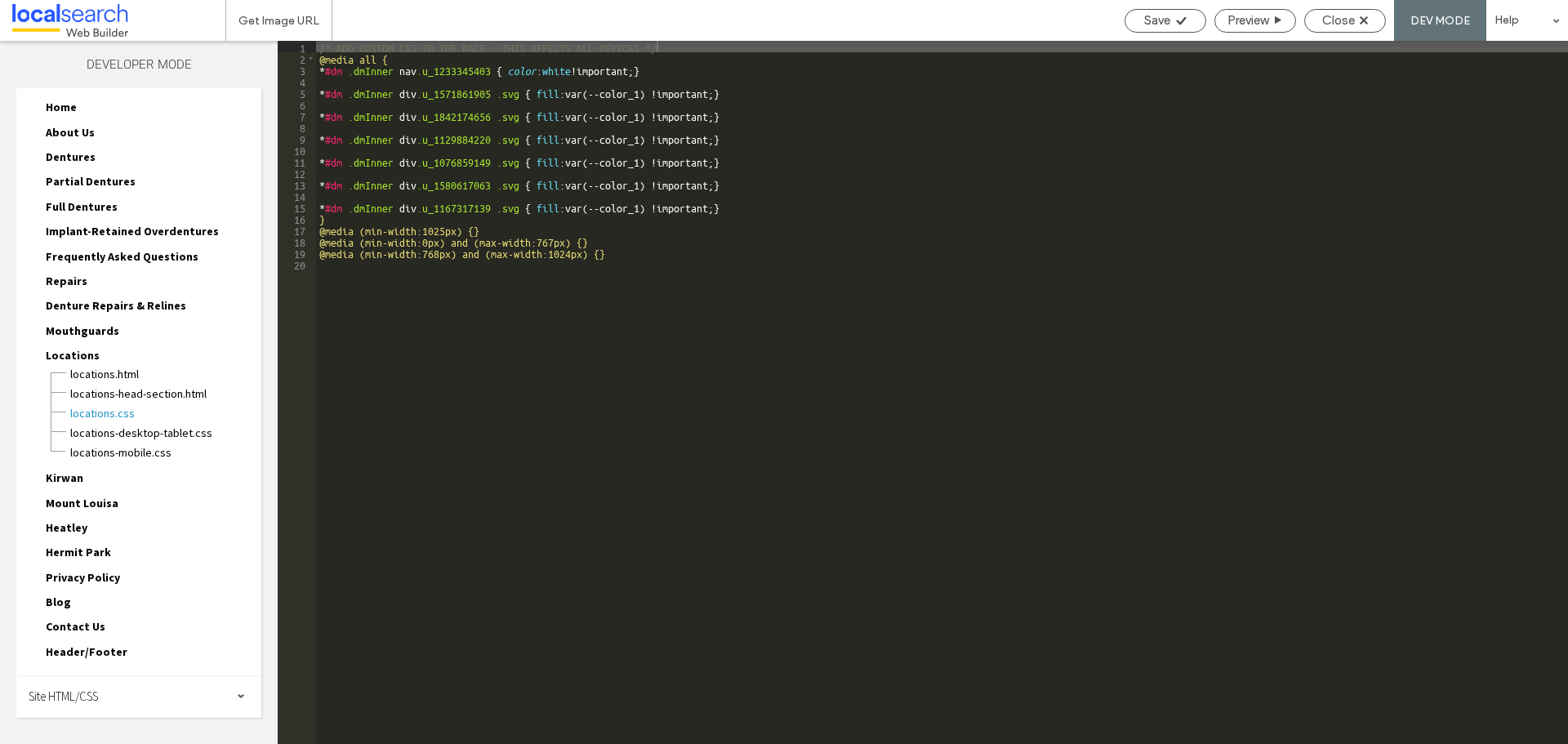 scroll, scrollTop: 178, scrollLeft: 0, axis: vertical 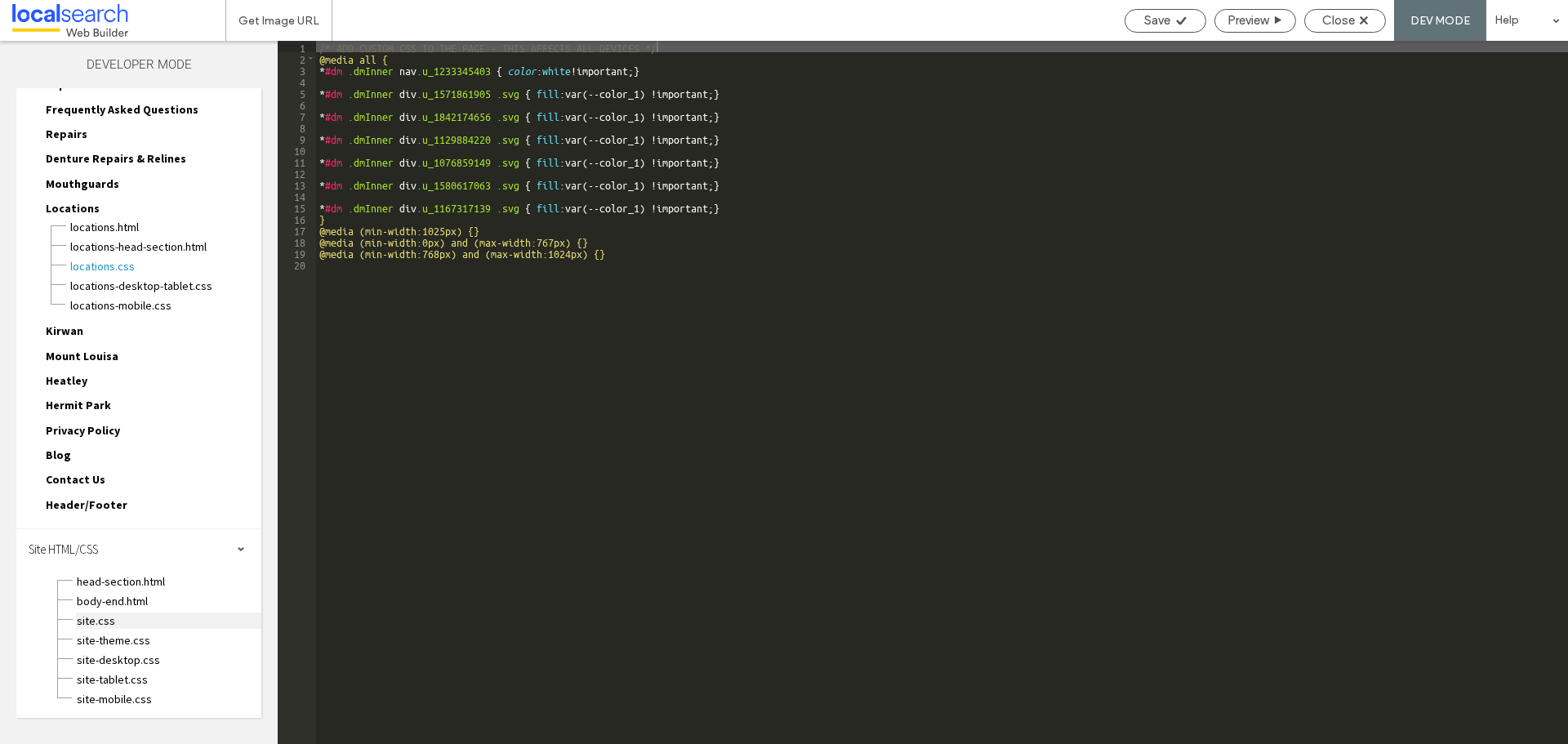 click on "site.css" at bounding box center [168, 621] 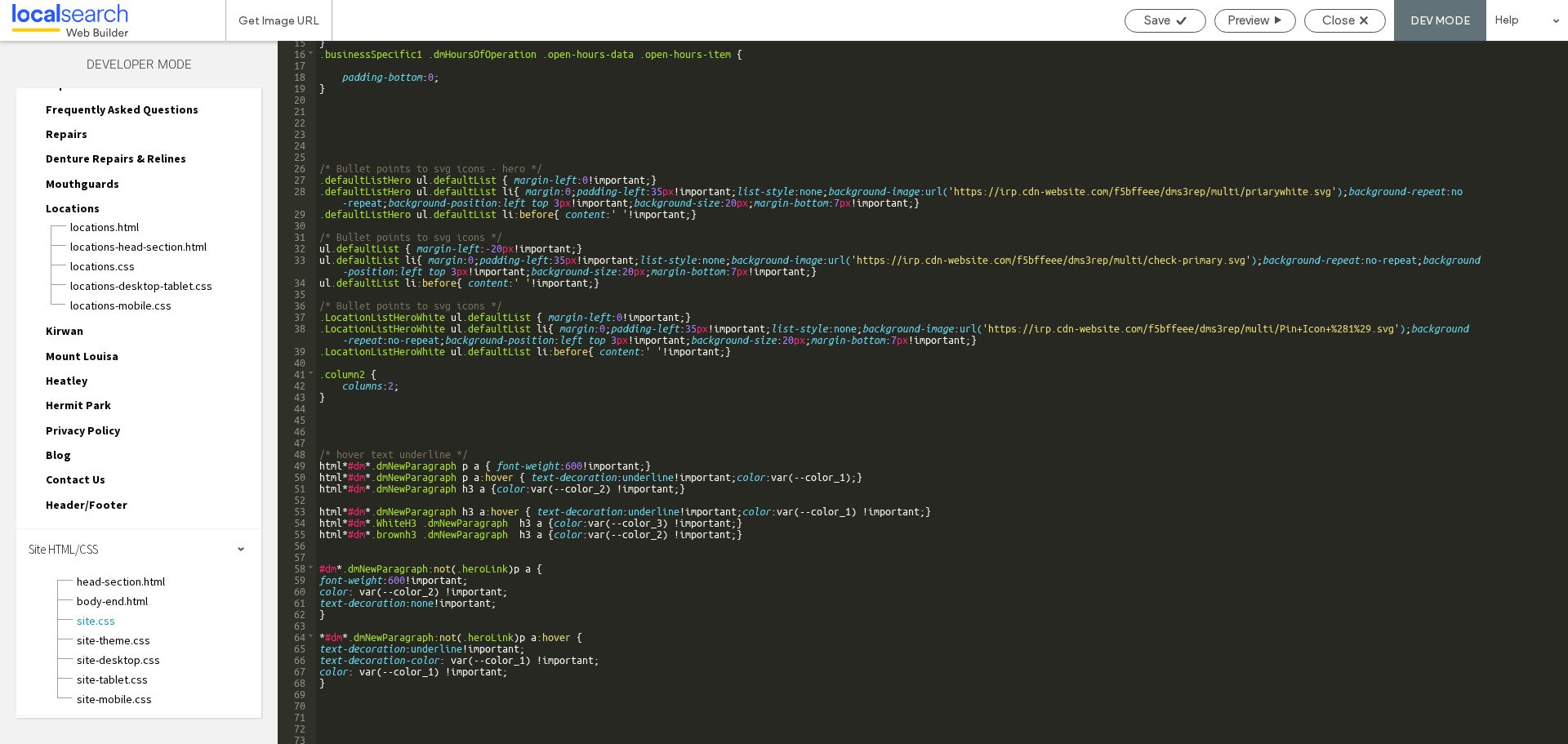 scroll, scrollTop: 177, scrollLeft: 0, axis: vertical 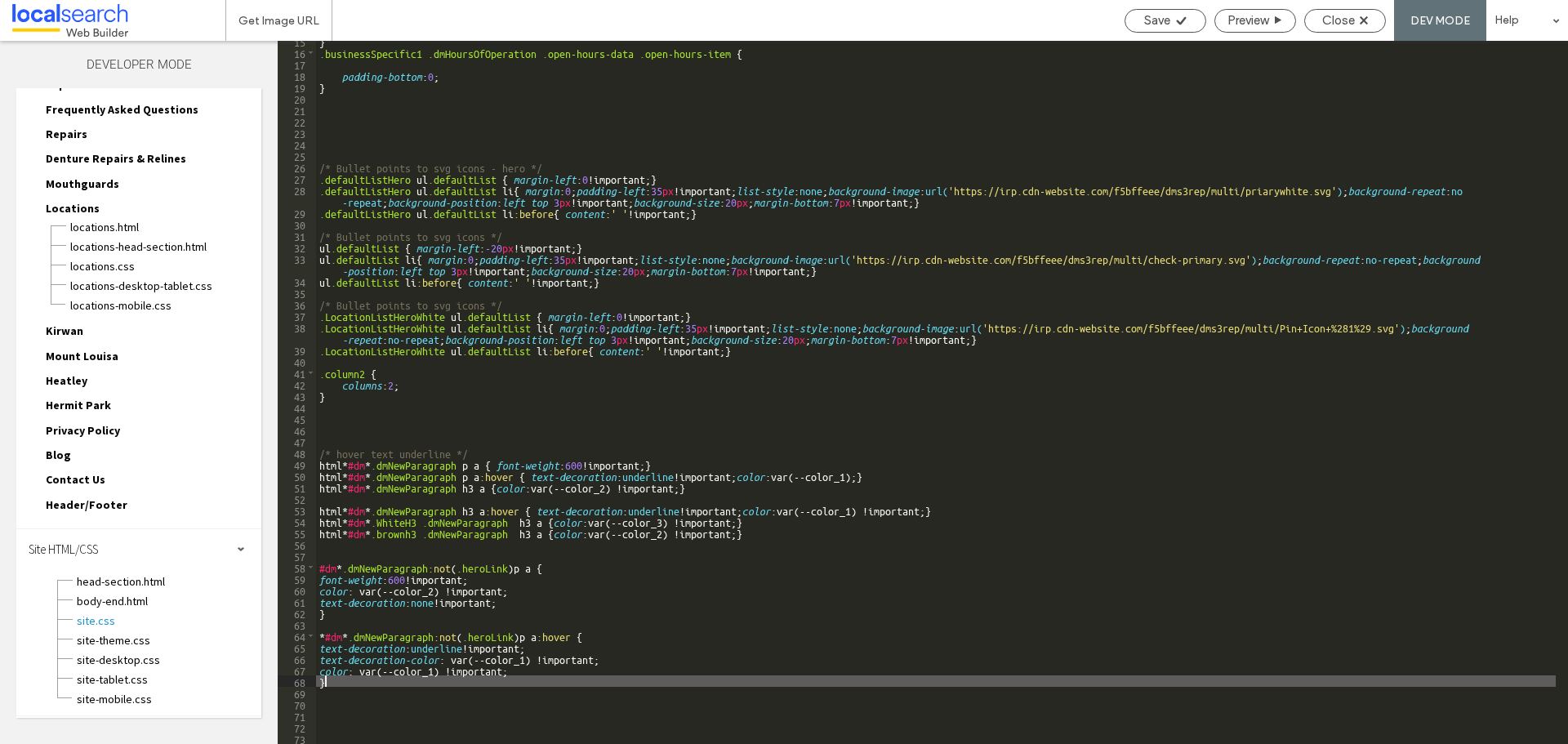 click on "} .businessSpecific1   .dmHoursOfOperation   .open-hours-data   .open-hours-item   {         padding-bottom :  0 ; } /* Bullet points to svg icons - hero */ .defaultListHero   ul .defaultList   {   margin-left : 0 !important;  } .defaultListHero   ul .defaultList   li {   margin :  0 ;  padding-left :  35 px !important;  list-style :  none ;  background-image :  url( 'https://irp.cdn-website.com/f5bffeee/dms3rep/multi/priarywhite.svg' ) ;  background-repeat :  no      -repeat ;  background-position :  left   top   3 px  !important;  background-size :  20 px ;  margin-bottom :  7 px  !important;  } .defaultListHero   ul .defaultList   li :before {   content : ' '  !important;  }   /* Bullet points to svg icons */ ul .defaultList   {   margin-left : -20 px !important;  } ul .defaultList   li {   margin :  0 ;  padding-left :  35 px !important;  list-style :  none ;  background-image :  url( 'https://irp.cdn-website.com/f5bffeee/dms3rep/multi/check-primary.svg' ) ;  background-repeat :  no-repeat ;" at bounding box center (936, 398) 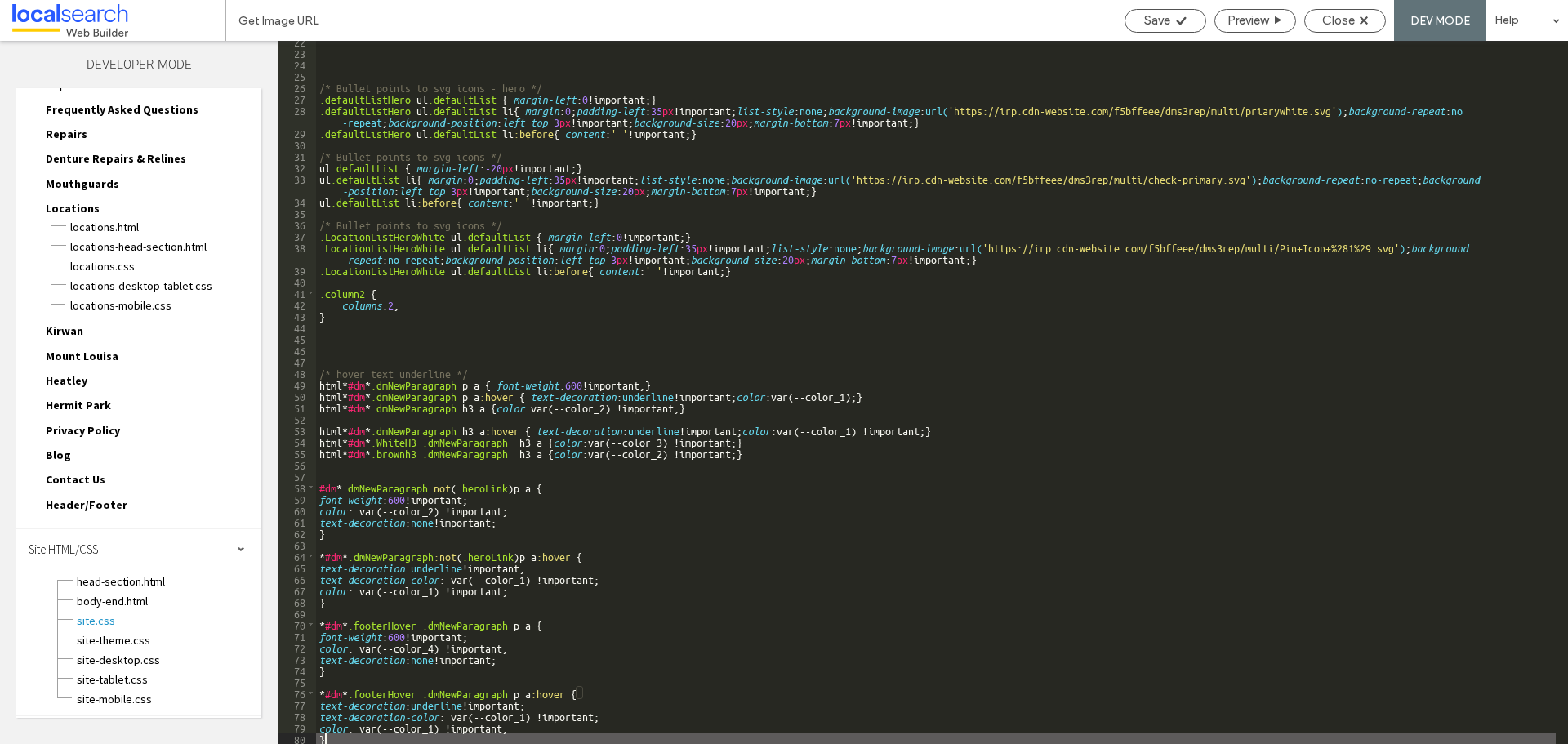 scroll, scrollTop: 314, scrollLeft: 0, axis: vertical 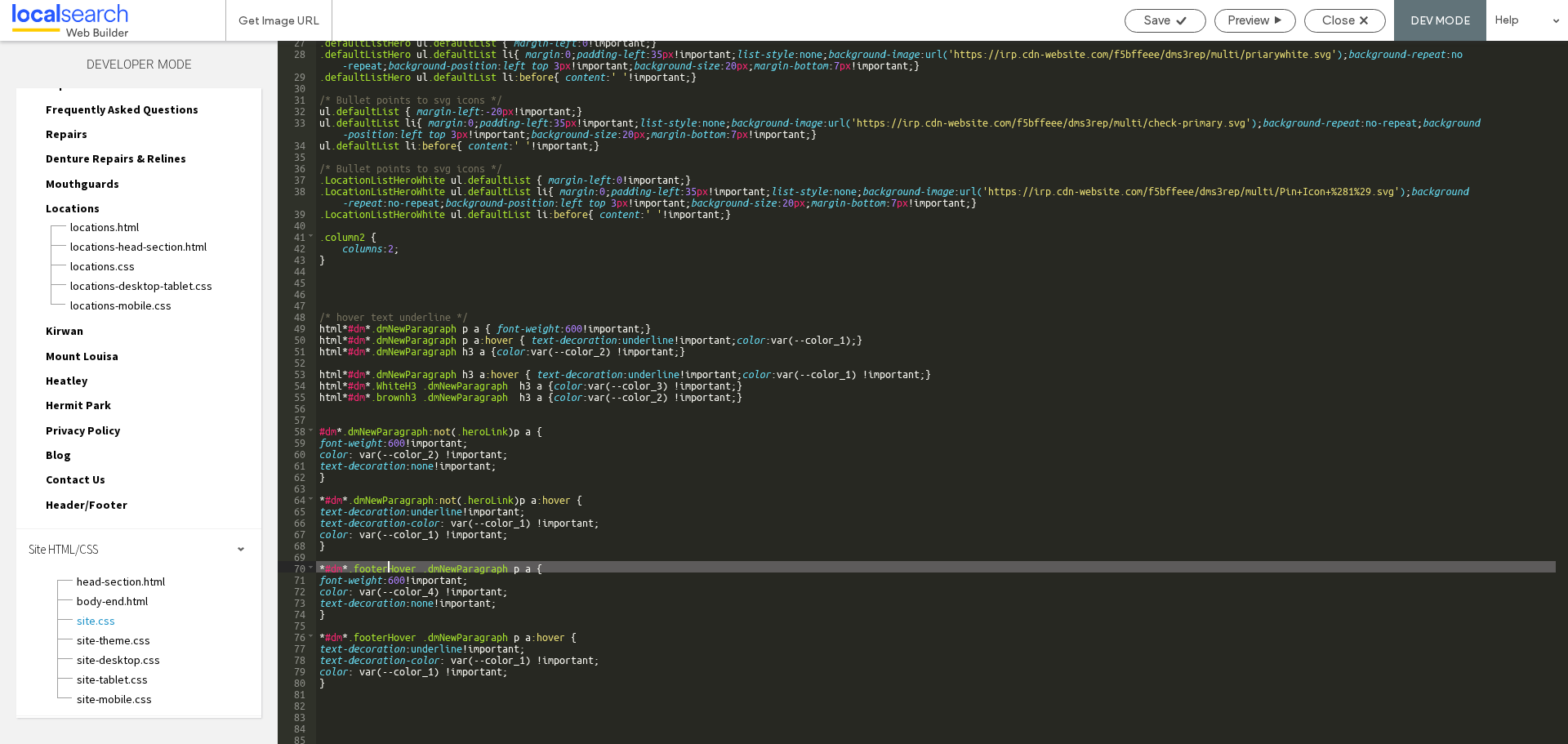 click on ".defaultListHero   ul .defaultList   {   margin-left : 0 !important;  } .defaultListHero   ul .defaultList   li {   margin :  0 ;  padding-left :  35 px !important;  list-style :  none ;  background-image :  url( 'https://irp.cdn-website.com/f5bffeee/dms3rep/multi/priarywhite.svg' ) ;  background-repeat :  no      -repeat ;  background-position :  left   top   3 px  !important;  background-size :  20 px ;  margin-bottom :  7 px  !important;  } .defaultListHero   ul .defaultList   li :before {   content : ' '  !important;  }   /* Bullet points to svg icons */ ul .defaultList   {   margin-left : -20 px !important;  } ul .defaultList   li {   margin :  0 ;  padding-left :  35 px !important;  list-style :  none ;  background-image :  url( 'https://irp.cdn-website.com/f5bffeee/dms3rep/multi/check-primary.svg' ) ;  background-repeat :  no-repeat ;  background      -position :  left   top   3 px  !important;  background-size :  20 px ;  margin-bottom :  7 px  !important;  } ul .defaultList   li :before {   :" at bounding box center (936, 398) 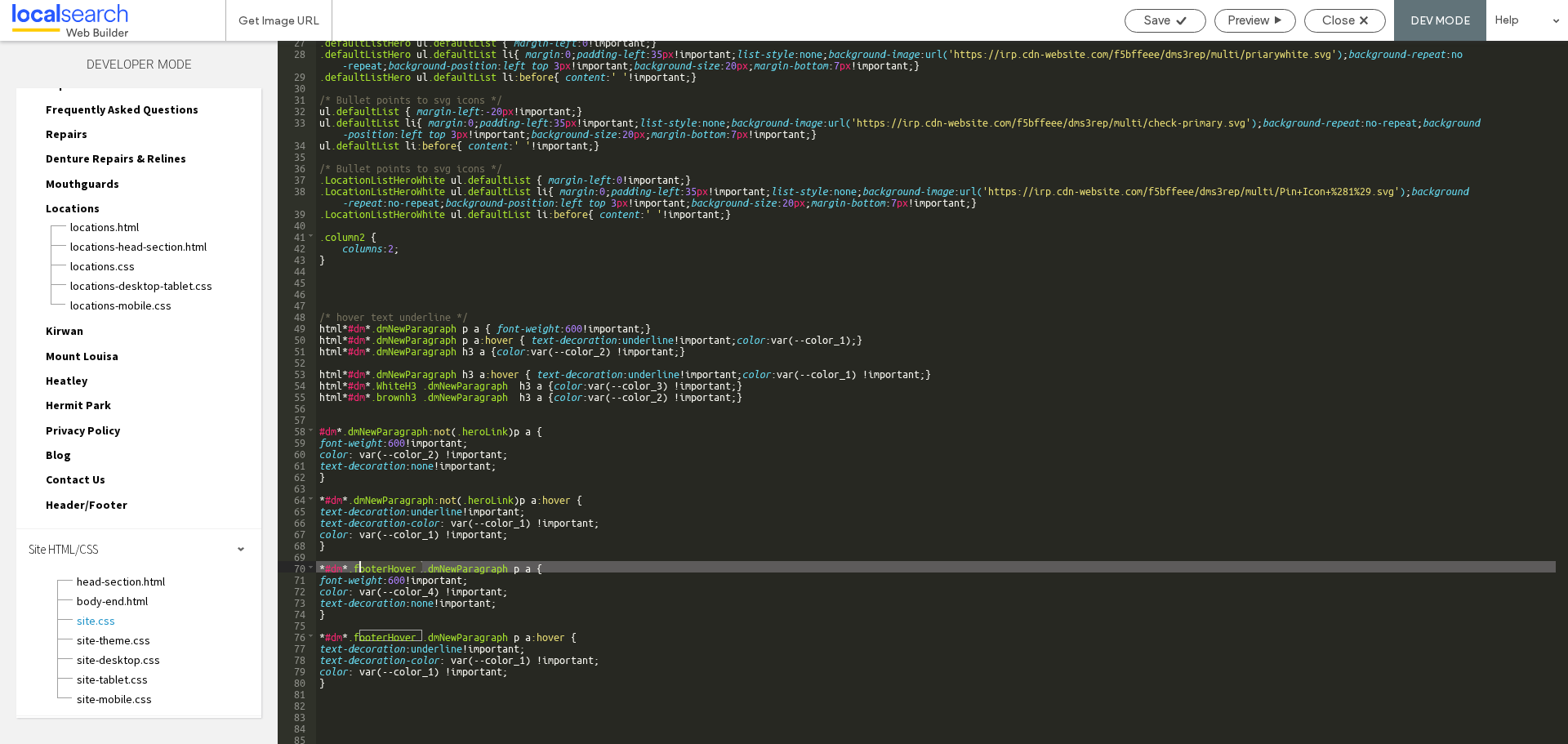 click on ".defaultListHero   ul .defaultList   {   margin-left : 0 !important;  } .defaultListHero   ul .defaultList   li {   margin :  0 ;  padding-left :  35 px !important;  list-style :  none ;  background-image :  url( 'https://irp.cdn-website.com/f5bffeee/dms3rep/multi/priarywhite.svg' ) ;  background-repeat :  no      -repeat ;  background-position :  left   top   3 px  !important;  background-size :  20 px ;  margin-bottom :  7 px  !important;  } .defaultListHero   ul .defaultList   li :before {   content : ' '  !important;  }   /* Bullet points to svg icons */ ul .defaultList   {   margin-left : -20 px !important;  } ul .defaultList   li {   margin :  0 ;  padding-left :  35 px !important;  list-style :  none ;  background-image :  url( 'https://irp.cdn-website.com/f5bffeee/dms3rep/multi/check-primary.svg' ) ;  background-repeat :  no-repeat ;  background      -position :  left   top   3 px  !important;  background-size :  20 px ;  margin-bottom :  7 px  !important;  } ul .defaultList   li :before {   :" at bounding box center [936, 398] 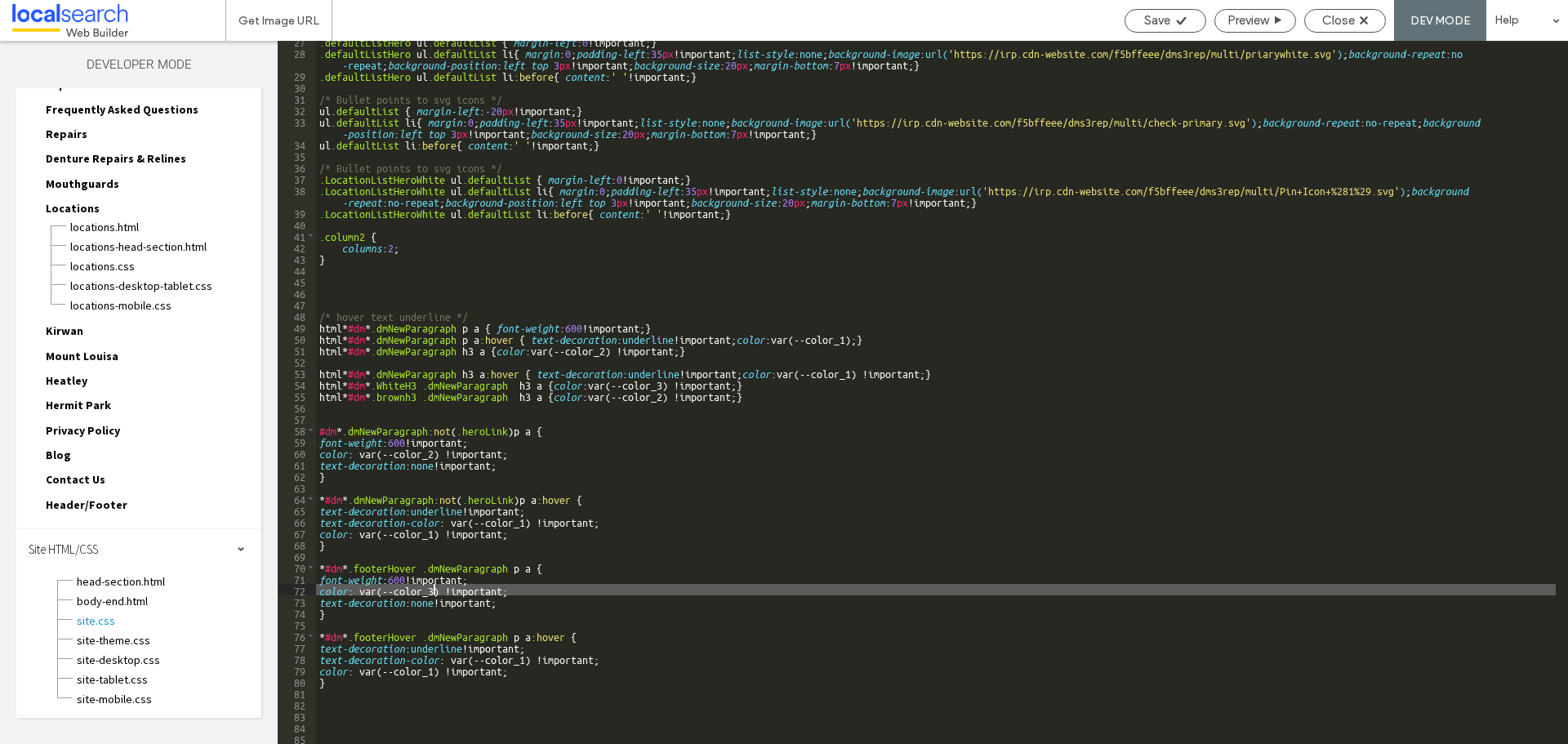 click on ".defaultListHero   ul .defaultList   {   margin-left : 0 !important;  } .defaultListHero   ul .defaultList   li {   margin :  0 ;  padding-left :  35 px !important;  list-style :  none ;  background-image :  url( 'https://irp.cdn-website.com/f5bffeee/dms3rep/multi/priarywhite.svg' ) ;  background-repeat :  no      -repeat ;  background-position :  left   top   3 px  !important;  background-size :  20 px ;  margin-bottom :  7 px  !important;  } .defaultListHero   ul .defaultList   li :before {   content : ' '  !important;  }   /* Bullet points to svg icons */ ul .defaultList   {   margin-left : -20 px !important;  } ul .defaultList   li {   margin :  0 ;  padding-left :  35 px !important;  list-style :  none ;  background-image :  url( 'https://irp.cdn-website.com/f5bffeee/dms3rep/multi/check-primary.svg' ) ;  background-repeat :  no-repeat ;  background      -position :  left   top   3 px  !important;  background-size :  20 px ;  margin-bottom :  7 px  !important;  } ul .defaultList   li :before {   :" at bounding box center (936, 398) 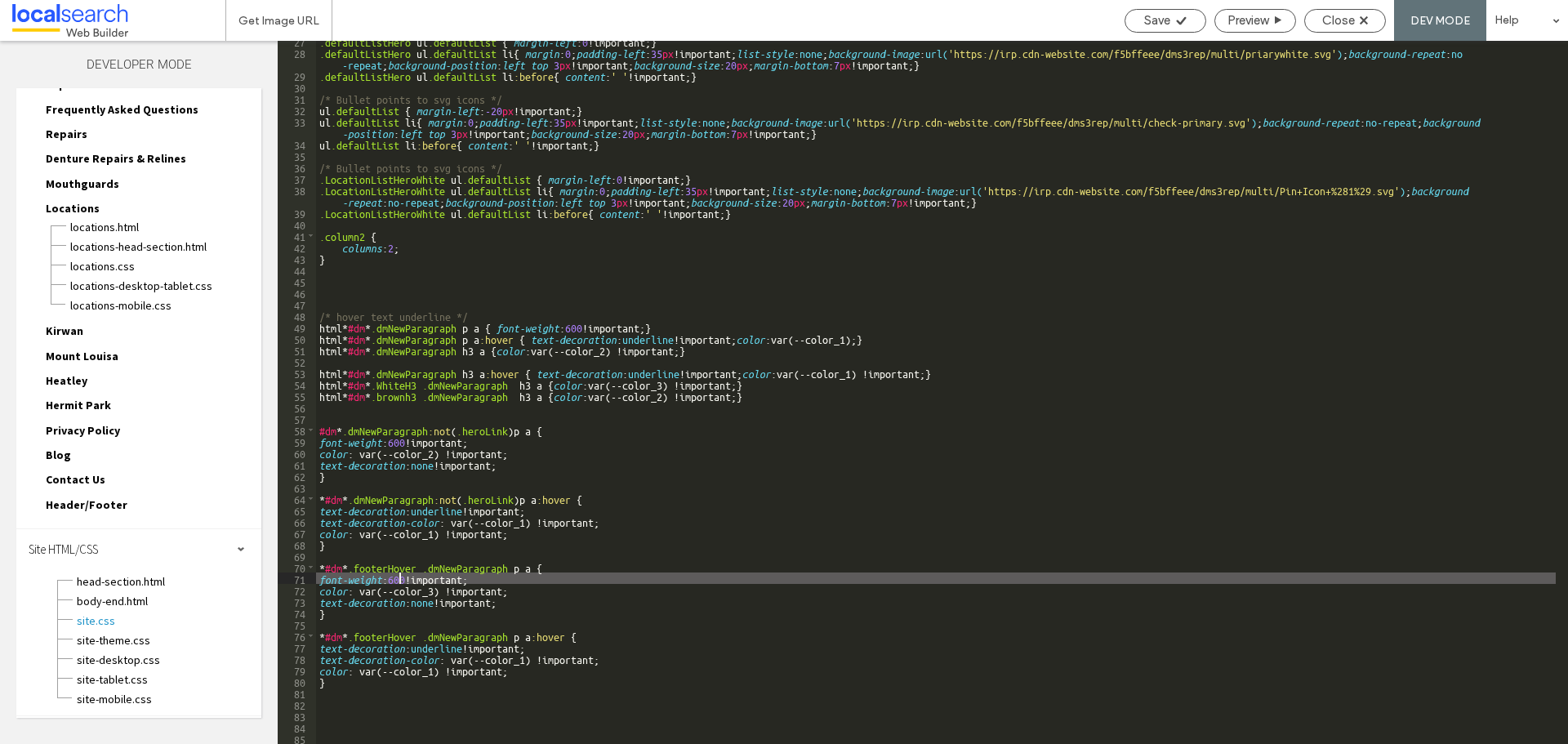 click on ".defaultListHero   ul .defaultList   {   margin-left : 0 !important;  } .defaultListHero   ul .defaultList   li {   margin :  0 ;  padding-left :  35 px !important;  list-style :  none ;  background-image :  url( 'https://irp.cdn-website.com/f5bffeee/dms3rep/multi/priarywhite.svg' ) ;  background-repeat :  no      -repeat ;  background-position :  left   top   3 px  !important;  background-size :  20 px ;  margin-bottom :  7 px  !important;  } .defaultListHero   ul .defaultList   li :before {   content : ' '  !important;  }   /* Bullet points to svg icons */ ul .defaultList   {   margin-left : -20 px !important;  } ul .defaultList   li {   margin :  0 ;  padding-left :  35 px !important;  list-style :  none ;  background-image :  url( 'https://irp.cdn-website.com/f5bffeee/dms3rep/multi/check-primary.svg' ) ;  background-repeat :  no-repeat ;  background      -position :  left   top   3 px  !important;  background-size :  20 px ;  margin-bottom :  7 px  !important;  } ul .defaultList   li :before {   :" at bounding box center (936, 398) 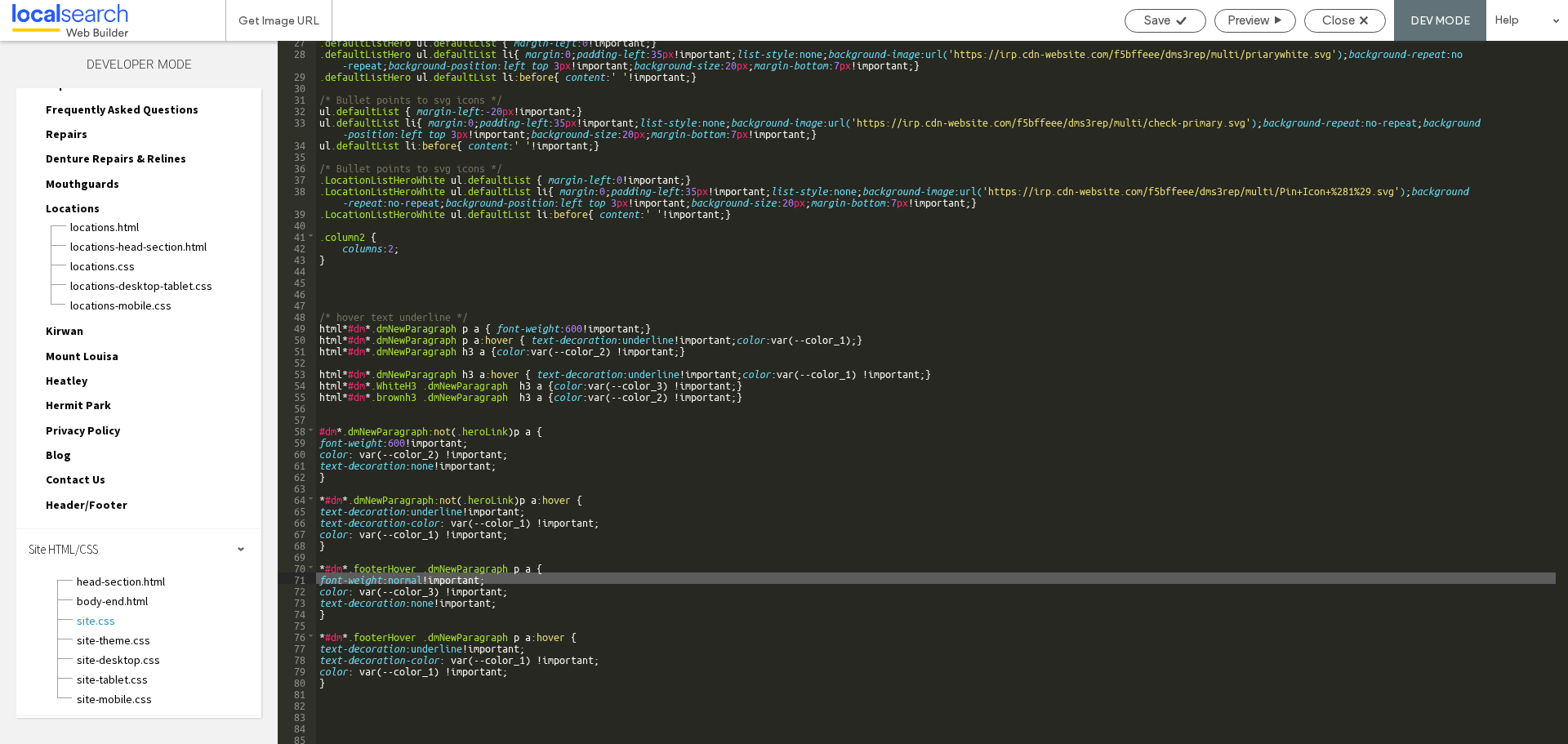 click on ".defaultListHero   ul .defaultList   {   margin-left : 0 !important;  } .defaultListHero   ul .defaultList   li {   margin :  0 ;  padding-left :  35 px !important;  list-style :  none ;  background-image :  url( 'https://irp.cdn-website.com/f5bffeee/dms3rep/multi/priarywhite.svg' ) ;  background-repeat :  no      -repeat ;  background-position :  left   top   3 px  !important;  background-size :  20 px ;  margin-bottom :  7 px  !important;  } .defaultListHero   ul .defaultList   li :before {   content : ' '  !important;  }   /* Bullet points to svg icons */ ul .defaultList   {   margin-left : -20 px !important;  } ul .defaultList   li {   margin :  0 ;  padding-left :  35 px !important;  list-style :  none ;  background-image :  url( 'https://irp.cdn-website.com/f5bffeee/dms3rep/multi/check-primary.svg' ) ;  background-repeat :  no-repeat ;  background      -position :  left   top   3 px  !important;  background-size :  20 px ;  margin-bottom :  7 px  !important;  } ul .defaultList   li :before {   :" at bounding box center (936, 398) 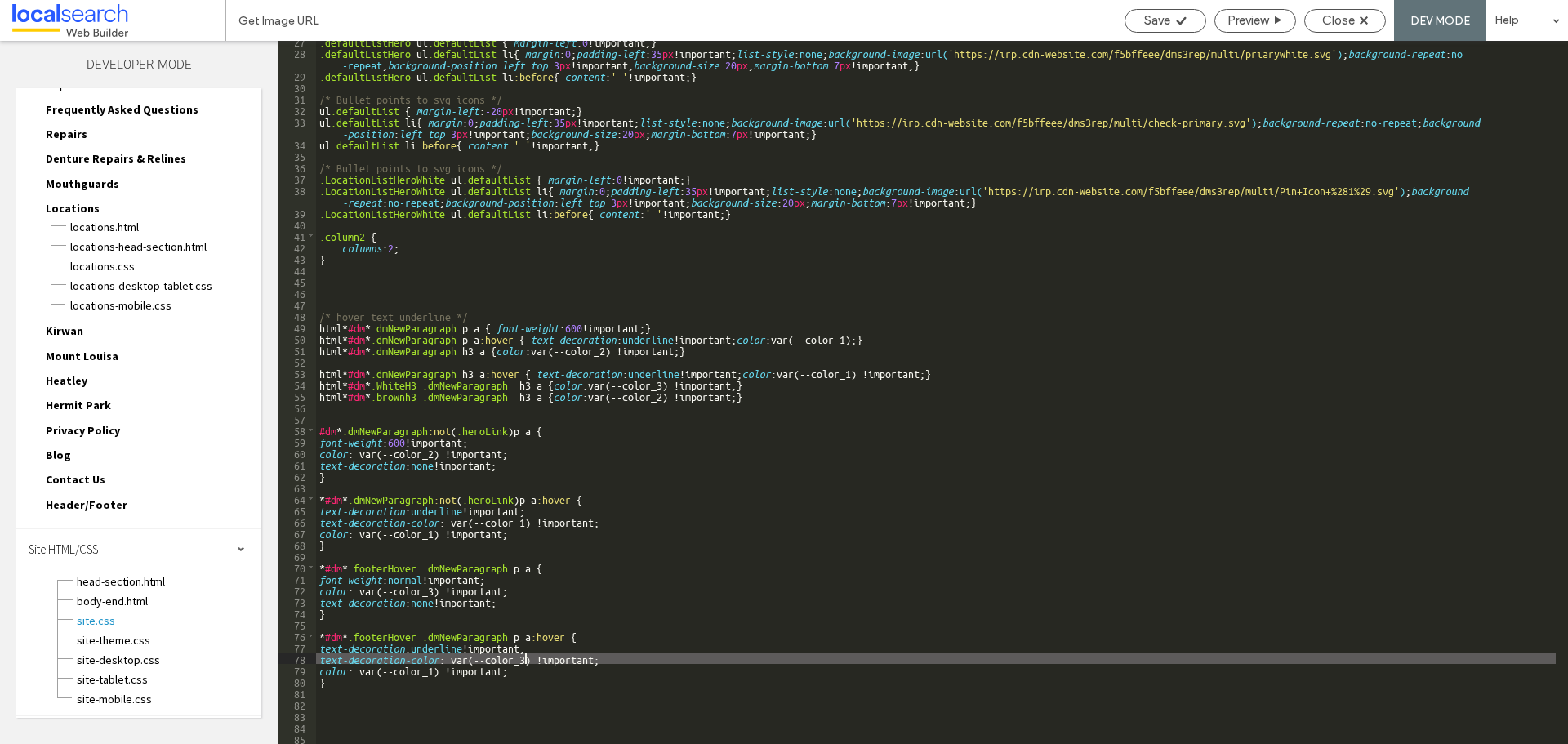 click on ".defaultListHero   ul .defaultList   {   margin-left : 0 !important;  } .defaultListHero   ul .defaultList   li {   margin :  0 ;  padding-left :  35 px !important;  list-style :  none ;  background-image :  url( 'https://irp.cdn-website.com/f5bffeee/dms3rep/multi/priarywhite.svg' ) ;  background-repeat :  no      -repeat ;  background-position :  left   top   3 px  !important;  background-size :  20 px ;  margin-bottom :  7 px  !important;  } .defaultListHero   ul .defaultList   li :before {   content : ' '  !important;  }   /* Bullet points to svg icons */ ul .defaultList   {   margin-left : -20 px !important;  } ul .defaultList   li {   margin :  0 ;  padding-left :  35 px !important;  list-style :  none ;  background-image :  url( 'https://irp.cdn-website.com/f5bffeee/dms3rep/multi/check-primary.svg' ) ;  background-repeat :  no-repeat ;  background      -position :  left   top   3 px  !important;  background-size :  20 px ;  margin-bottom :  7 px  !important;  } ul .defaultList   li :before {   :" at bounding box center (936, 398) 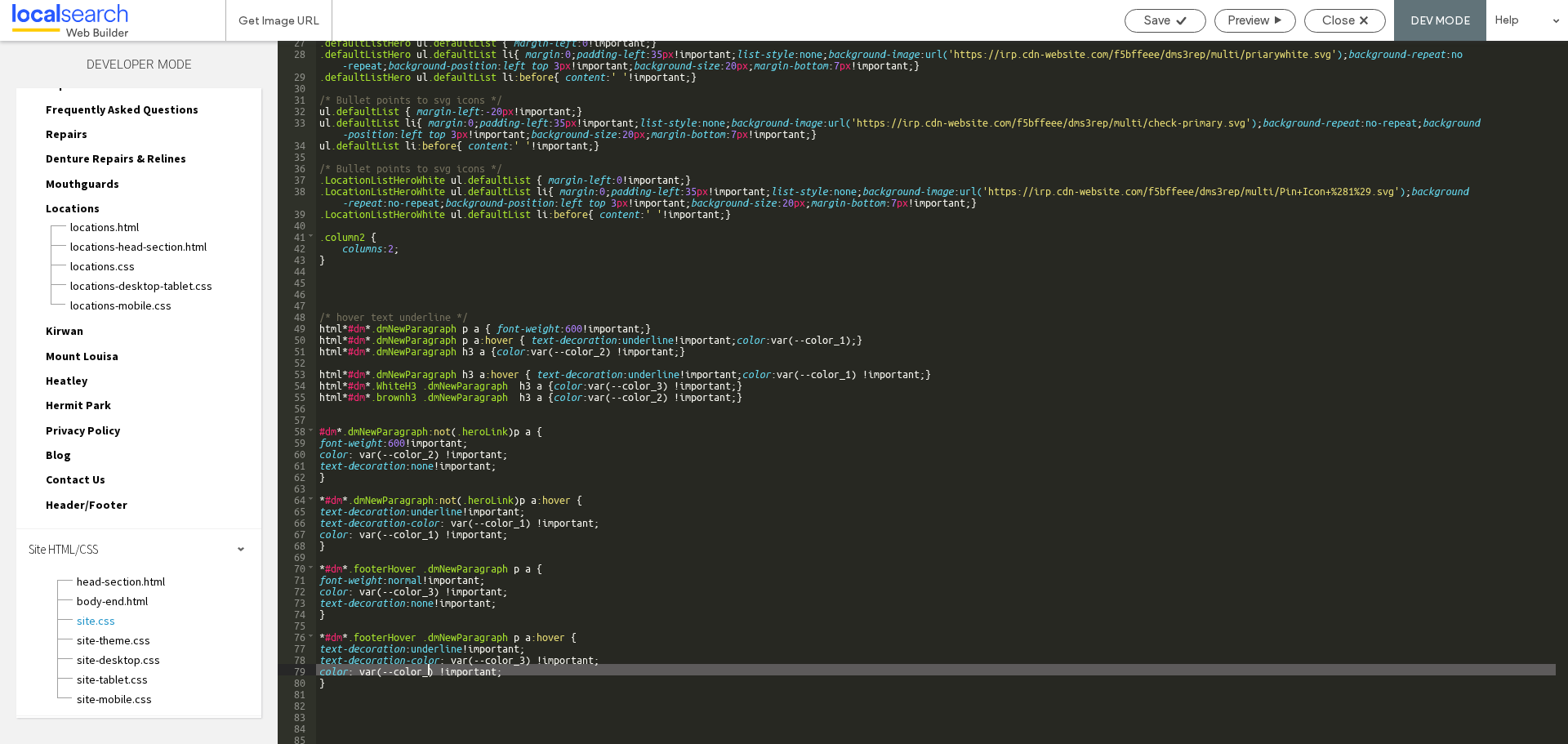 type on "**" 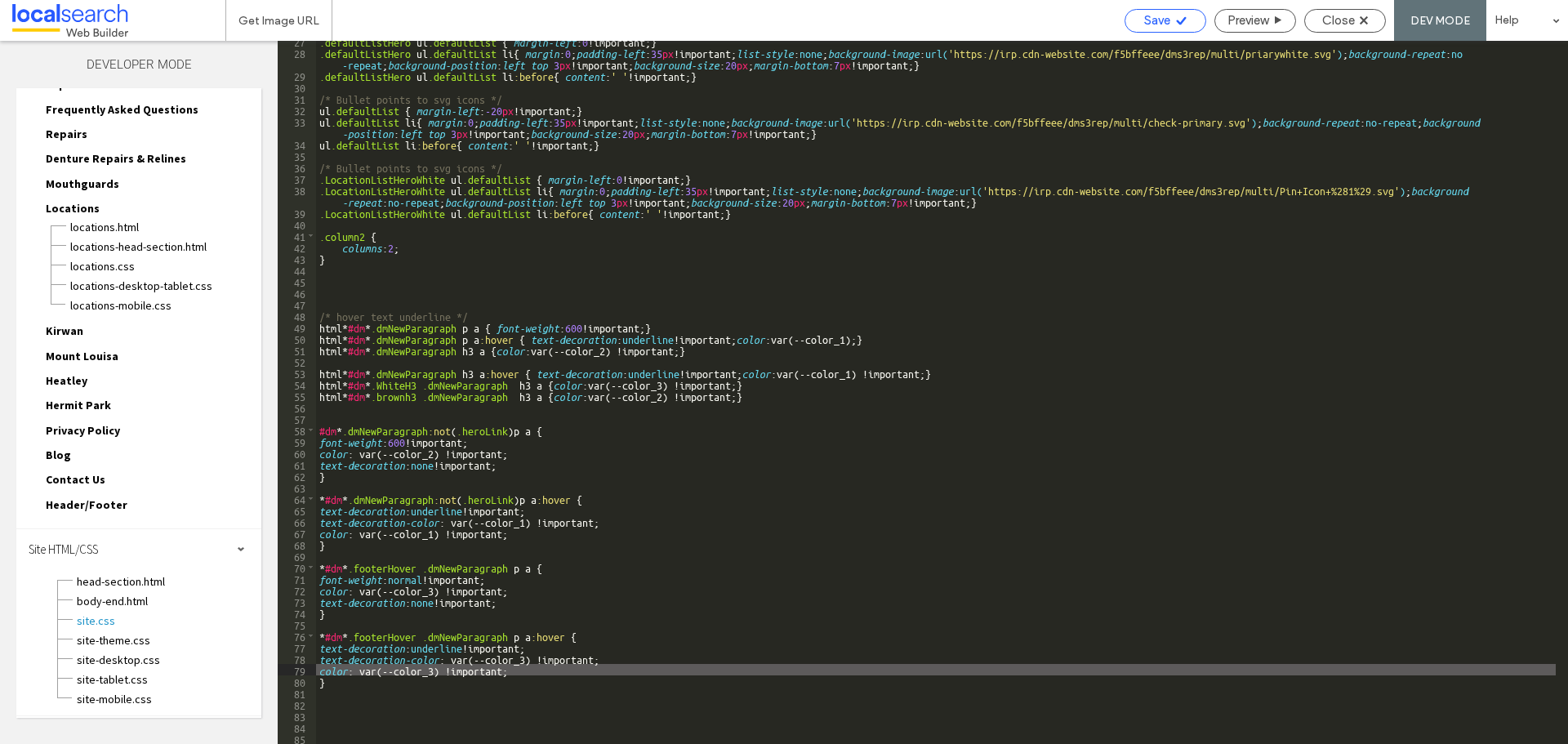 click on "Save" at bounding box center (1157, 20) 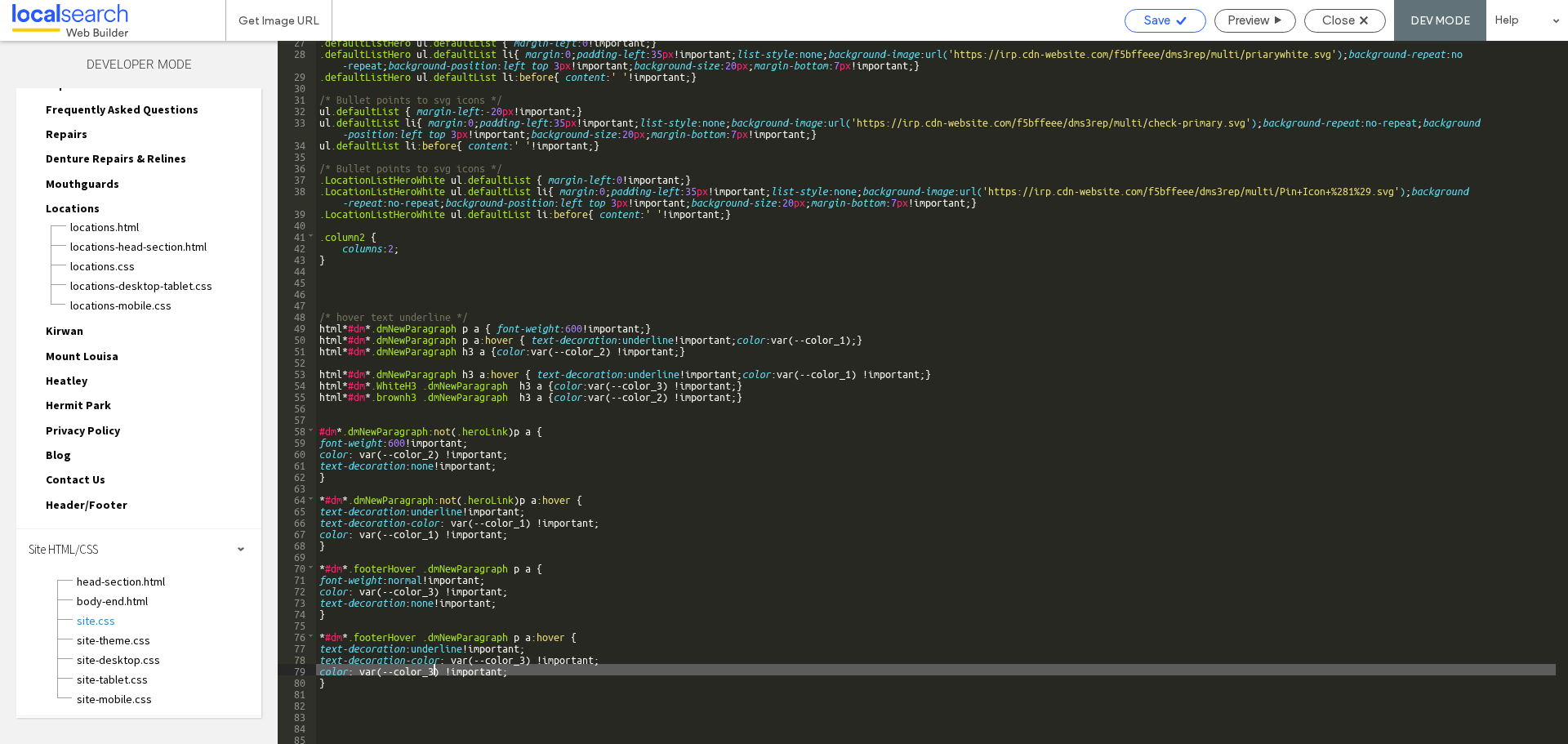 click on "Save" at bounding box center [1165, 20] 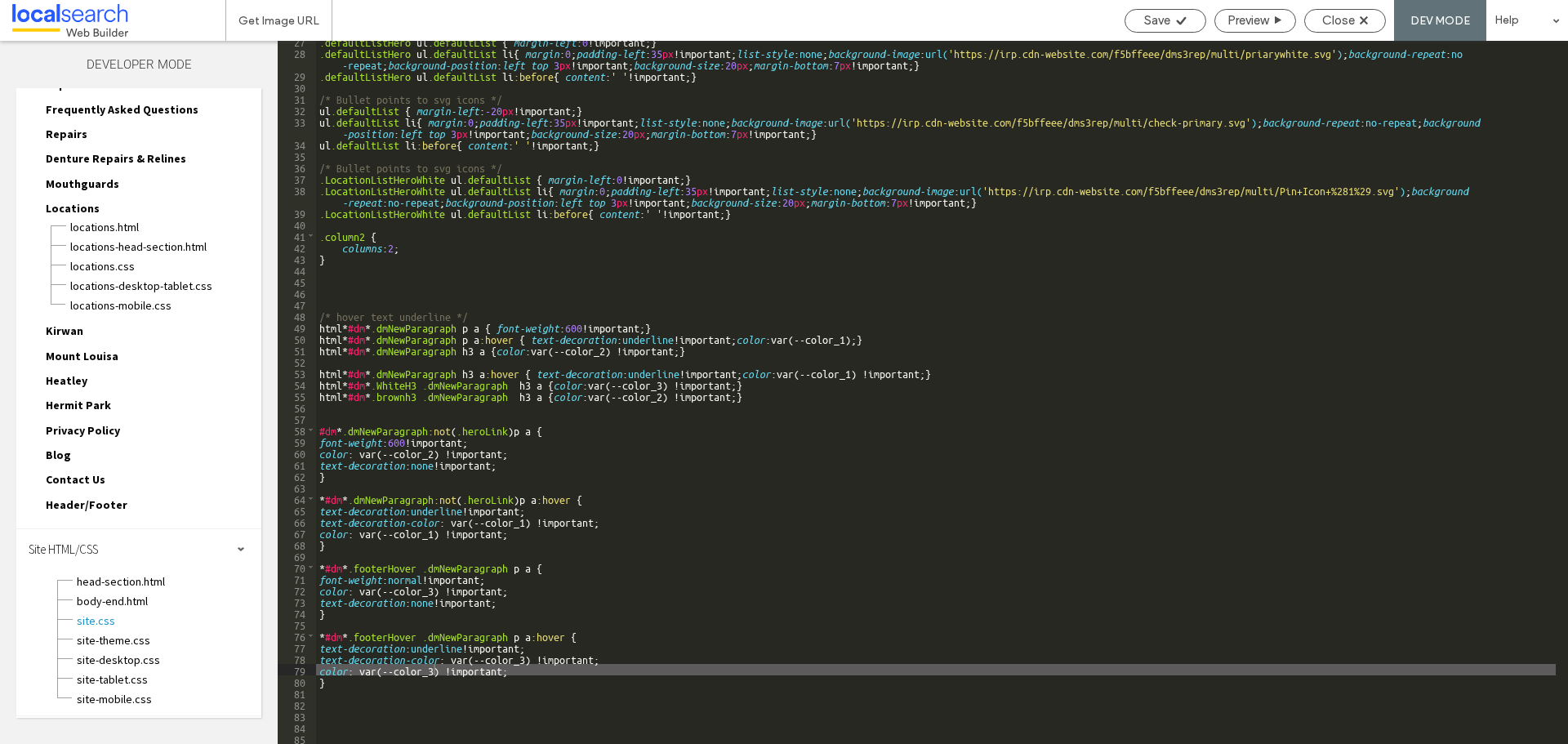 click on "Close" at bounding box center (1345, 20) 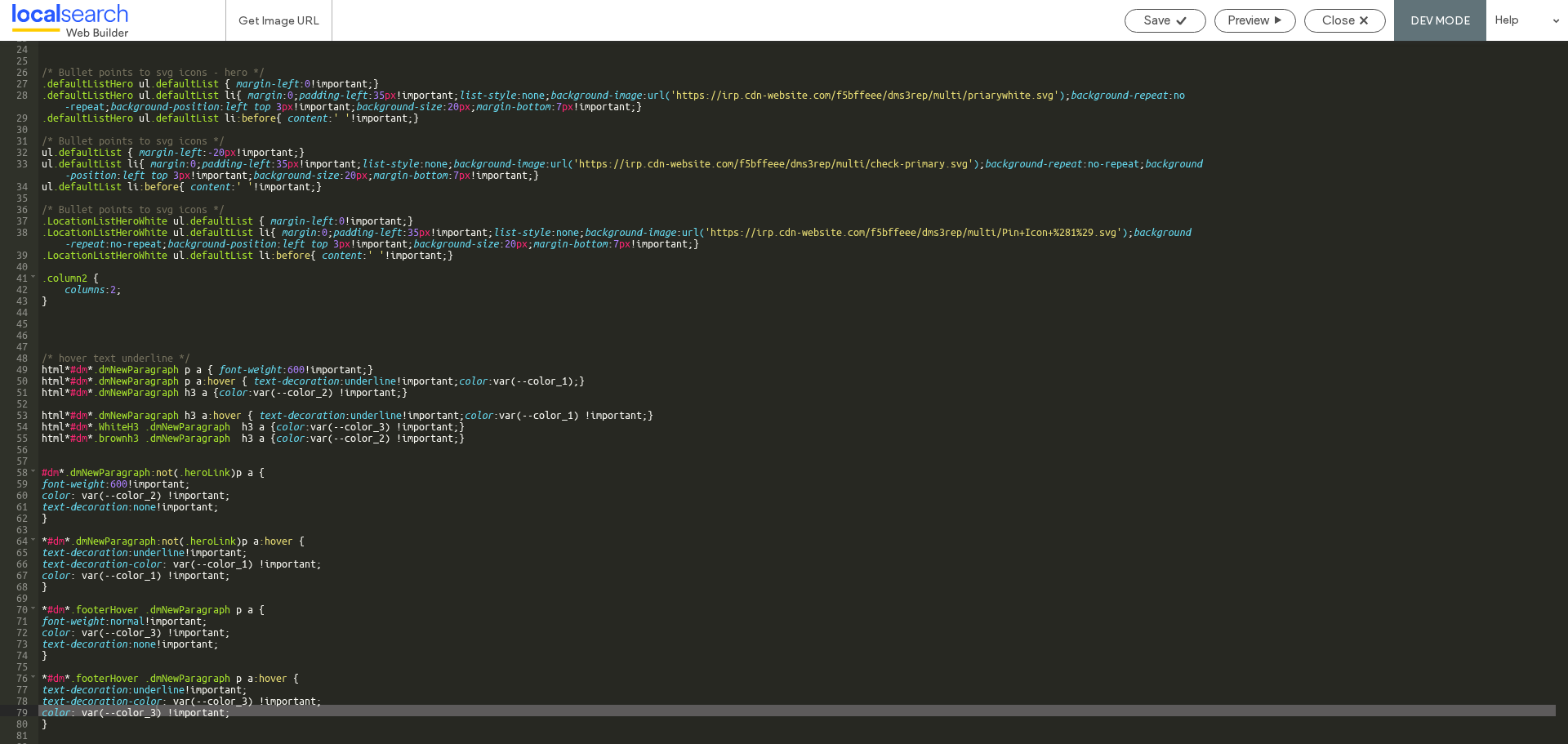 scroll, scrollTop: 137, scrollLeft: 0, axis: vertical 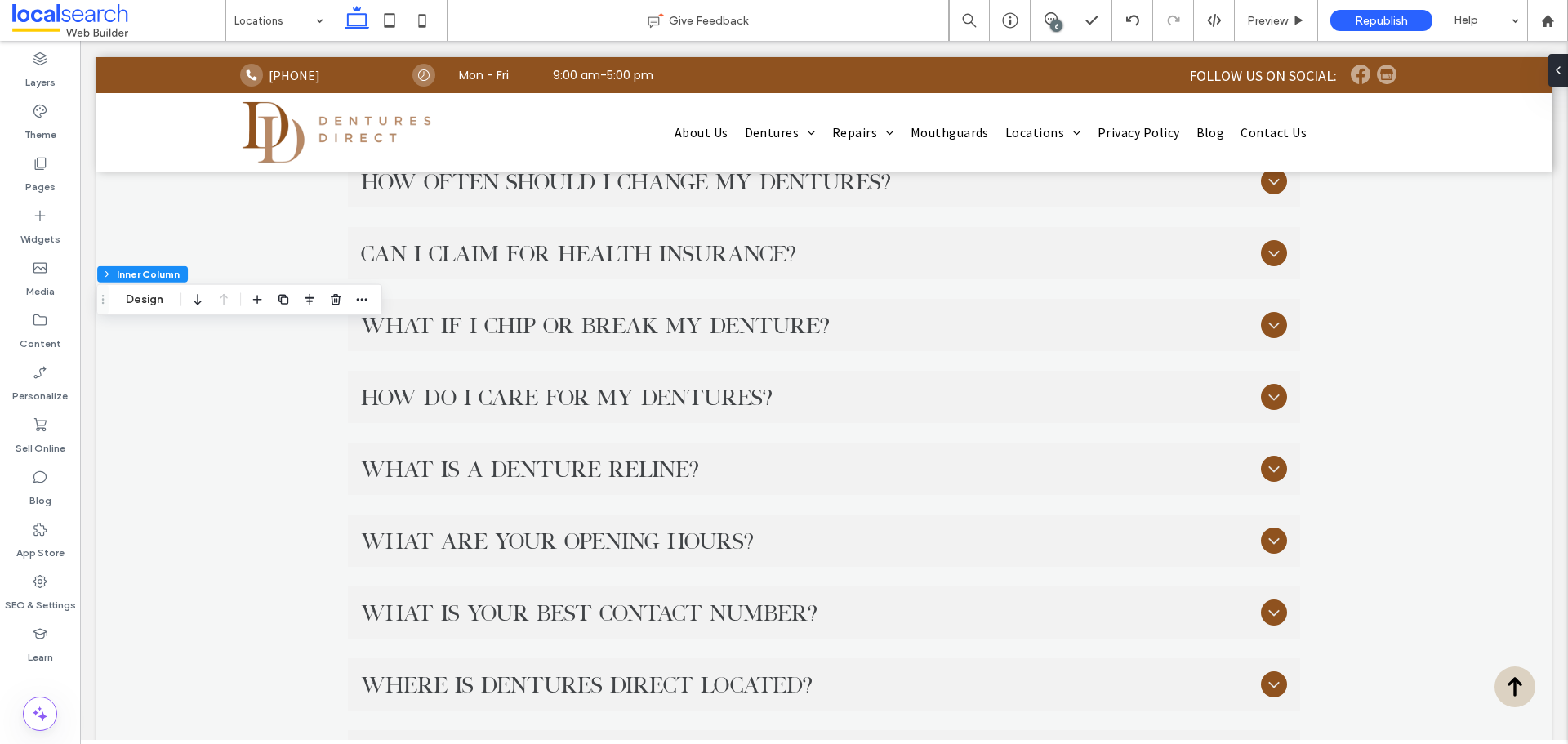 type on "**" 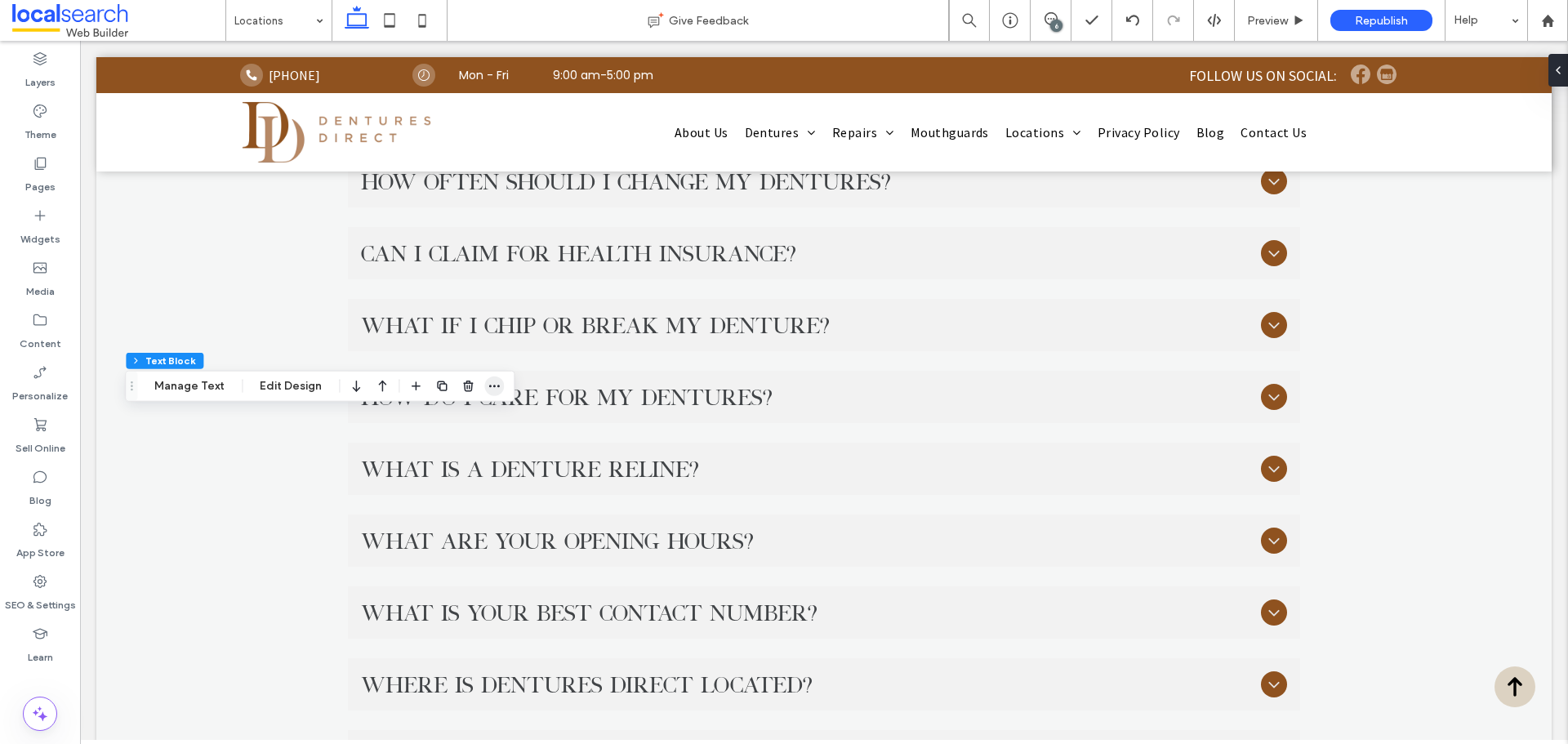 click 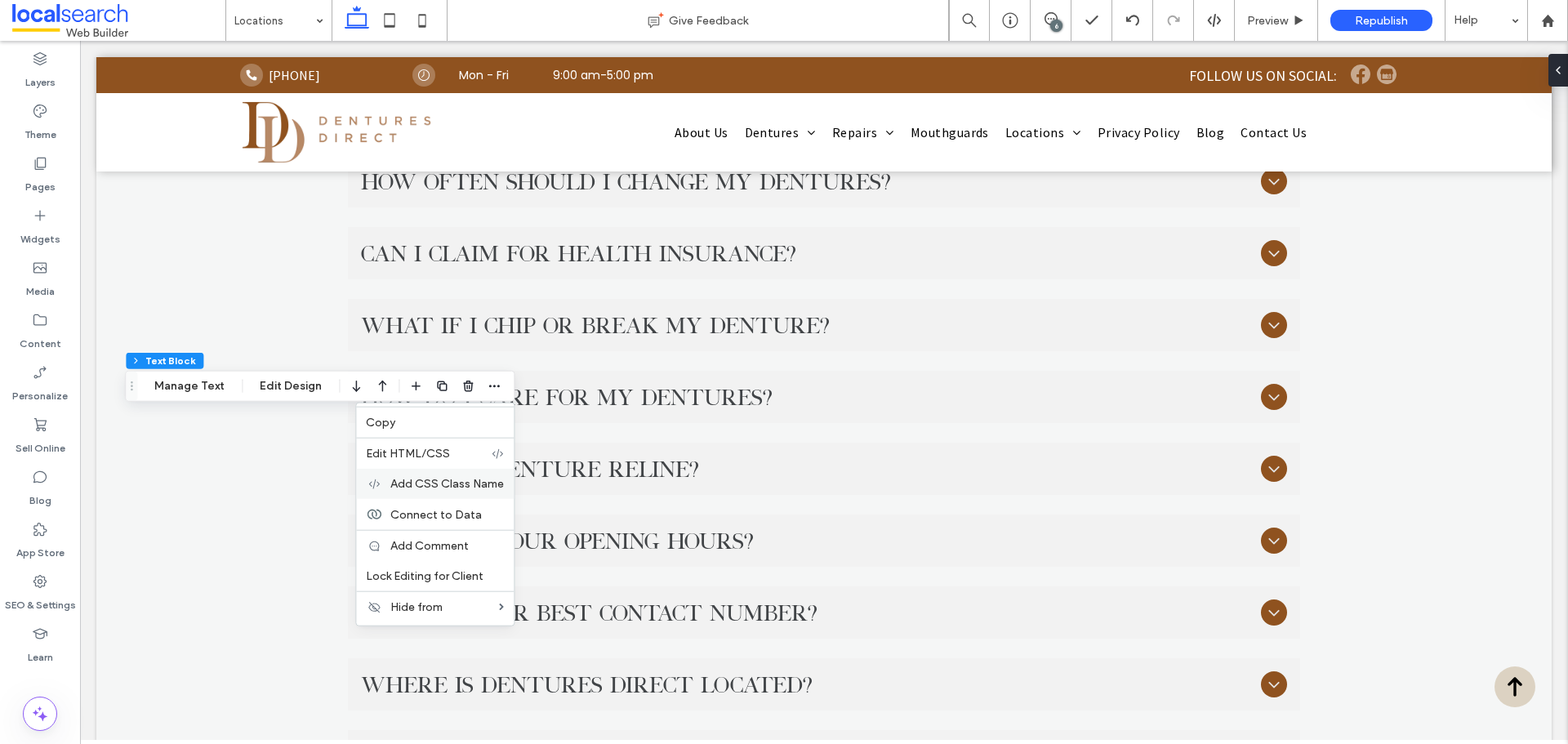 click on "Add CSS Class Name" at bounding box center [447, 483] 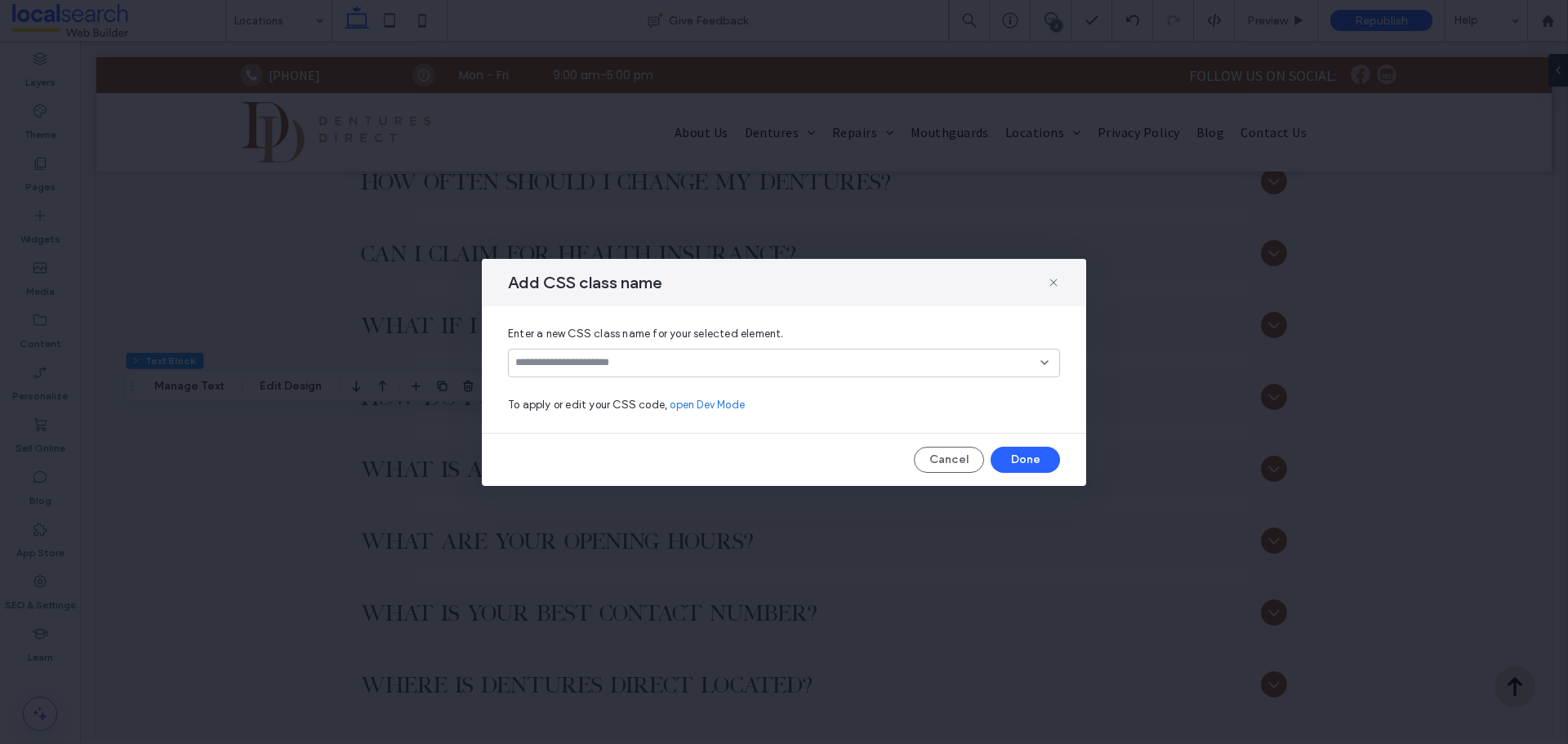 click at bounding box center [777, 363] 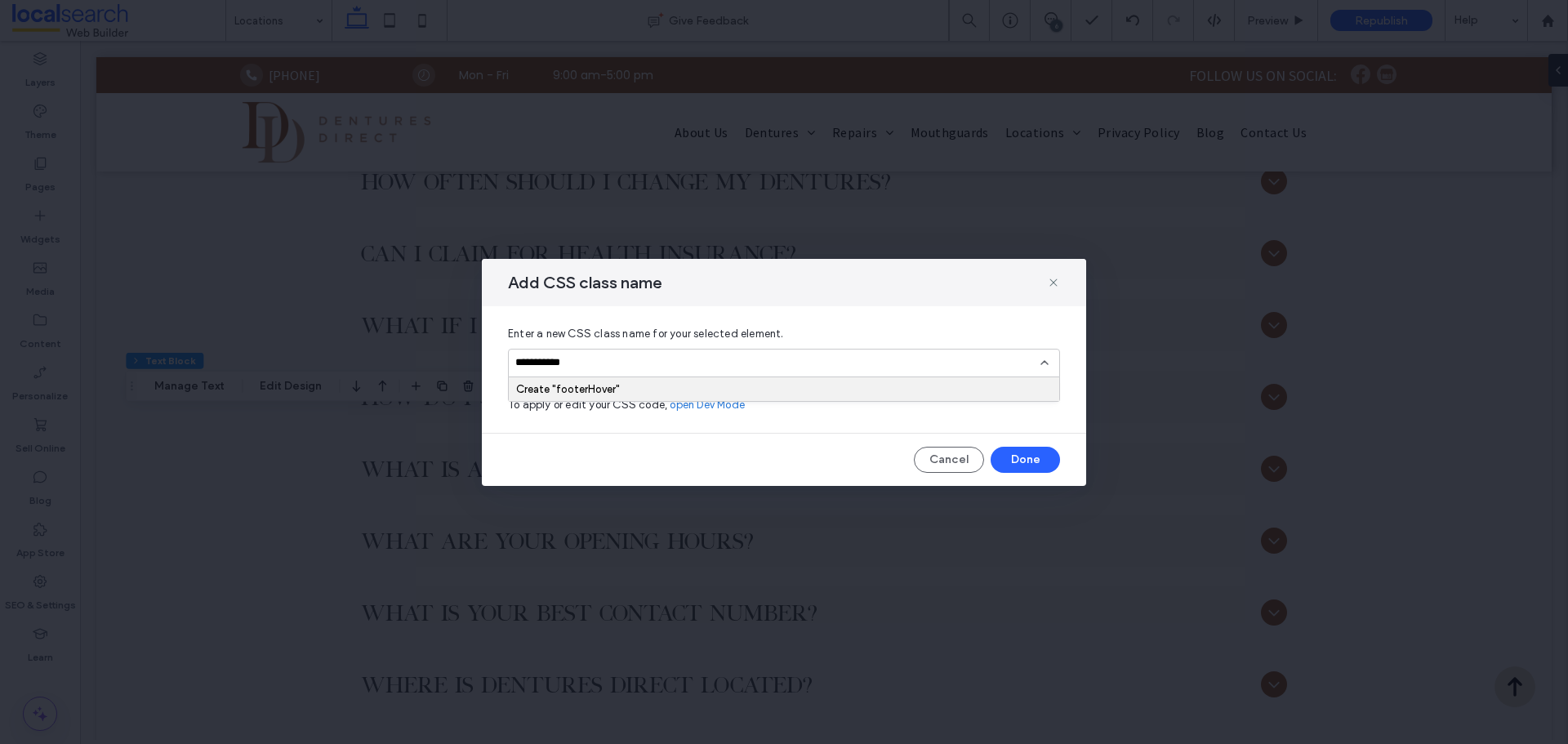 type on "**********" 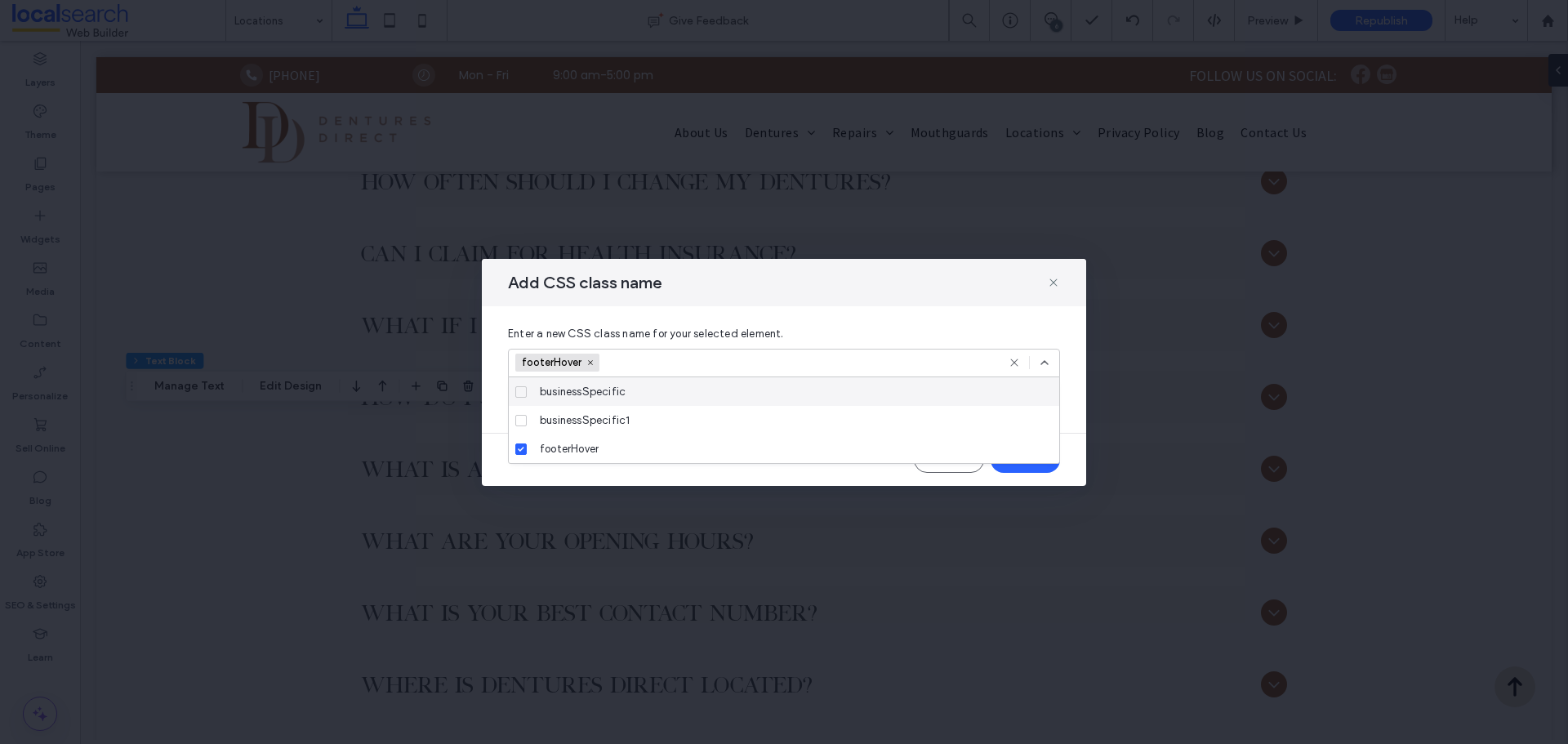 click 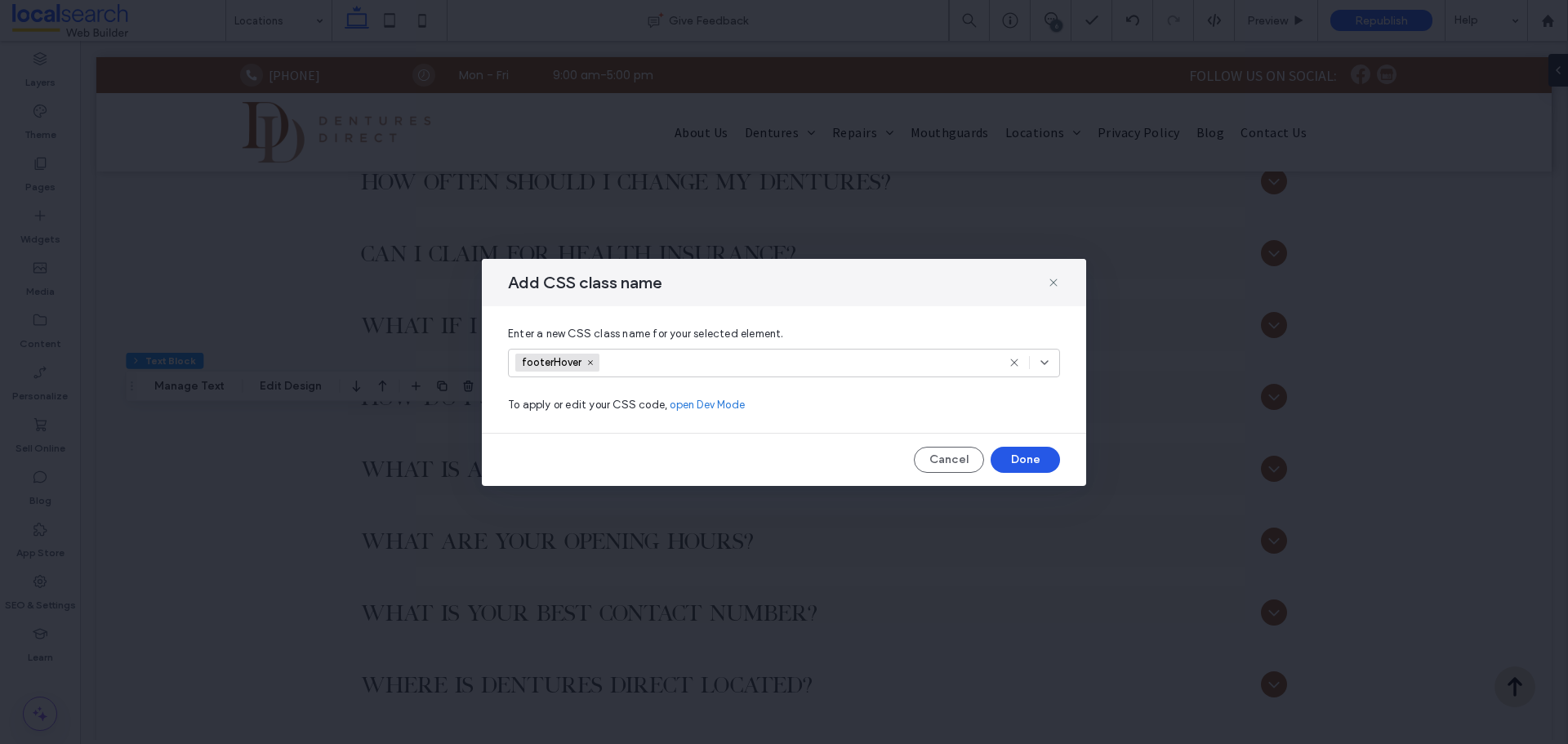 click on "Done" at bounding box center [1025, 460] 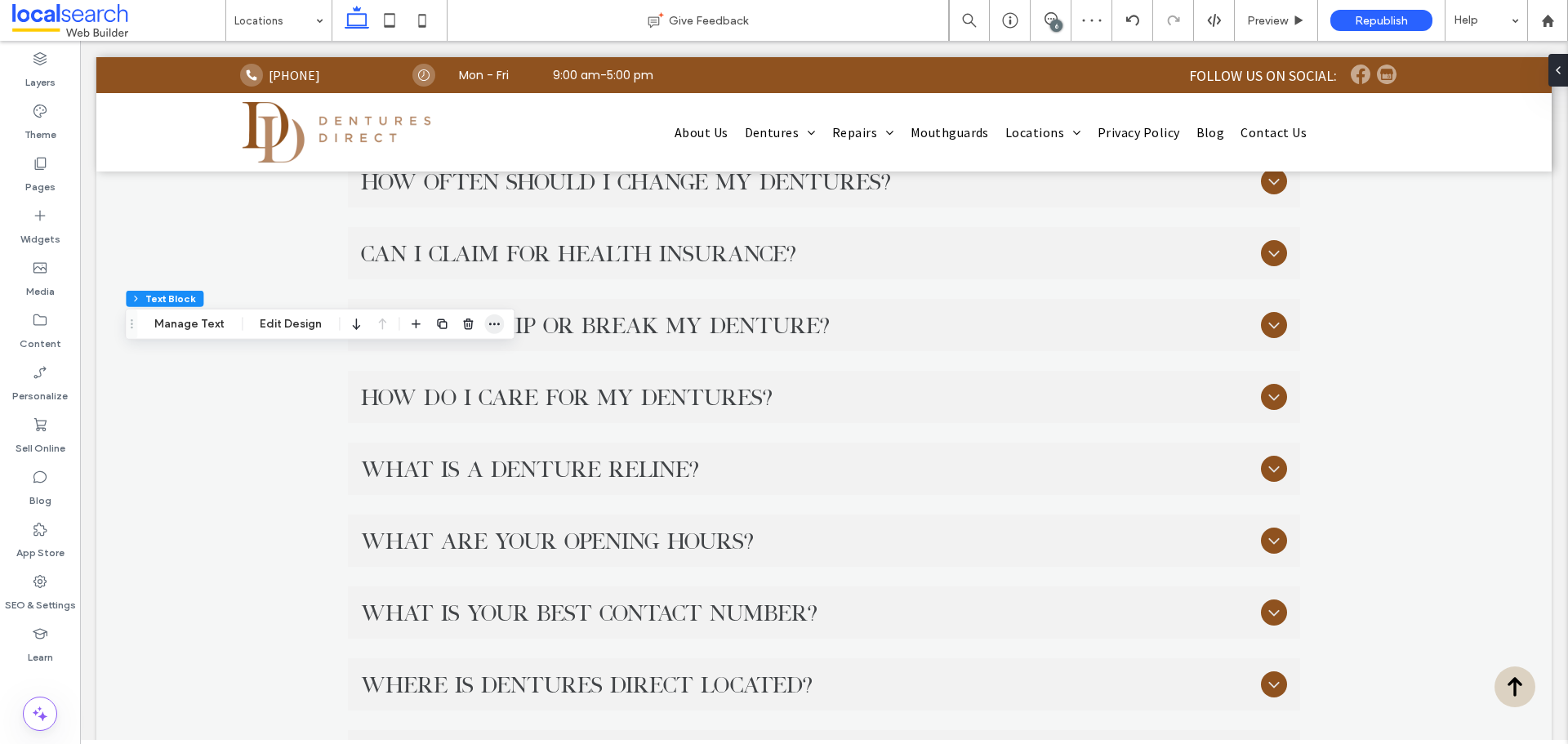 click 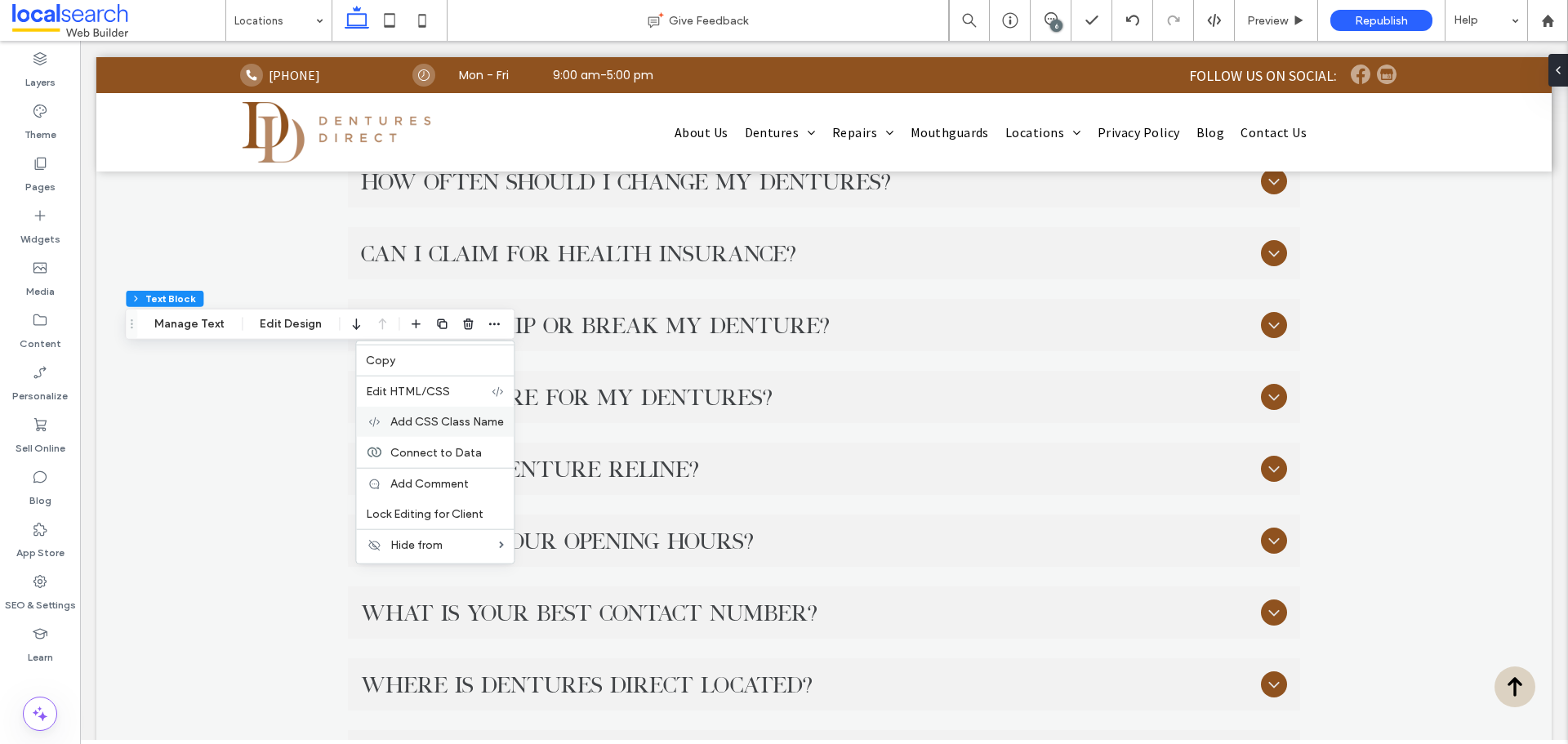 click on "Add CSS Class Name" at bounding box center [447, 421] 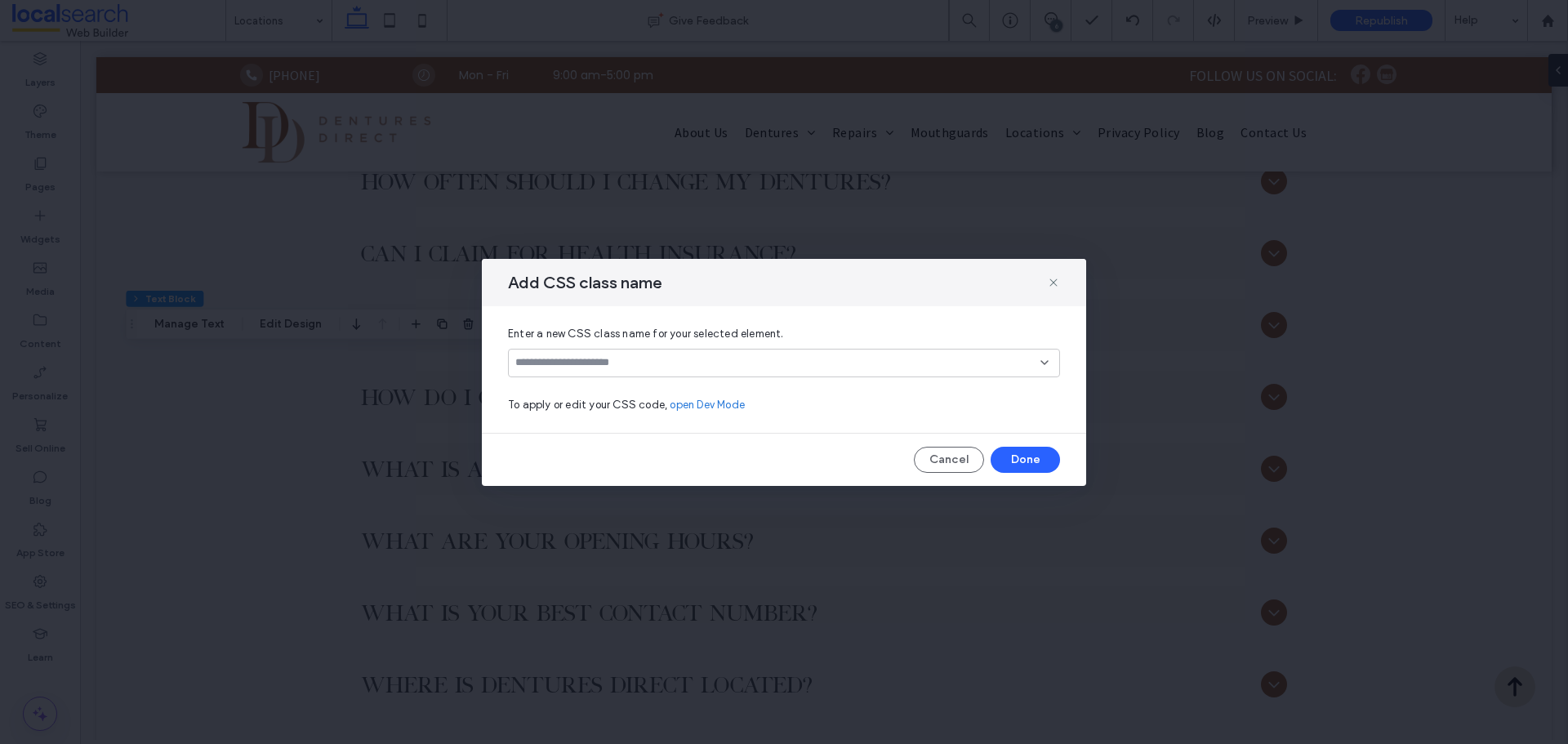 click at bounding box center [777, 363] 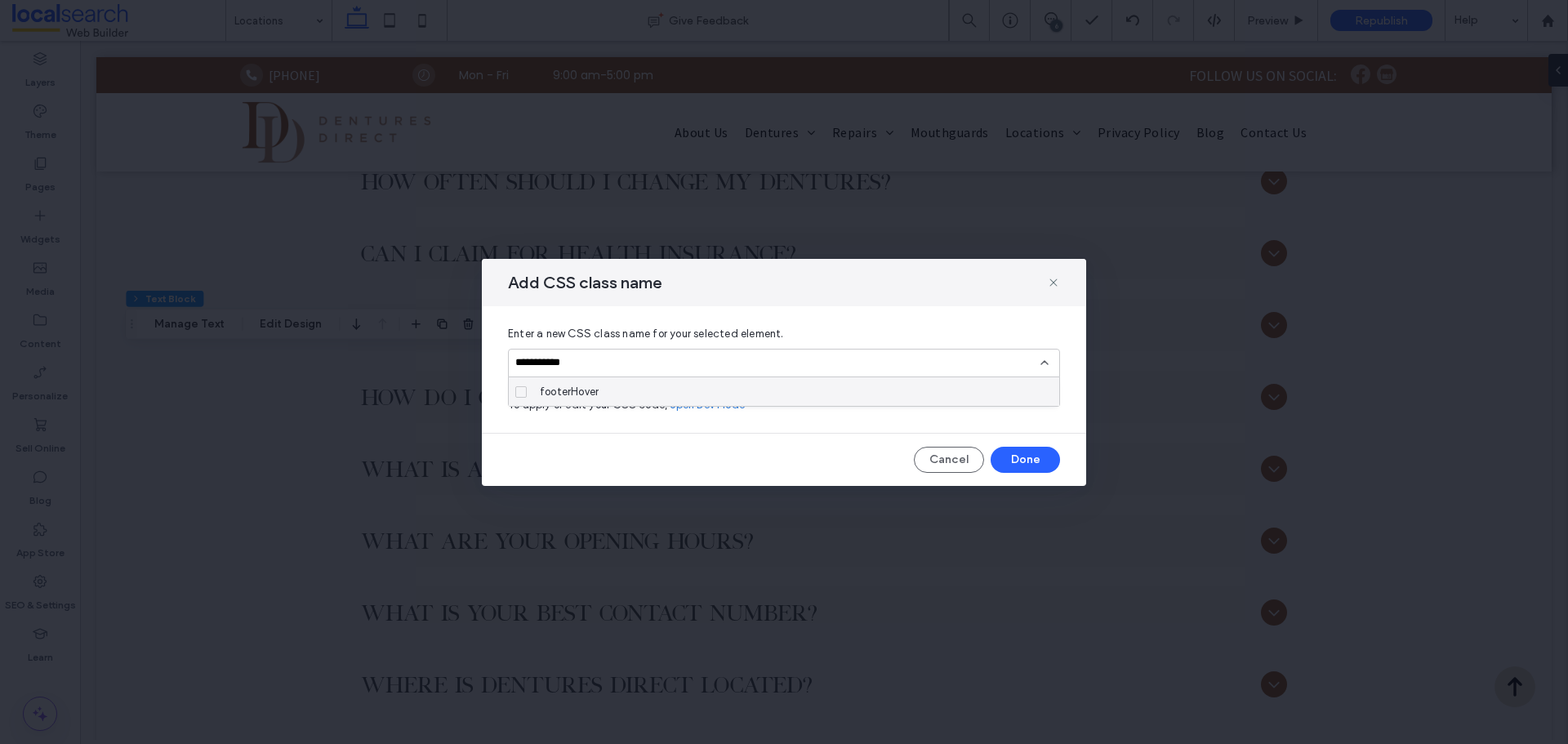 type on "**********" 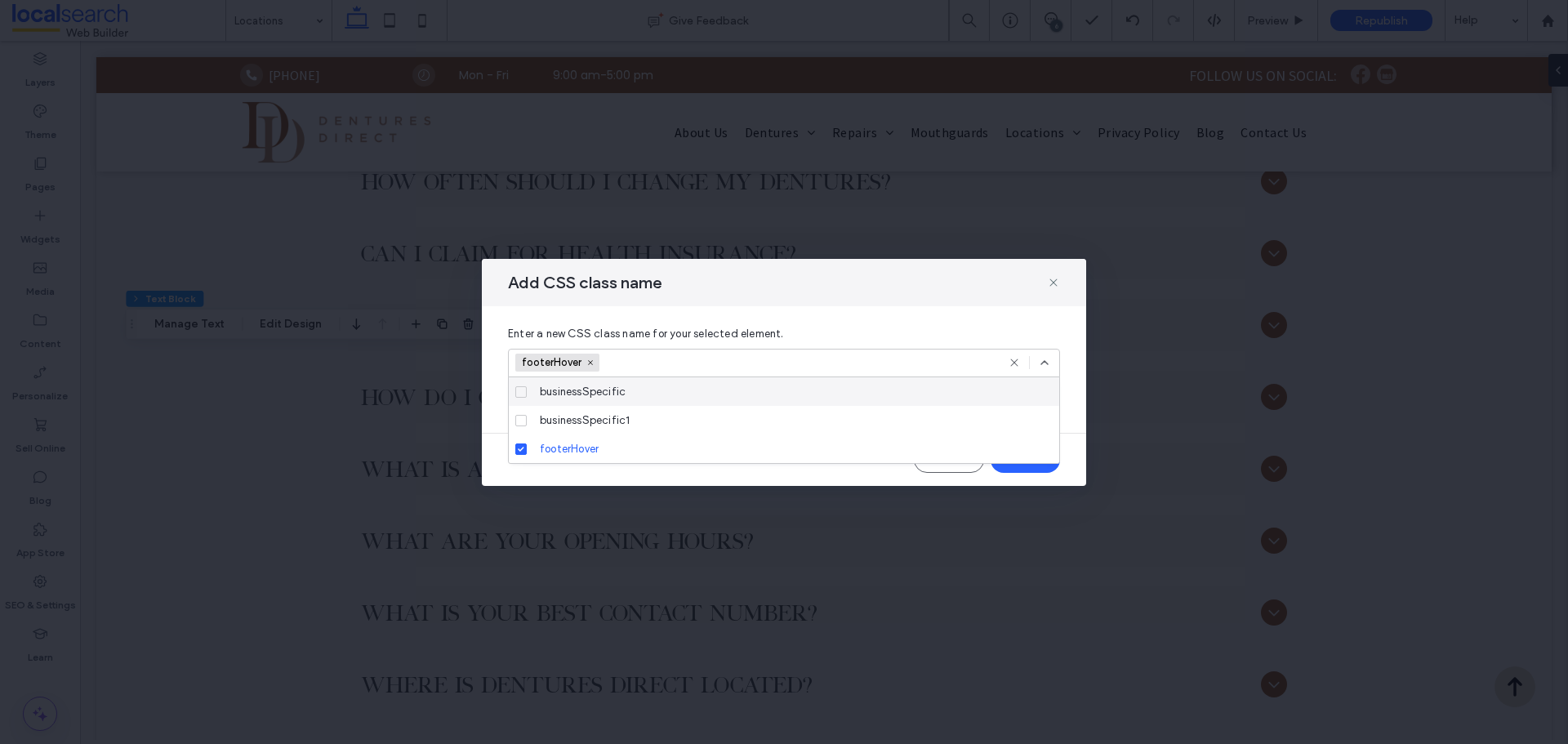 drag, startPoint x: 1036, startPoint y: 363, endPoint x: 1009, endPoint y: 414, distance: 57.70615 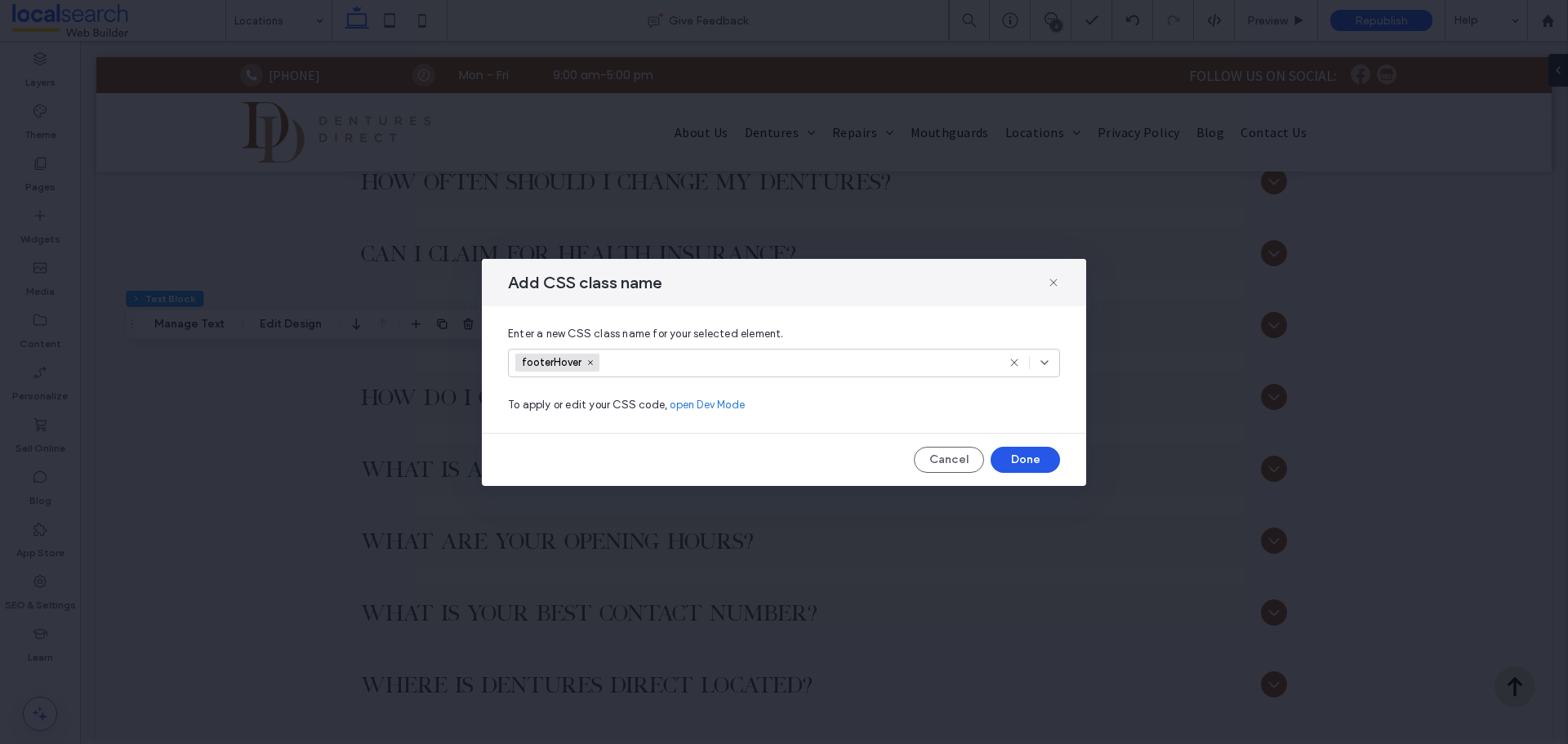 click on "Done" at bounding box center (1025, 460) 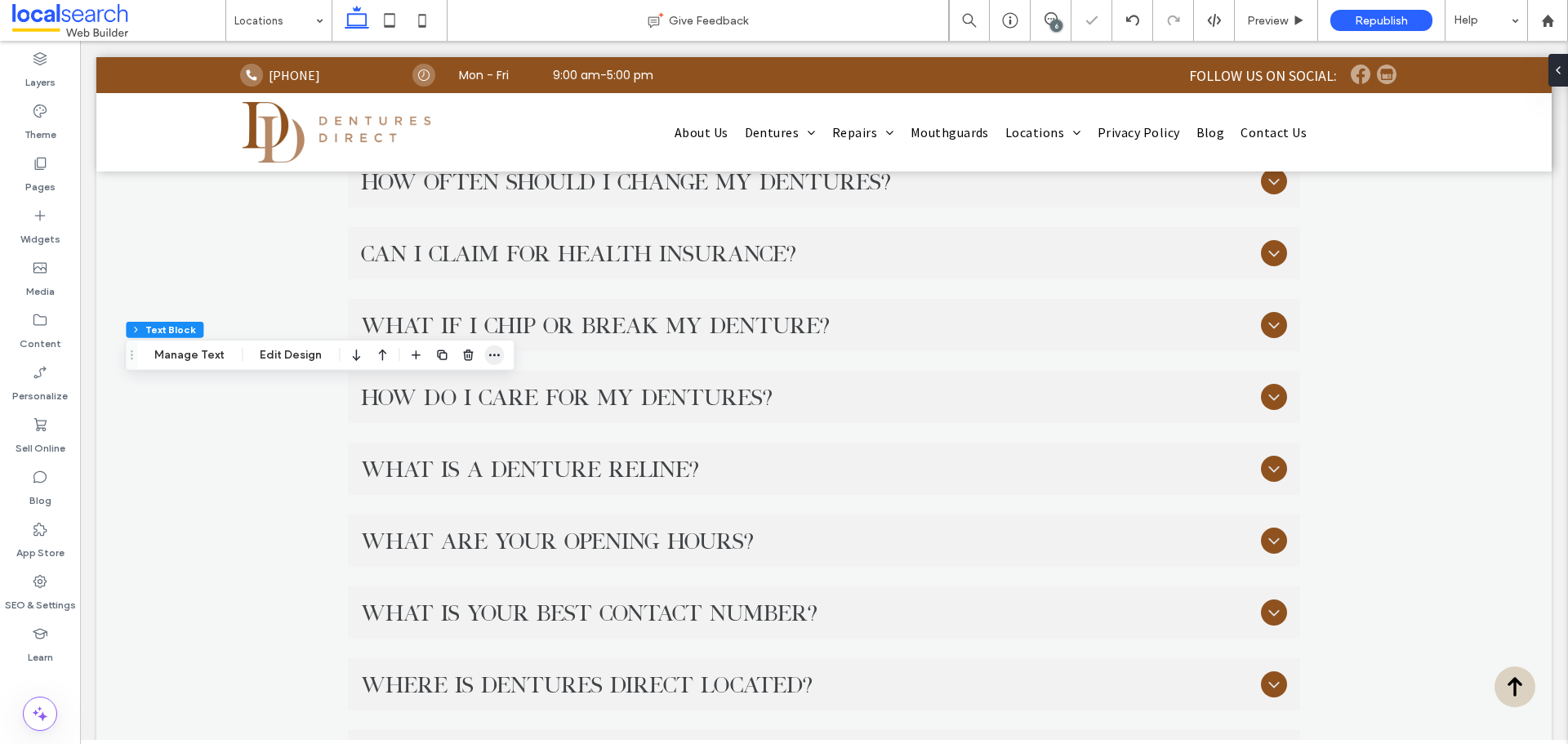 click 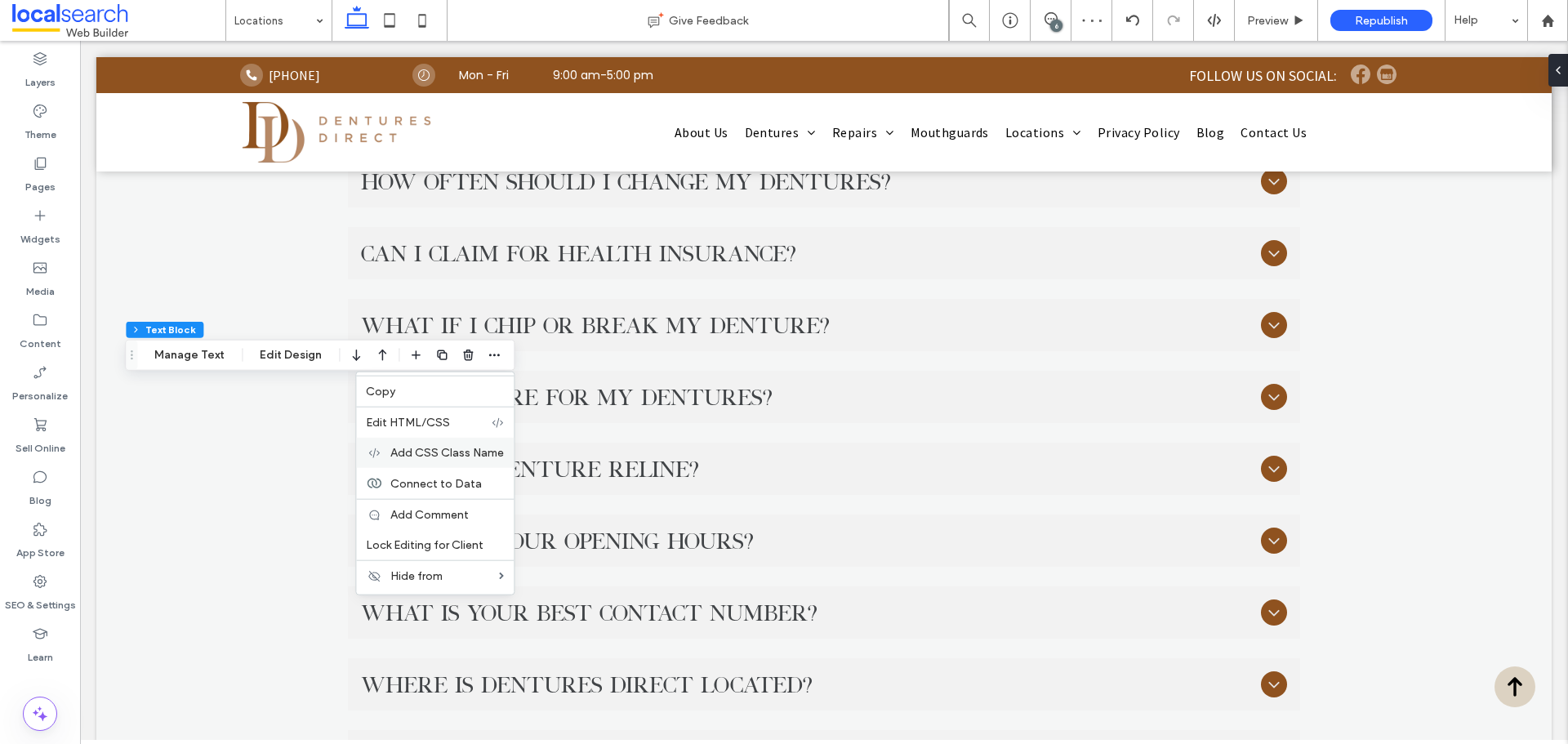 click on "Add CSS Class Name" at bounding box center [447, 452] 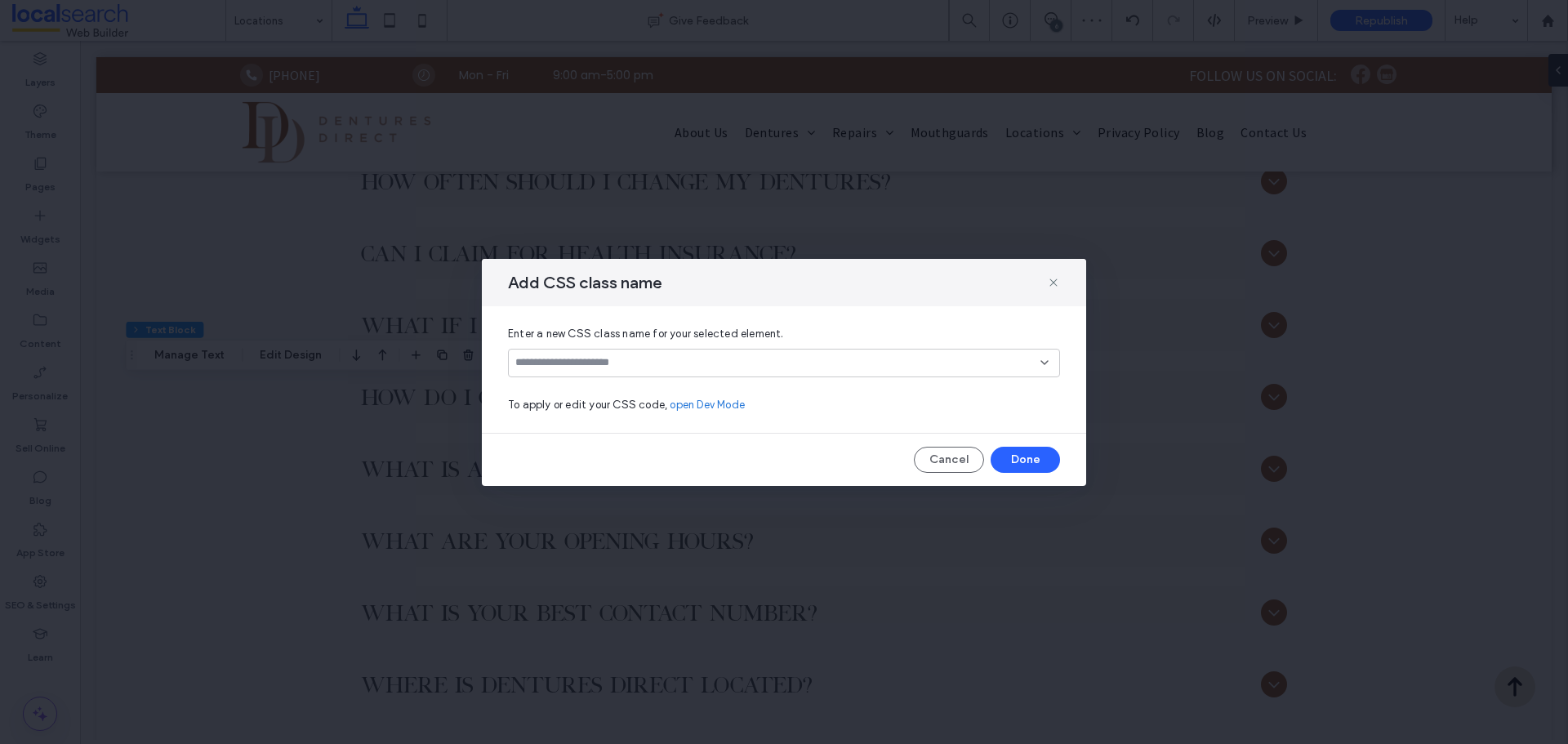 click at bounding box center (784, 363) 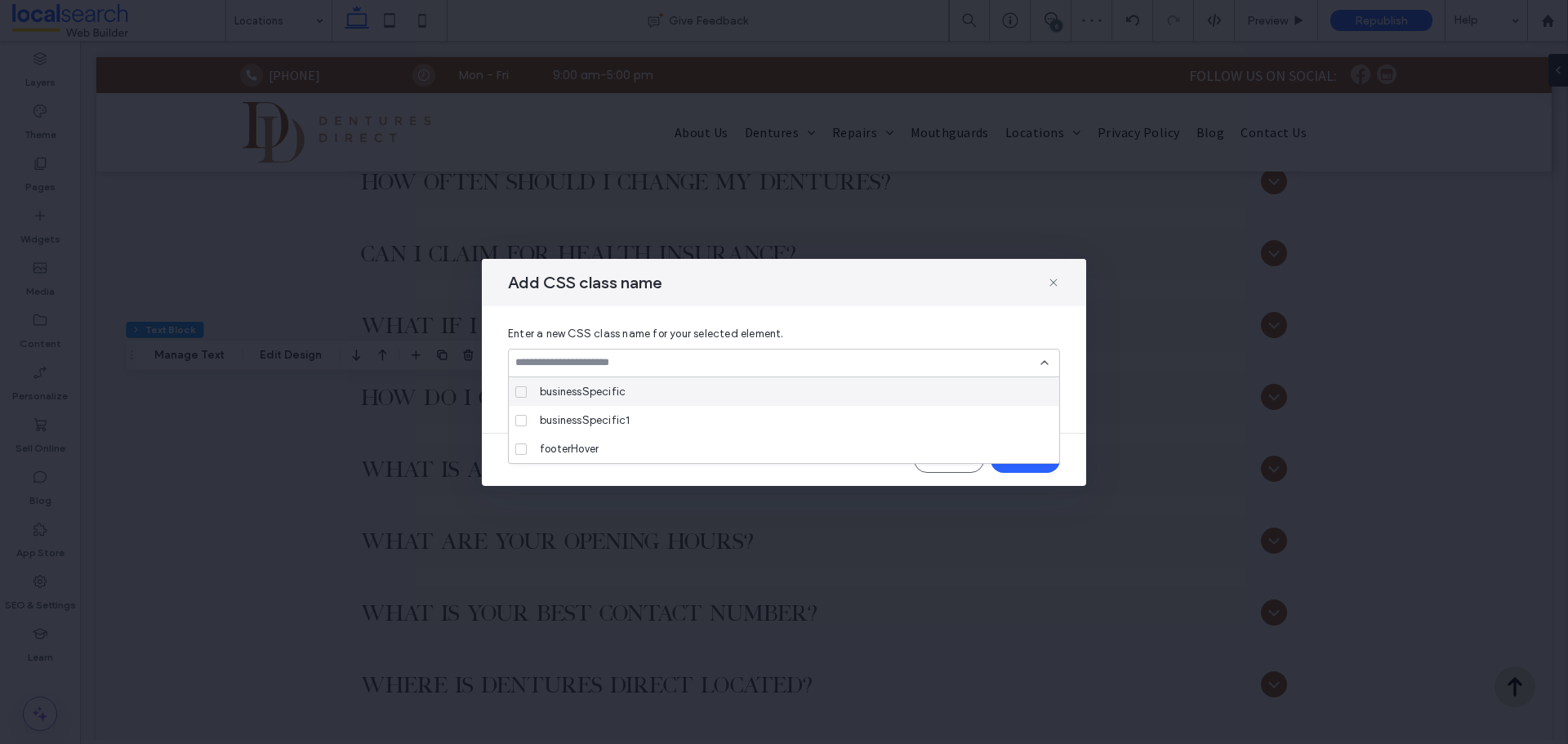 click at bounding box center (777, 363) 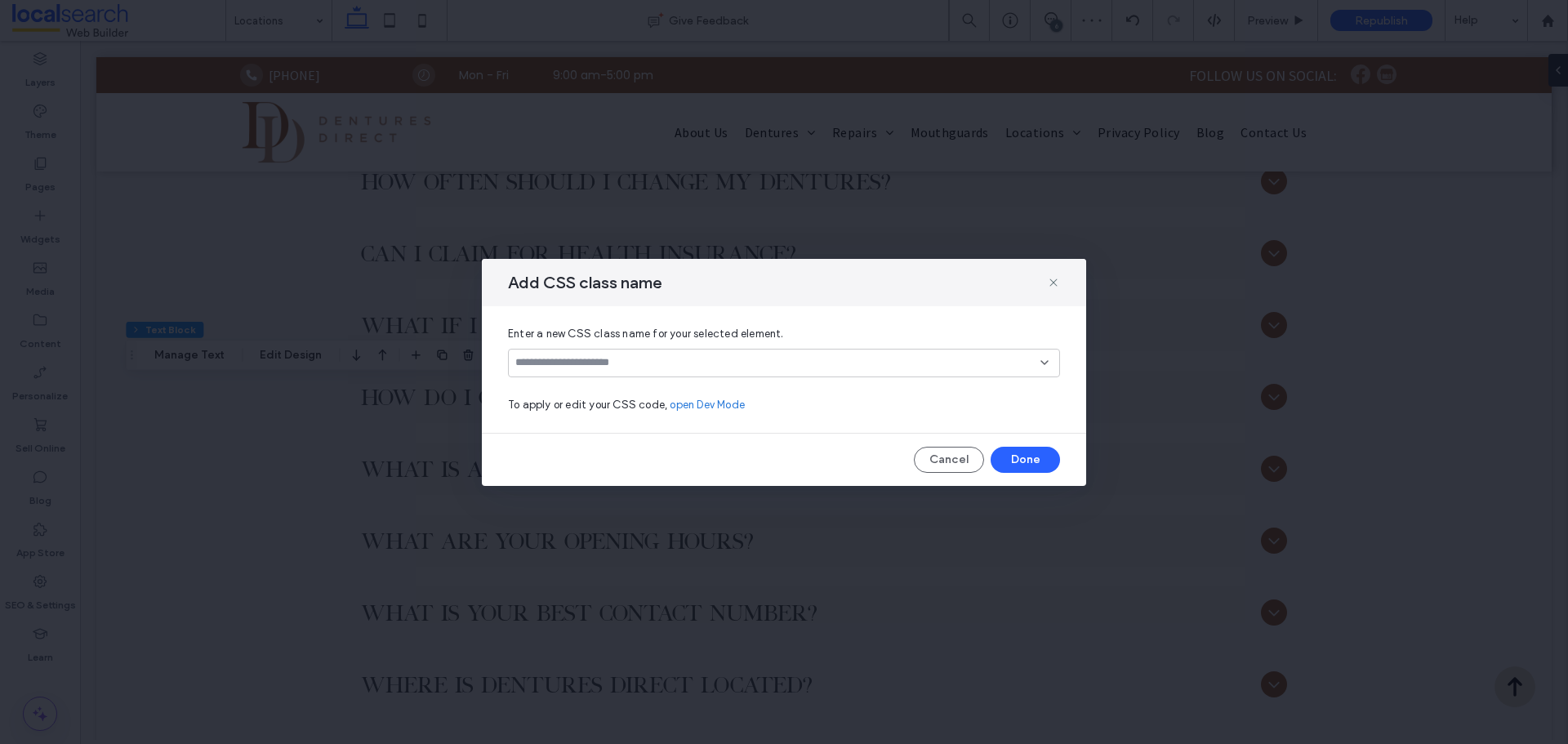 paste on "**********" 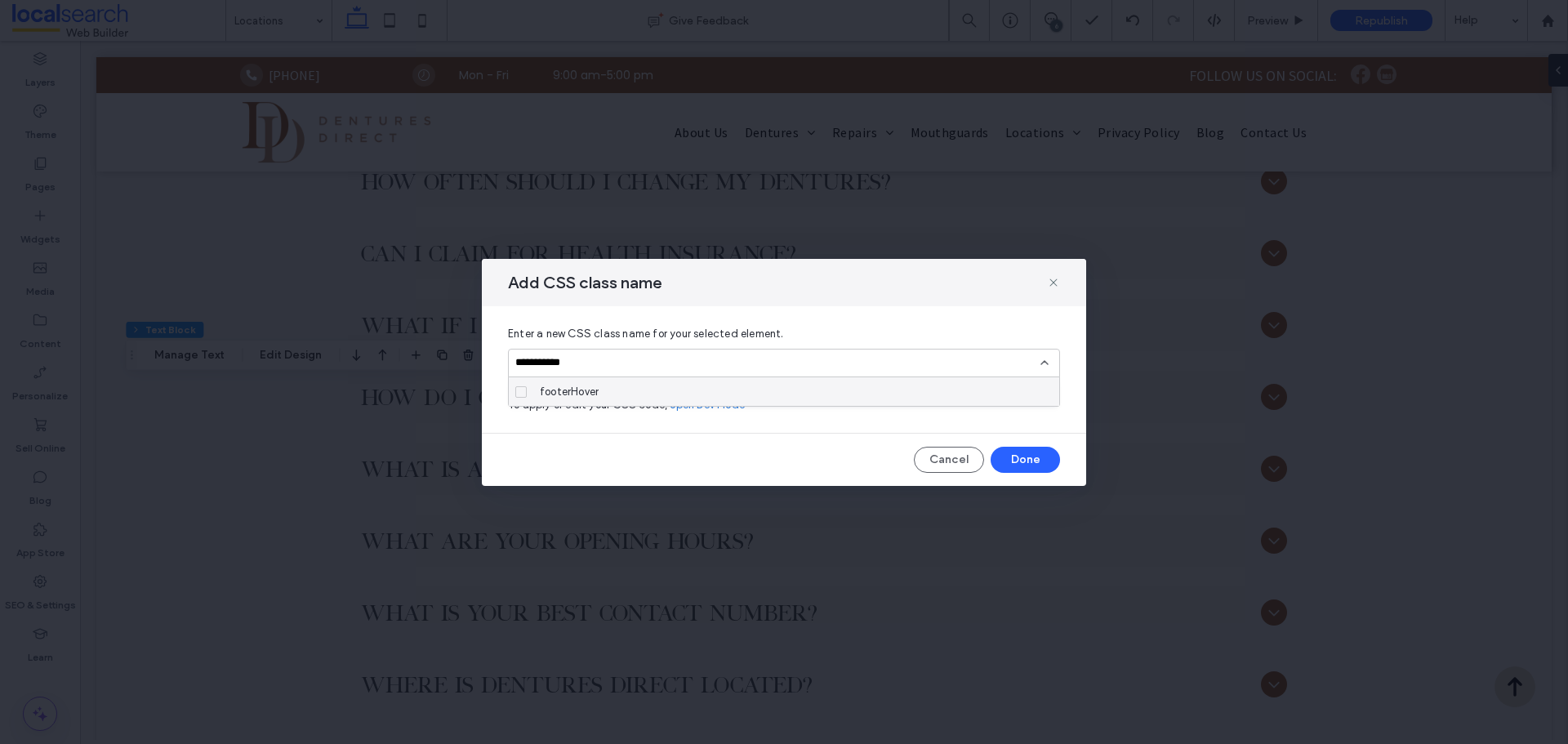 type on "**********" 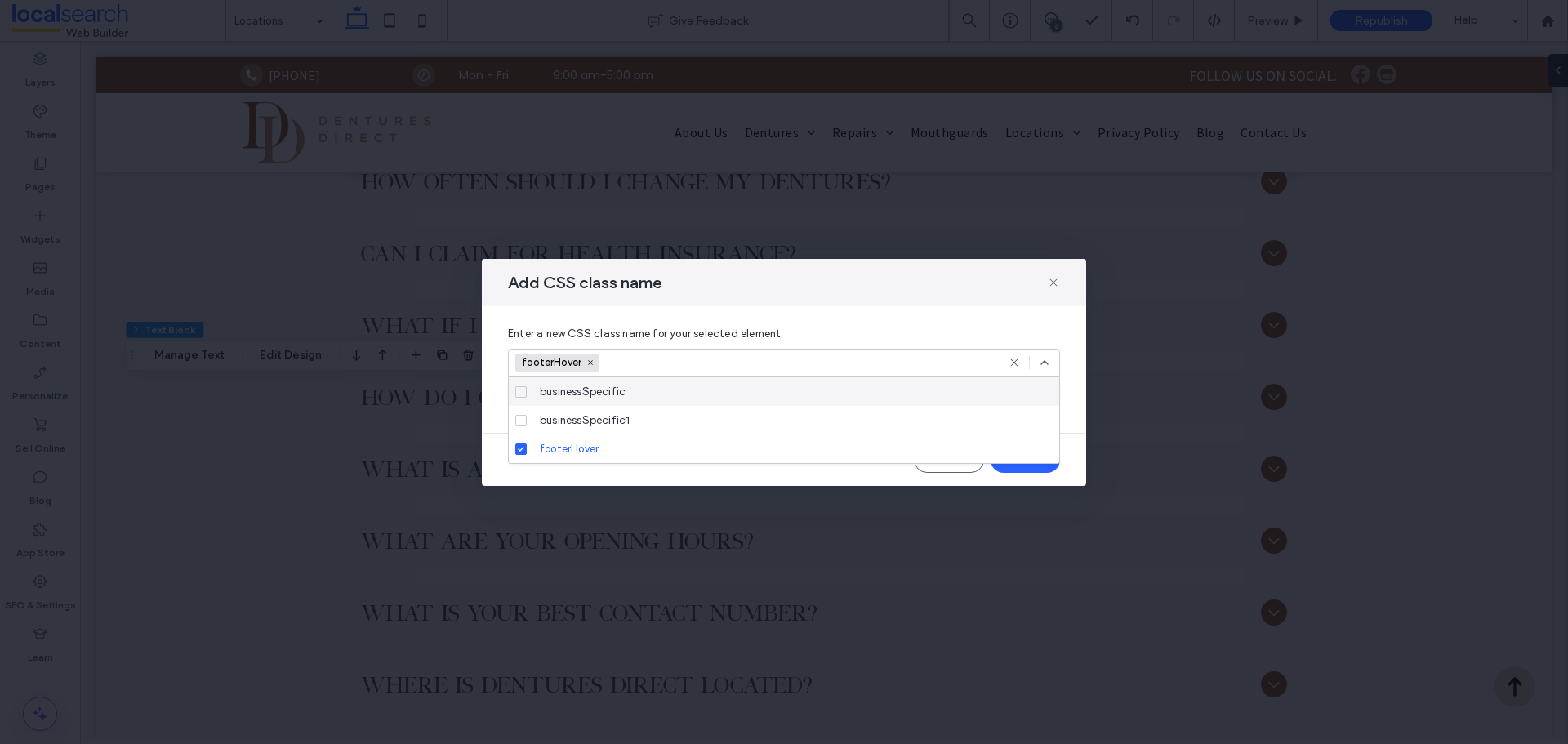 click 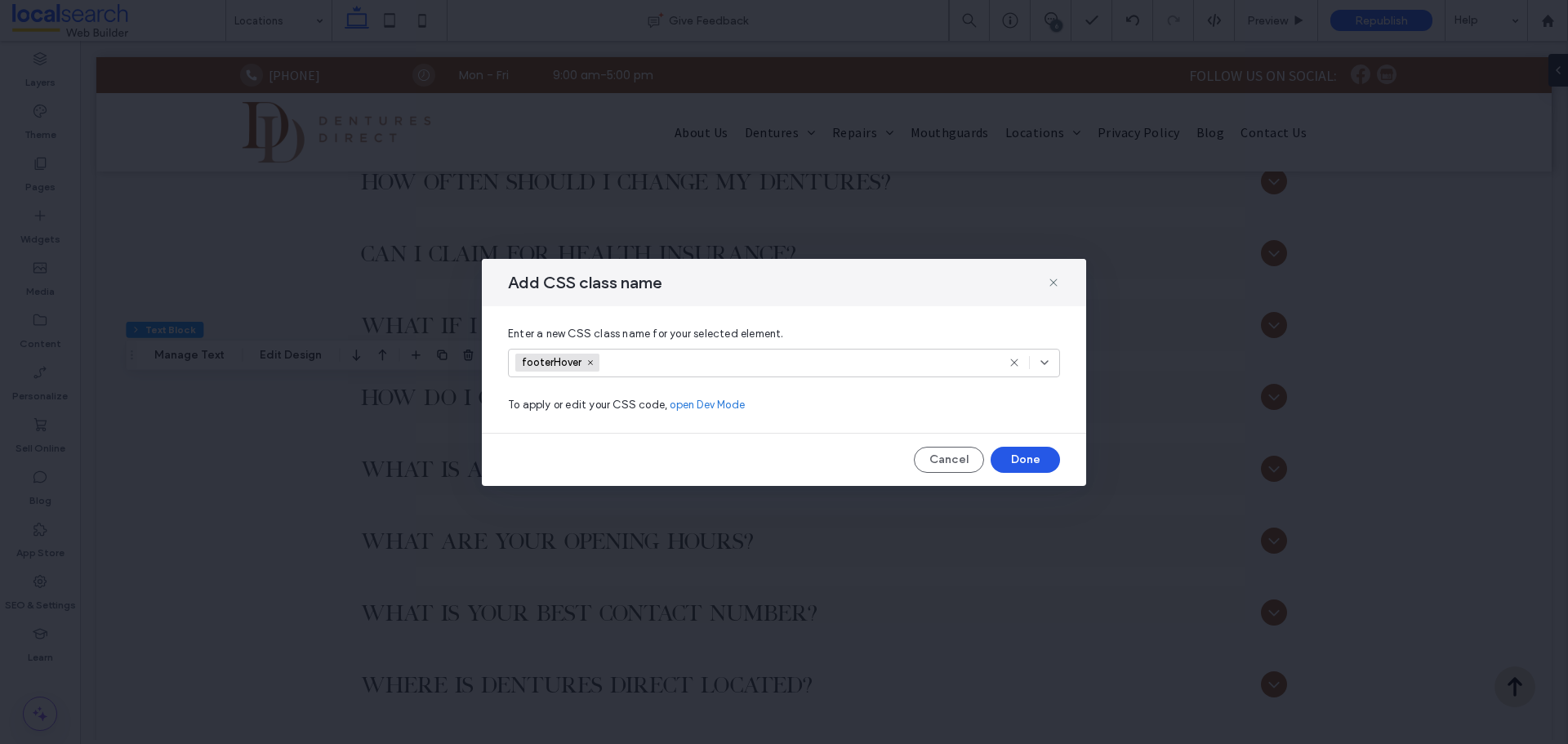 click on "Done" at bounding box center [1025, 460] 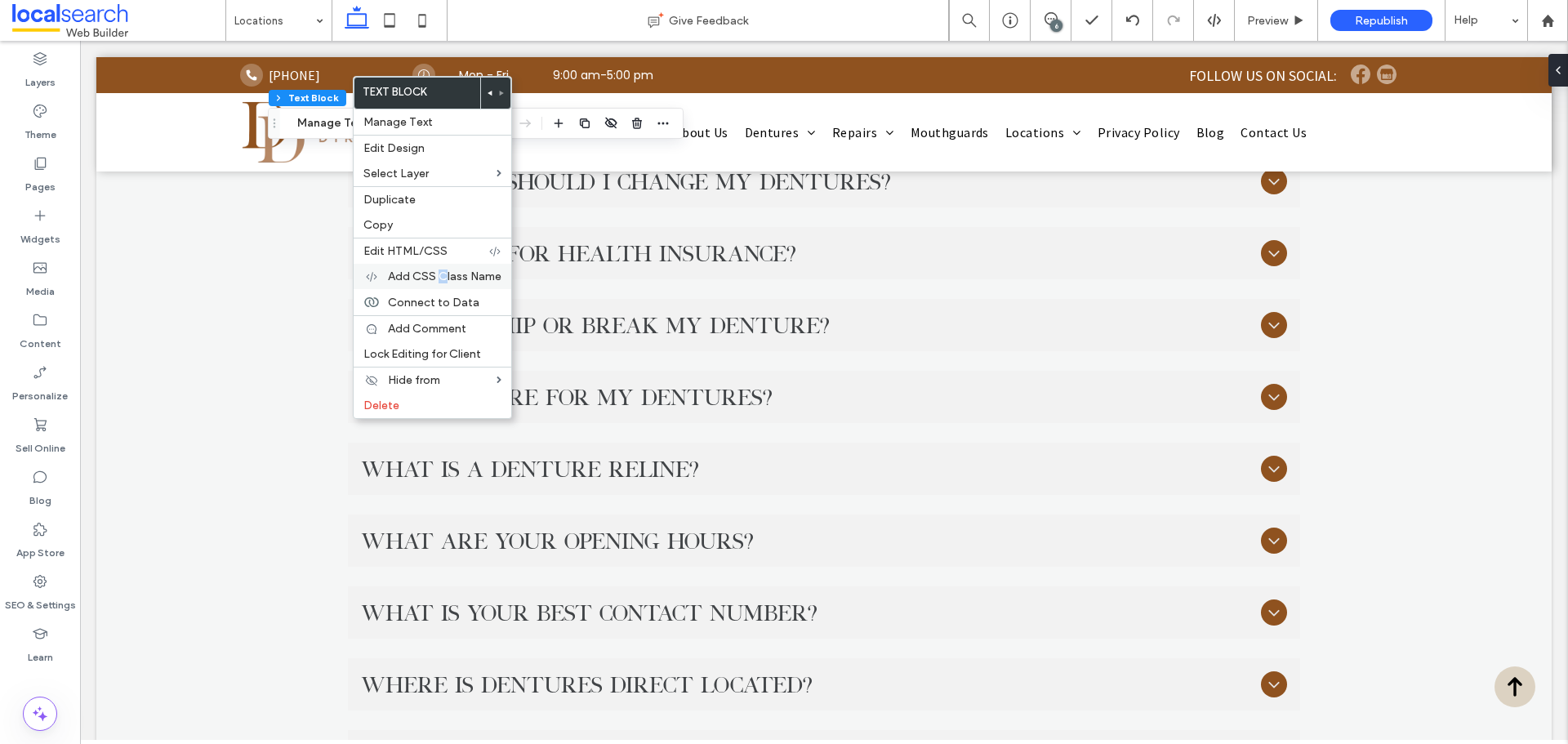 click on "Add CSS Class Name" at bounding box center (444, 276) 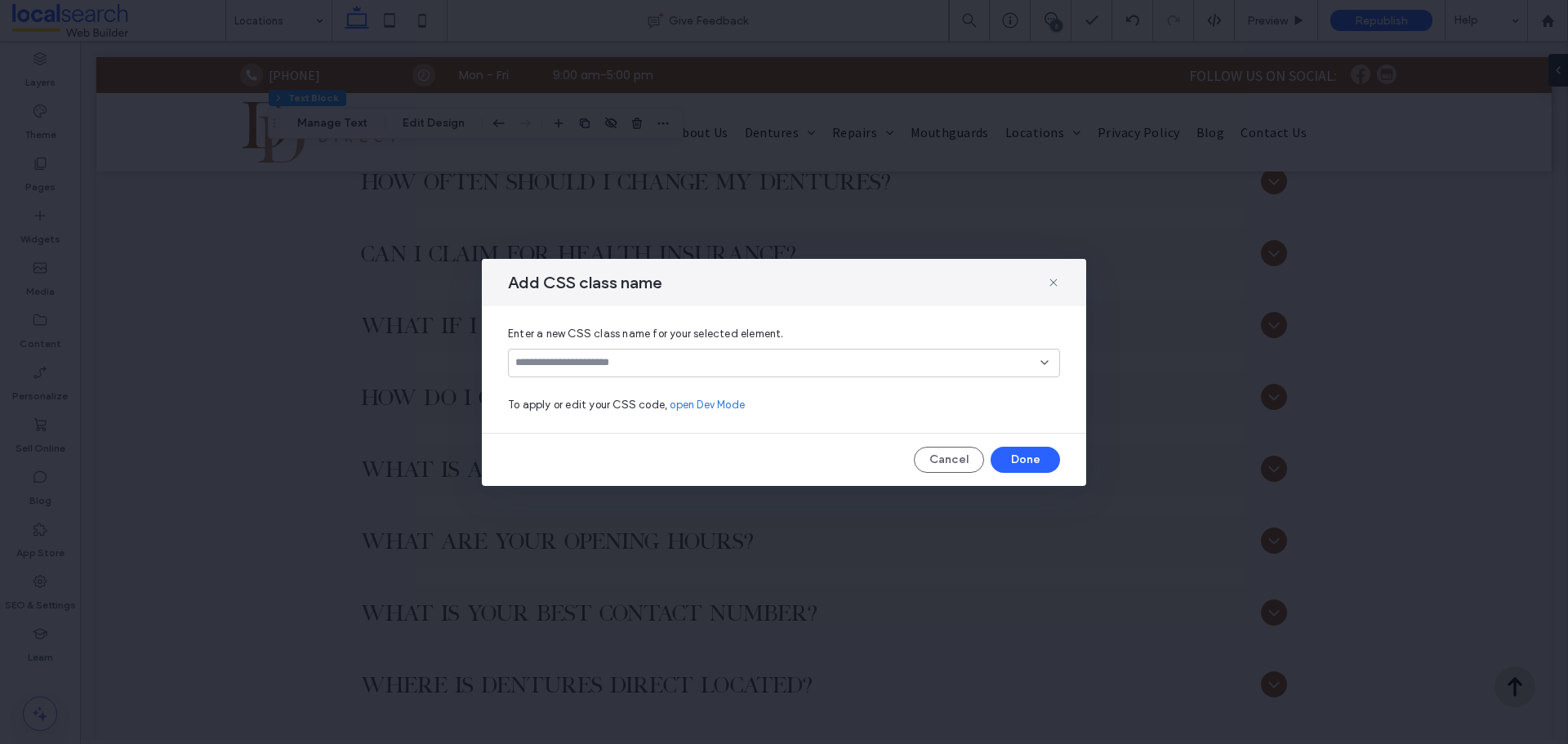 click at bounding box center [777, 363] 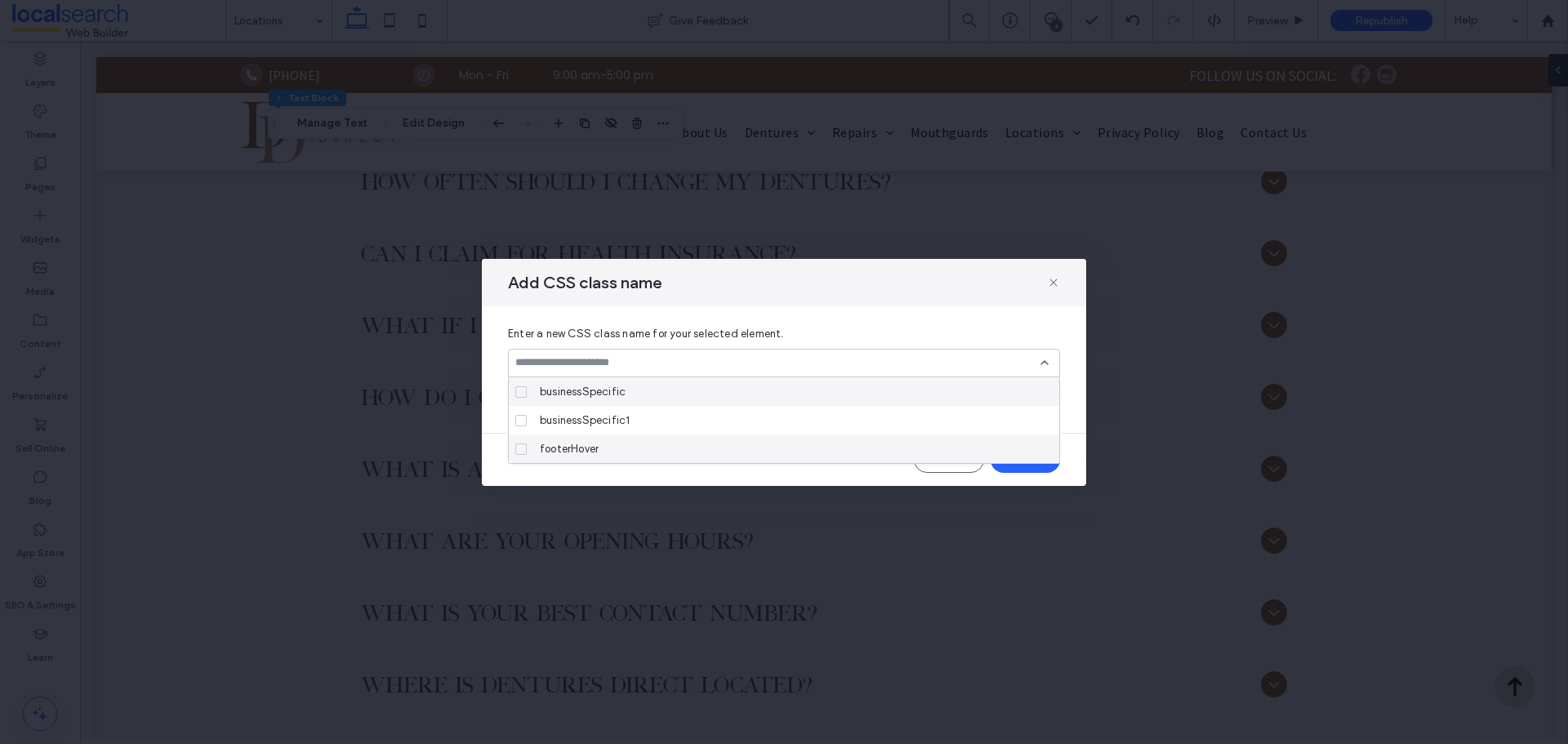 paste on "**********" 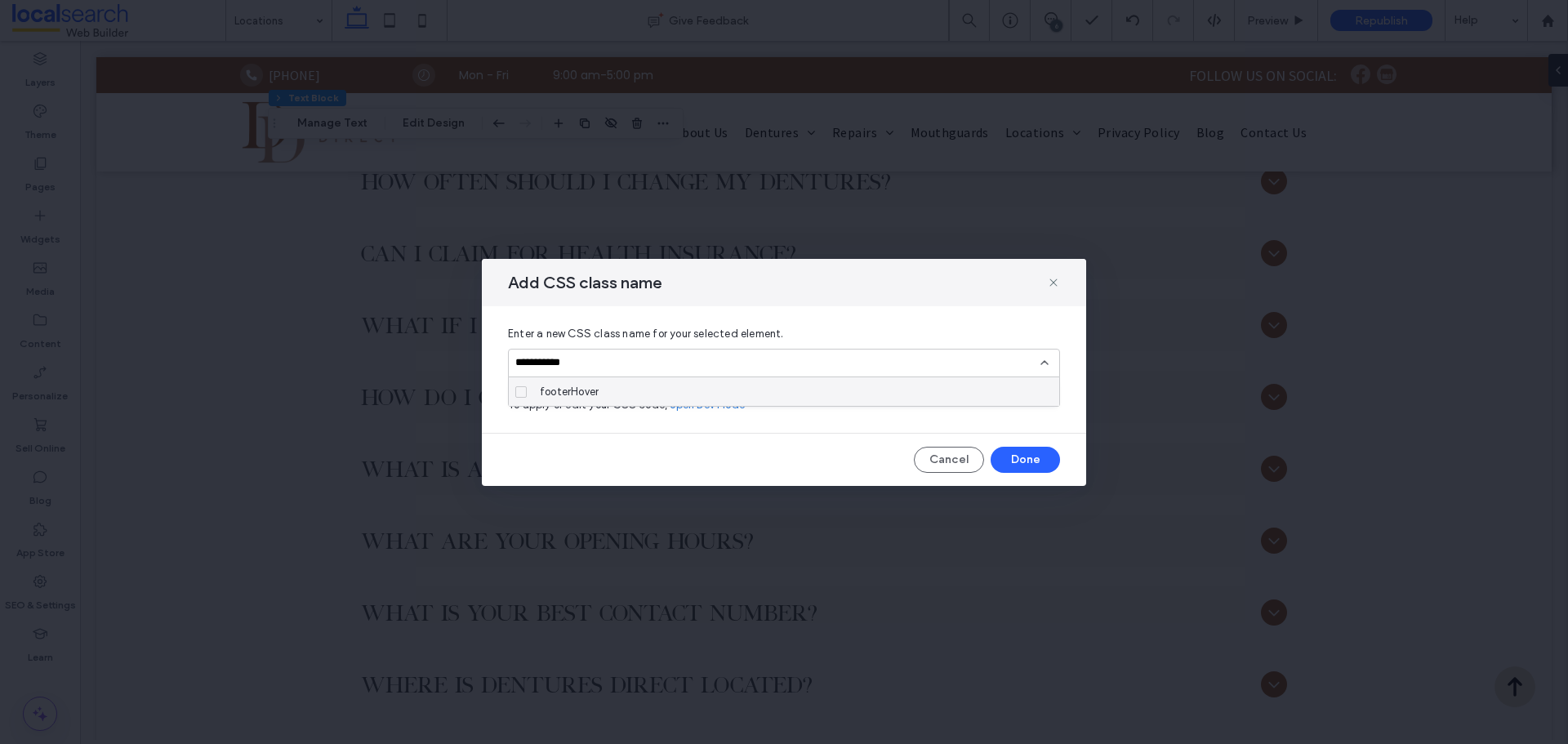 type on "**********" 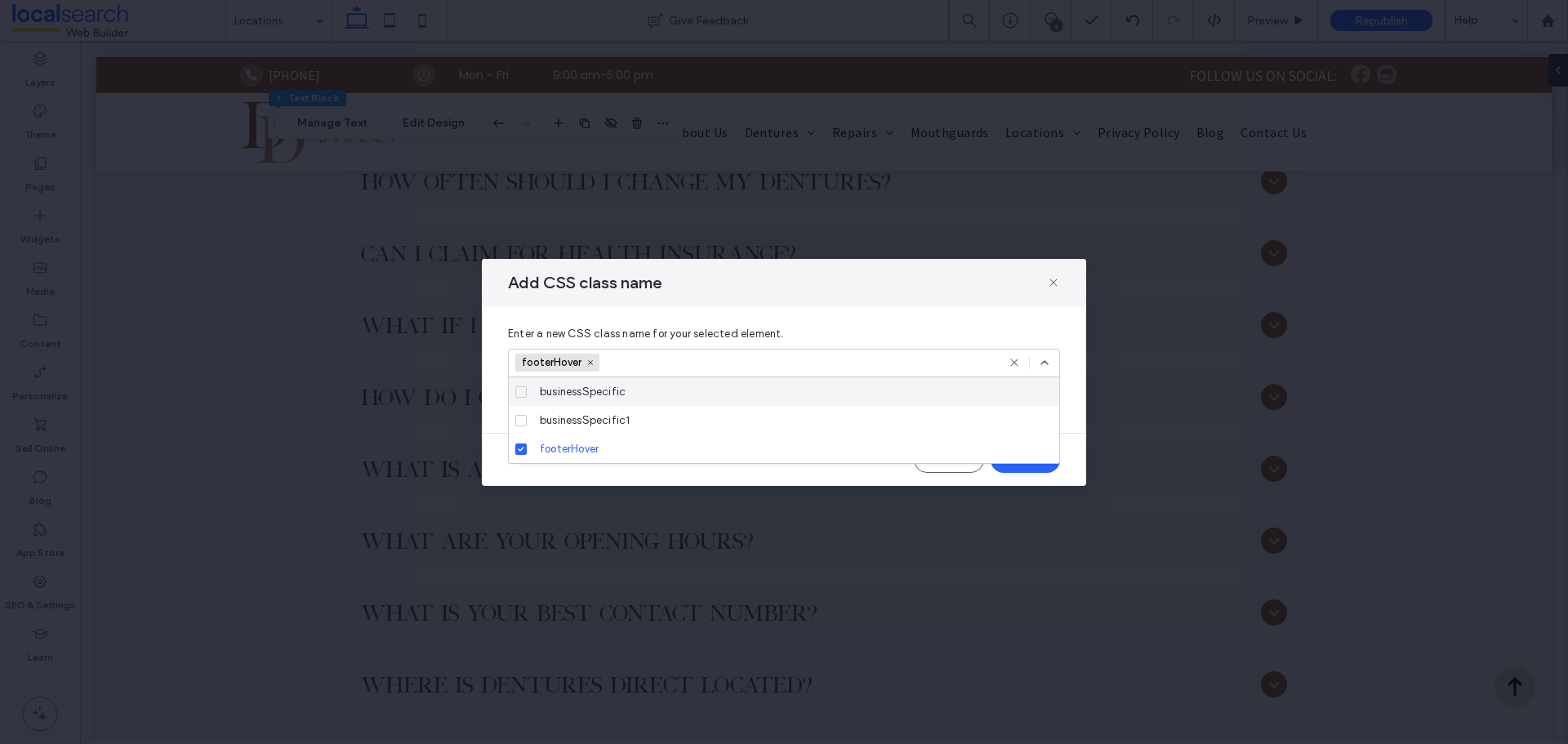 click on "footerHover" at bounding box center (784, 363) 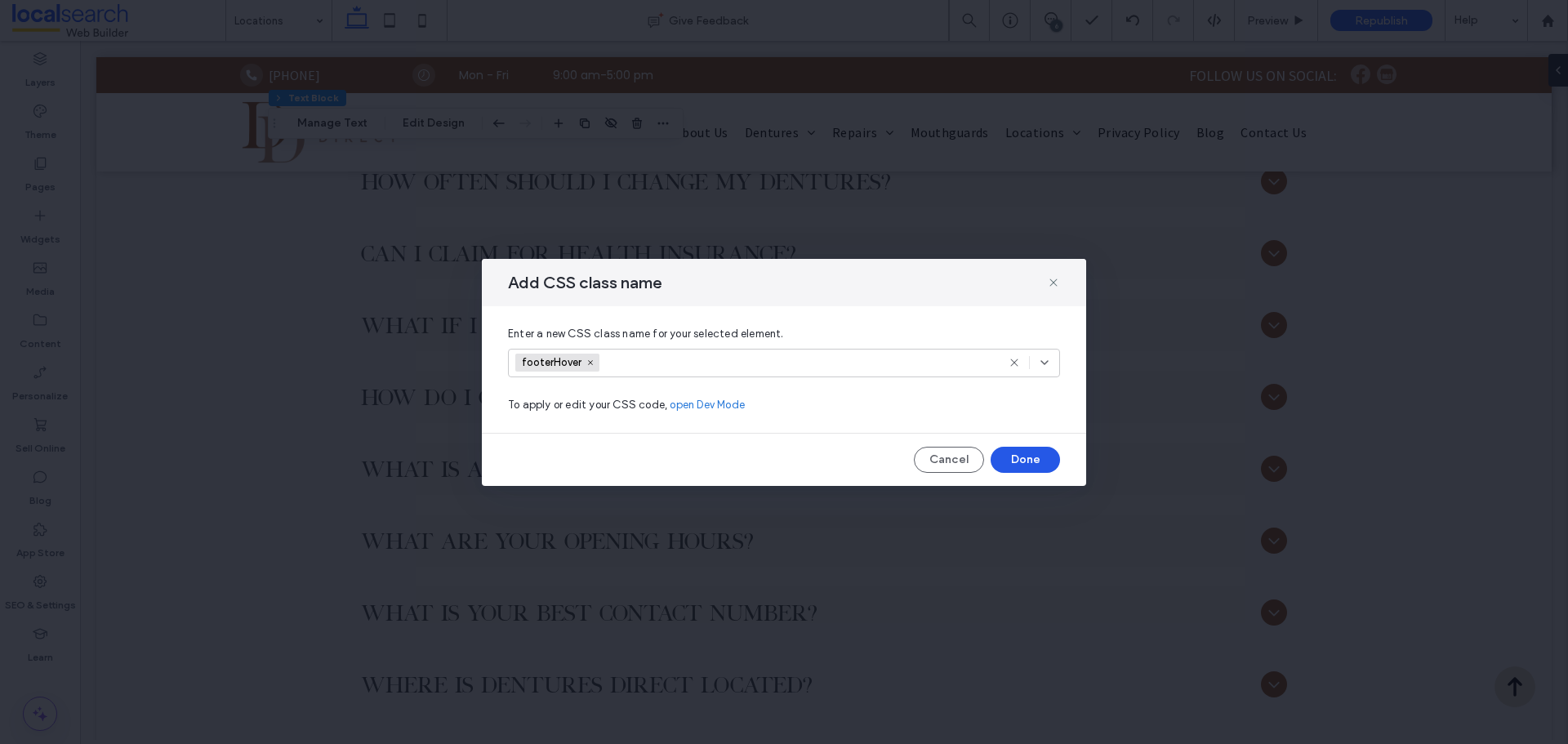 click on "Done" at bounding box center [1025, 460] 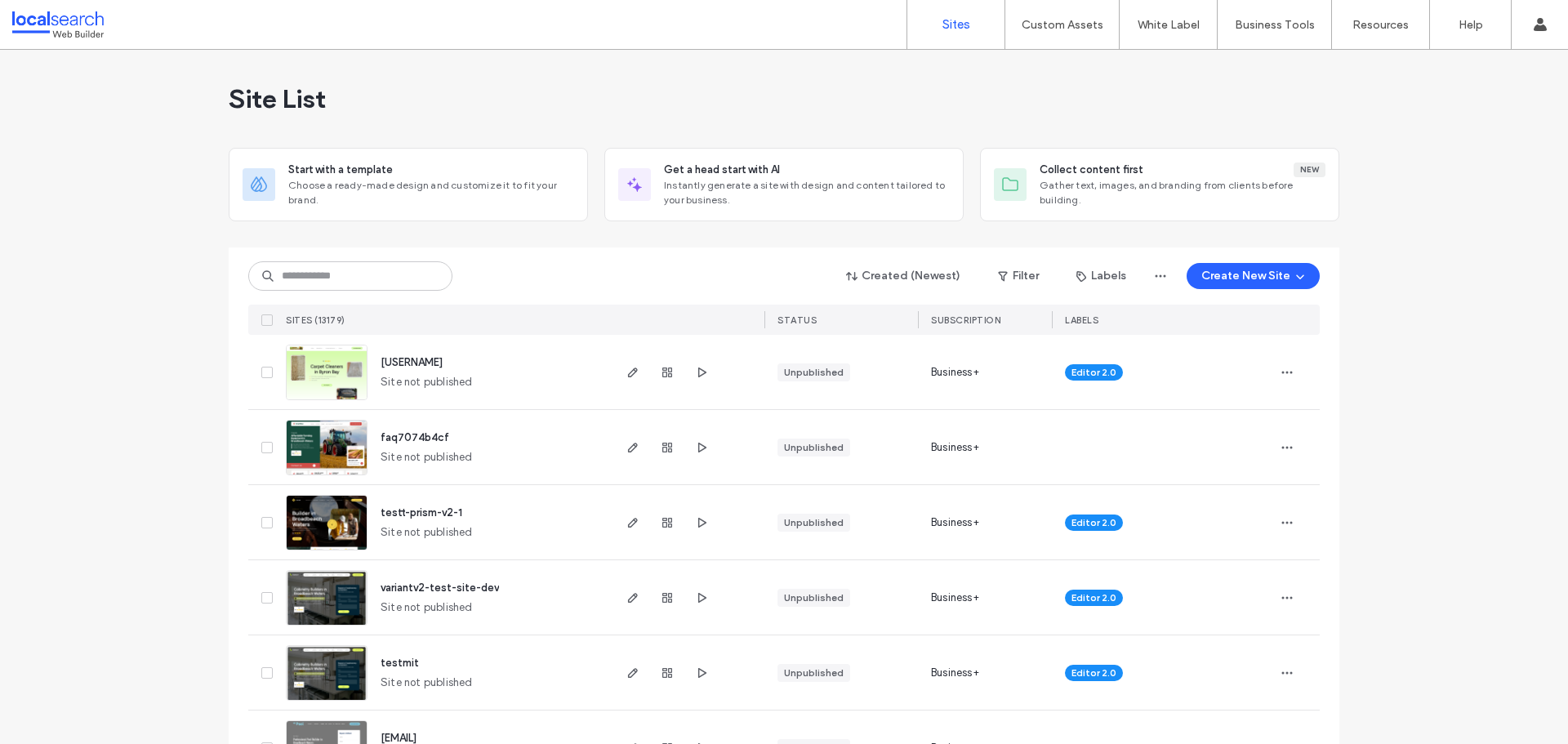 scroll, scrollTop: 0, scrollLeft: 0, axis: both 